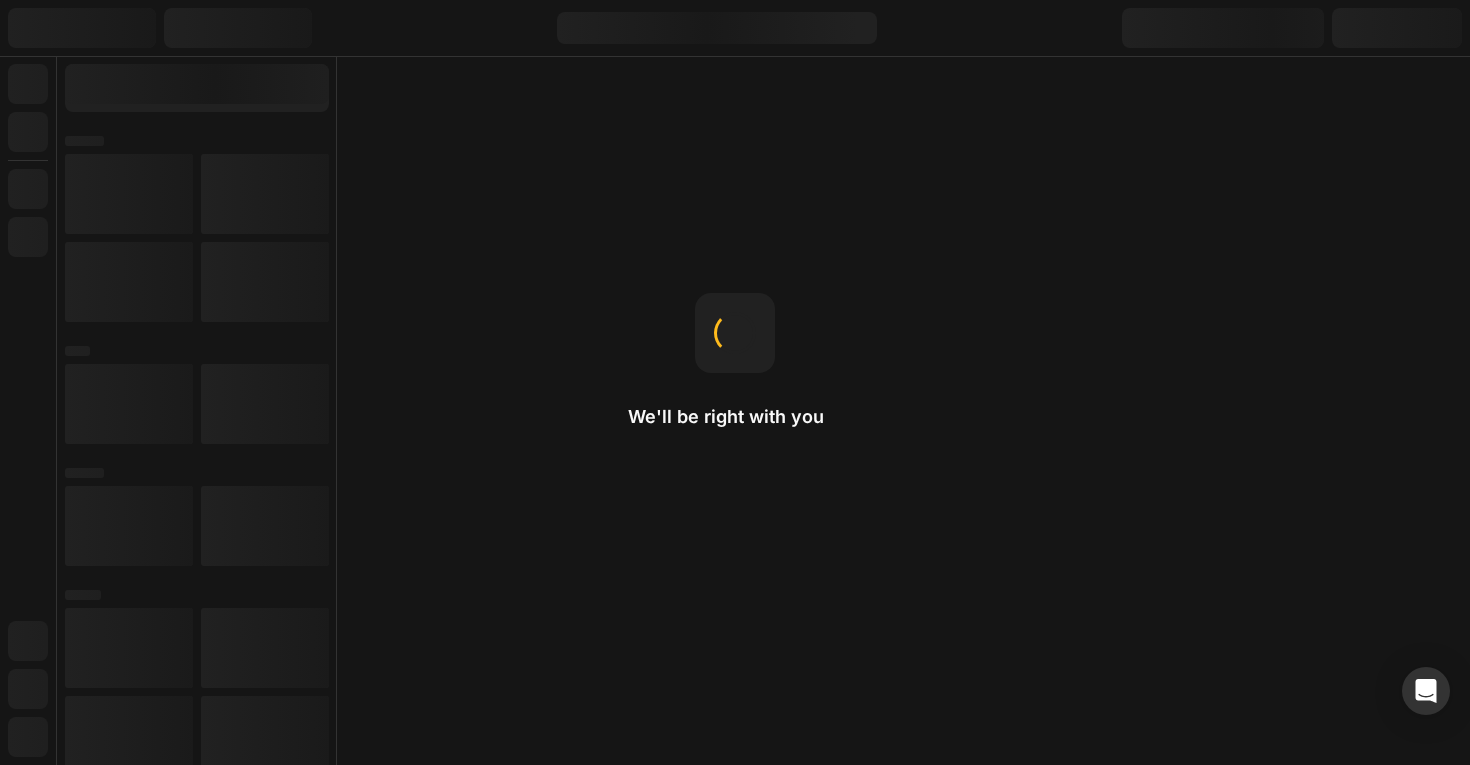 scroll, scrollTop: 0, scrollLeft: 0, axis: both 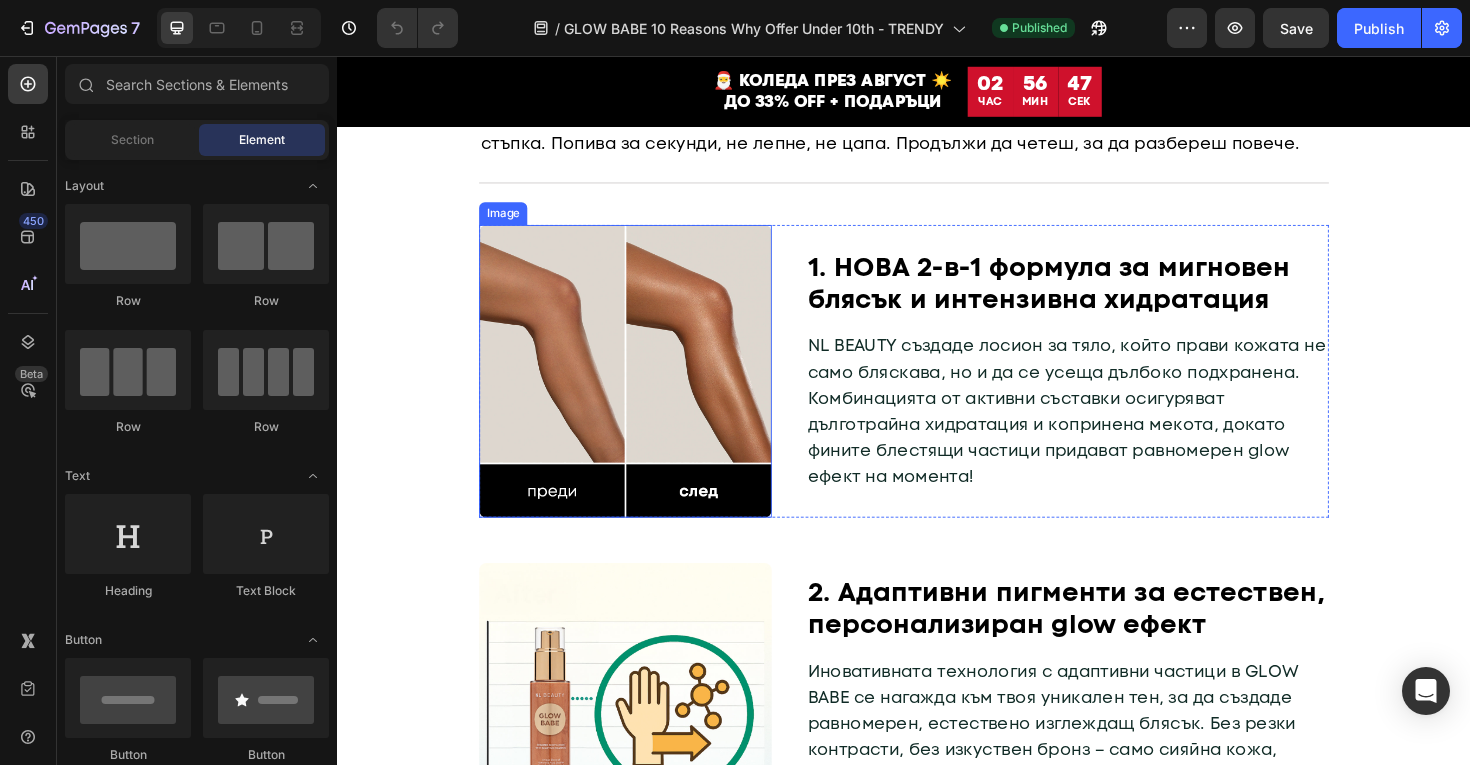 click at bounding box center (642, 390) 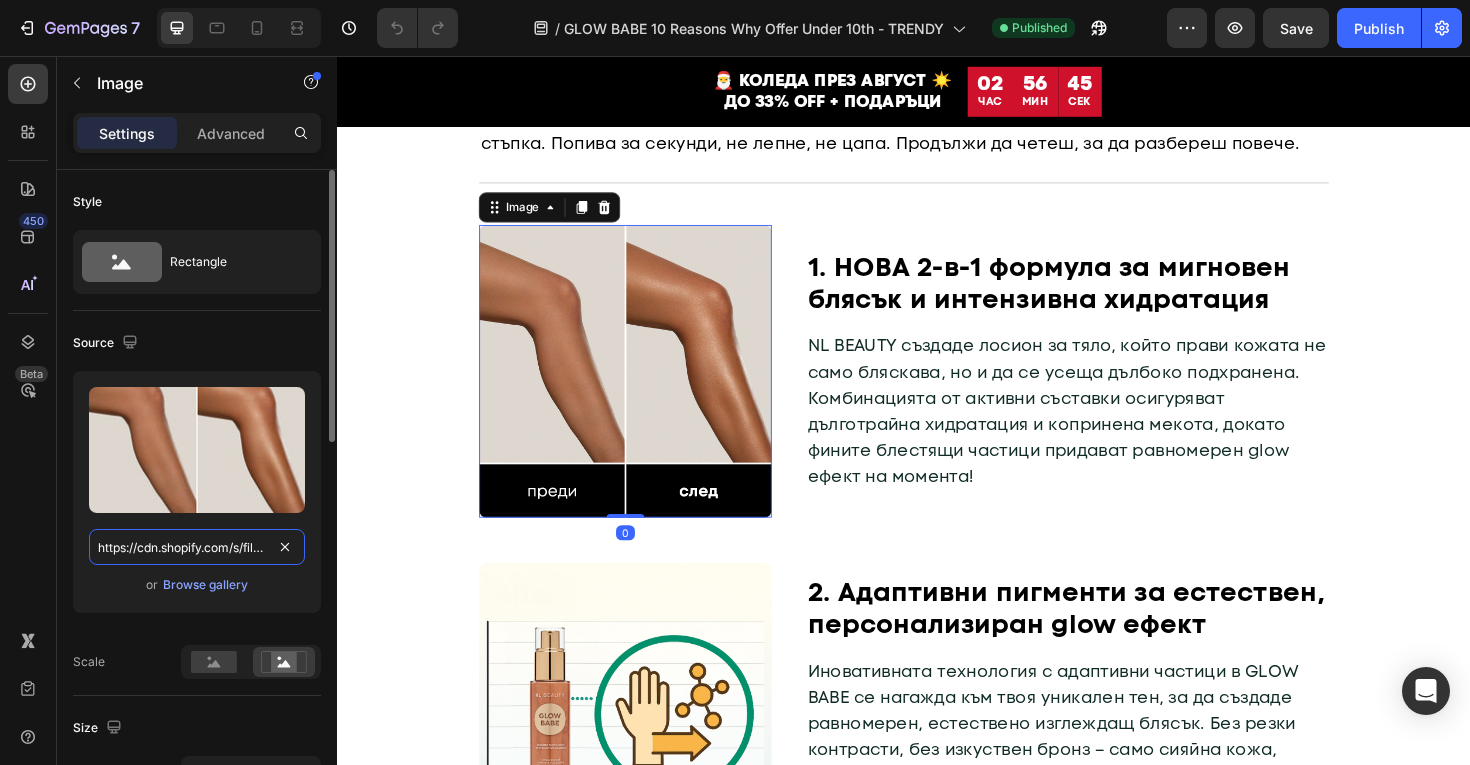 click on "https://cdn.shopify.com/s/files/1/0775/0831/3373/files/[FILENAME].jpg" at bounding box center [197, 547] 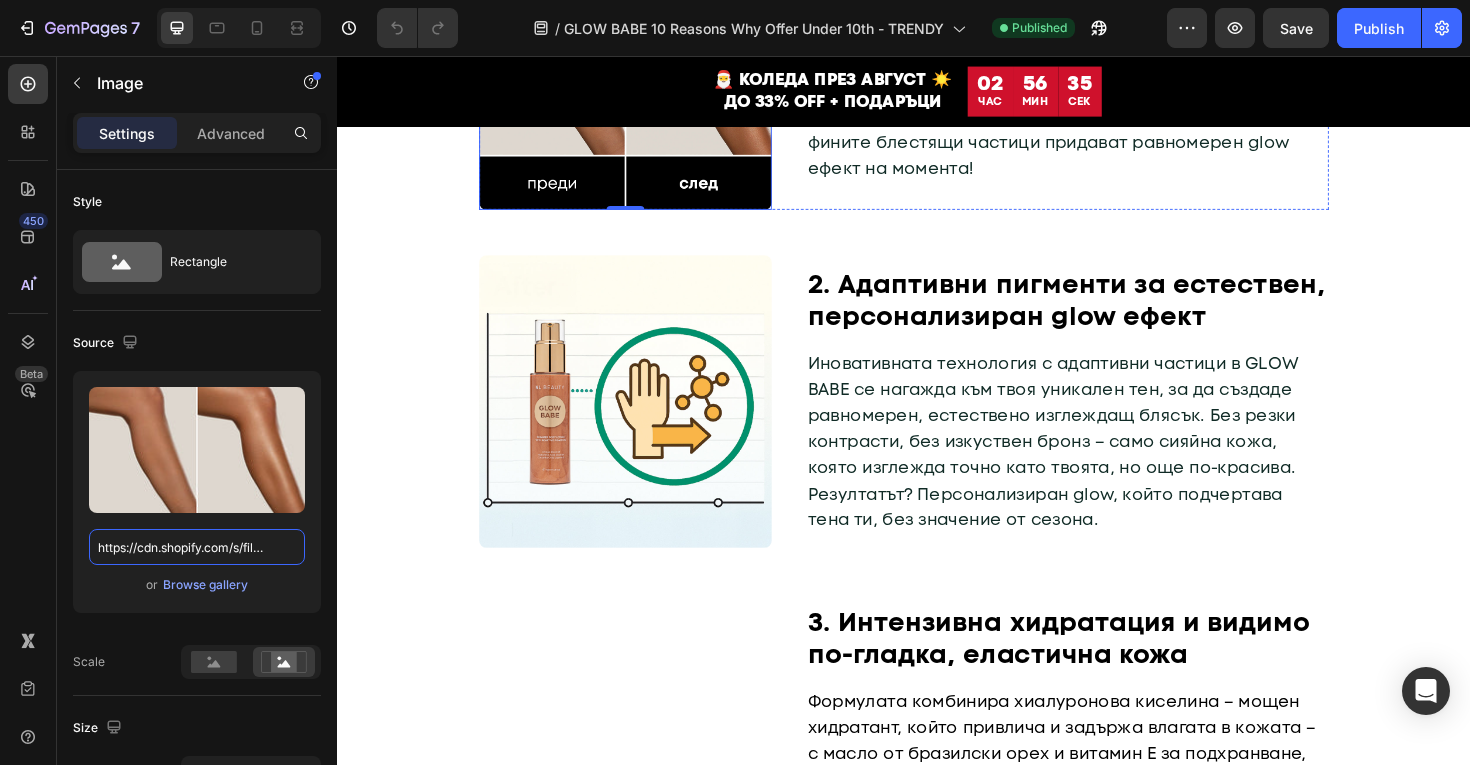 scroll, scrollTop: 773, scrollLeft: 0, axis: vertical 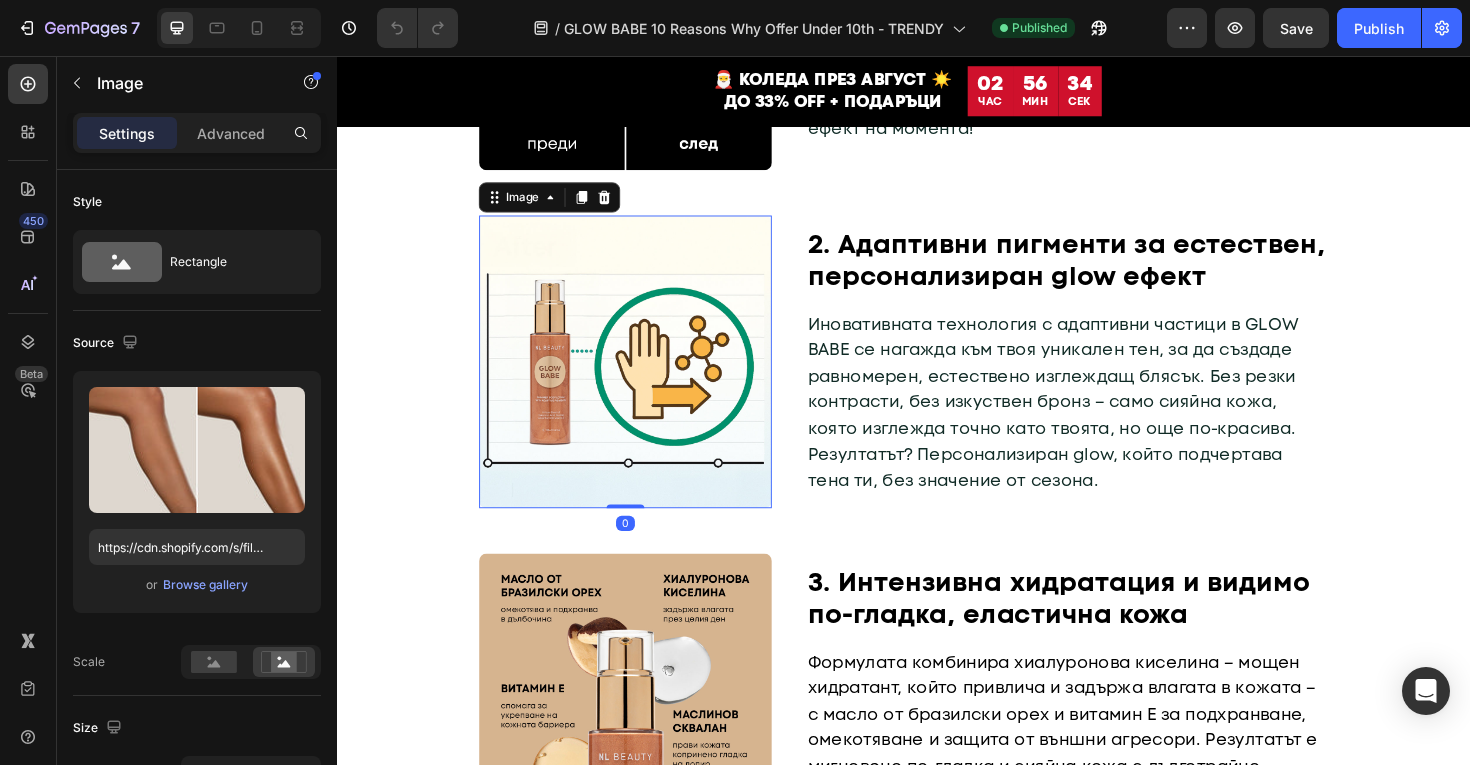 click at bounding box center [642, 380] 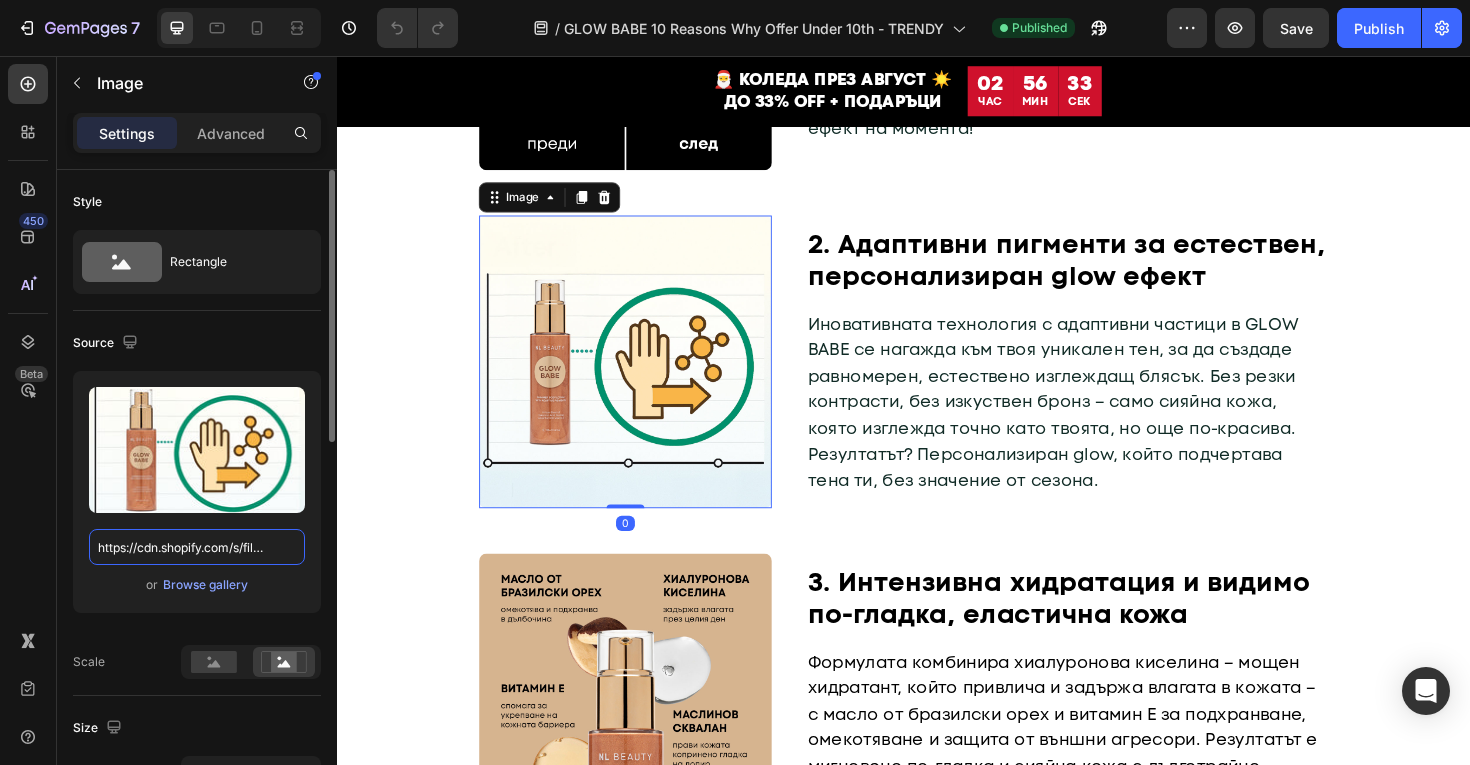 click on "[URL]" at bounding box center [197, 547] 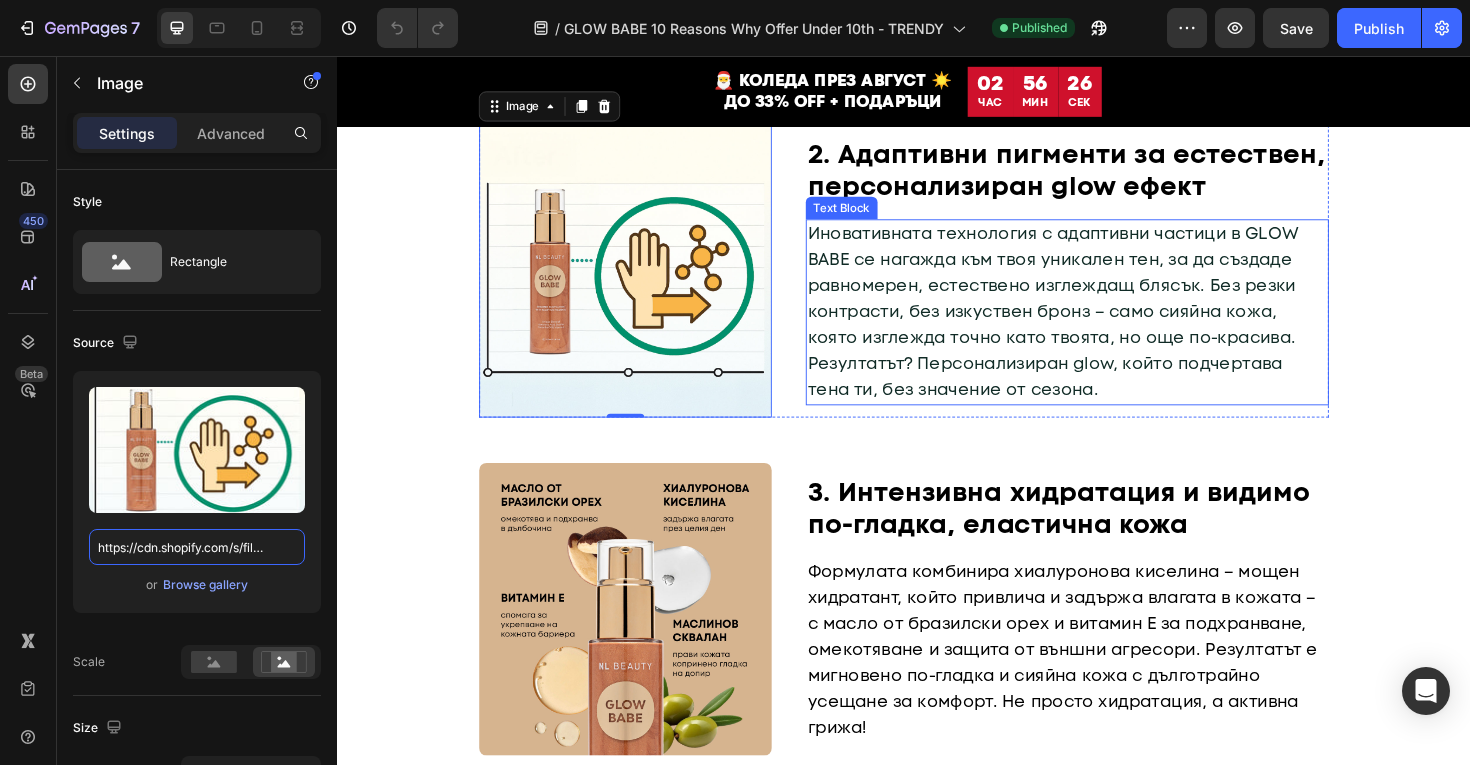 scroll, scrollTop: 964, scrollLeft: 0, axis: vertical 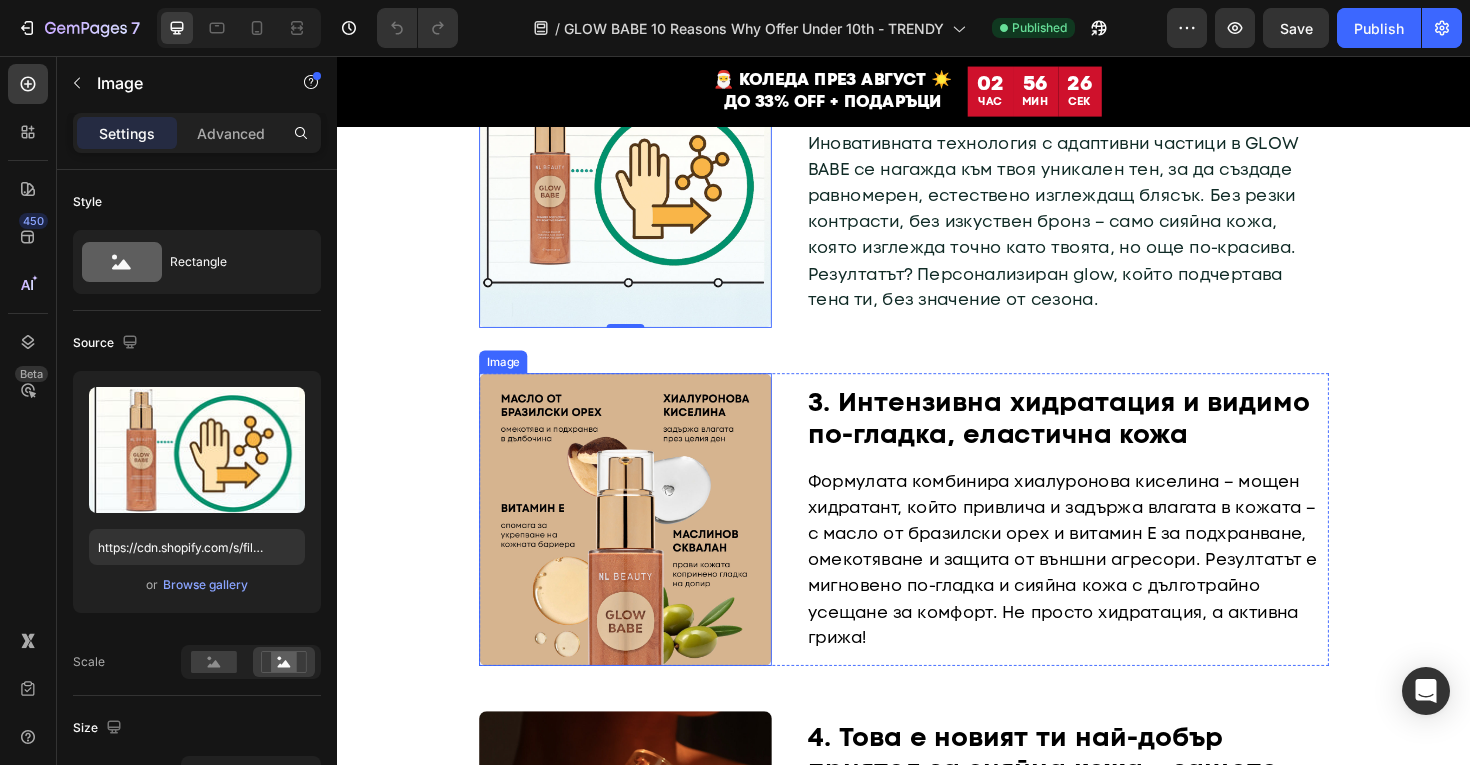click at bounding box center [642, 547] 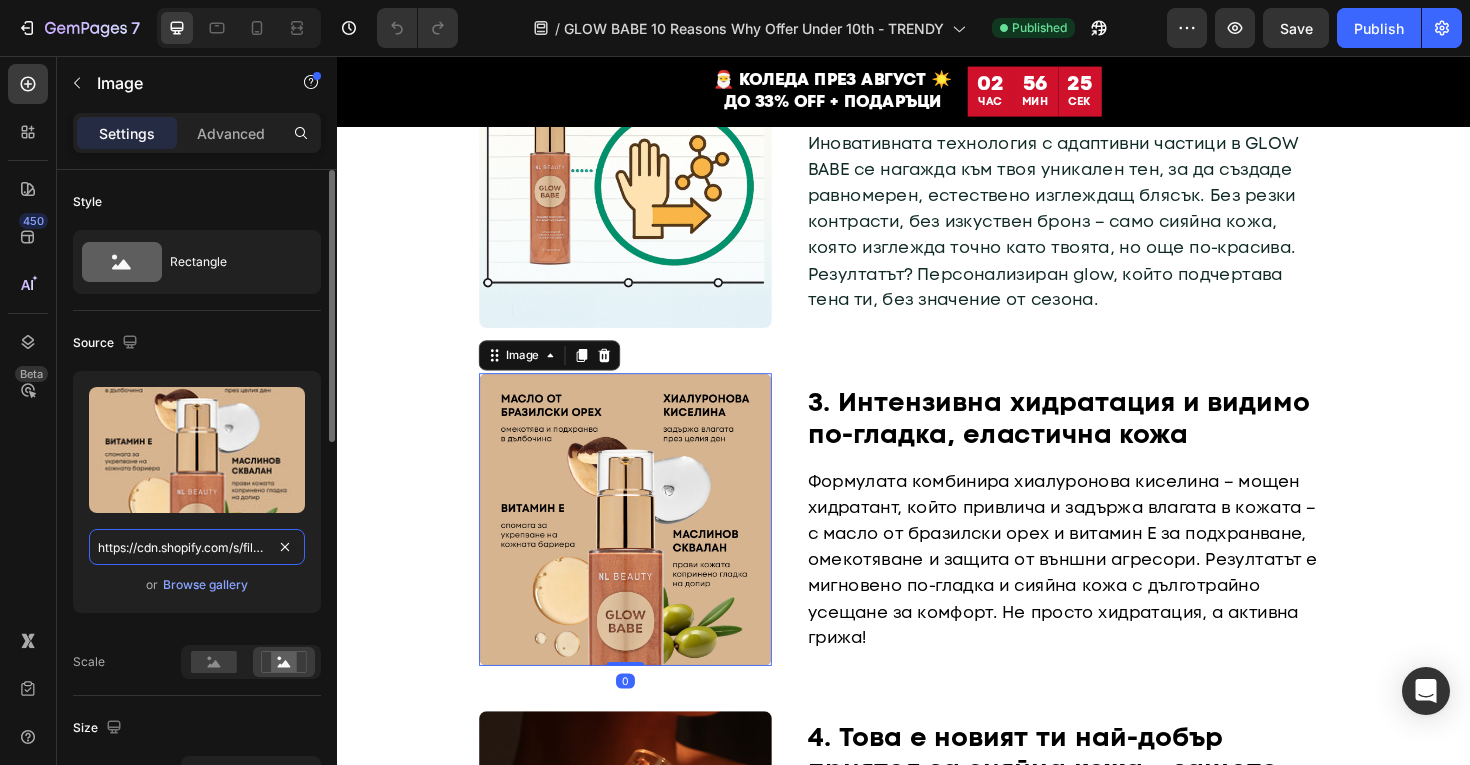 click on "[URL]" at bounding box center (197, 547) 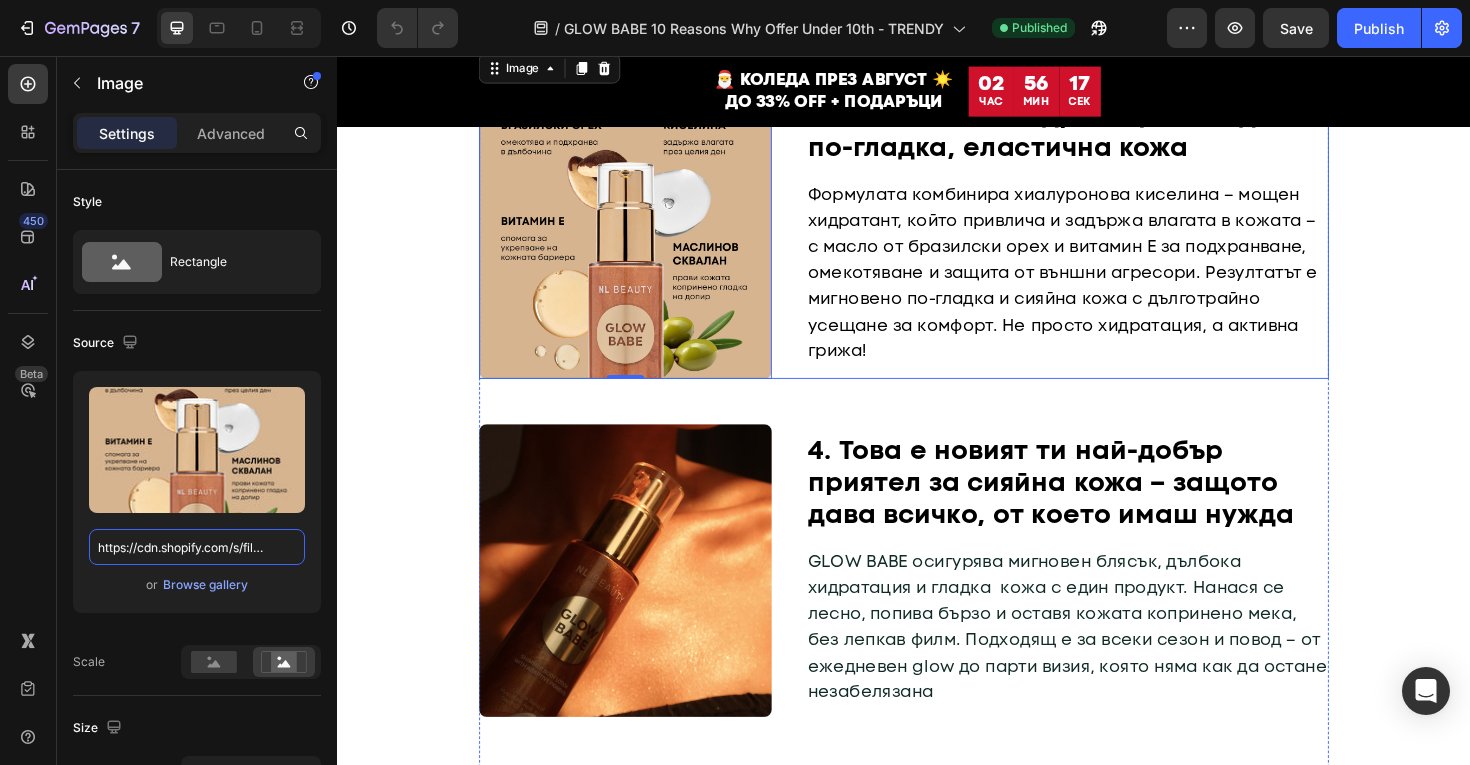 scroll, scrollTop: 1451, scrollLeft: 0, axis: vertical 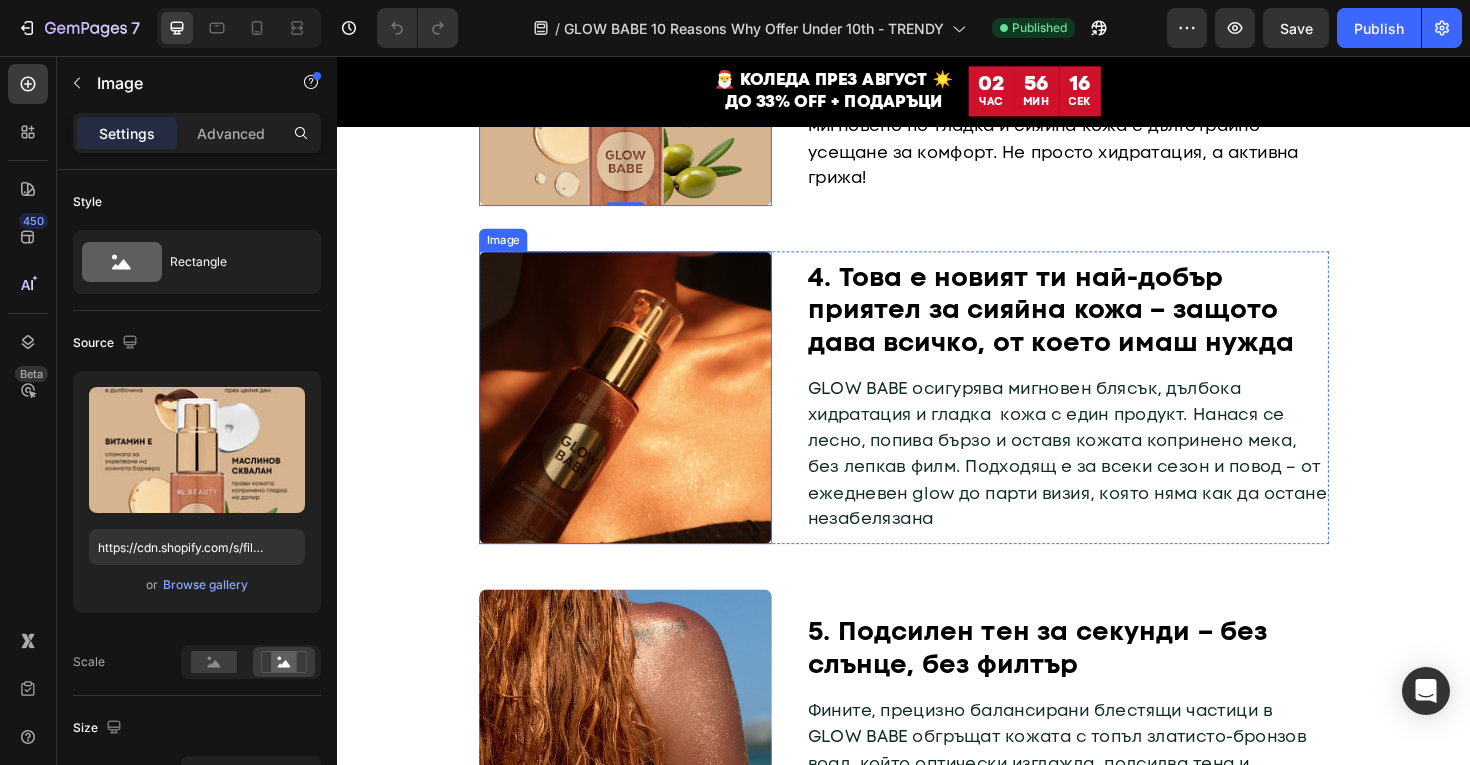 click at bounding box center (642, 418) 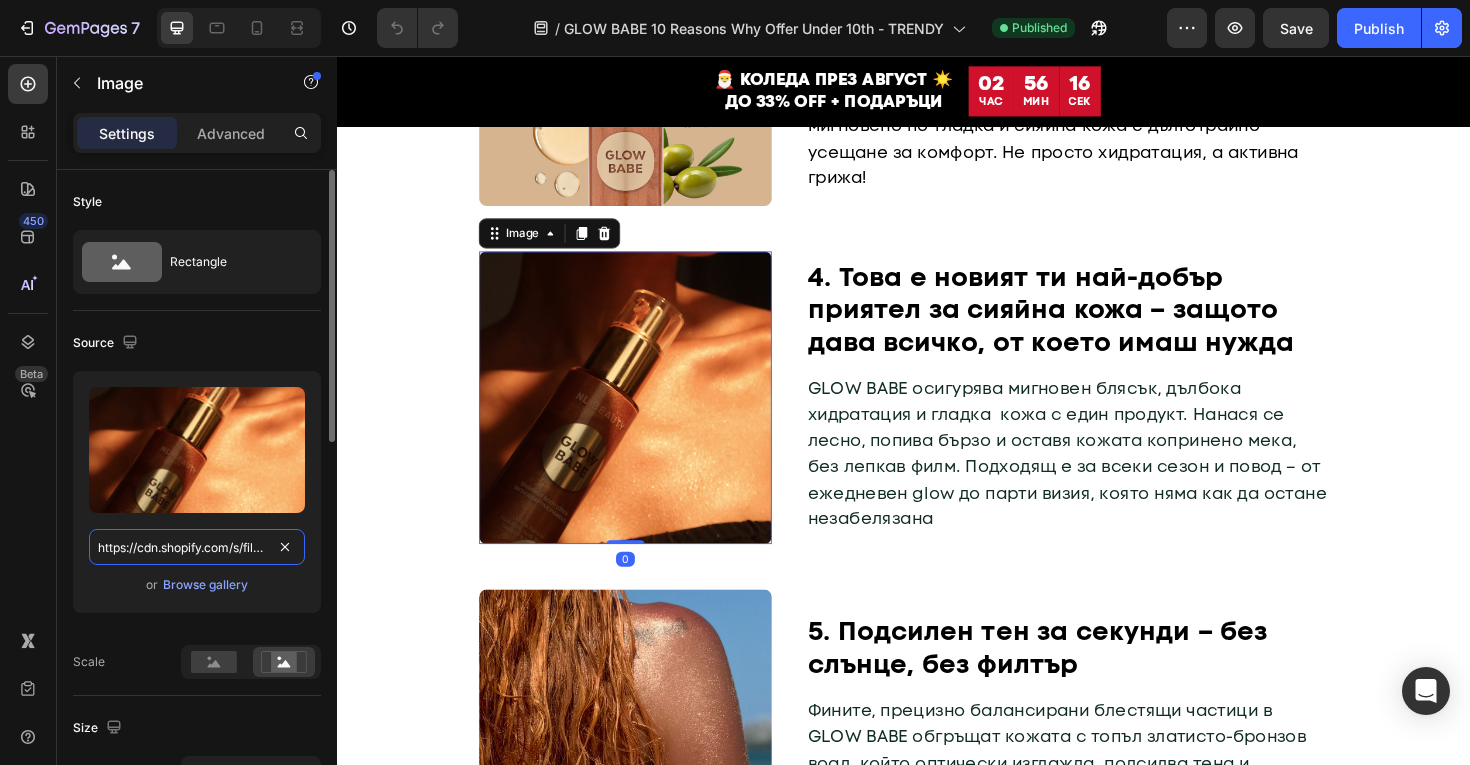click on "[URL]" at bounding box center (197, 547) 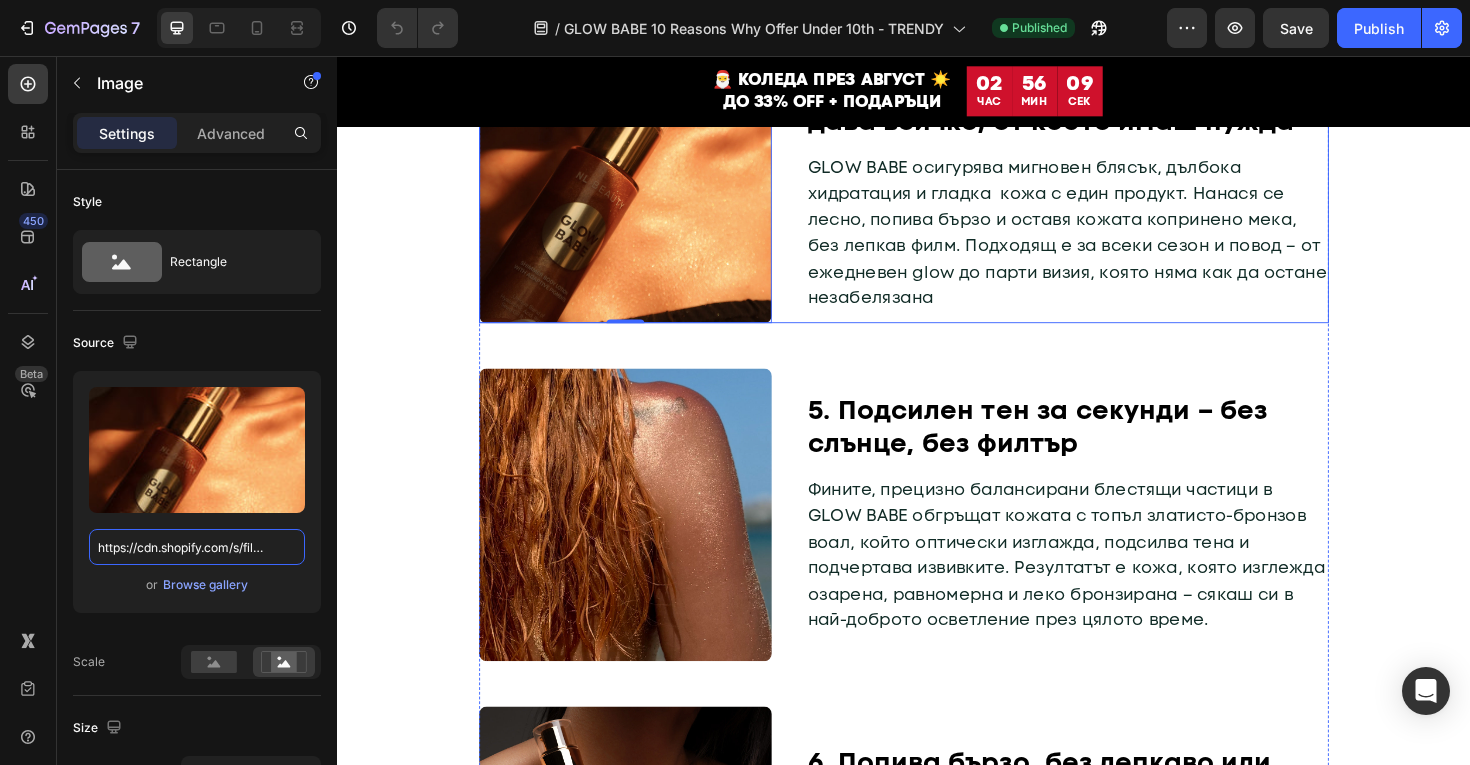 scroll, scrollTop: 1726, scrollLeft: 0, axis: vertical 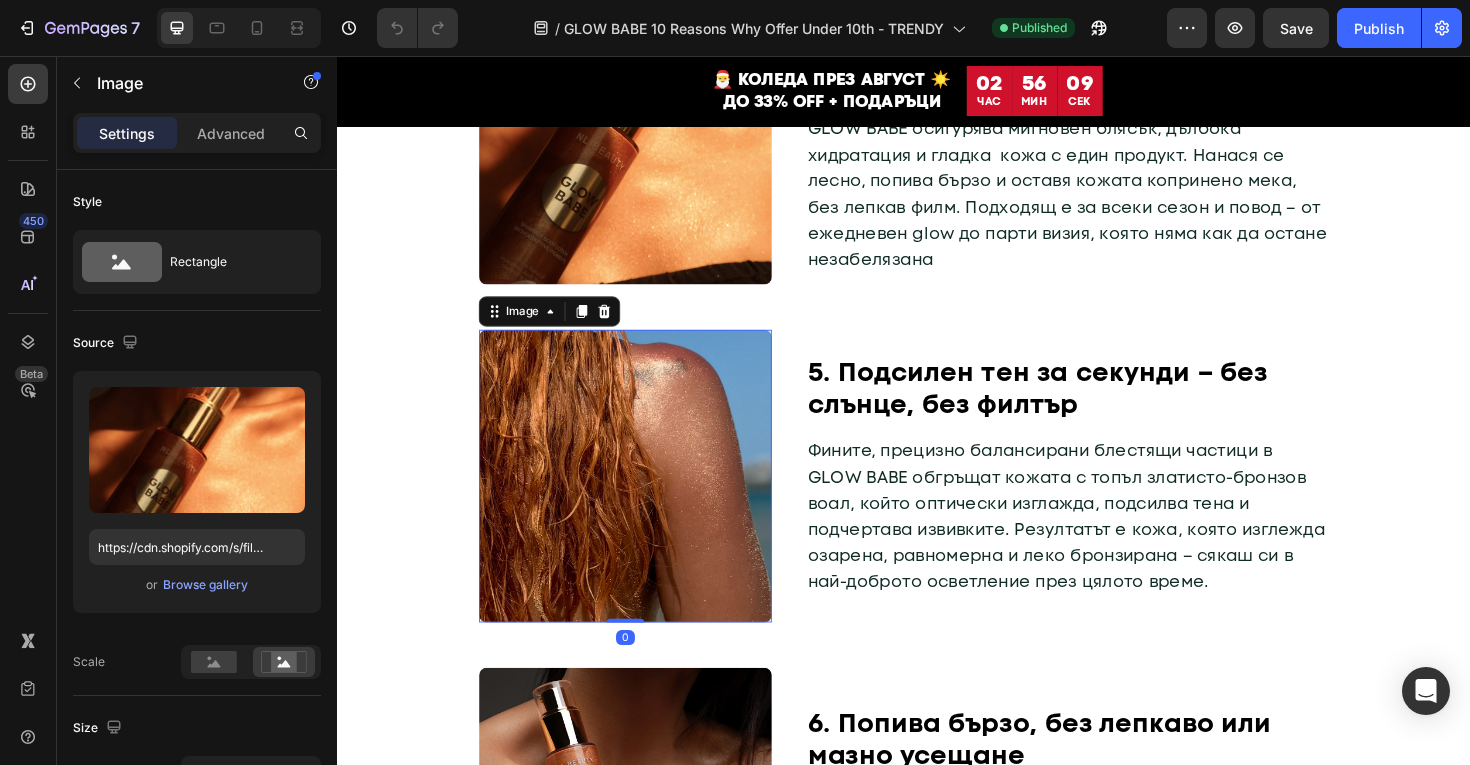 click at bounding box center (642, 501) 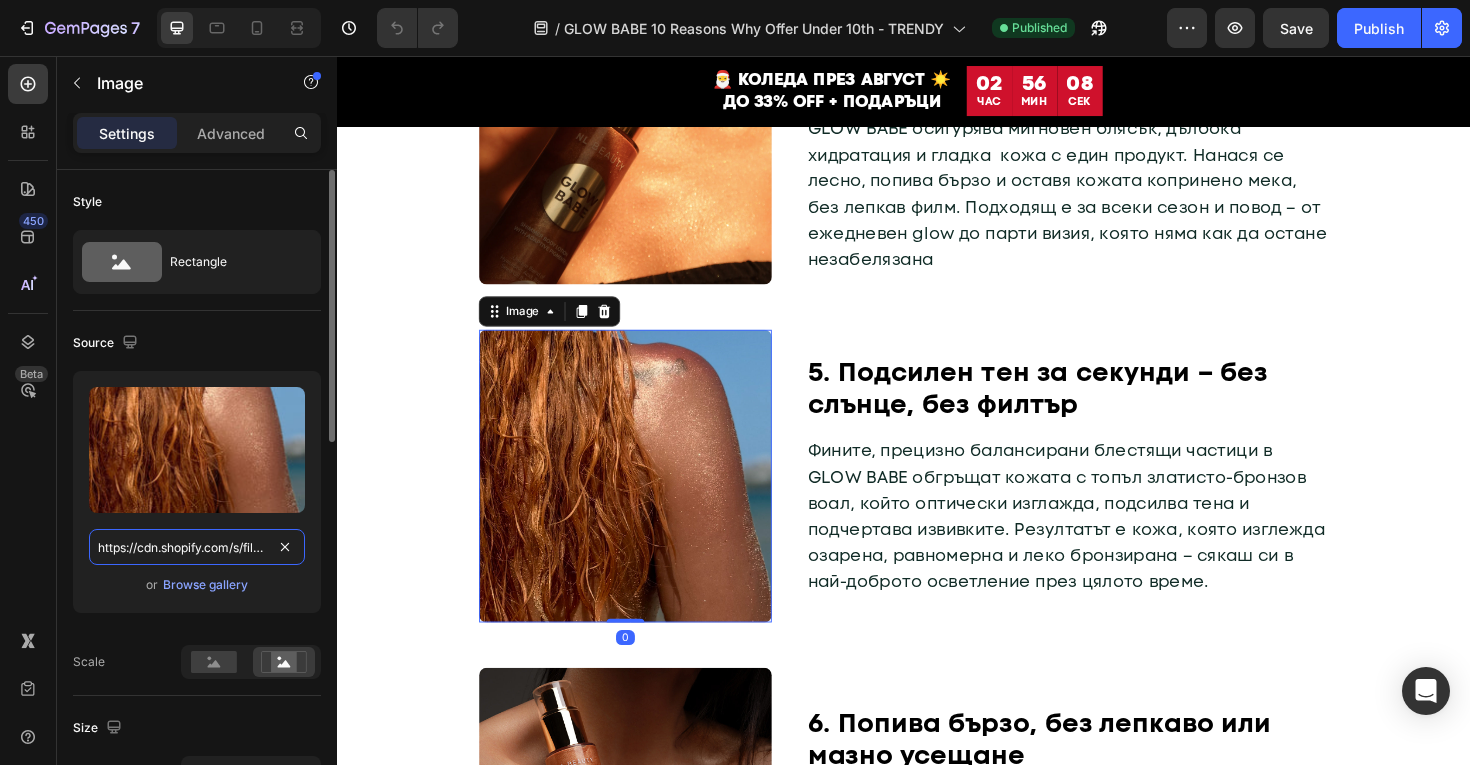click on "[URL]" at bounding box center [197, 547] 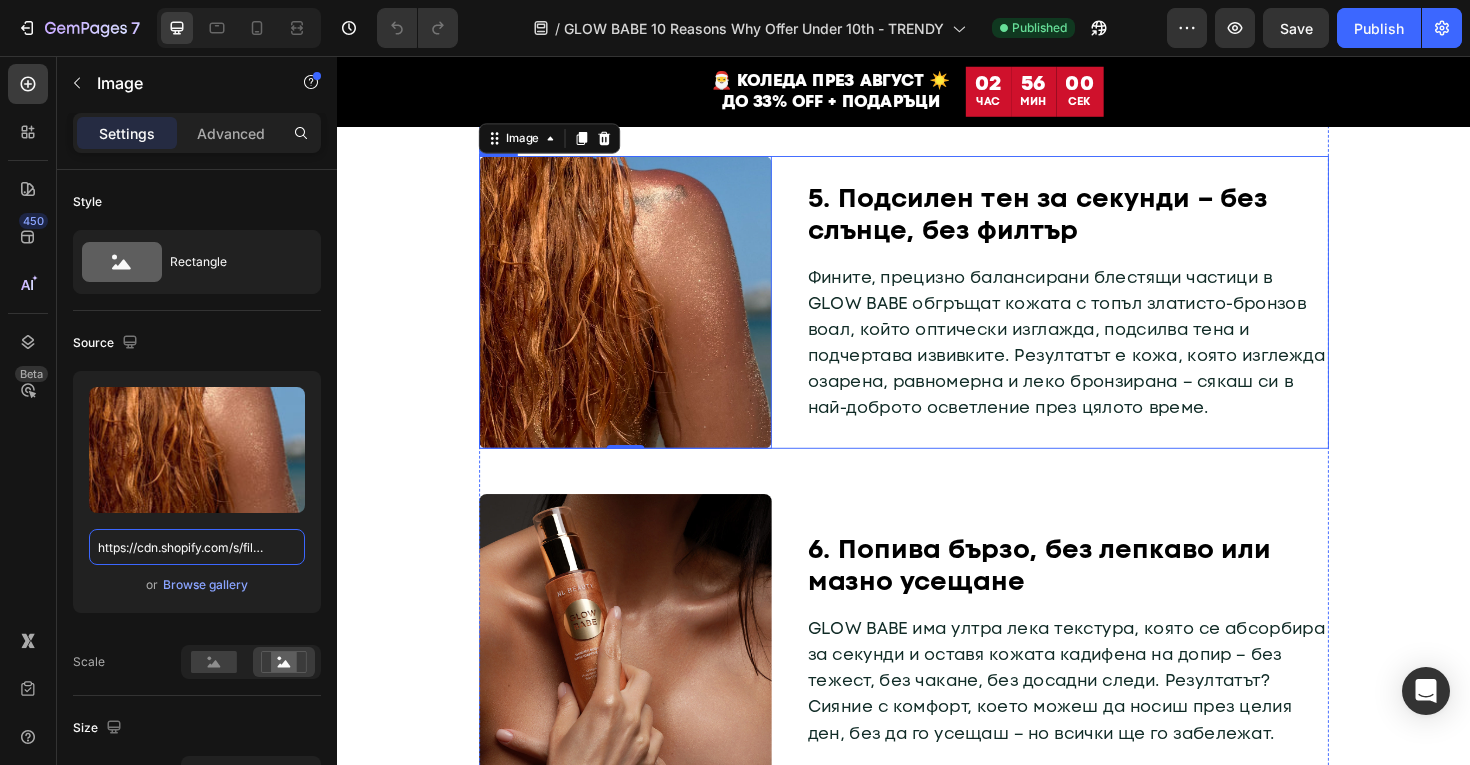 scroll, scrollTop: 2160, scrollLeft: 0, axis: vertical 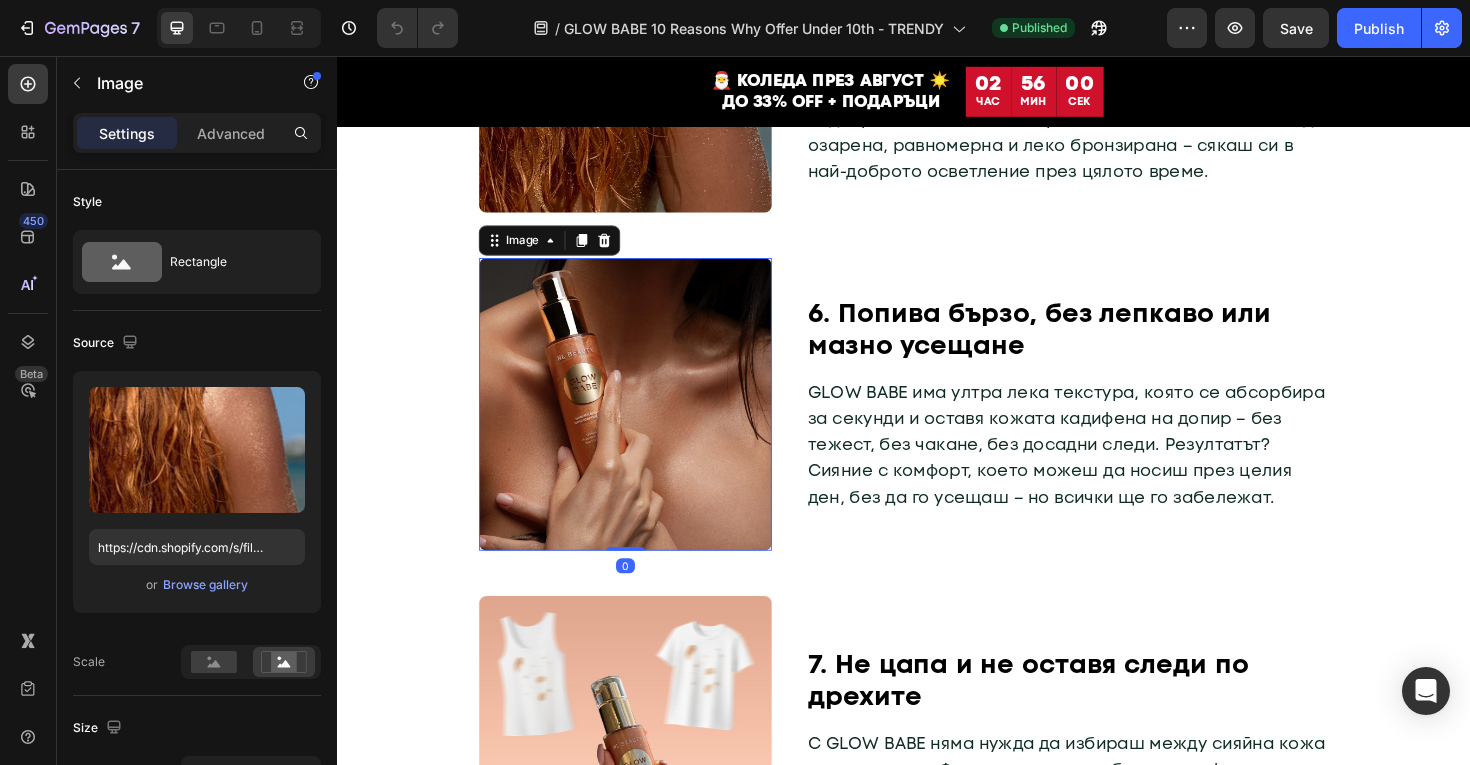 click at bounding box center [642, 425] 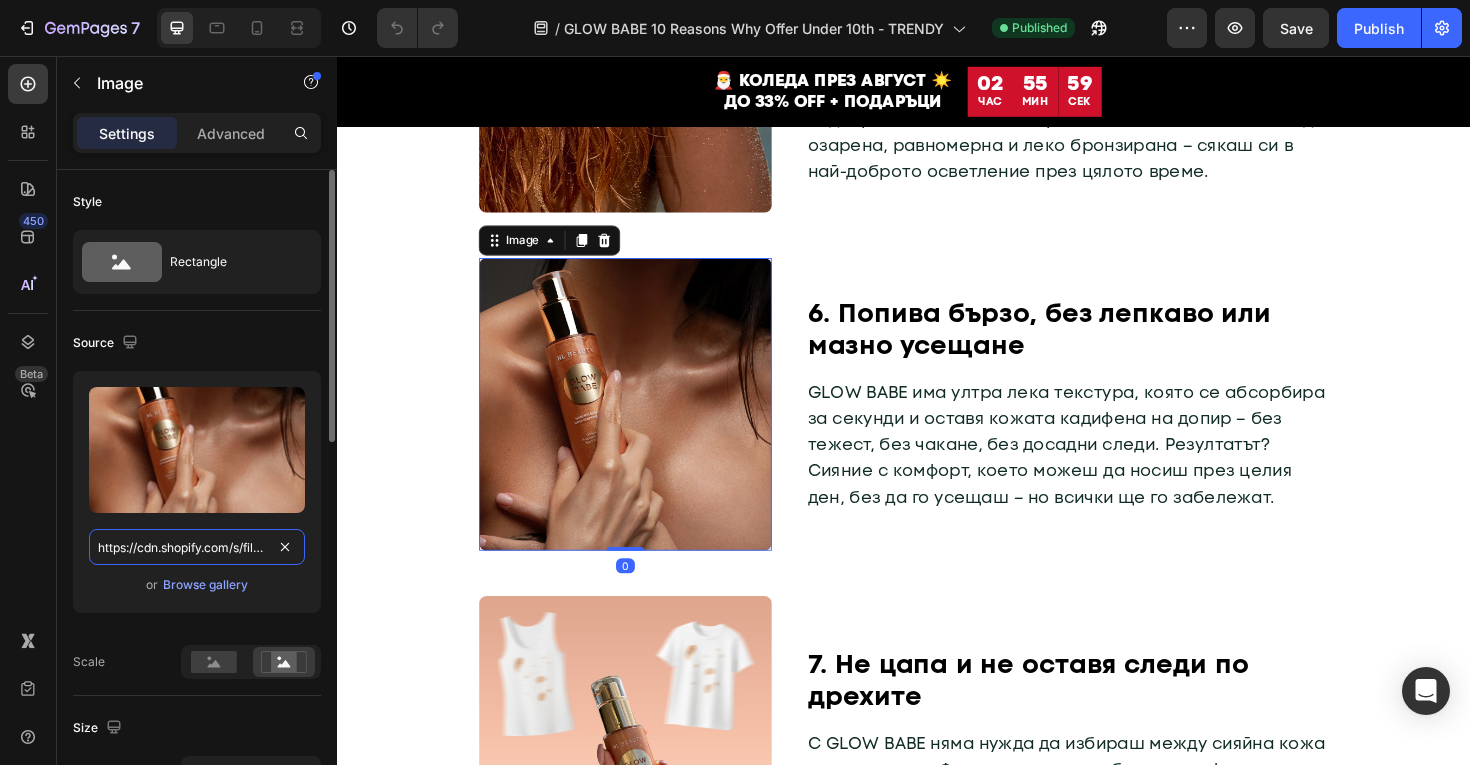 click on "[URL]" at bounding box center [197, 547] 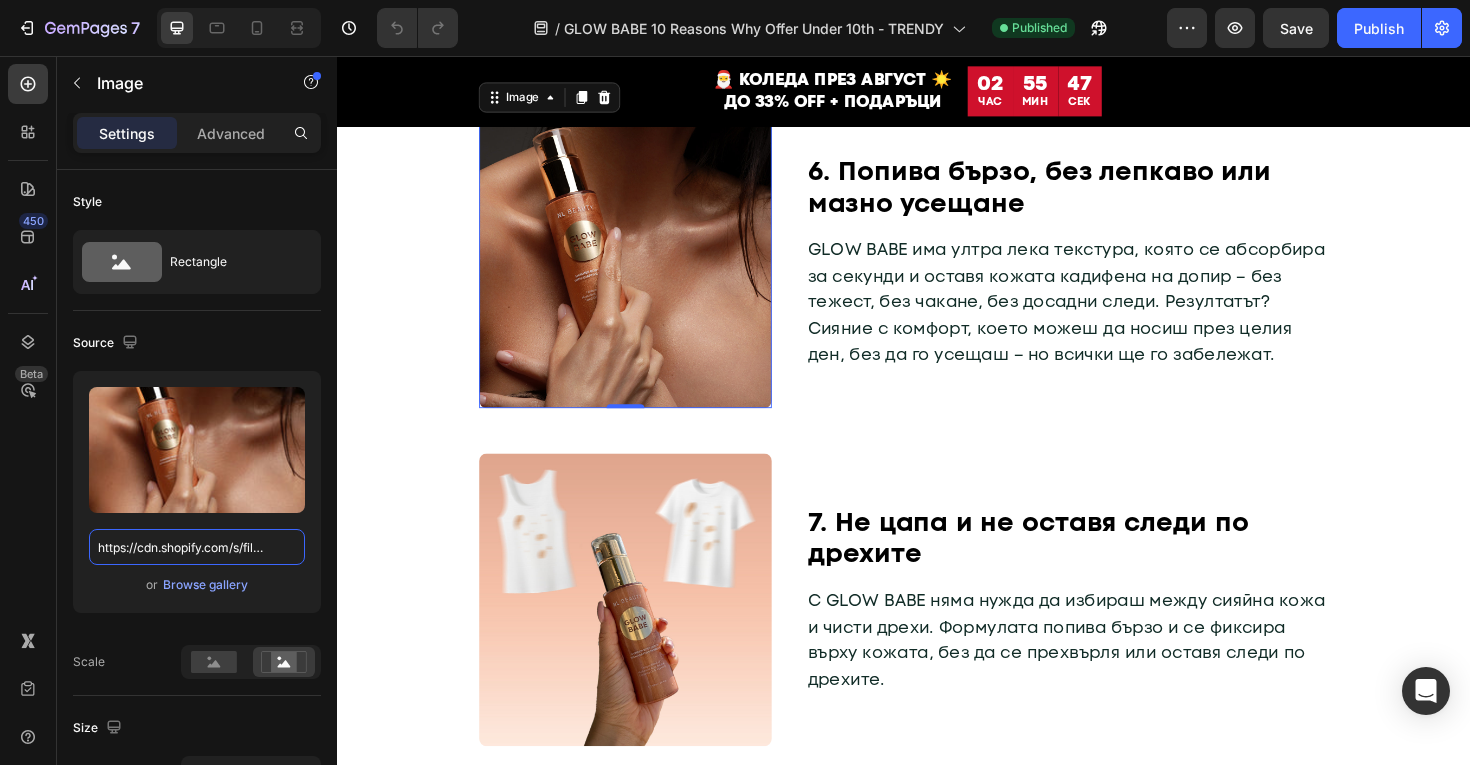 scroll, scrollTop: 2354, scrollLeft: 0, axis: vertical 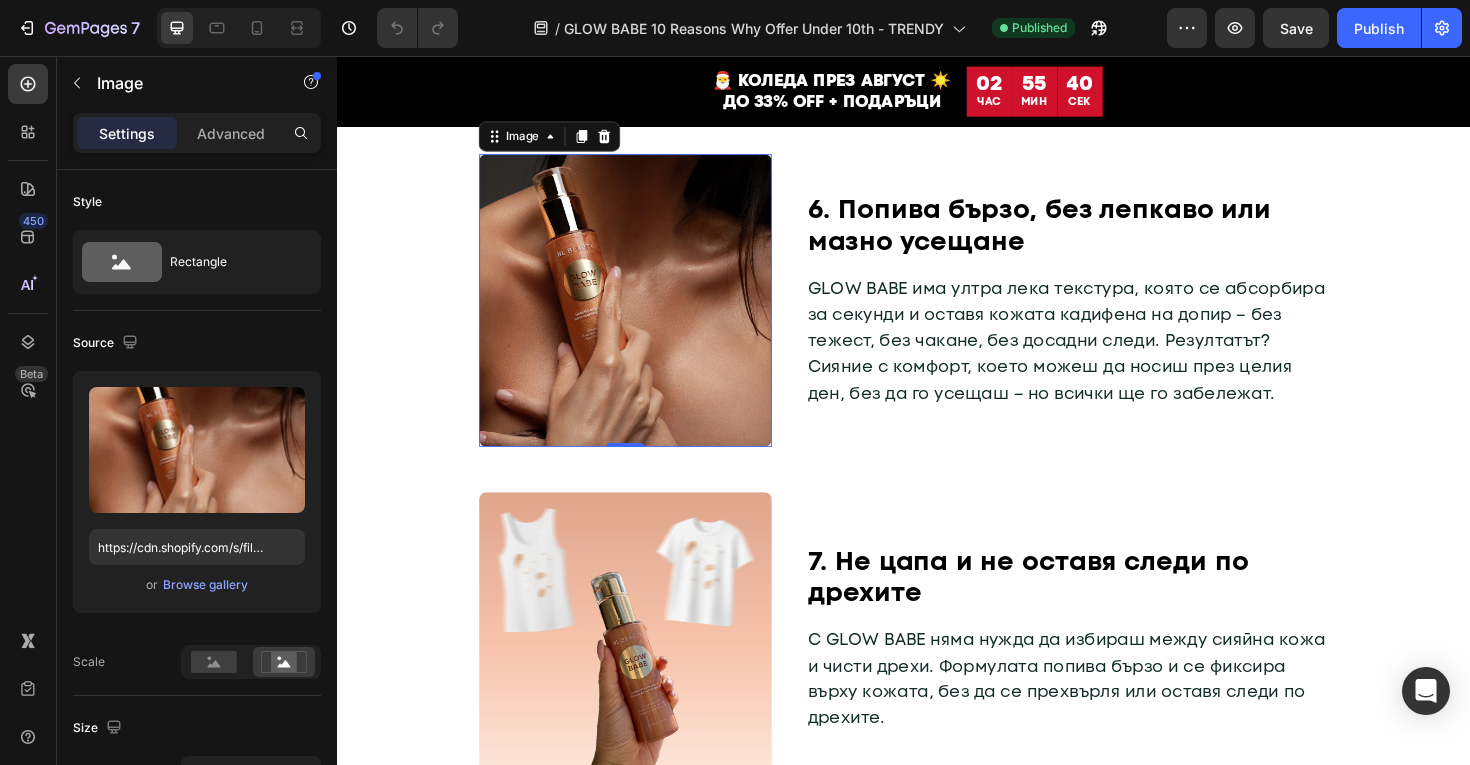 click at bounding box center [642, 315] 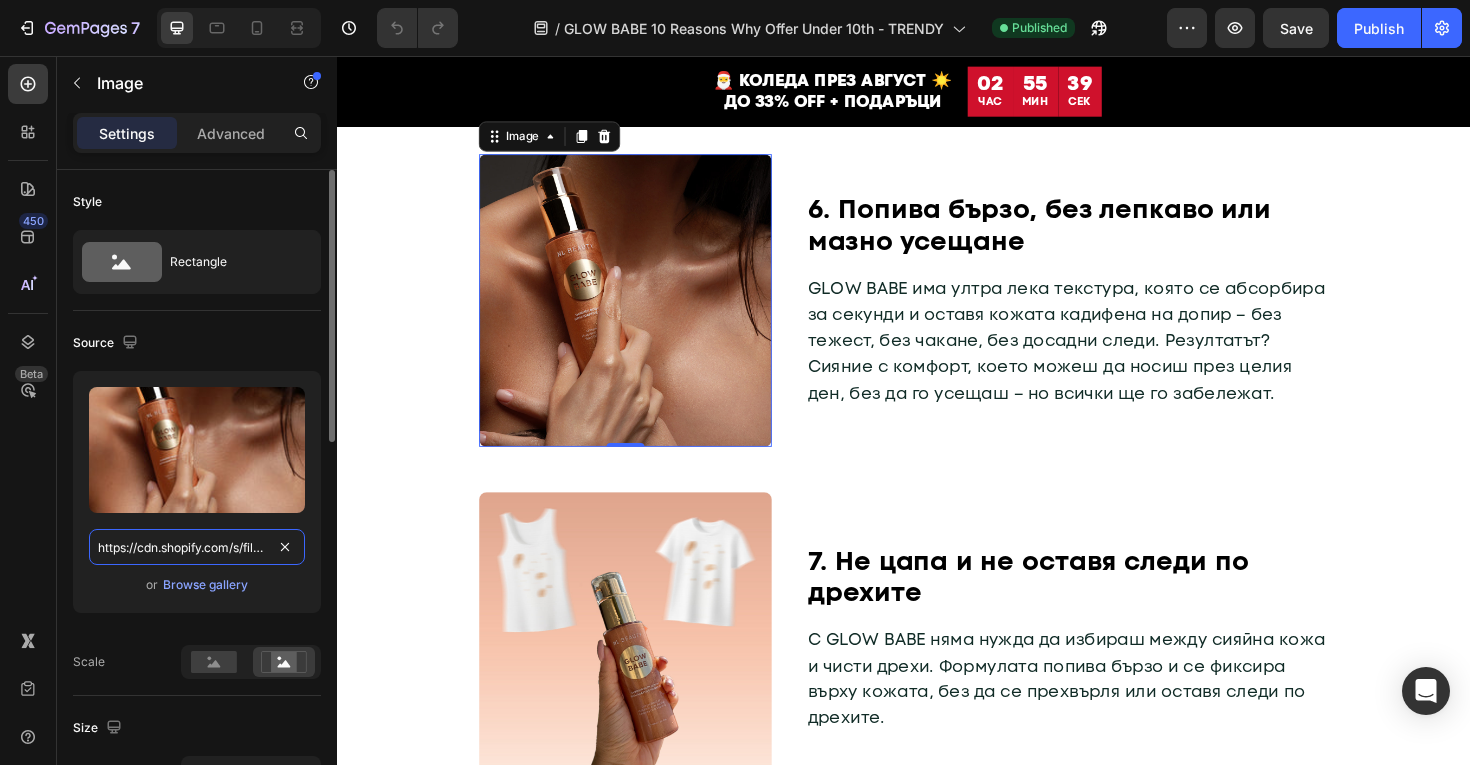 click on "[URL]" at bounding box center [197, 547] 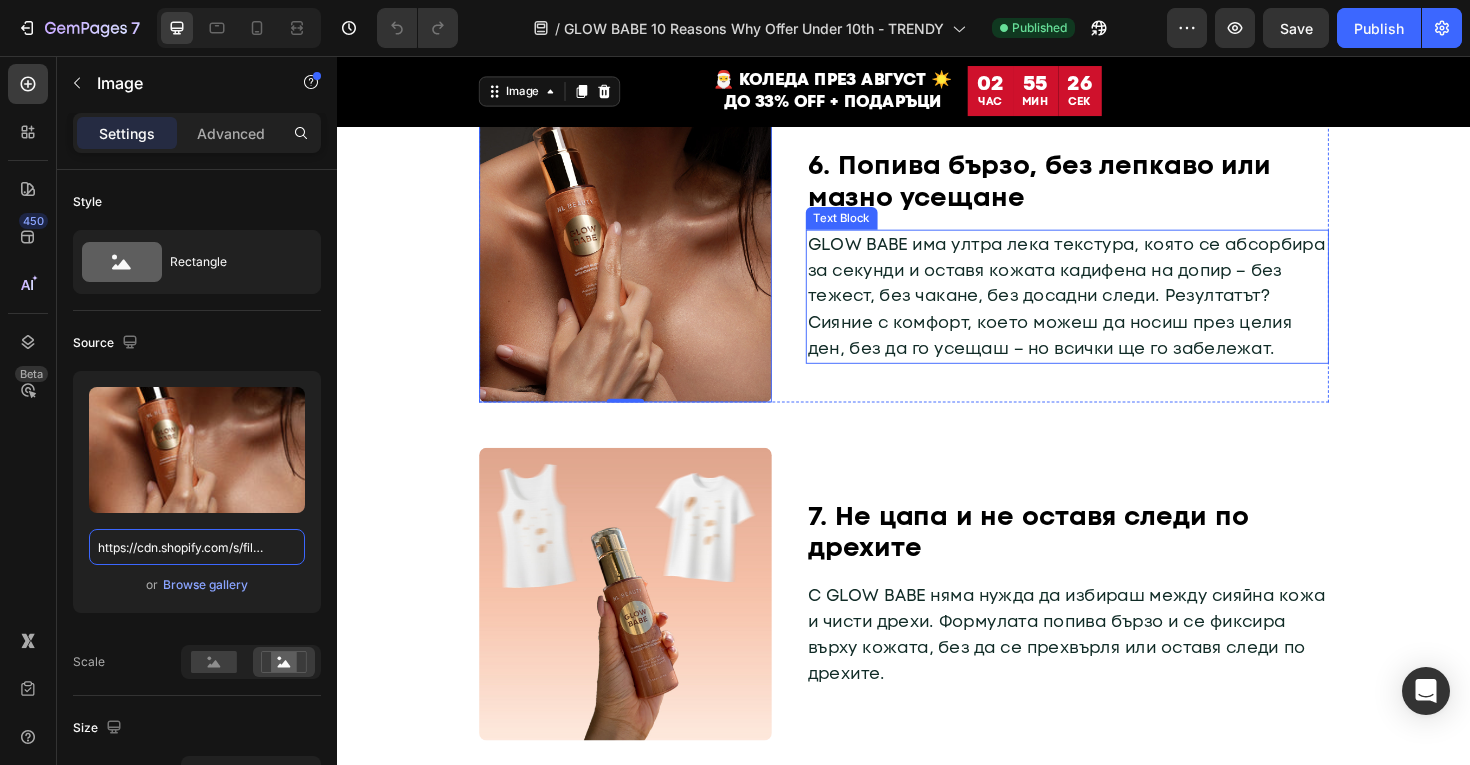 scroll, scrollTop: 2593, scrollLeft: 0, axis: vertical 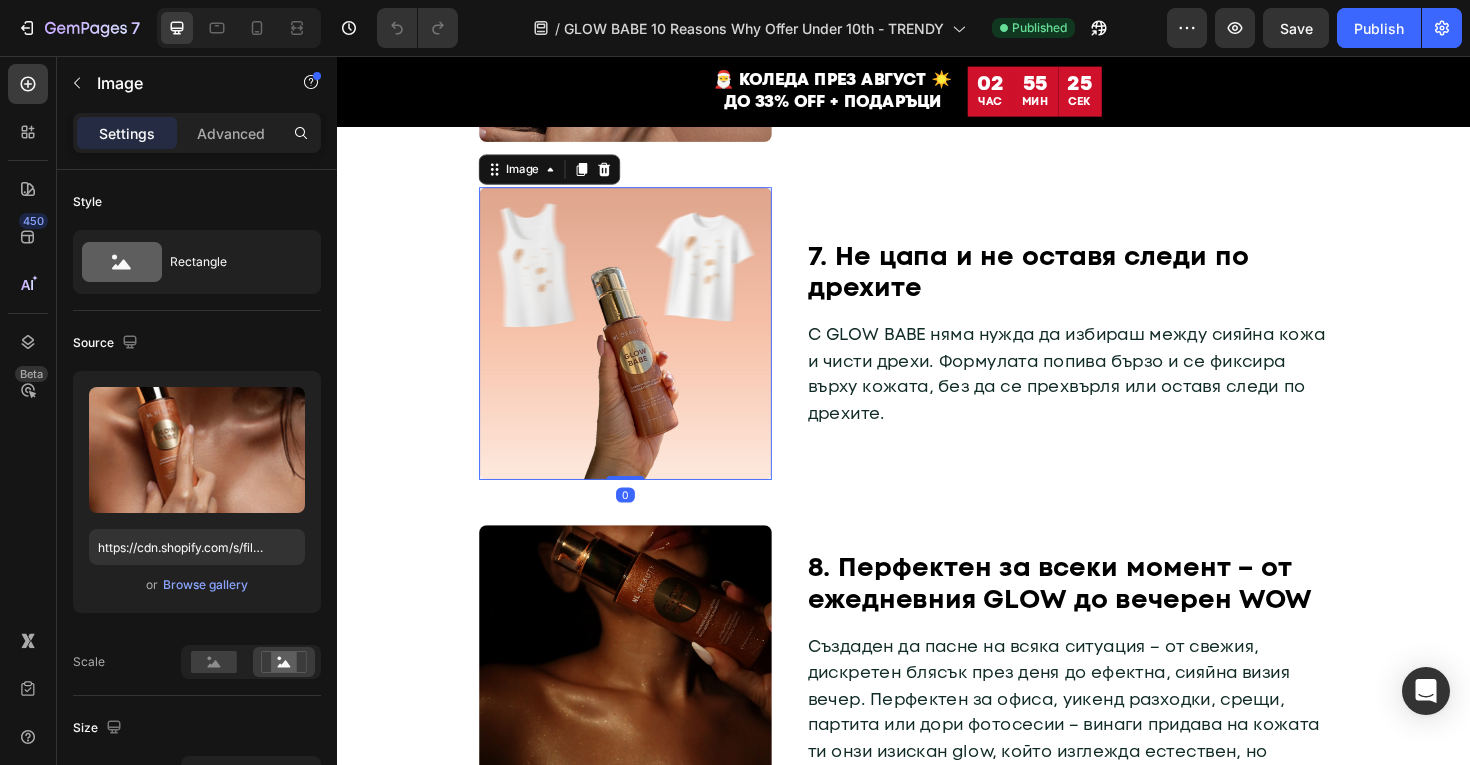 click at bounding box center (642, 350) 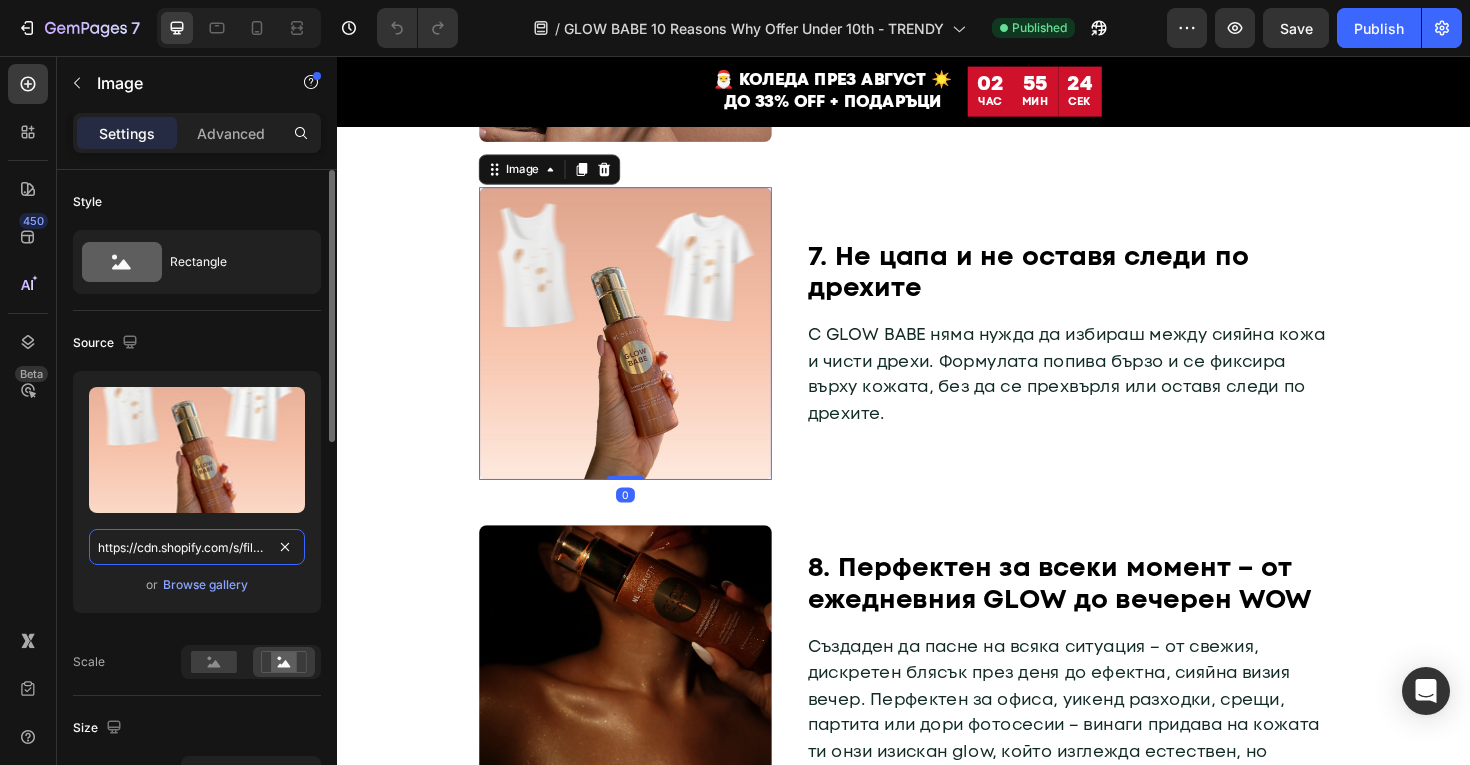click on "[URL]" at bounding box center (197, 547) 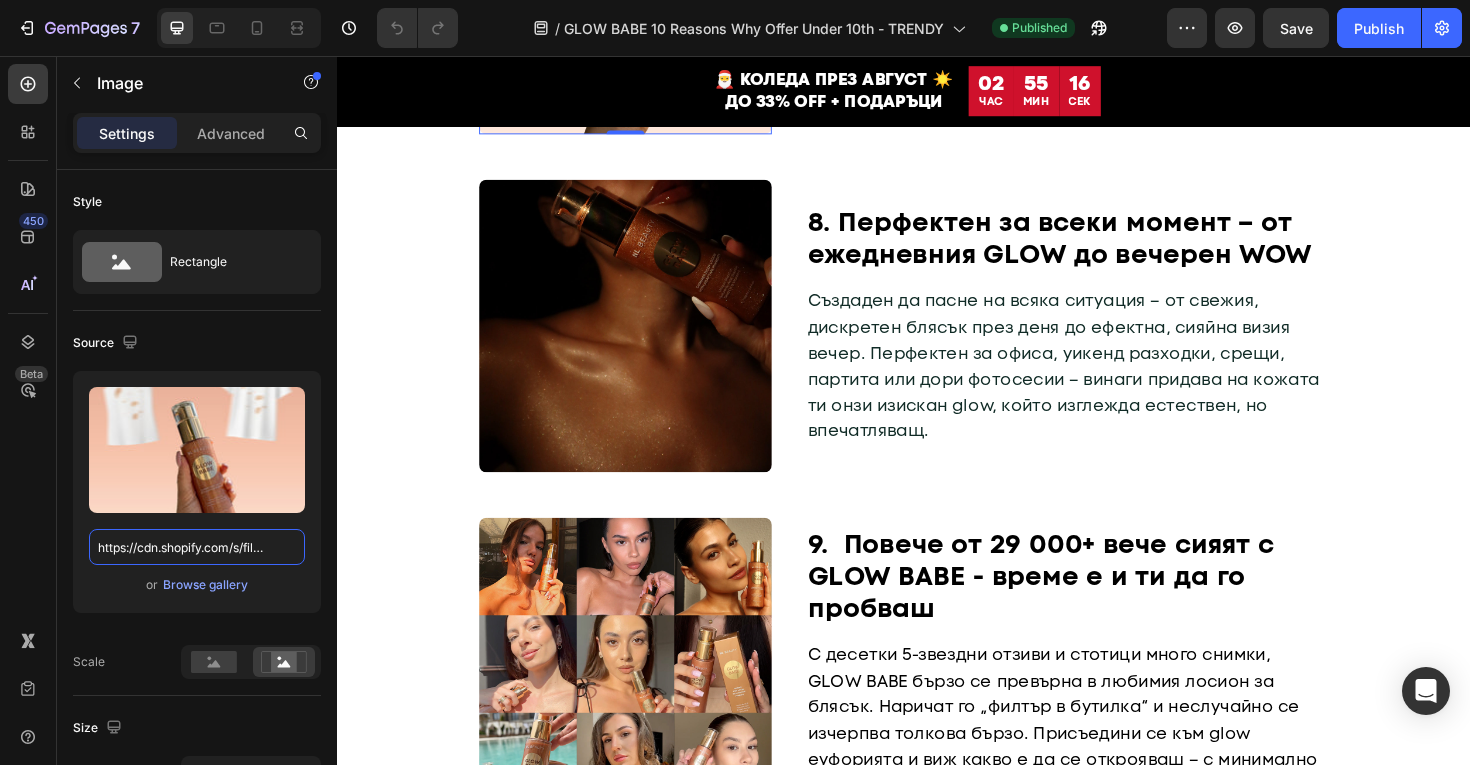 scroll, scrollTop: 2989, scrollLeft: 0, axis: vertical 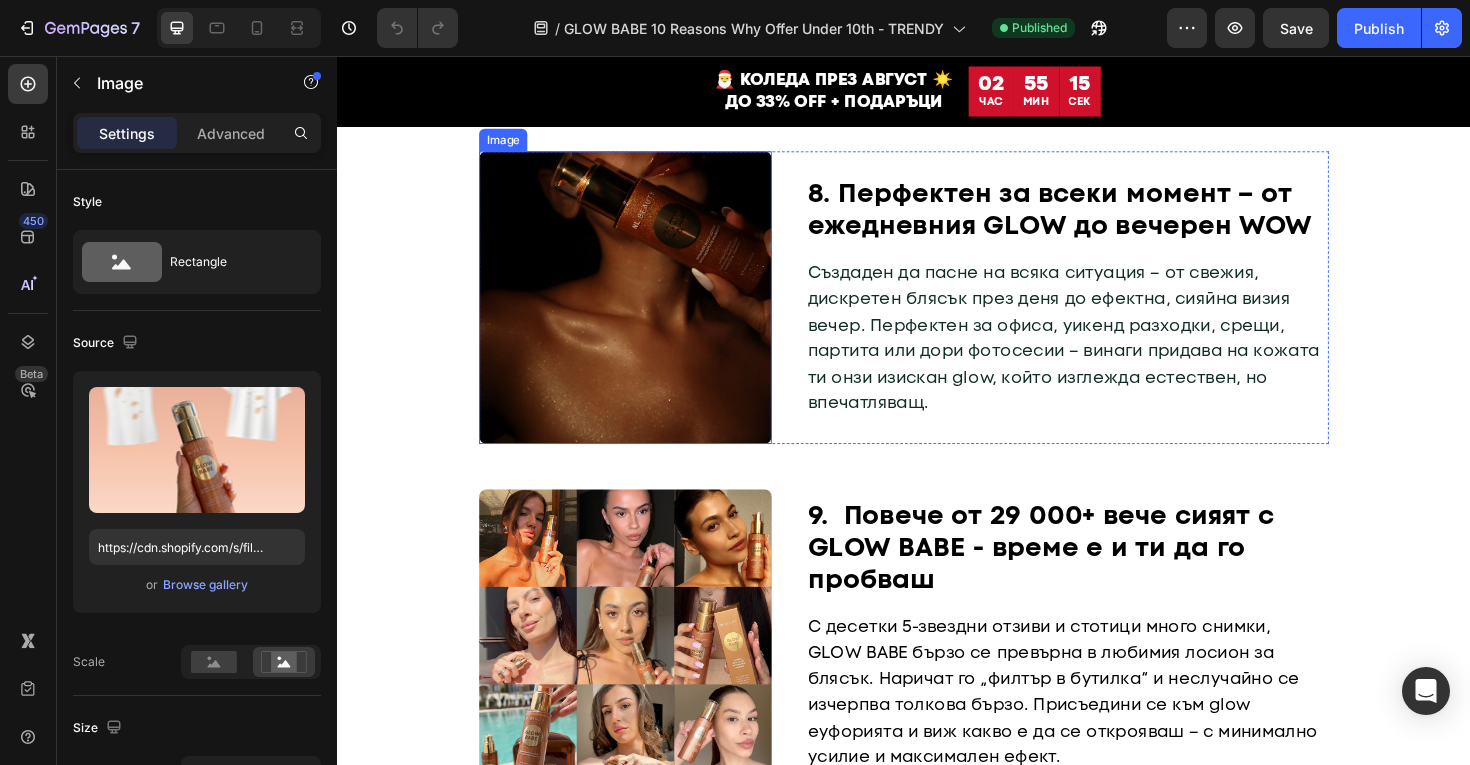 click at bounding box center (642, 312) 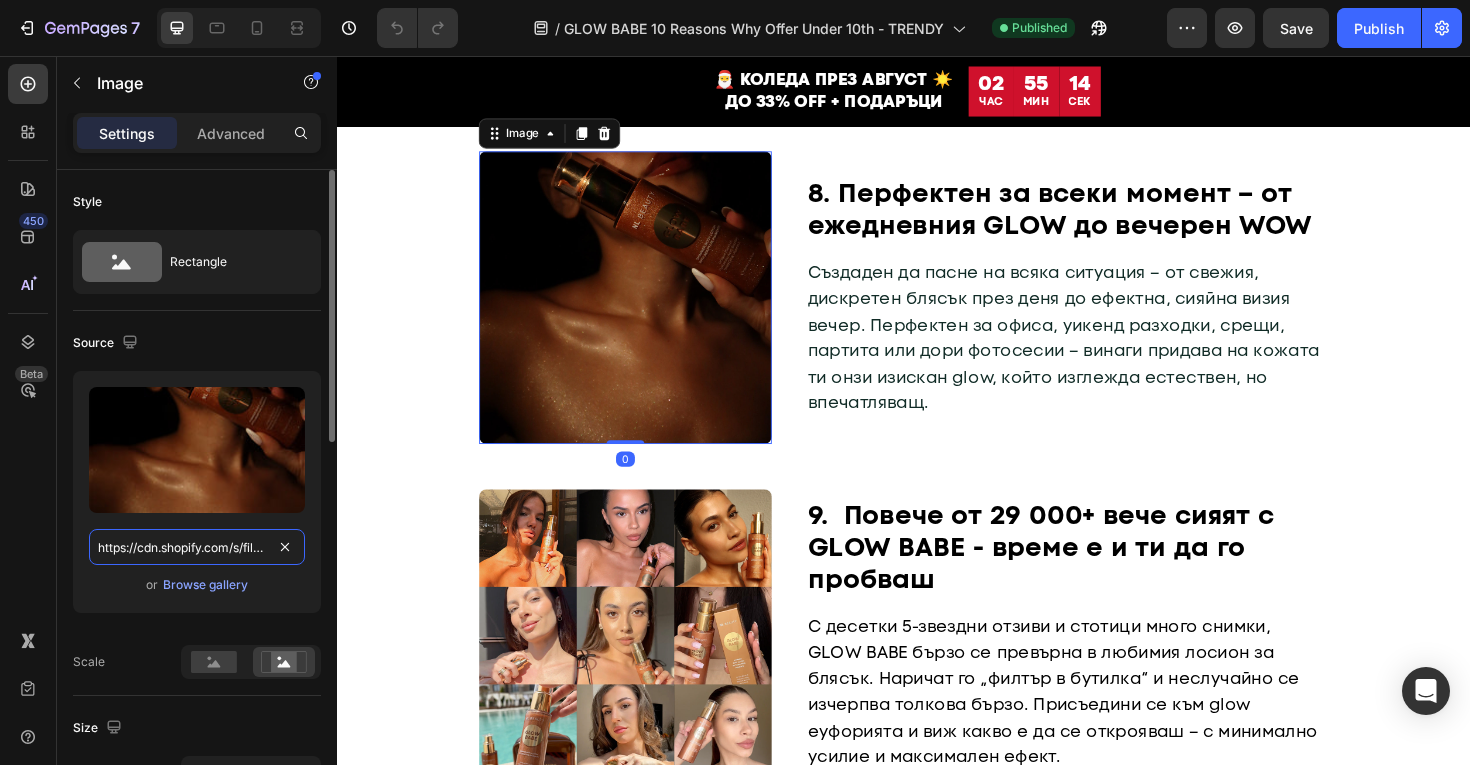 click on "https://cdn.shopify.com/s/files/1/0775/0831/3373/files/gempages_485104230382699404-416c6cd7-2996-4066-9c94-ab3bfe408255.jpg" at bounding box center [197, 547] 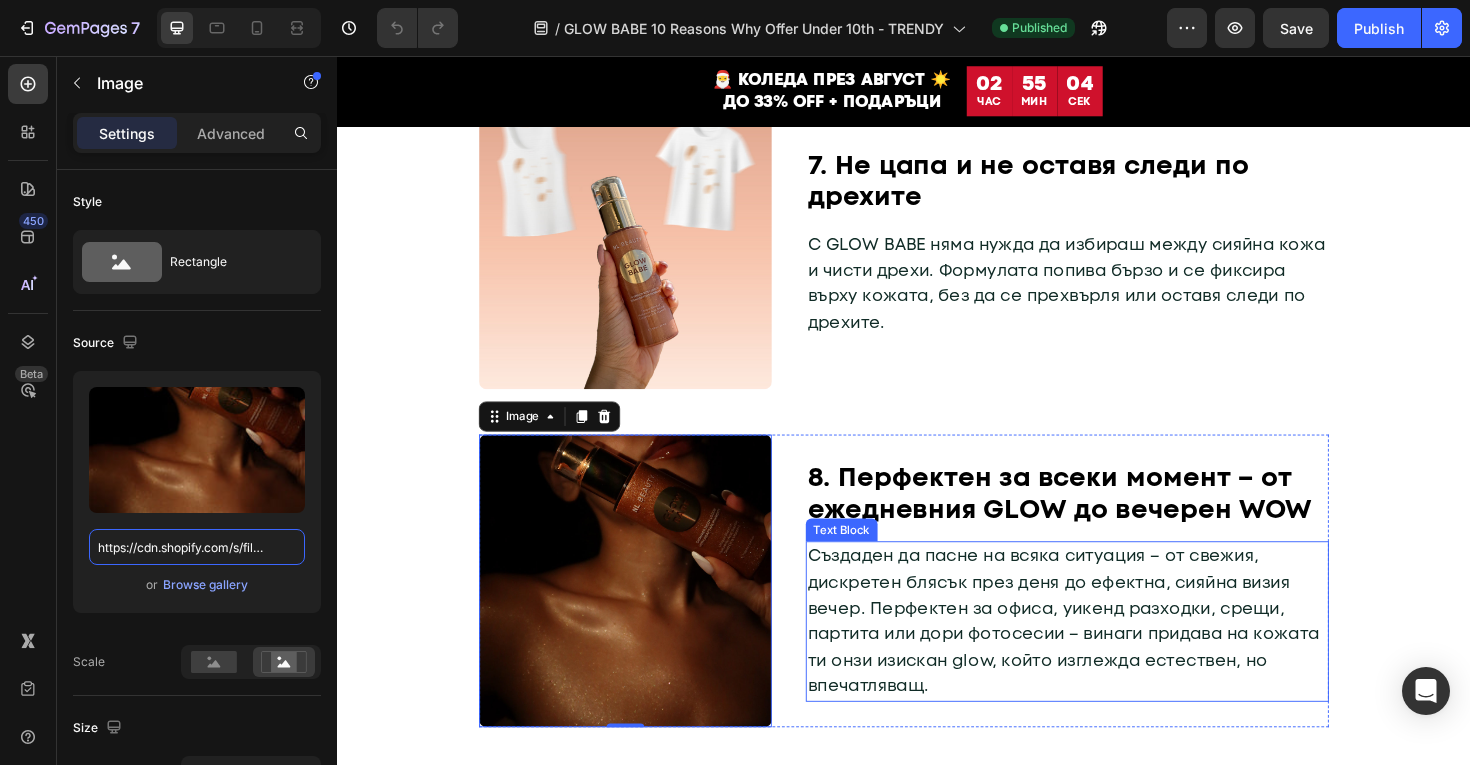 scroll, scrollTop: 2657, scrollLeft: 0, axis: vertical 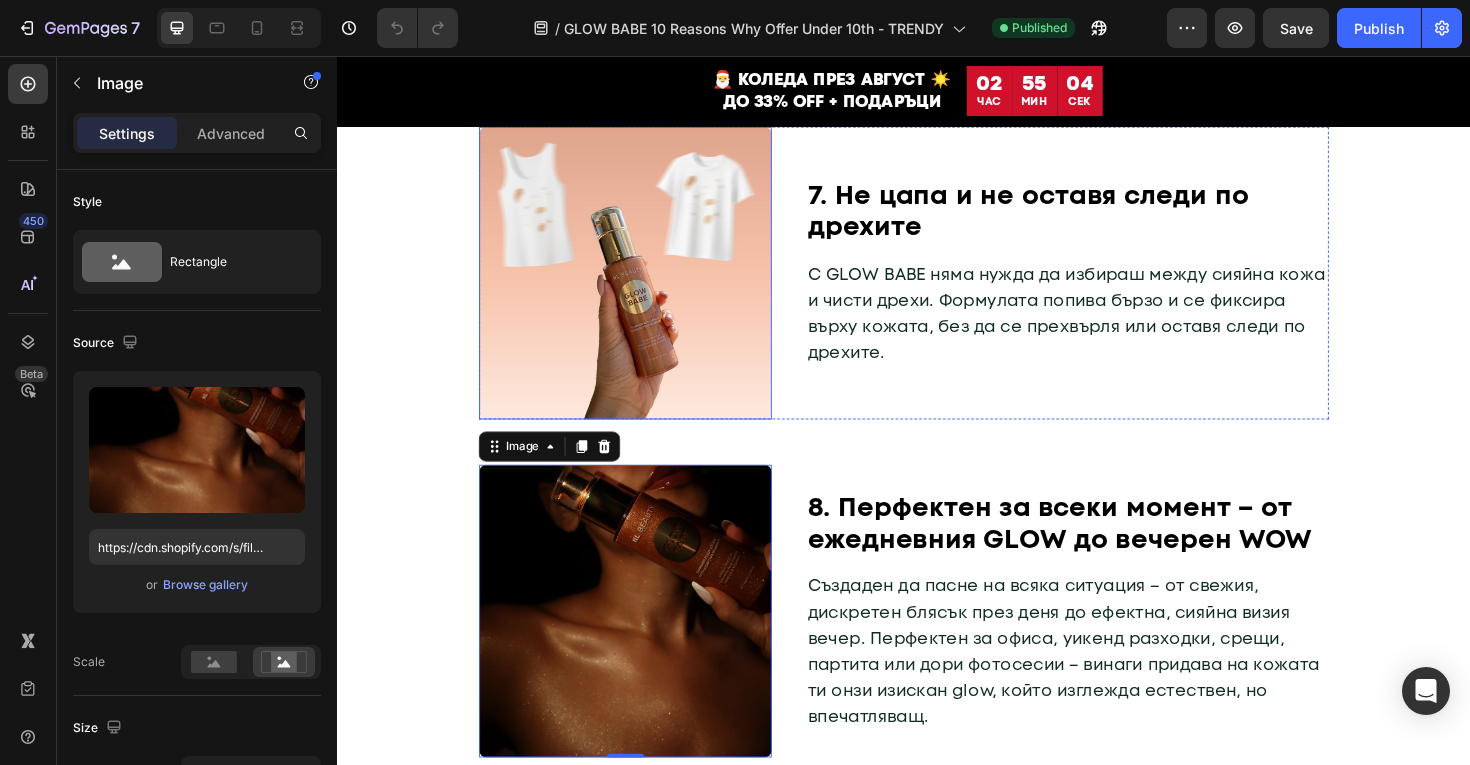 click at bounding box center (642, 286) 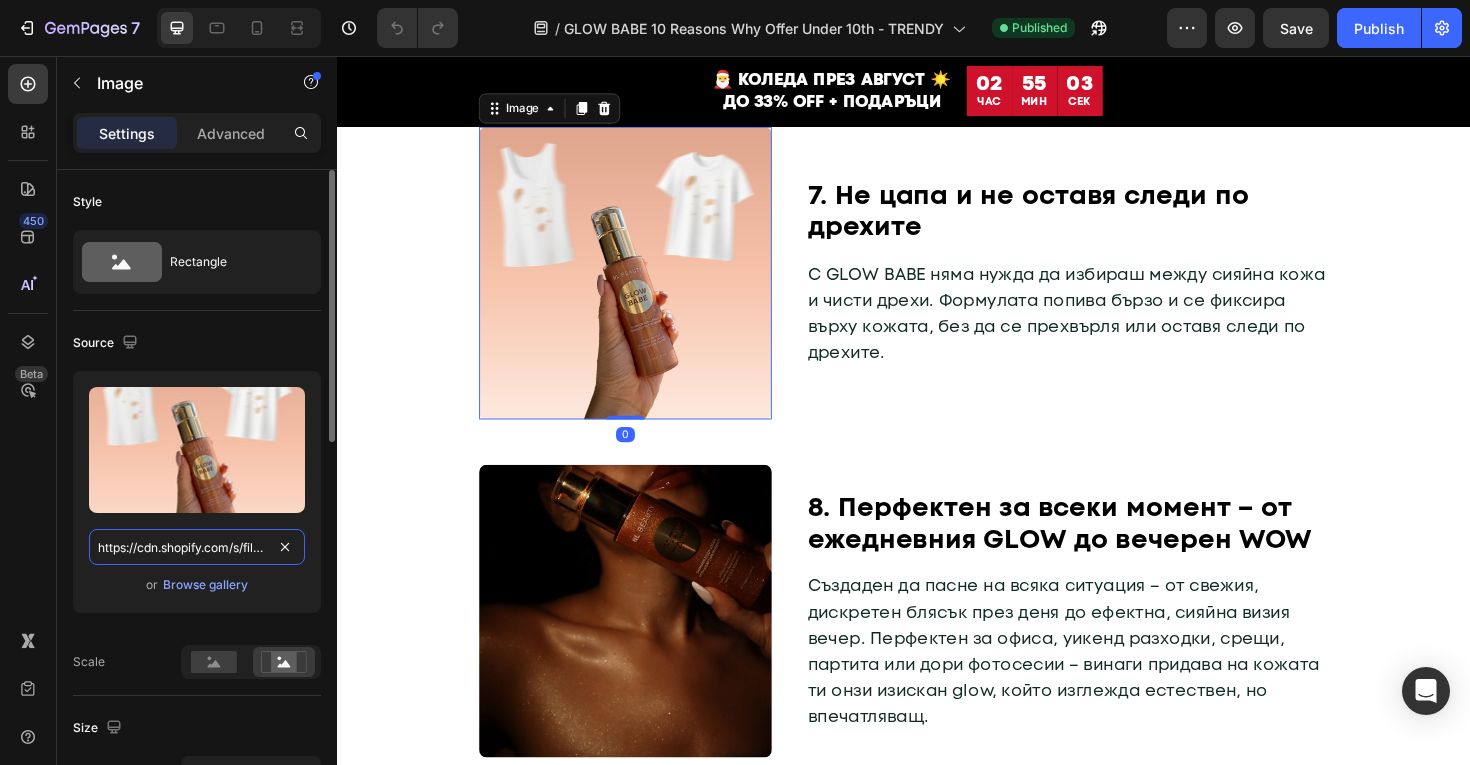 click on "https://cdn.shopify.com/s/files/1/0775/0831/3373/files/gempages_485104230382699404-ae81a7f5-c668-4812-a69f-71ebfabc273c.jpg" at bounding box center (197, 547) 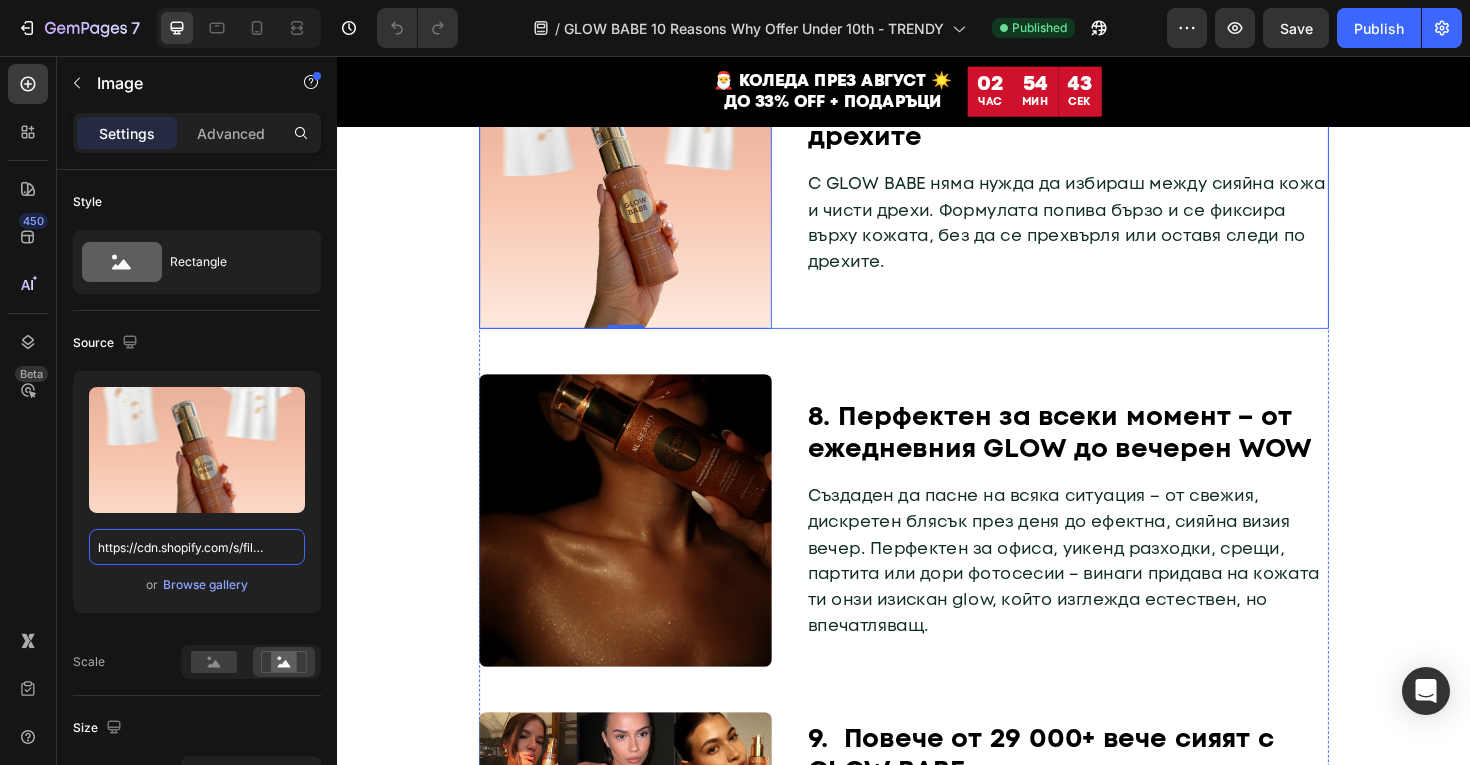 scroll, scrollTop: 2839, scrollLeft: 0, axis: vertical 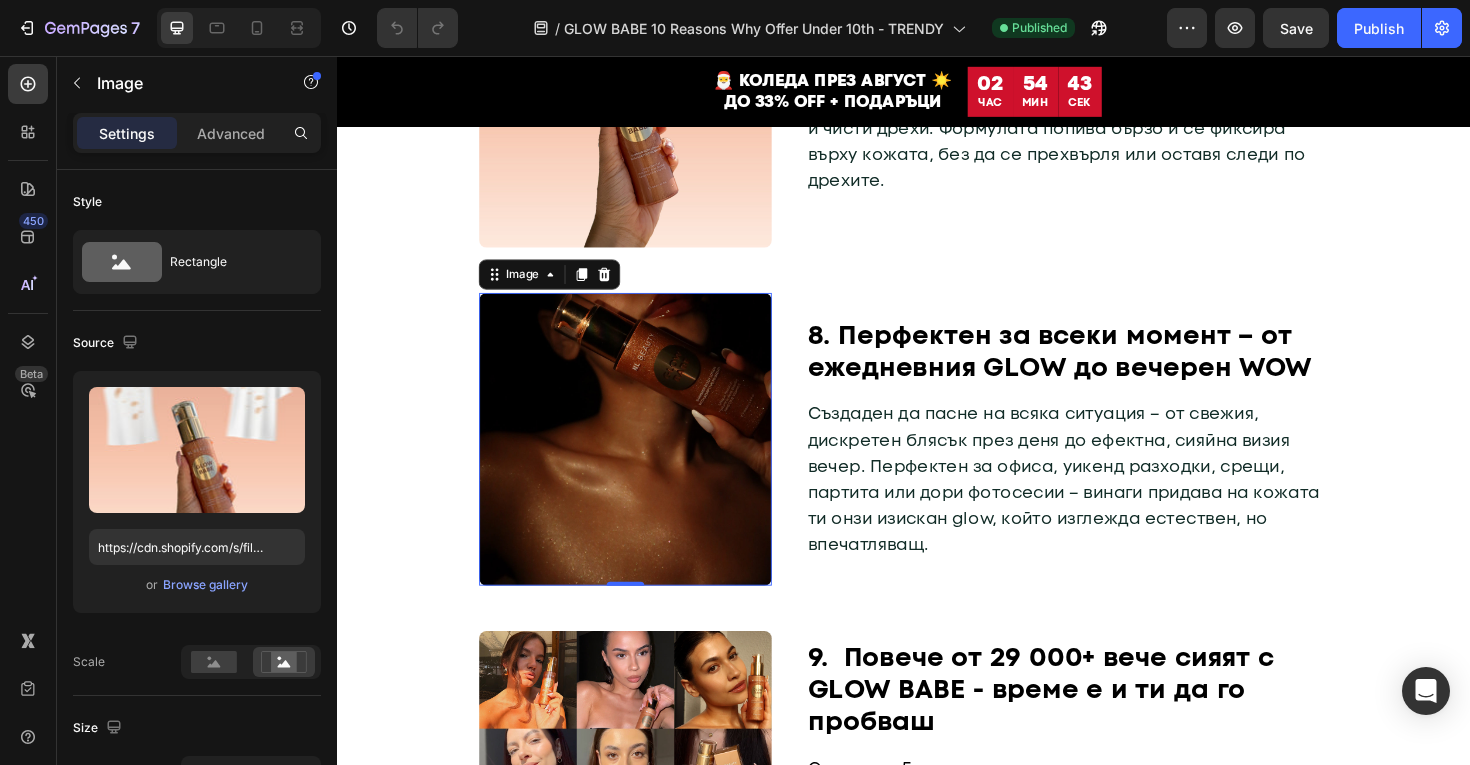 click at bounding box center (642, 462) 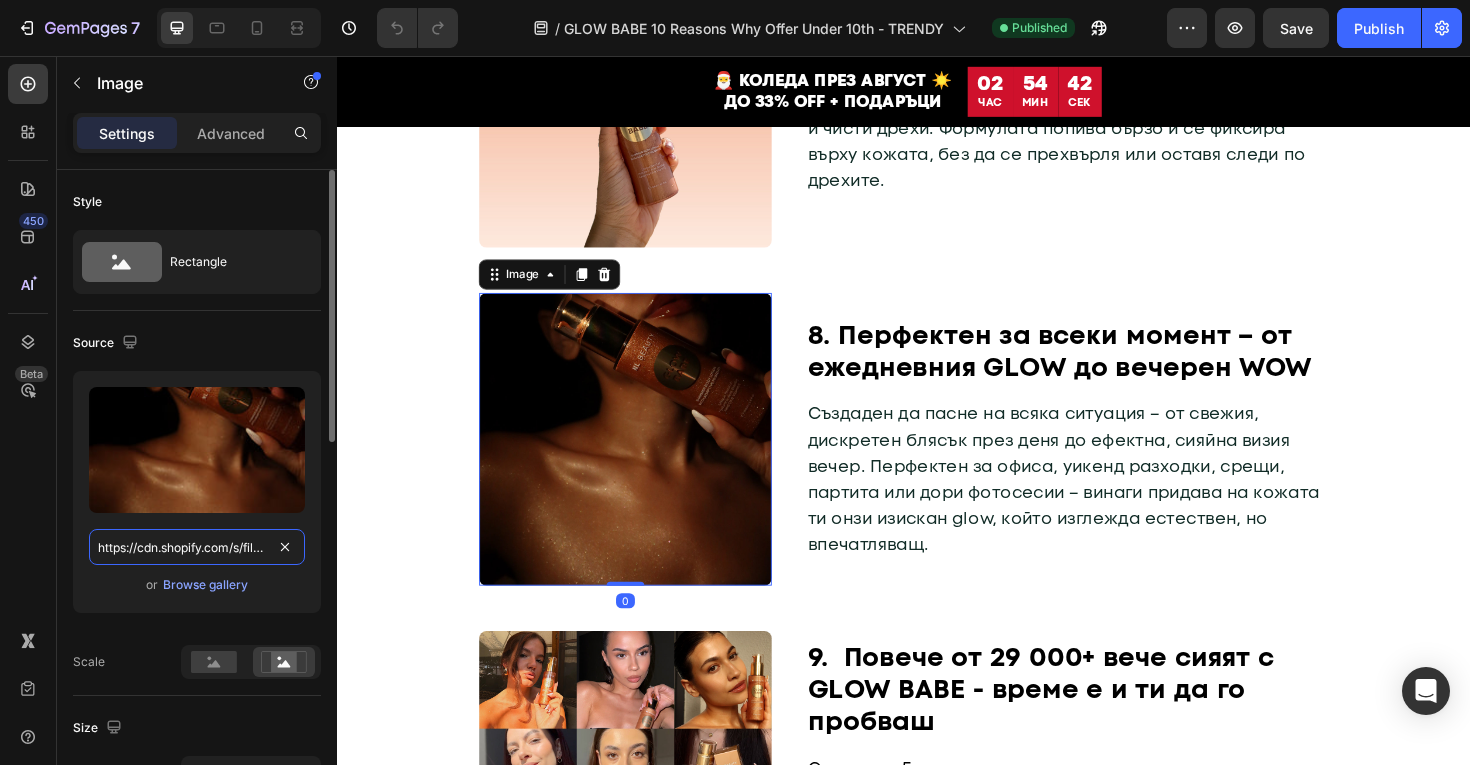 click on "https://cdn.shopify.com/s/files/1/0775/0831/3373/files/gempages_485104230382699404-416c6cd7-2996-4066-9c94-ab3bfe408255.jpg" at bounding box center (197, 547) 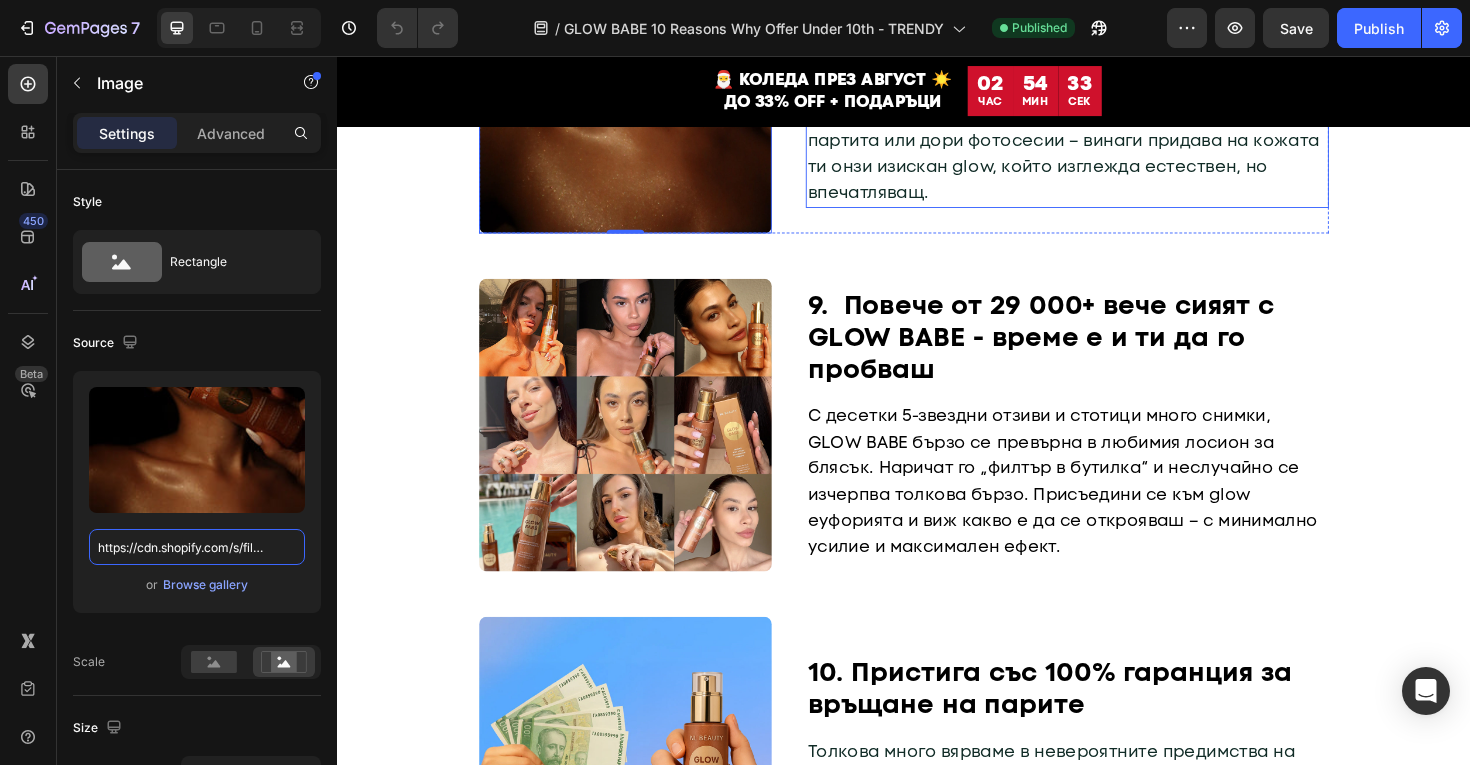 scroll, scrollTop: 3267, scrollLeft: 0, axis: vertical 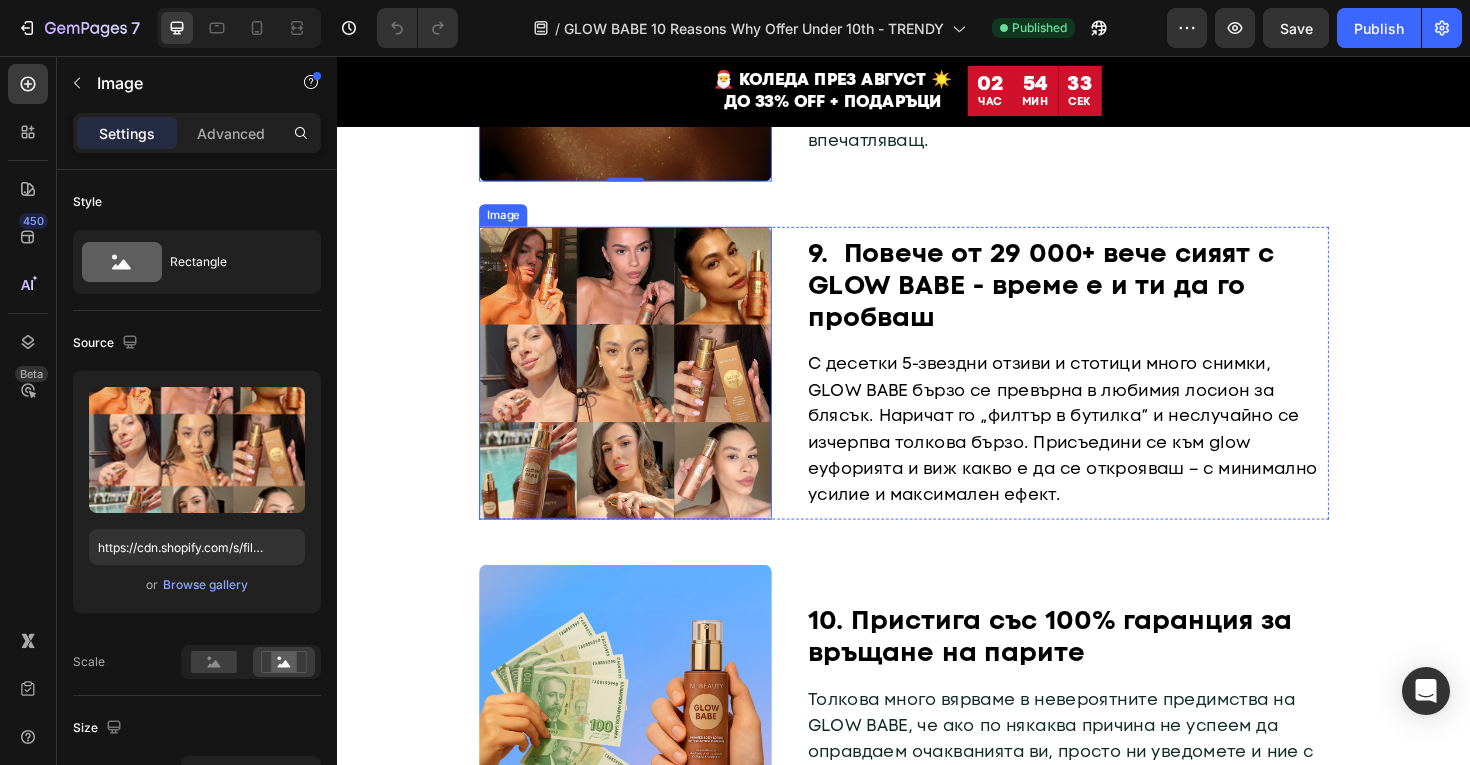 click at bounding box center (642, 392) 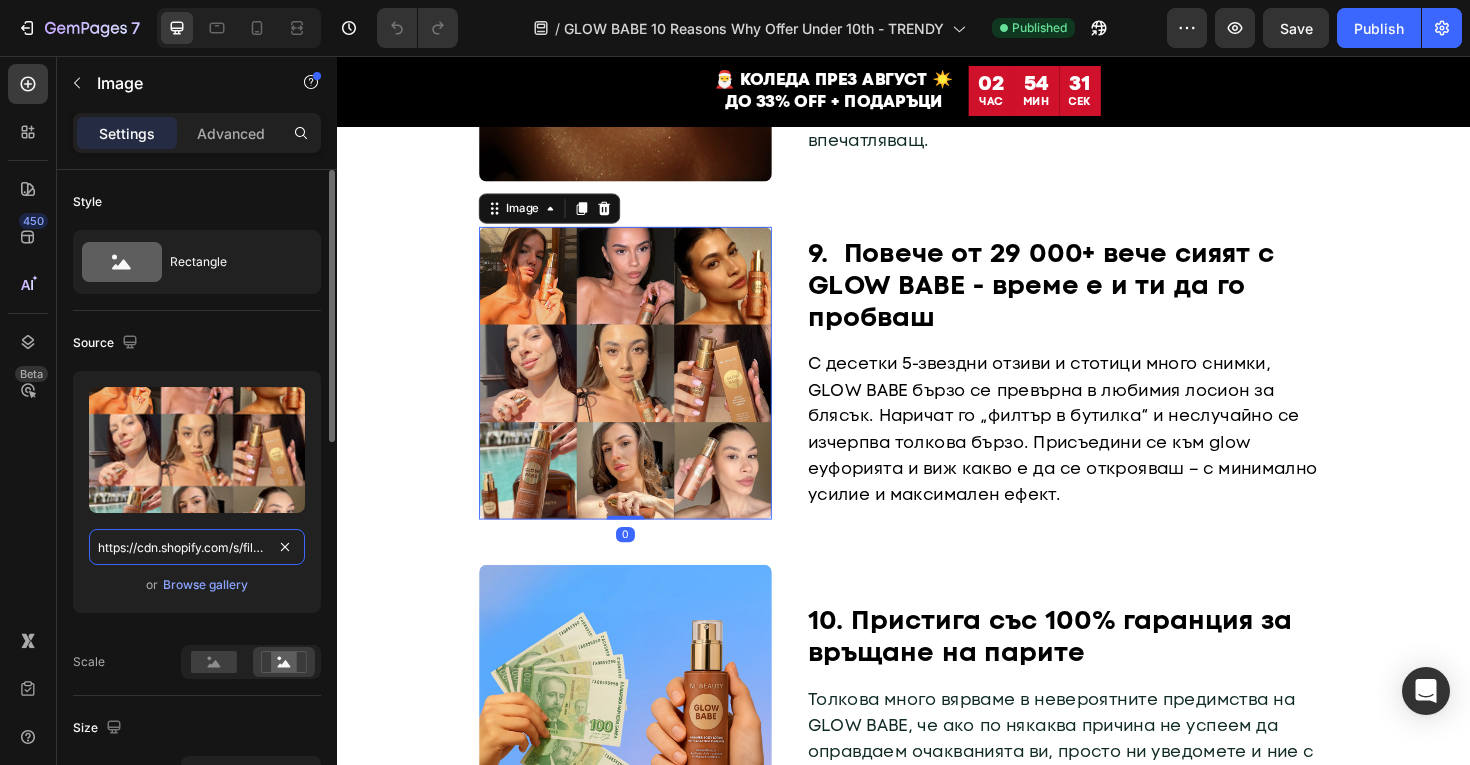 click on "https://cdn.shopify.com/s/files/1/0775/0831/3373/files/gempages_485104230382699404-fa36de34-75fb-41e5-a956-e2e864ee7858.jpg" at bounding box center (197, 547) 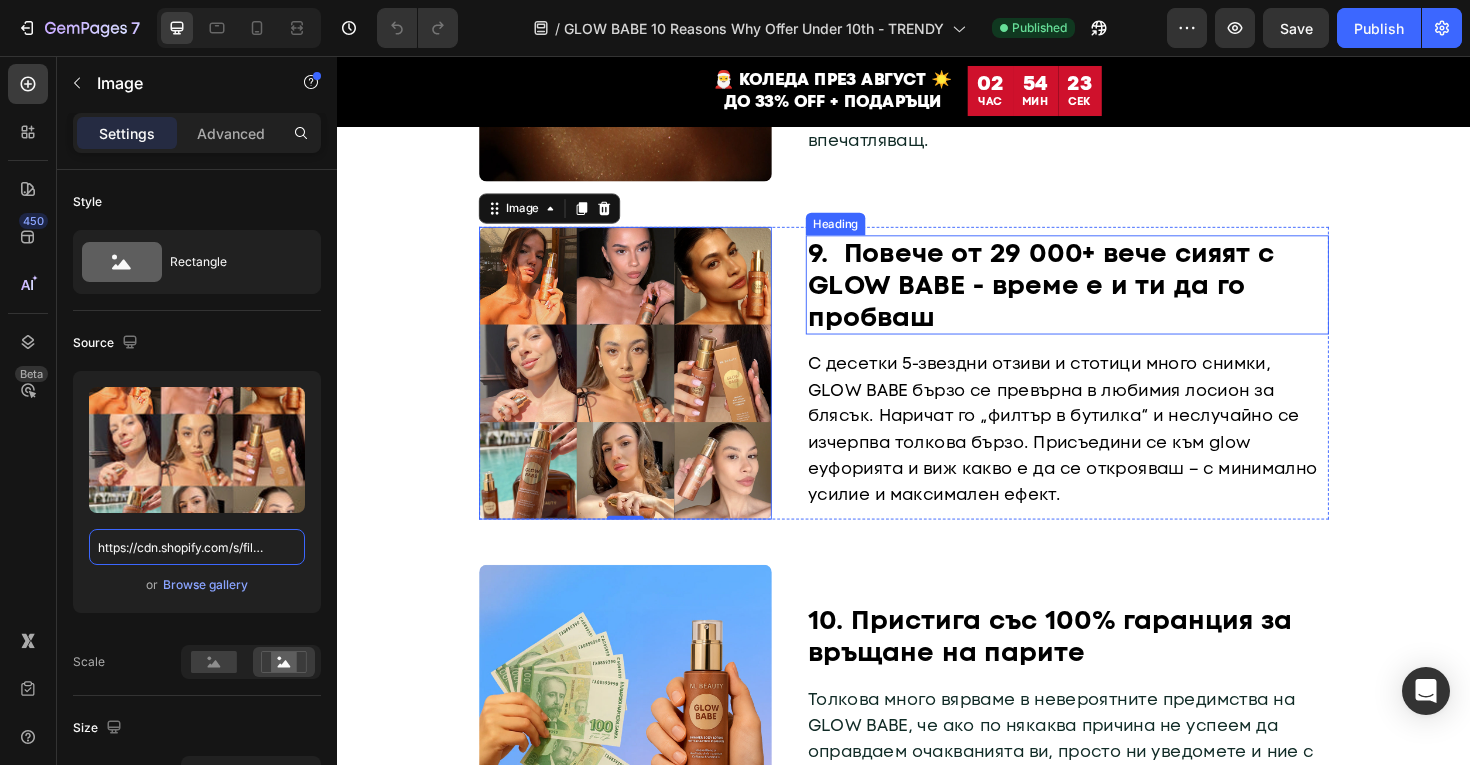 scroll, scrollTop: 3586, scrollLeft: 0, axis: vertical 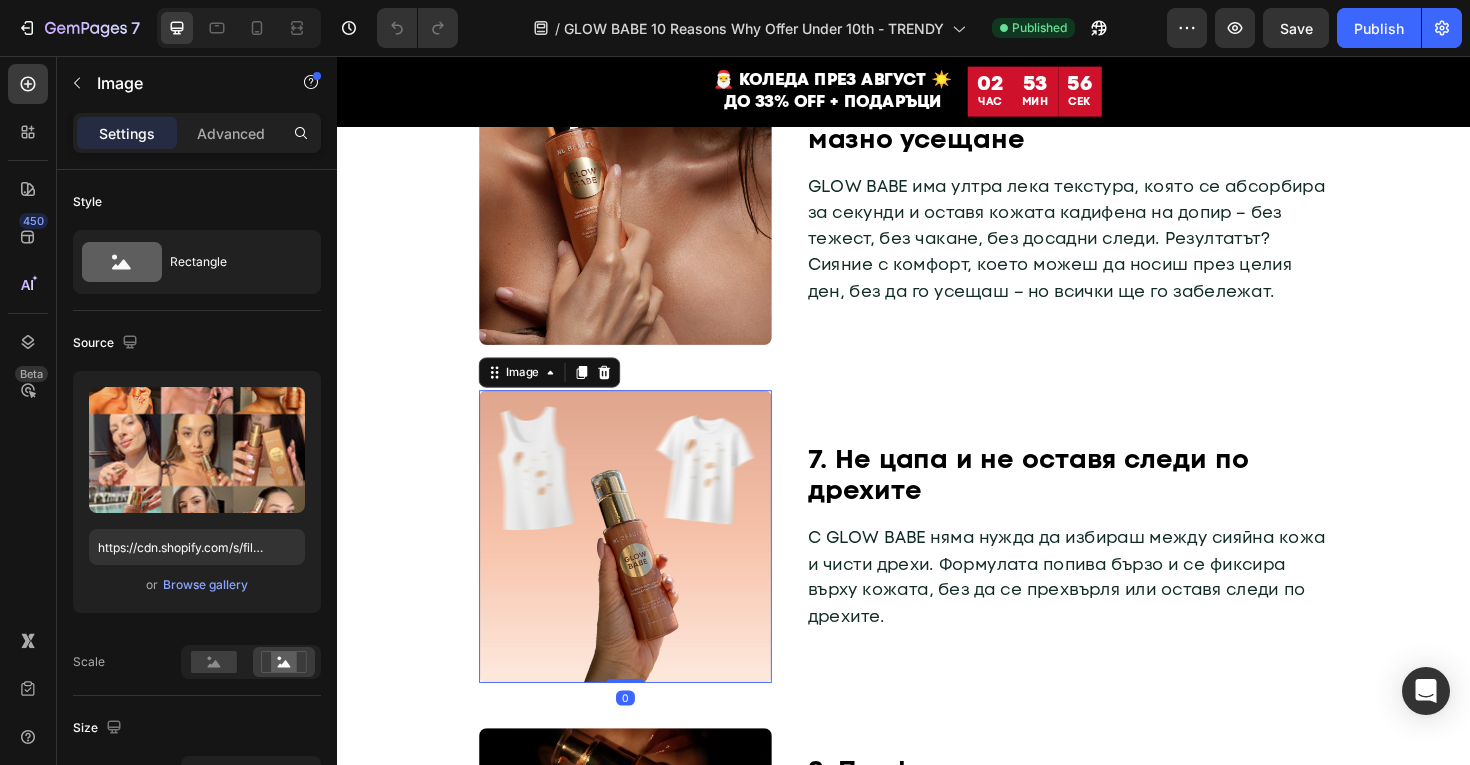 click at bounding box center (642, 565) 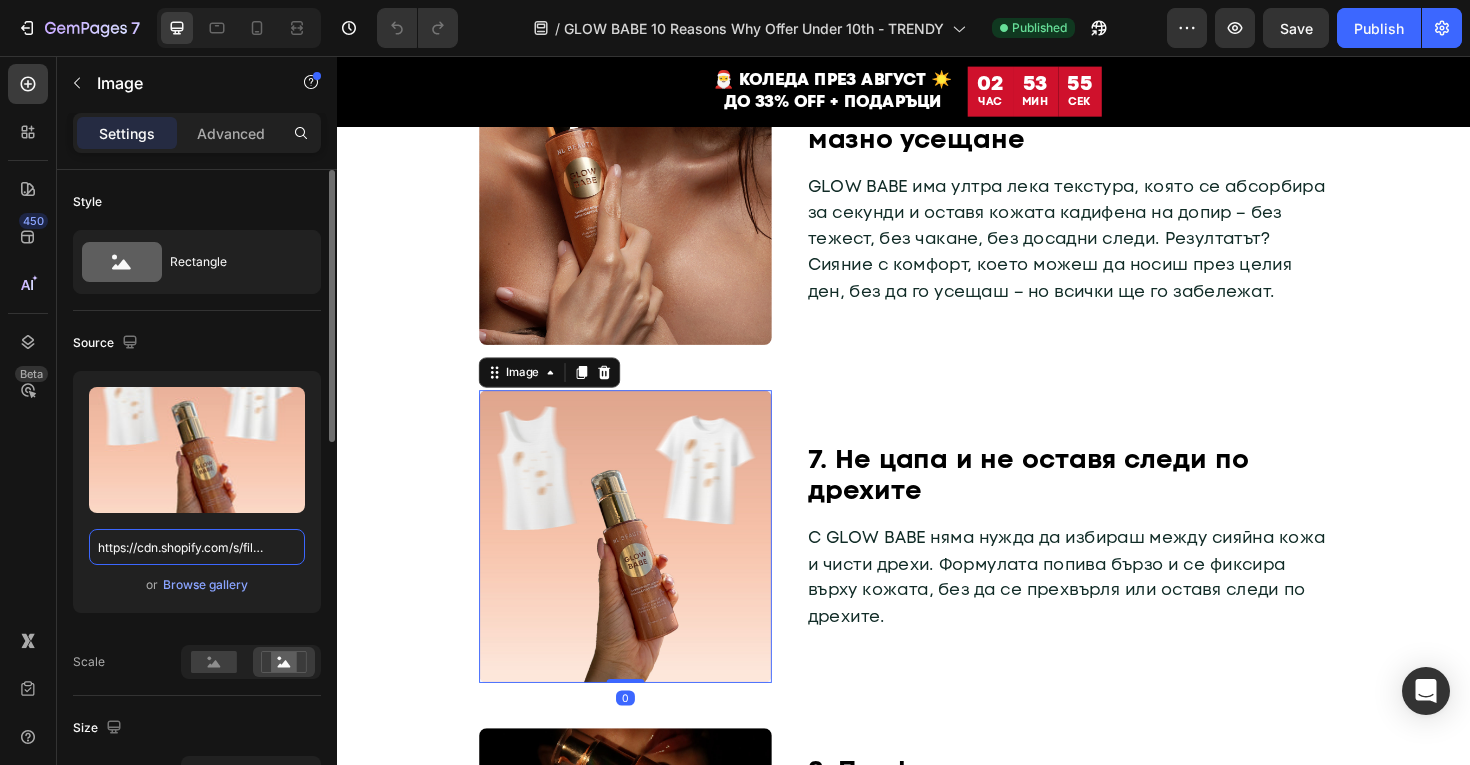 click on "https://cdn.shopify.com/s/files/1/0775/0831/3373/files/gempages_485104230382699404-ae81a7f5-c668-4812-a69f-71ebfabc273c.jpg" at bounding box center [197, 547] 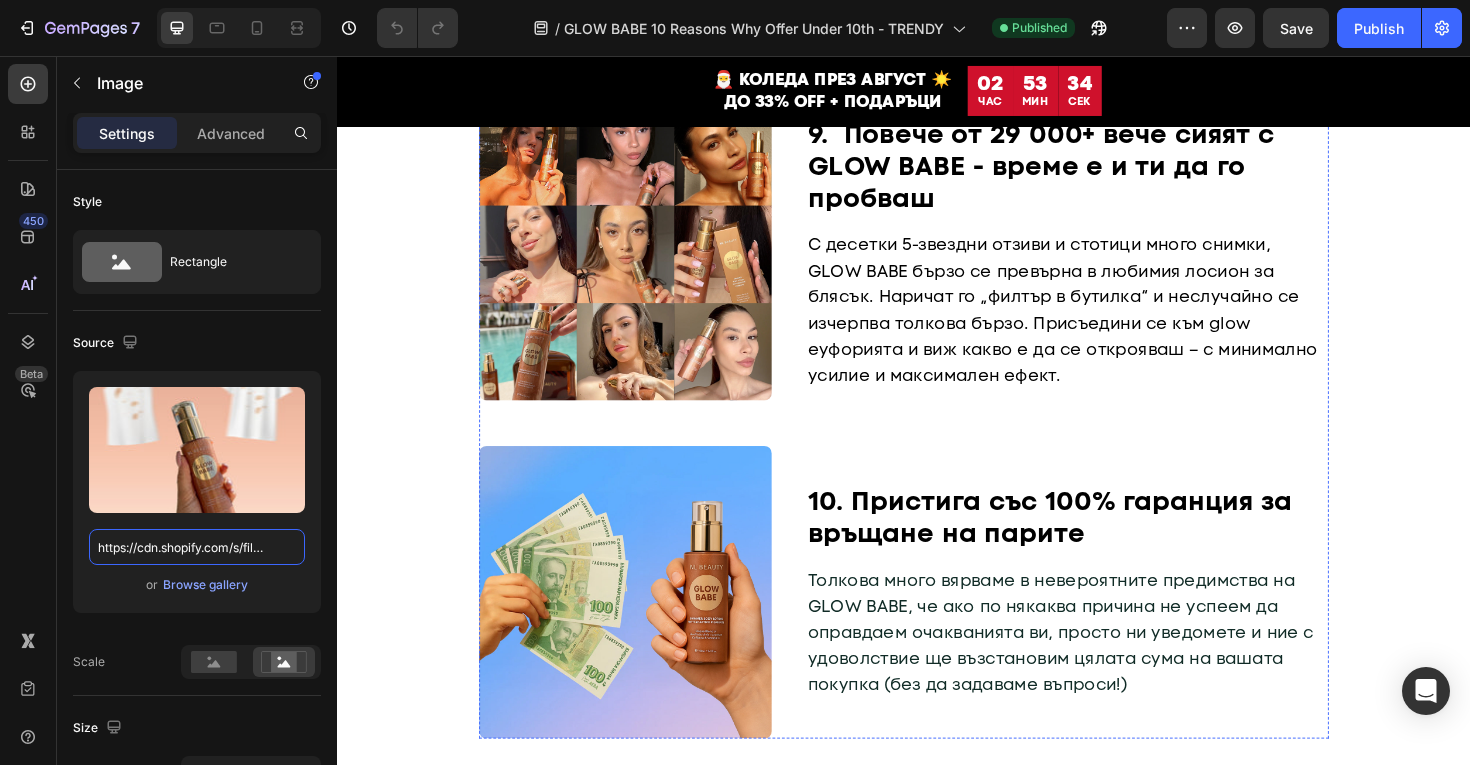 scroll, scrollTop: 3475, scrollLeft: 0, axis: vertical 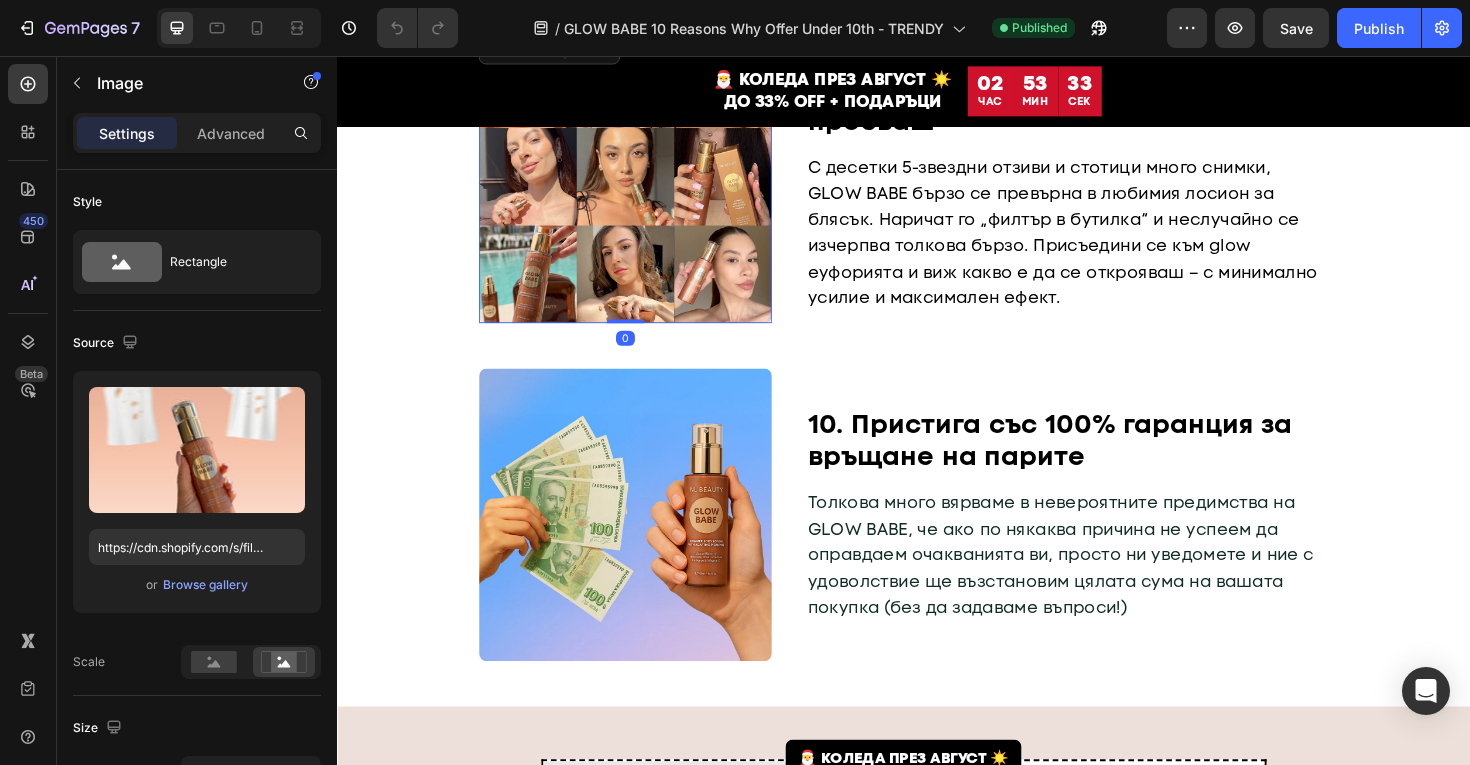 click at bounding box center (642, 184) 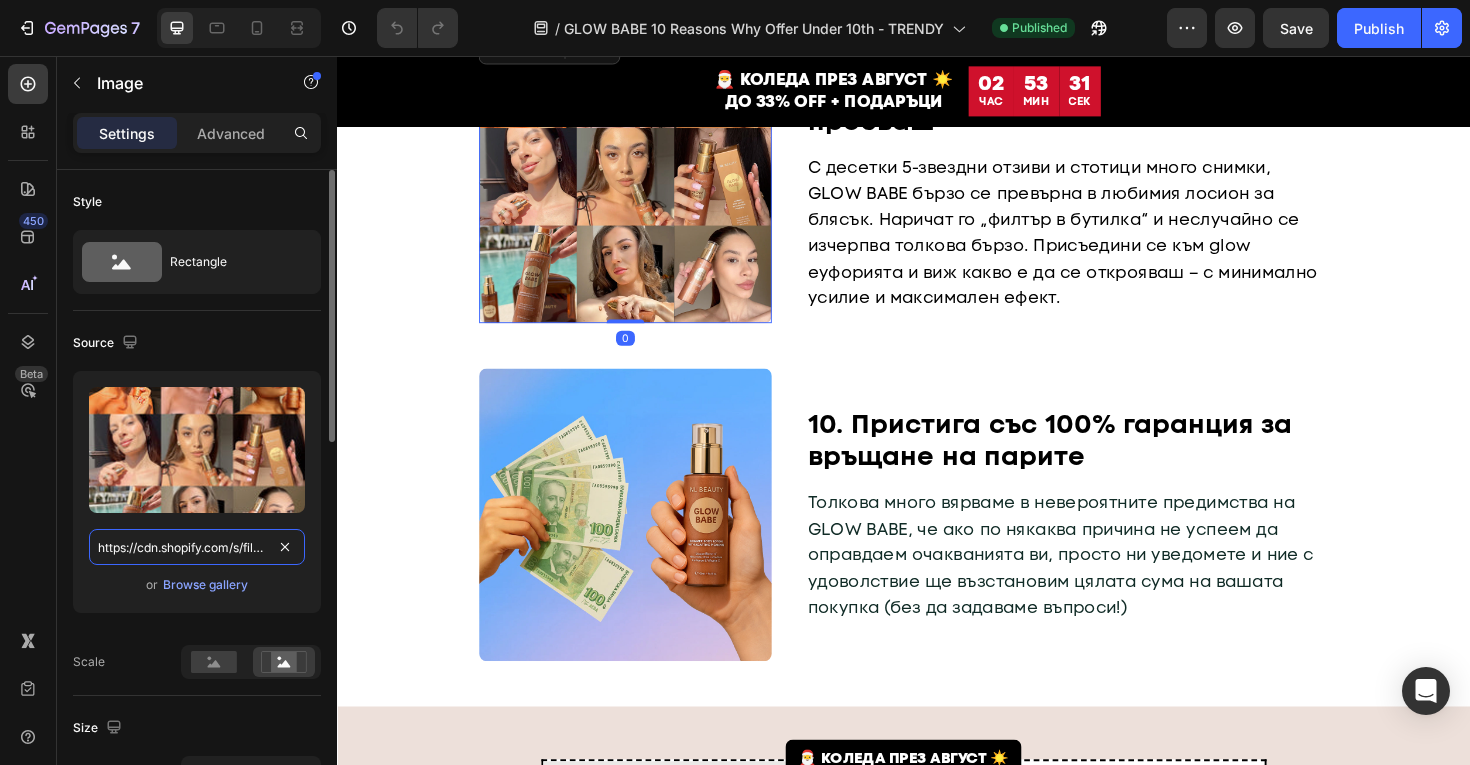 click on "https://cdn.shopify.com/s/files/1/0775/0831/3373/files/gempages_485104230382699404-fa36de34-75fb-41e5-a956-e2e864ee7858.jpg" at bounding box center (197, 547) 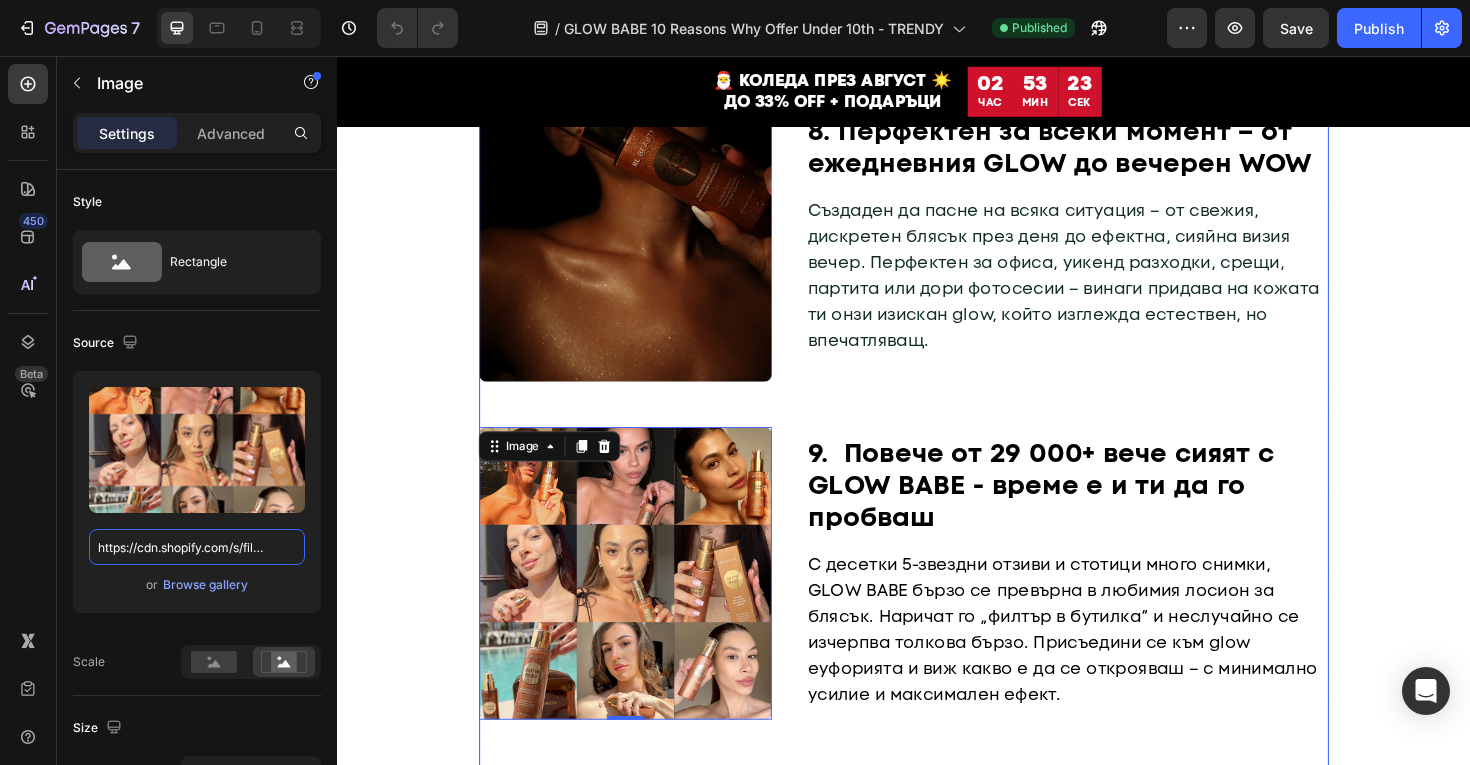 scroll, scrollTop: 3026, scrollLeft: 0, axis: vertical 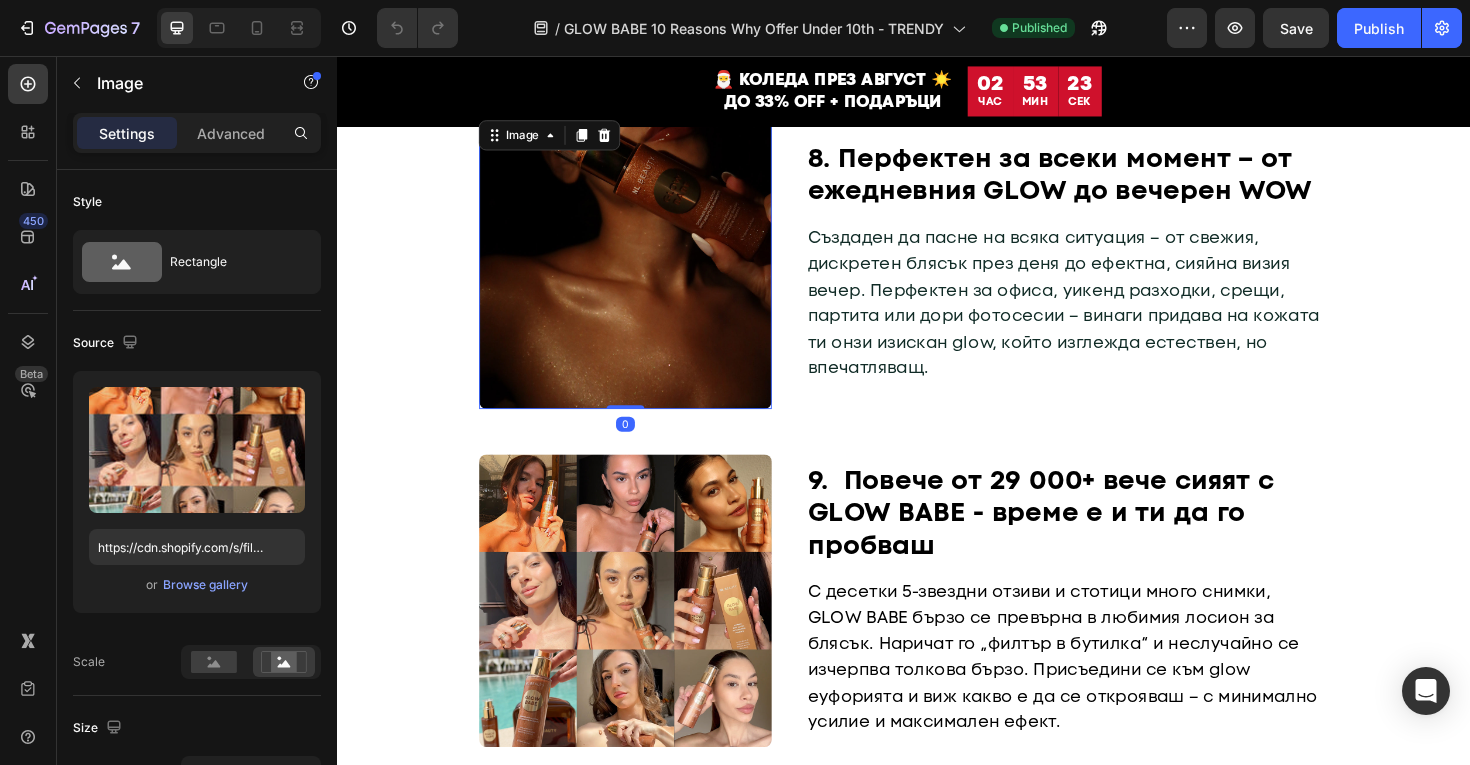 click at bounding box center (642, 275) 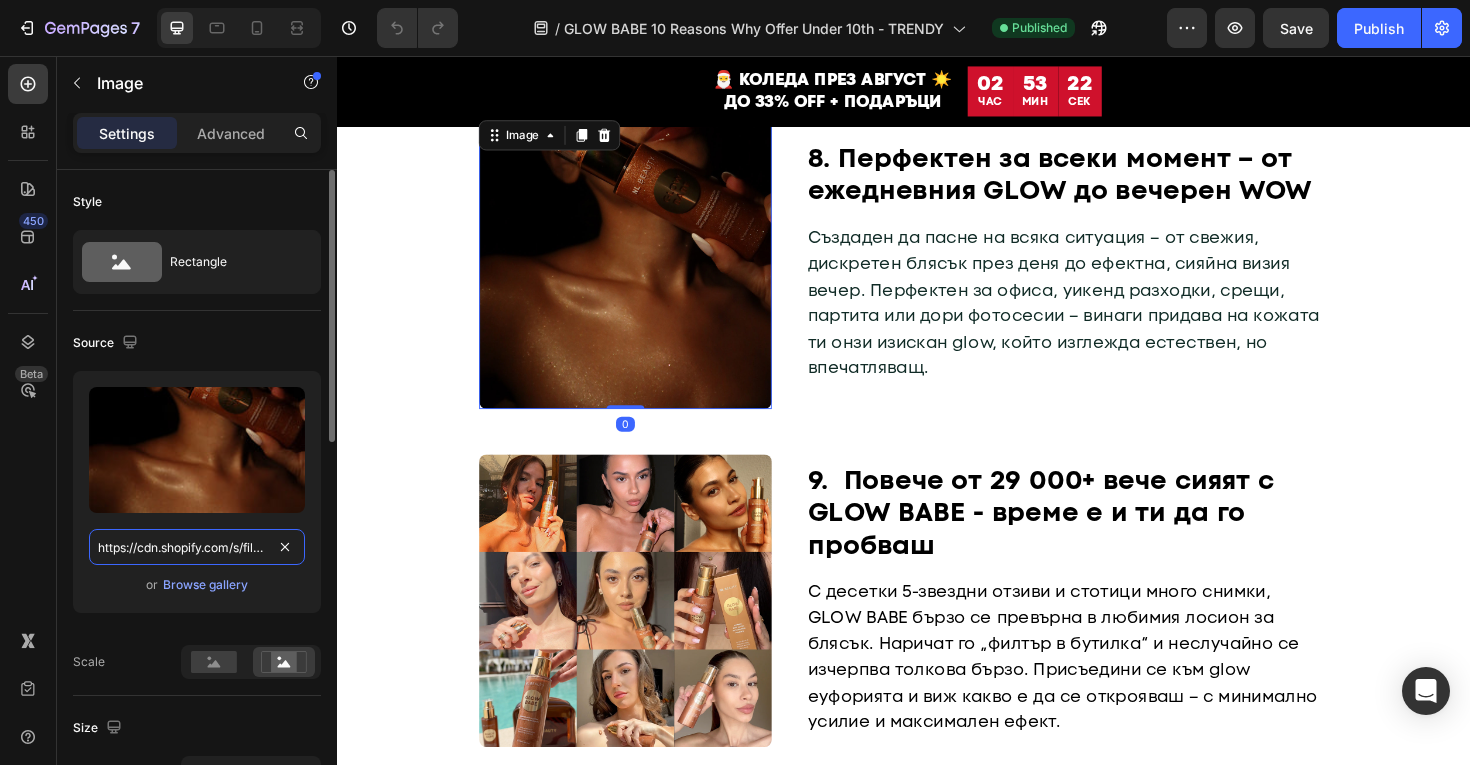 click on "https://cdn.shopify.com/s/files/1/0775/0831/3373/files/gempages_485104230382699404-416c6cd7-2996-4066-9c94-ab3bfe408255.jpg" at bounding box center [197, 547] 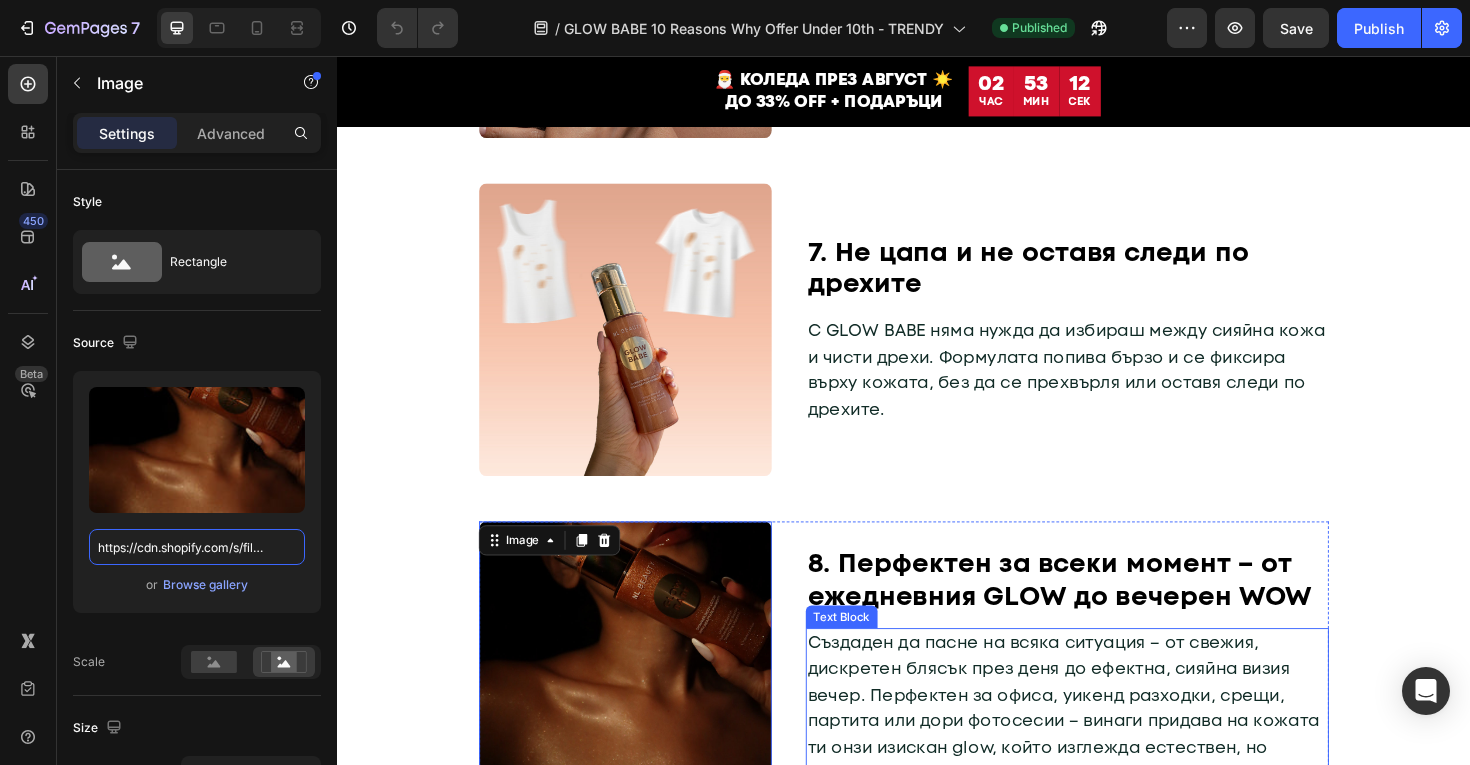 scroll, scrollTop: 2393, scrollLeft: 0, axis: vertical 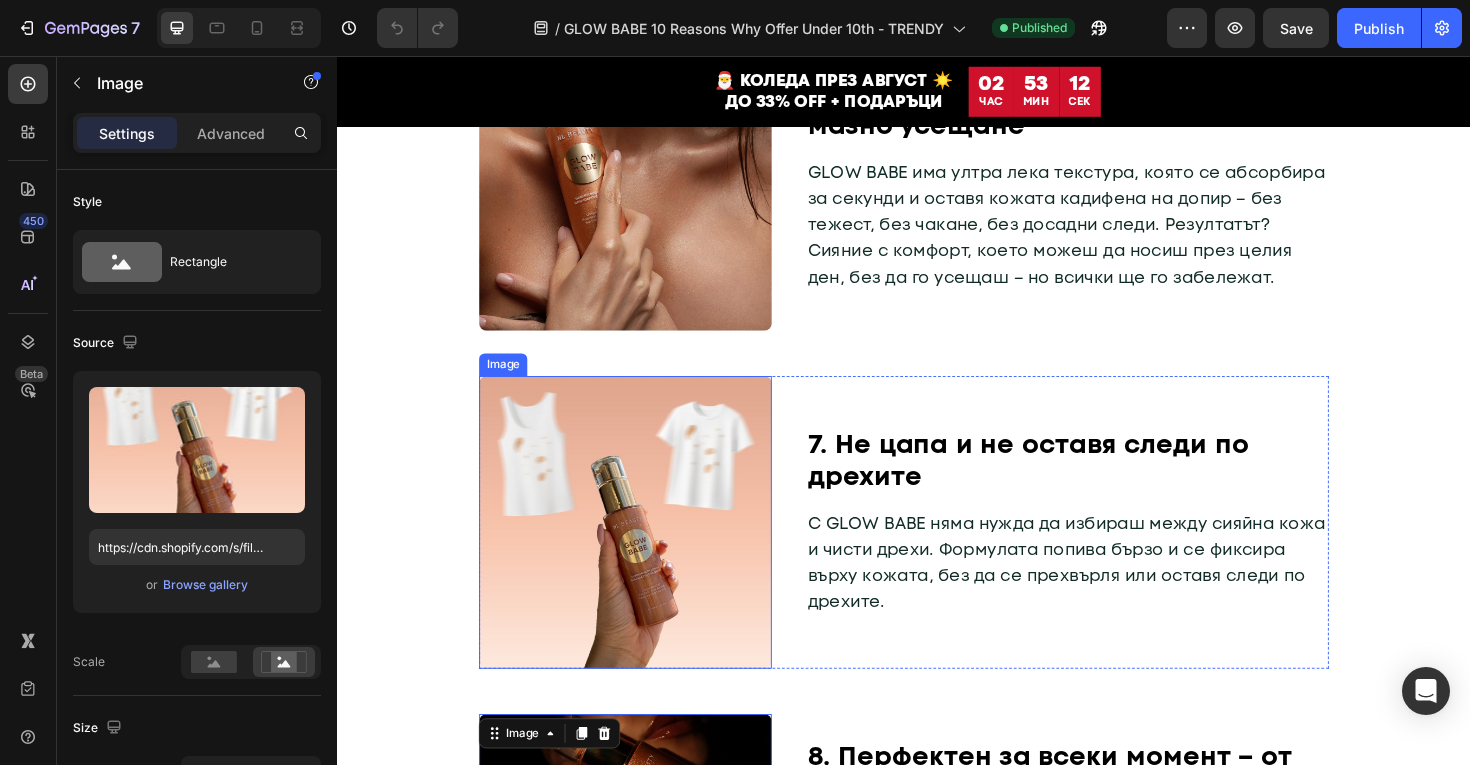 click at bounding box center [642, 550] 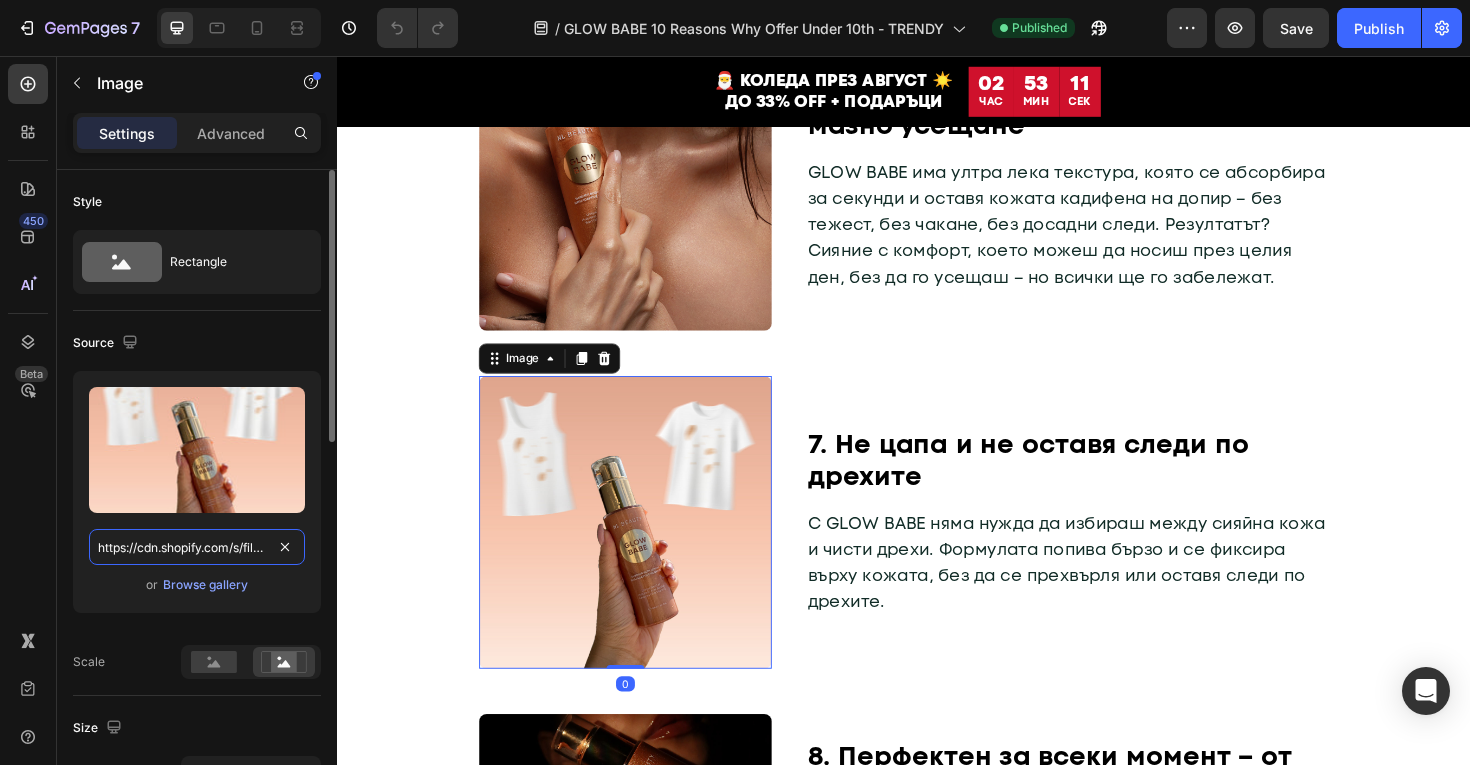 click on "https://cdn.shopify.com/s/files/1/0775/0831/3373/files/gempages_485104230382699404-ae81a7f5-c668-4812-a69f-71ebfabc273c.jpg" at bounding box center (197, 547) 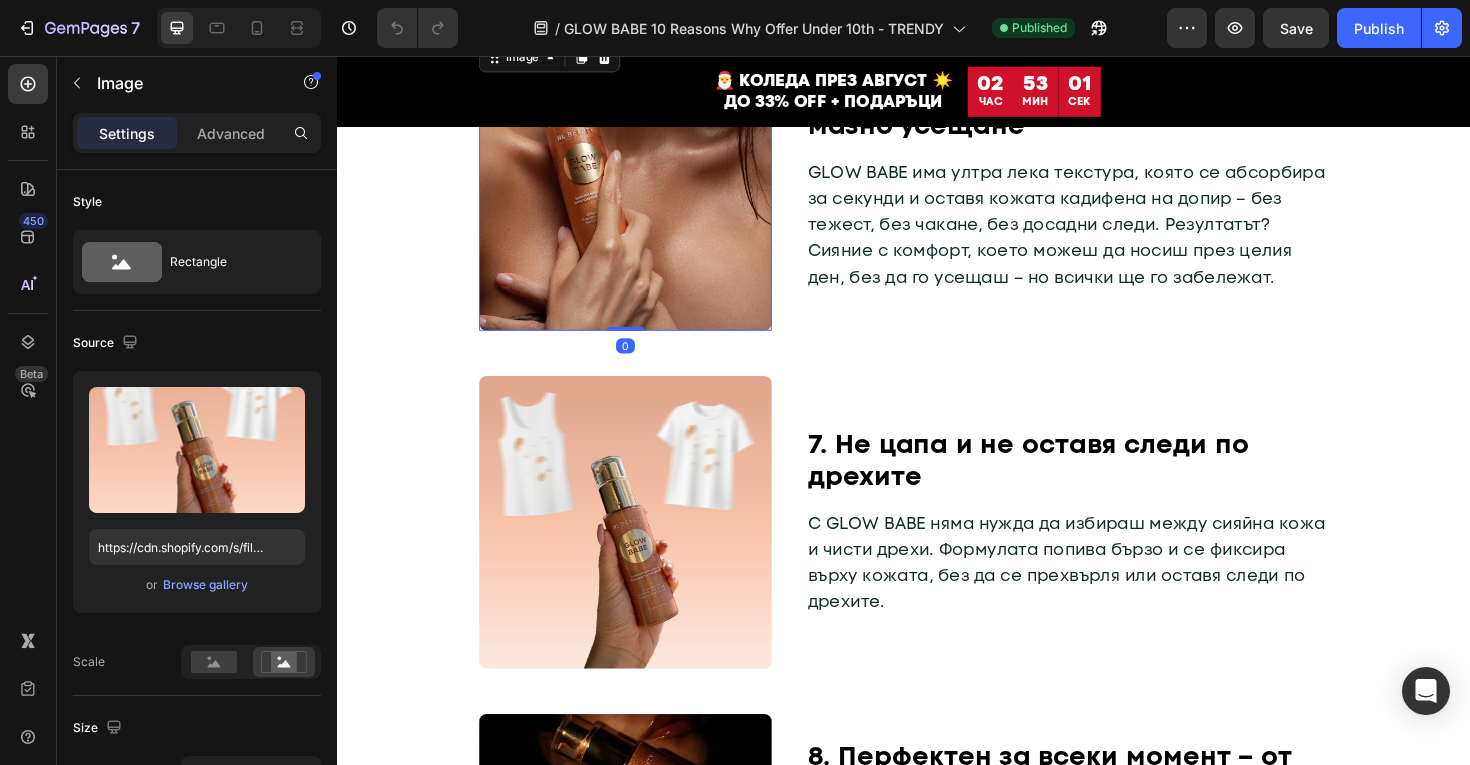 click at bounding box center (642, 192) 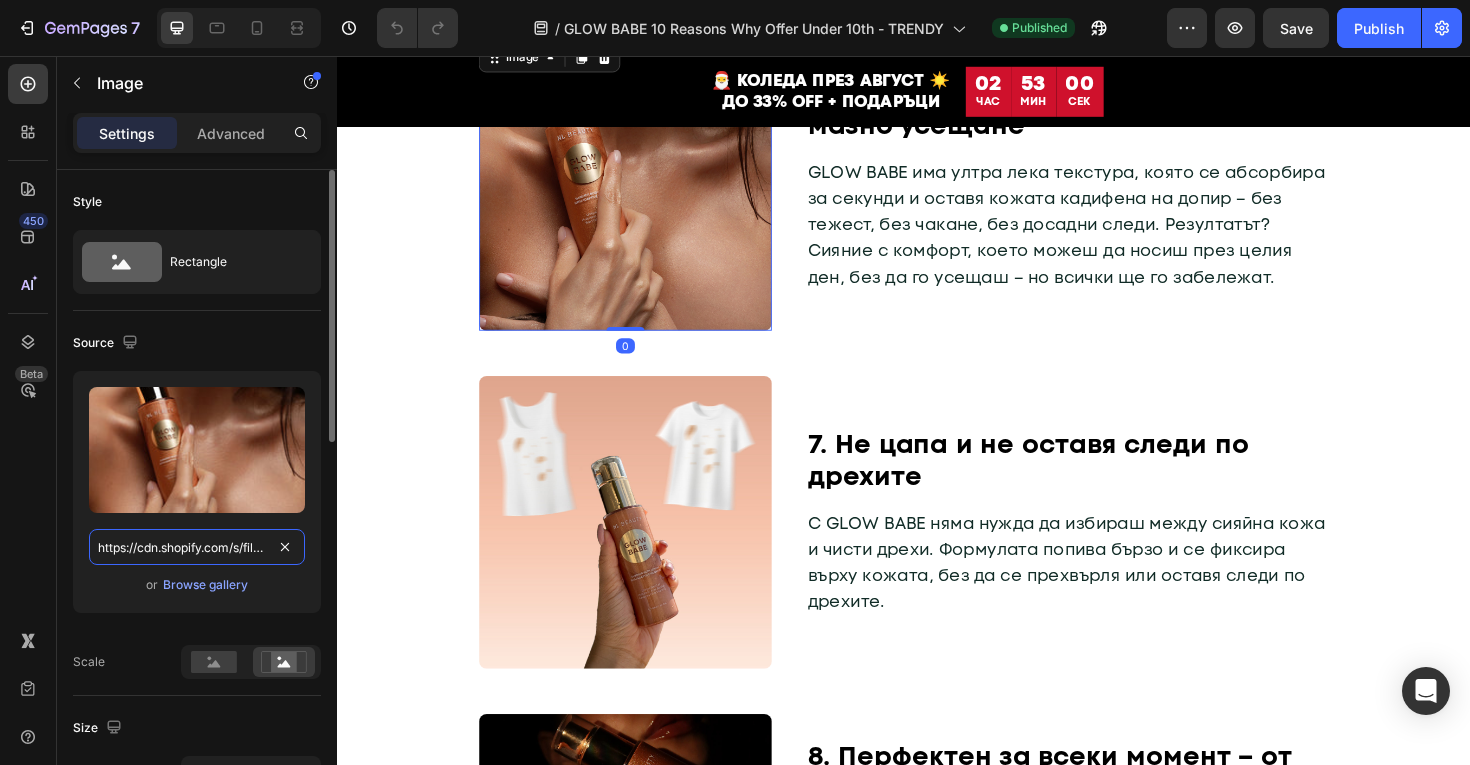 click on "https://cdn.shopify.com/s/files/1/0775/0831/3373/files/gempages_485104230382699404-5144323b-e5c2-4424-b133-935d366495ba.jpg" at bounding box center [197, 547] 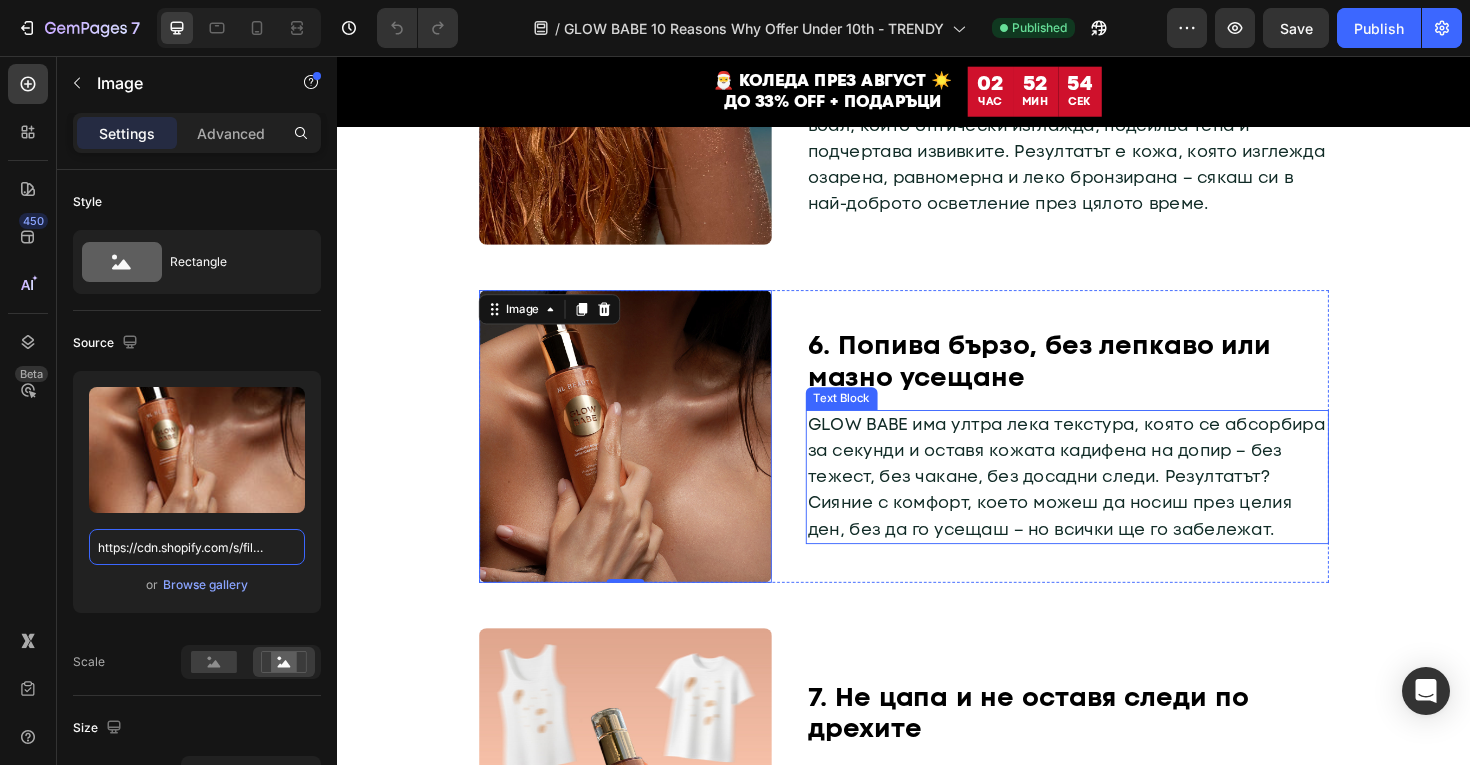 scroll, scrollTop: 2014, scrollLeft: 0, axis: vertical 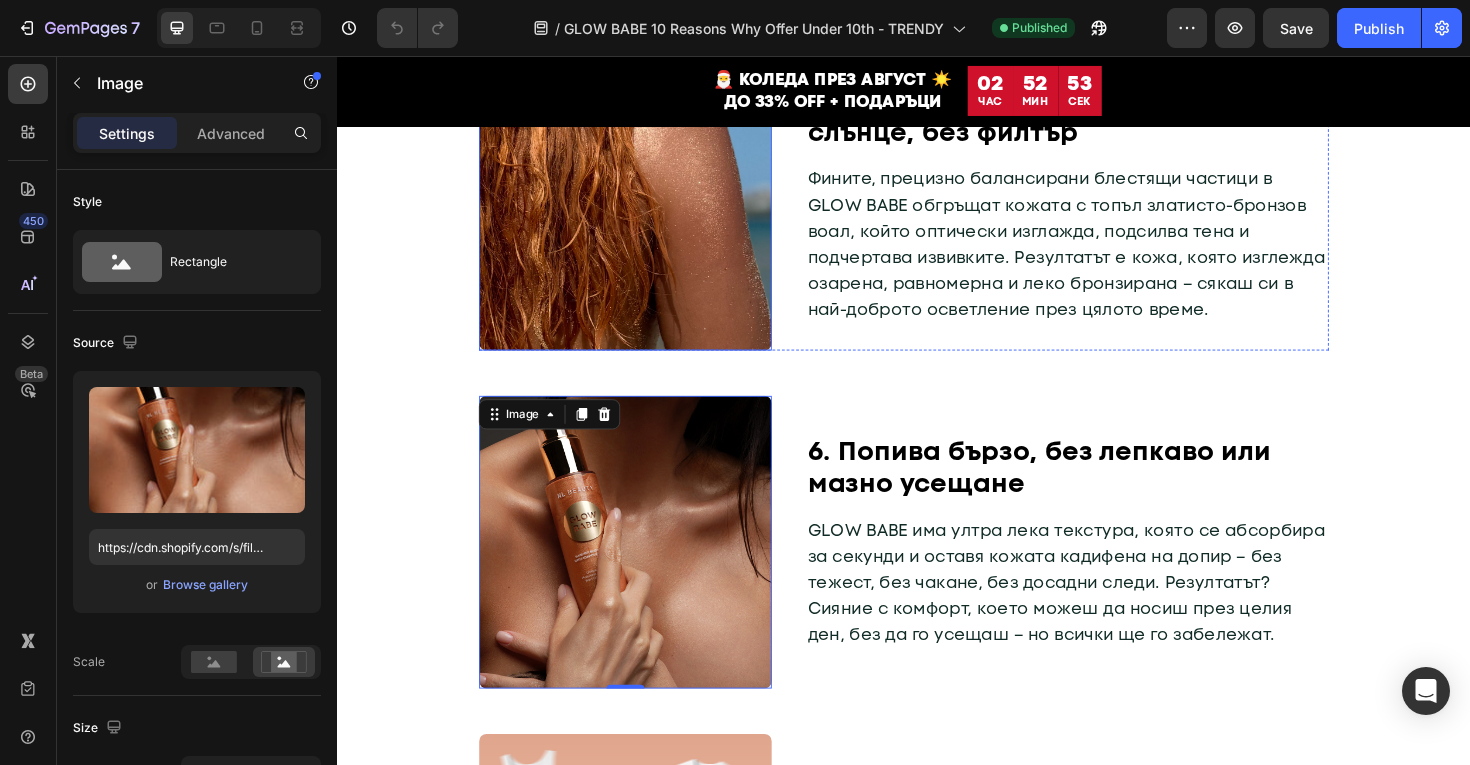 click at bounding box center [642, 213] 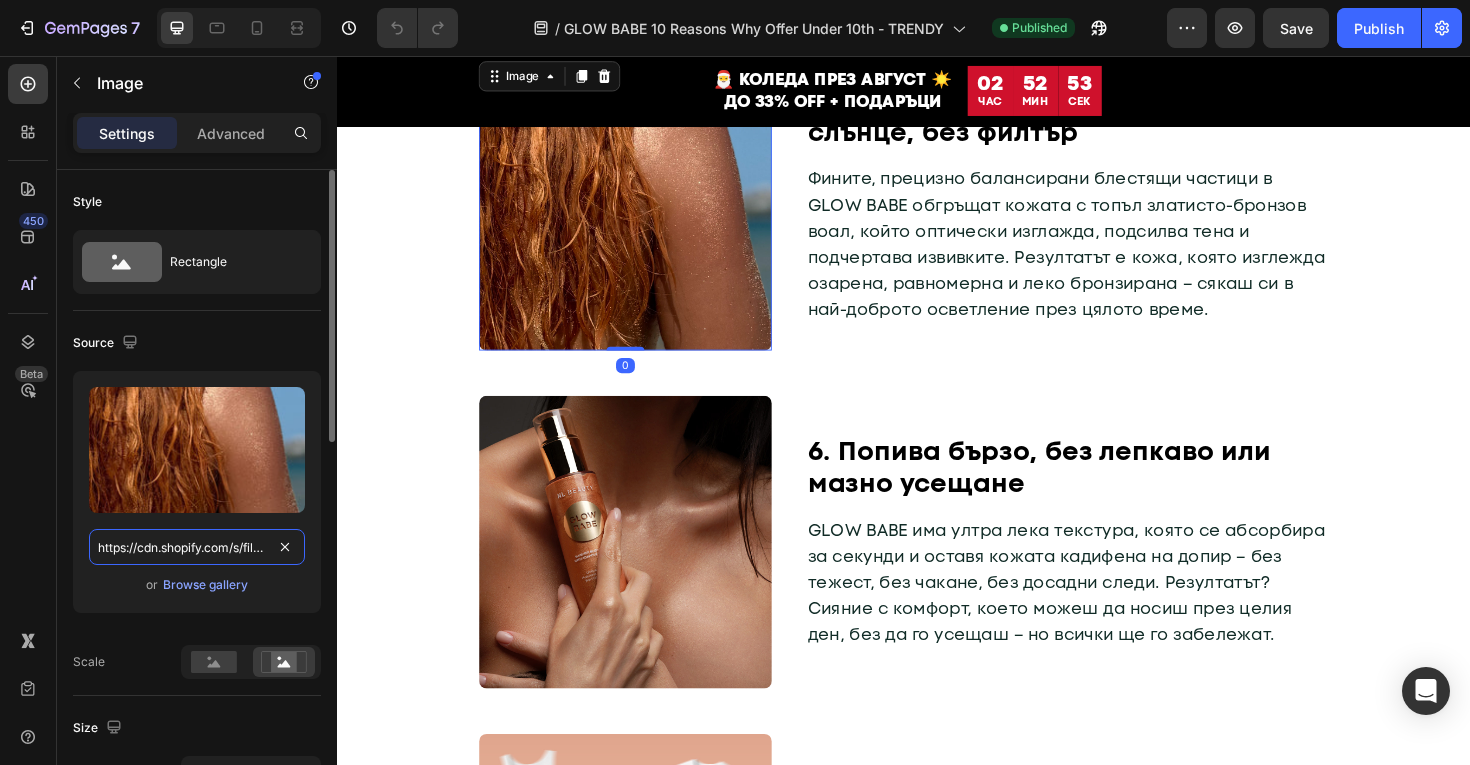click on "https://cdn.shopify.com/s/files/1/0775/0831/3373/files/gempages_485104230382699404-309f2ce7-cd7f-4c8c-83d2-485885812bba.jpg" at bounding box center [197, 547] 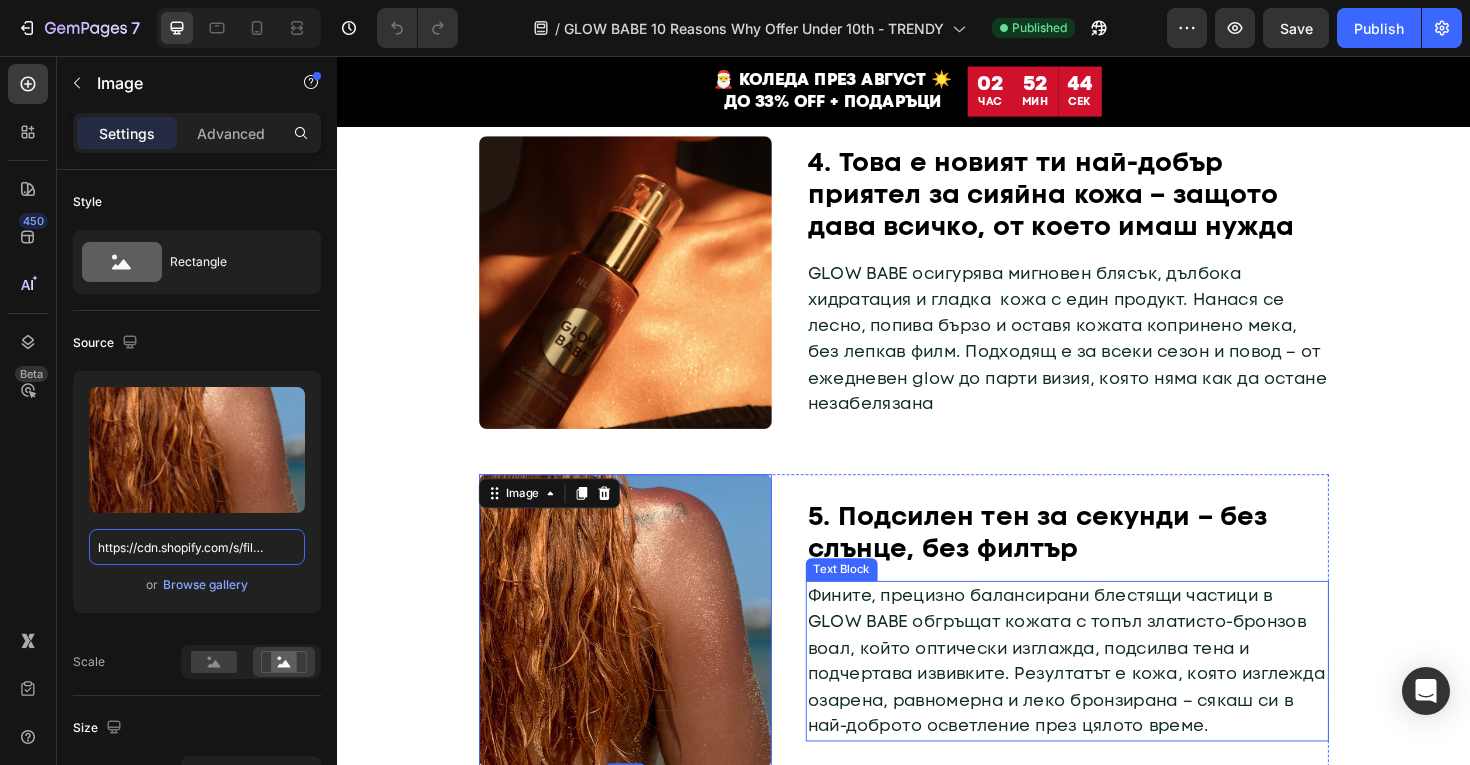 scroll, scrollTop: 1454, scrollLeft: 0, axis: vertical 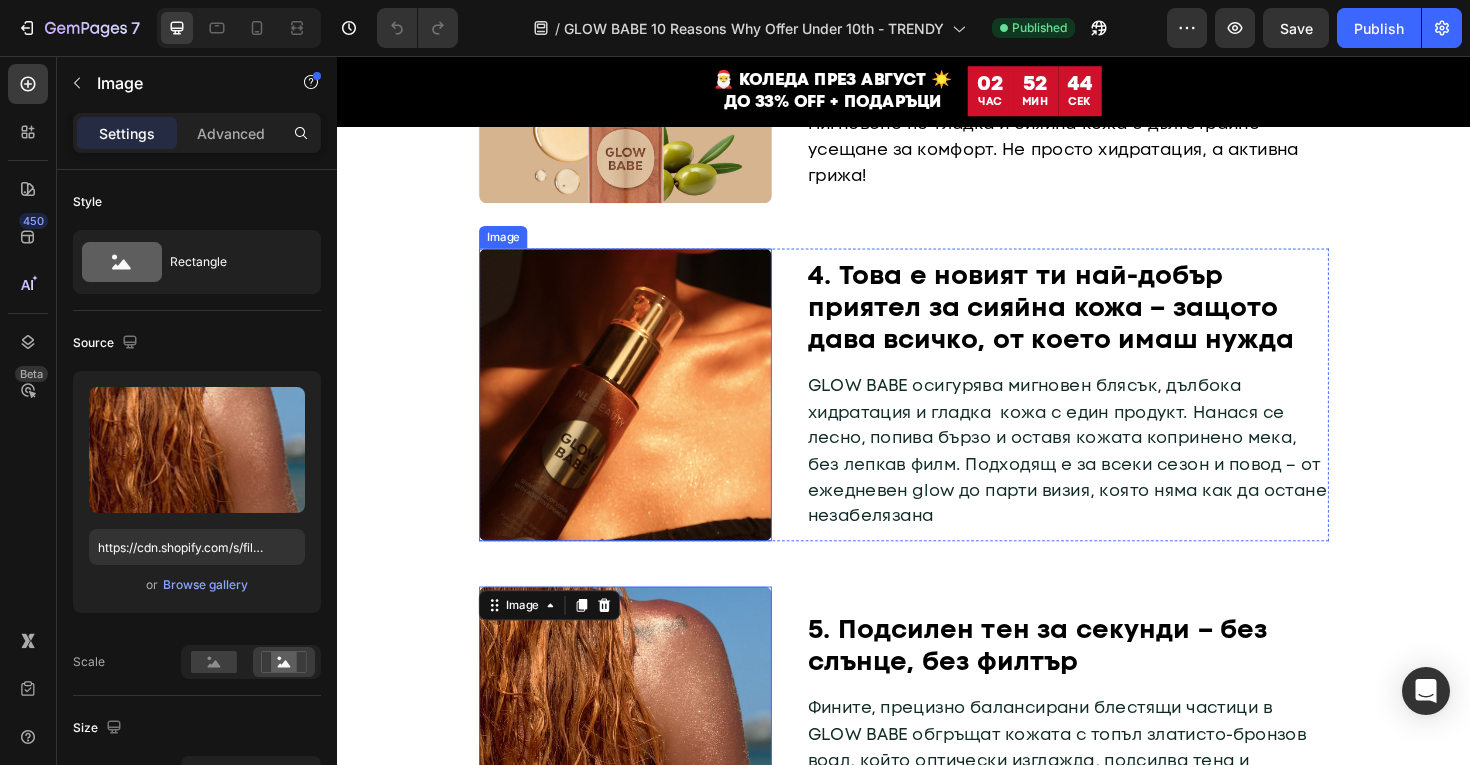 click at bounding box center [642, 415] 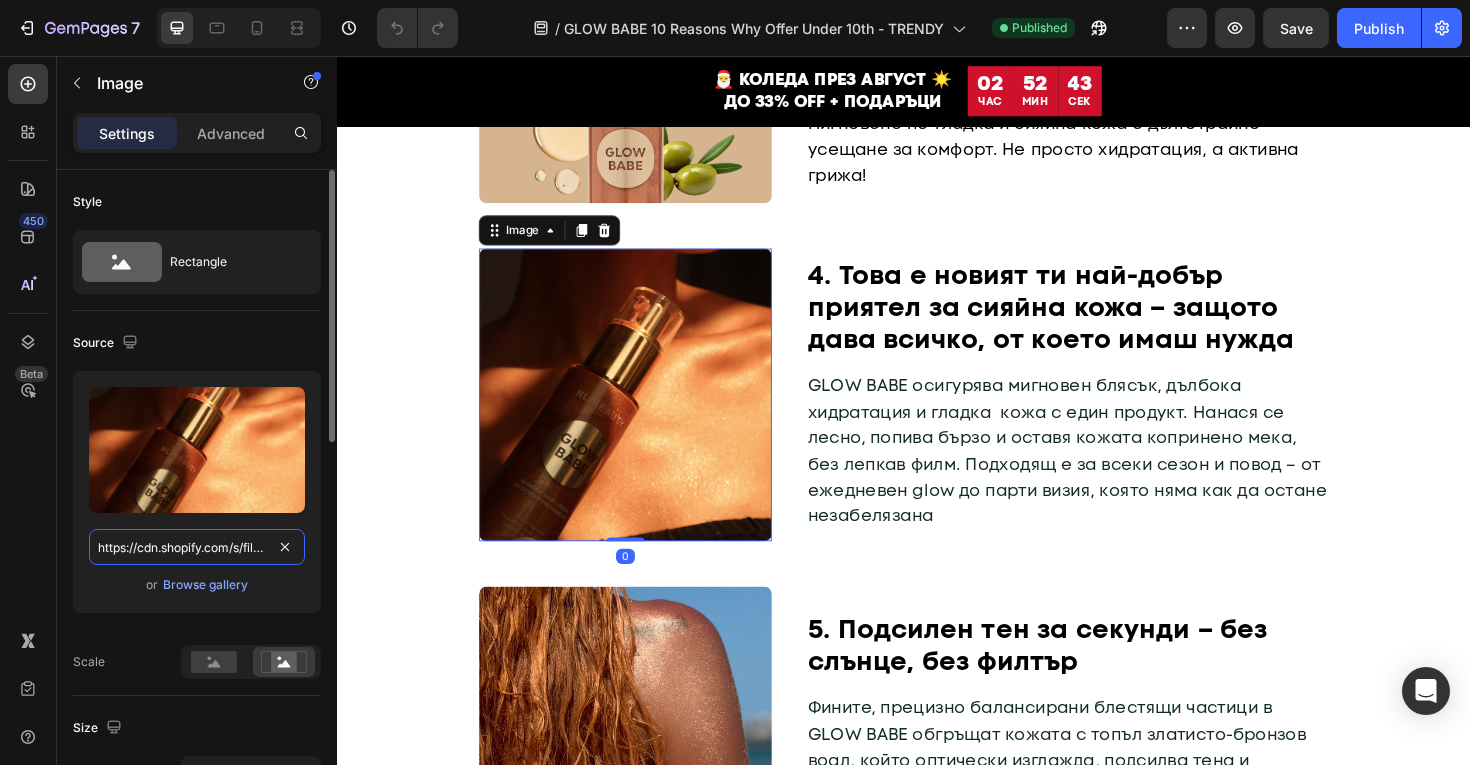 click on "https://cdn.shopify.com/s/files/1/0775/0831/3373/files/gempages_485104230382699404-6c7cb407-4886-408f-870d-e1f1887859bb.jpg" at bounding box center [197, 547] 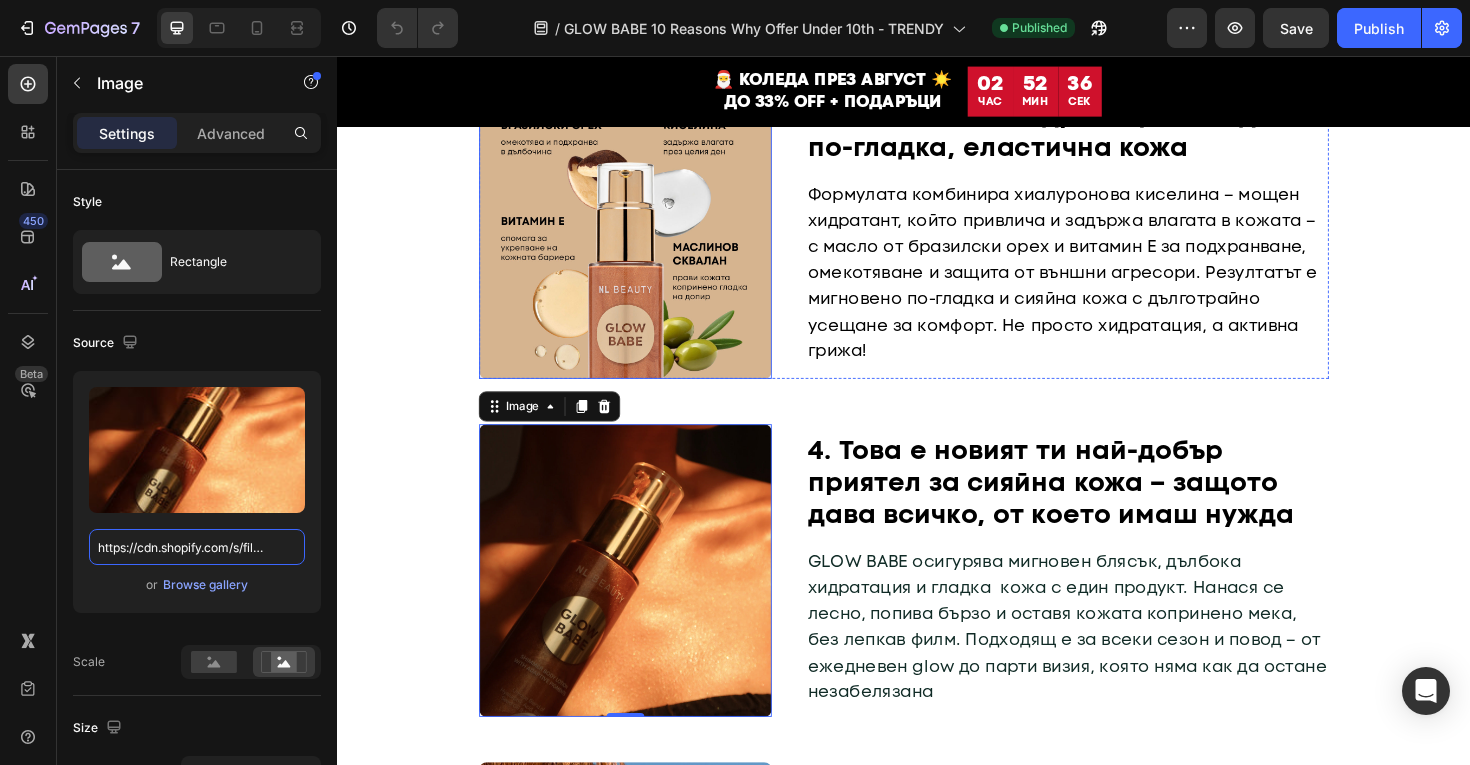 scroll, scrollTop: 1231, scrollLeft: 0, axis: vertical 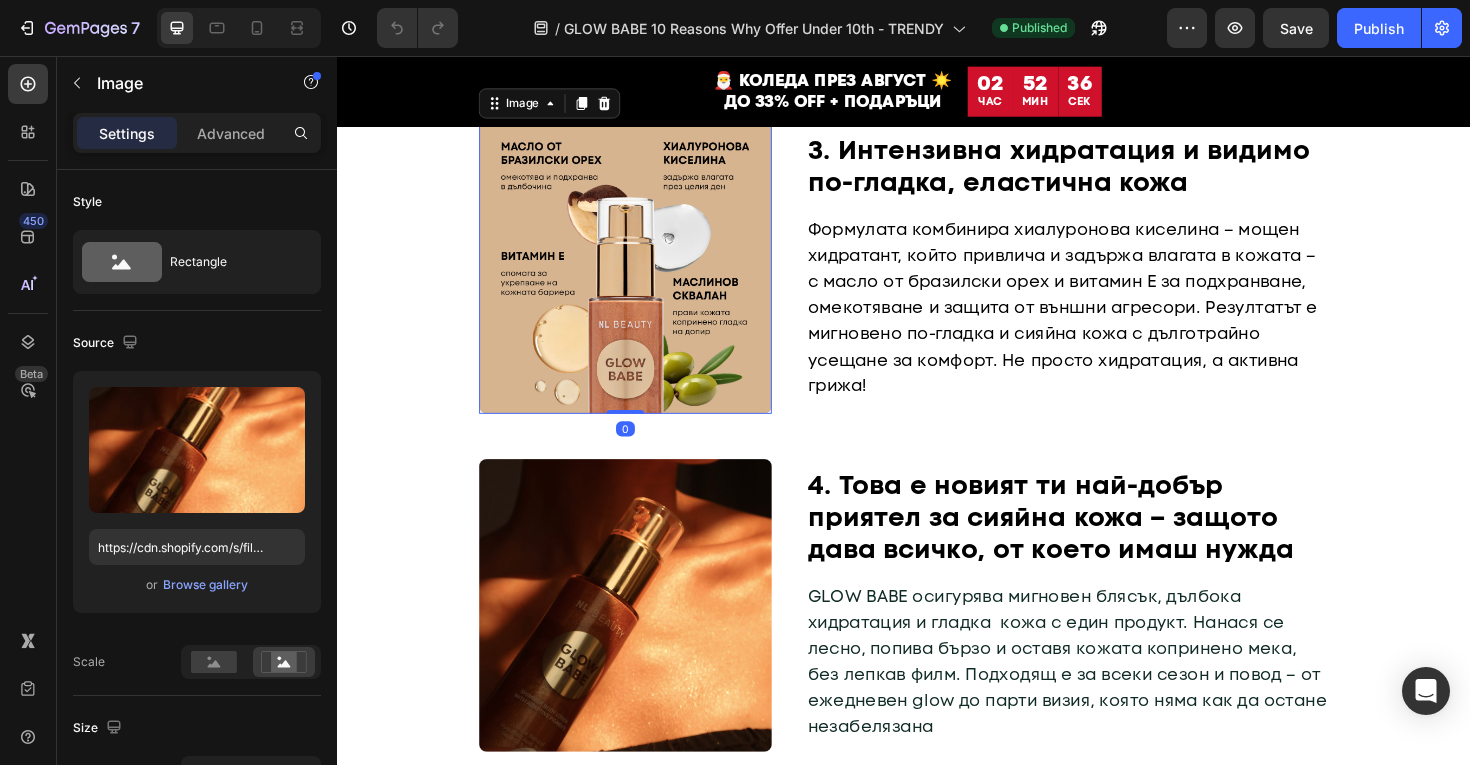 click at bounding box center [642, 280] 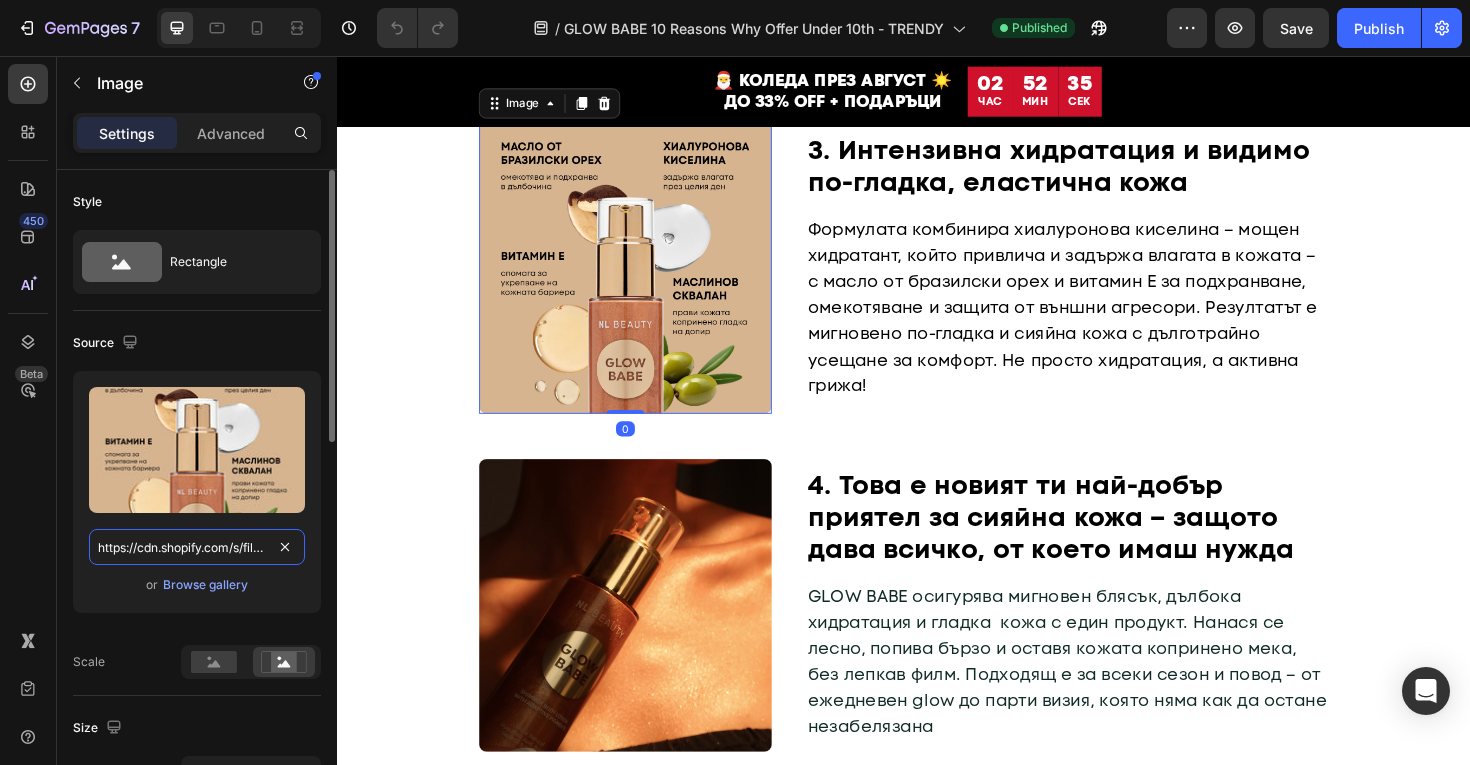 click on "https://cdn.shopify.com/s/files/1/0775/0831/3373/files/gempages_485104230382699404-bd8adf2a-390f-4bae-99fc-68ca2abb52ef.jpg" at bounding box center [197, 547] 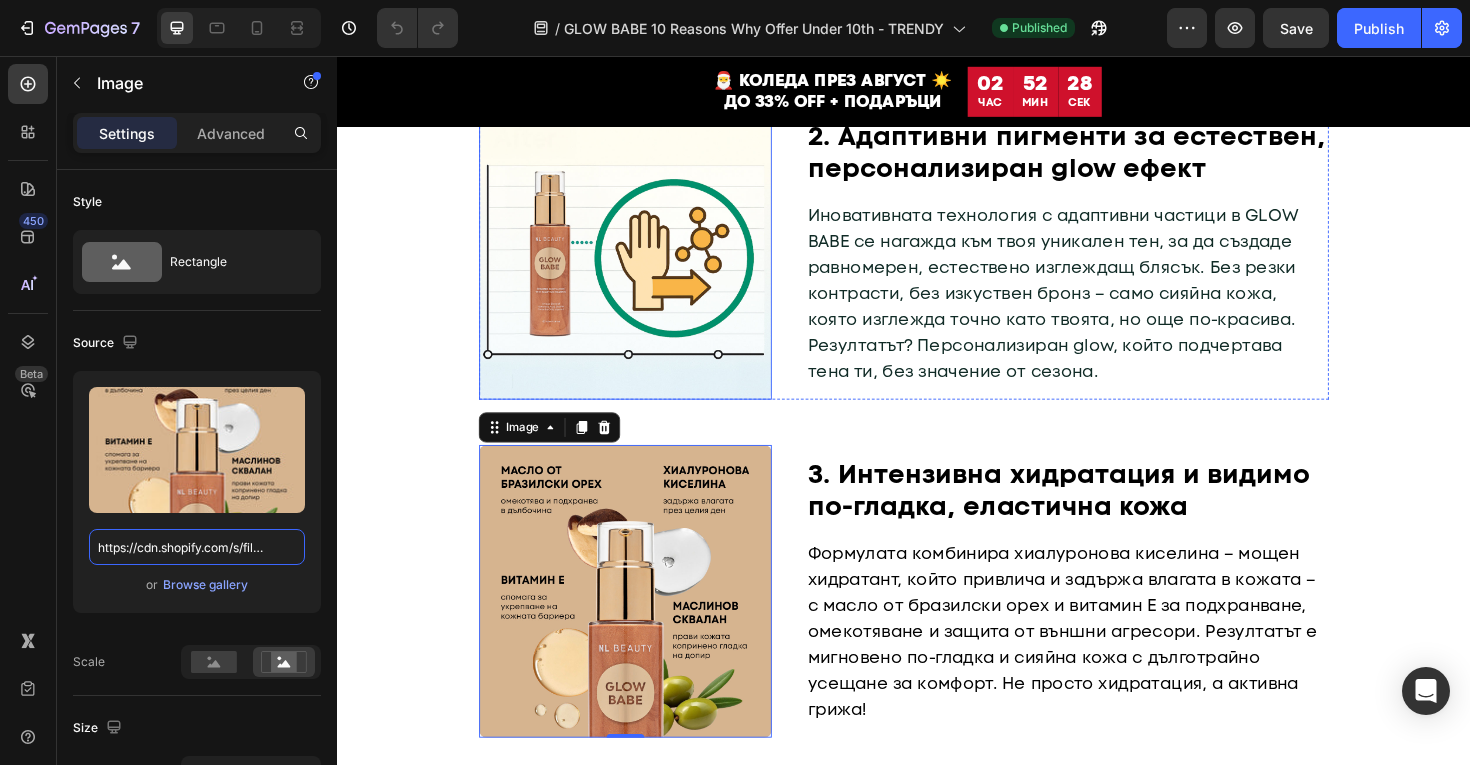 scroll, scrollTop: 866, scrollLeft: 0, axis: vertical 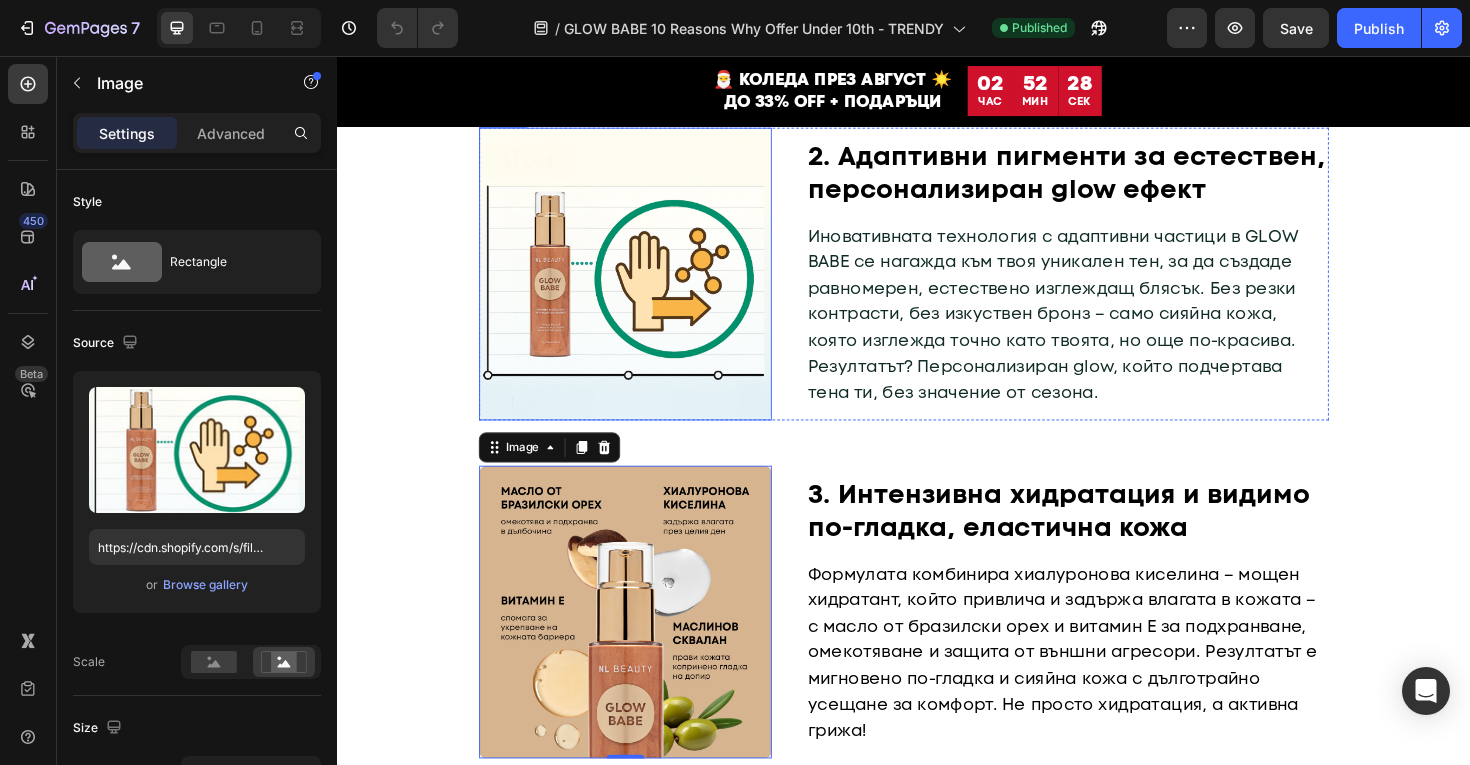 click at bounding box center [642, 287] 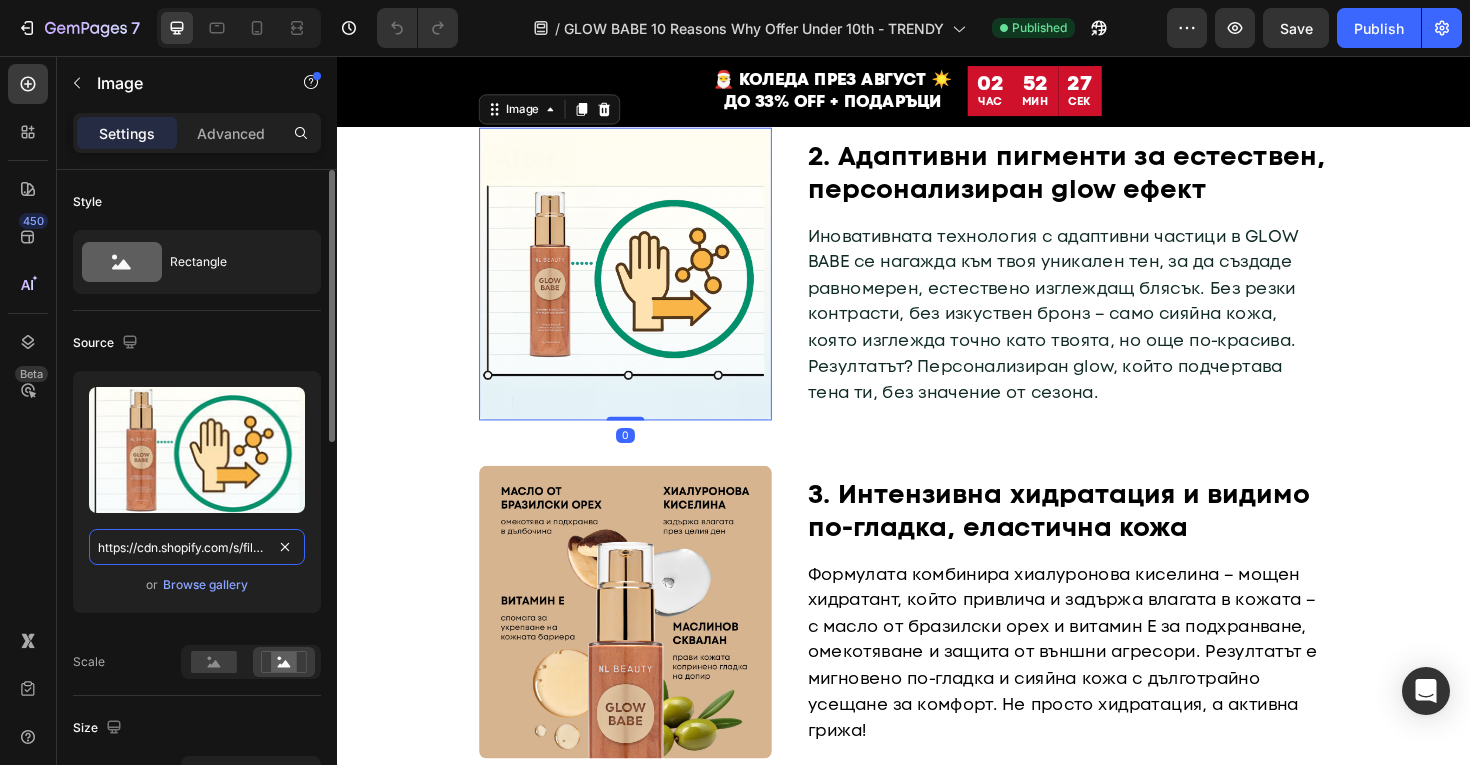 click on "https://cdn.shopify.com/s/files/1/0775/0831/3373/files/gempages_485104230382699404-d6eb8b9e-9c48-4b42-8974-bfc14e271177.jpg" at bounding box center (197, 547) 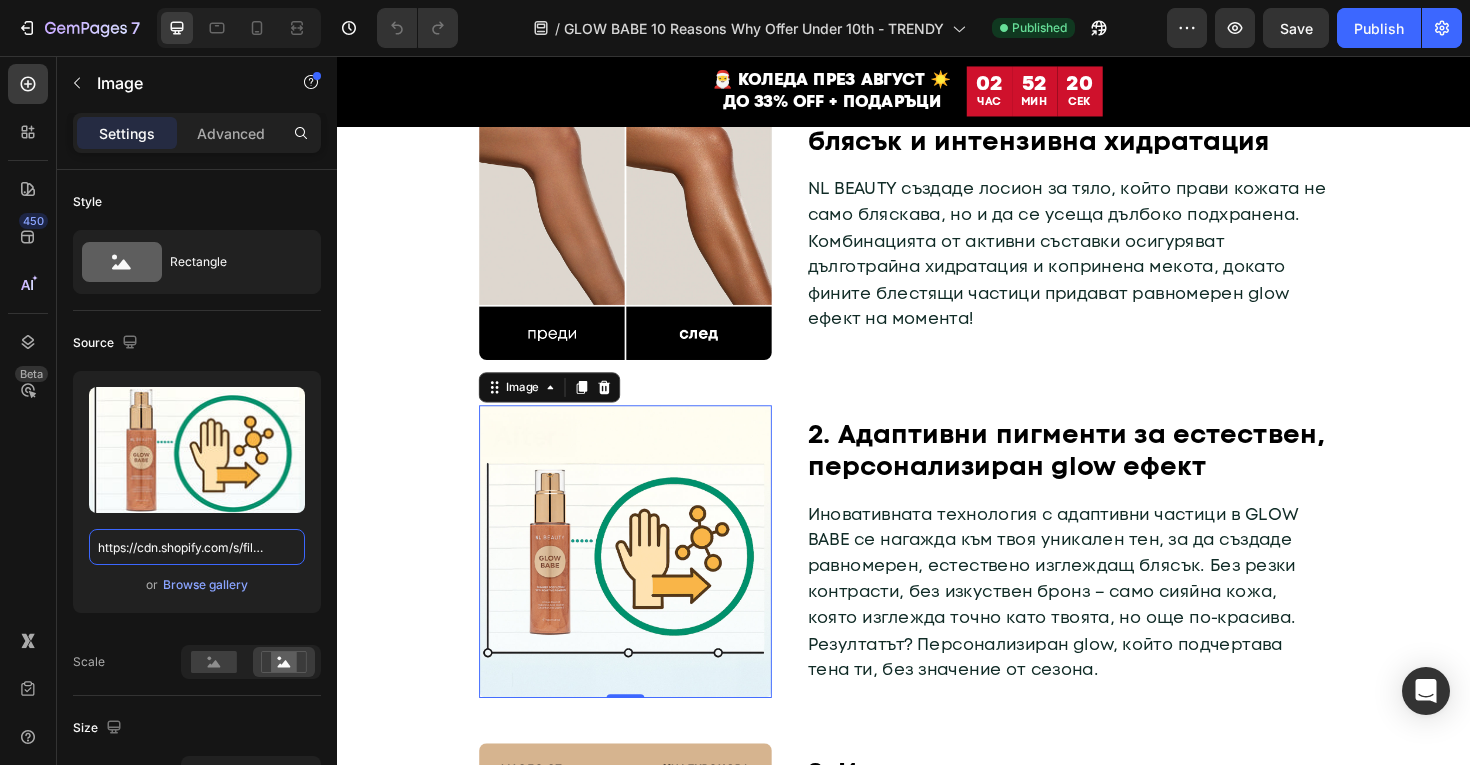 scroll, scrollTop: 478, scrollLeft: 0, axis: vertical 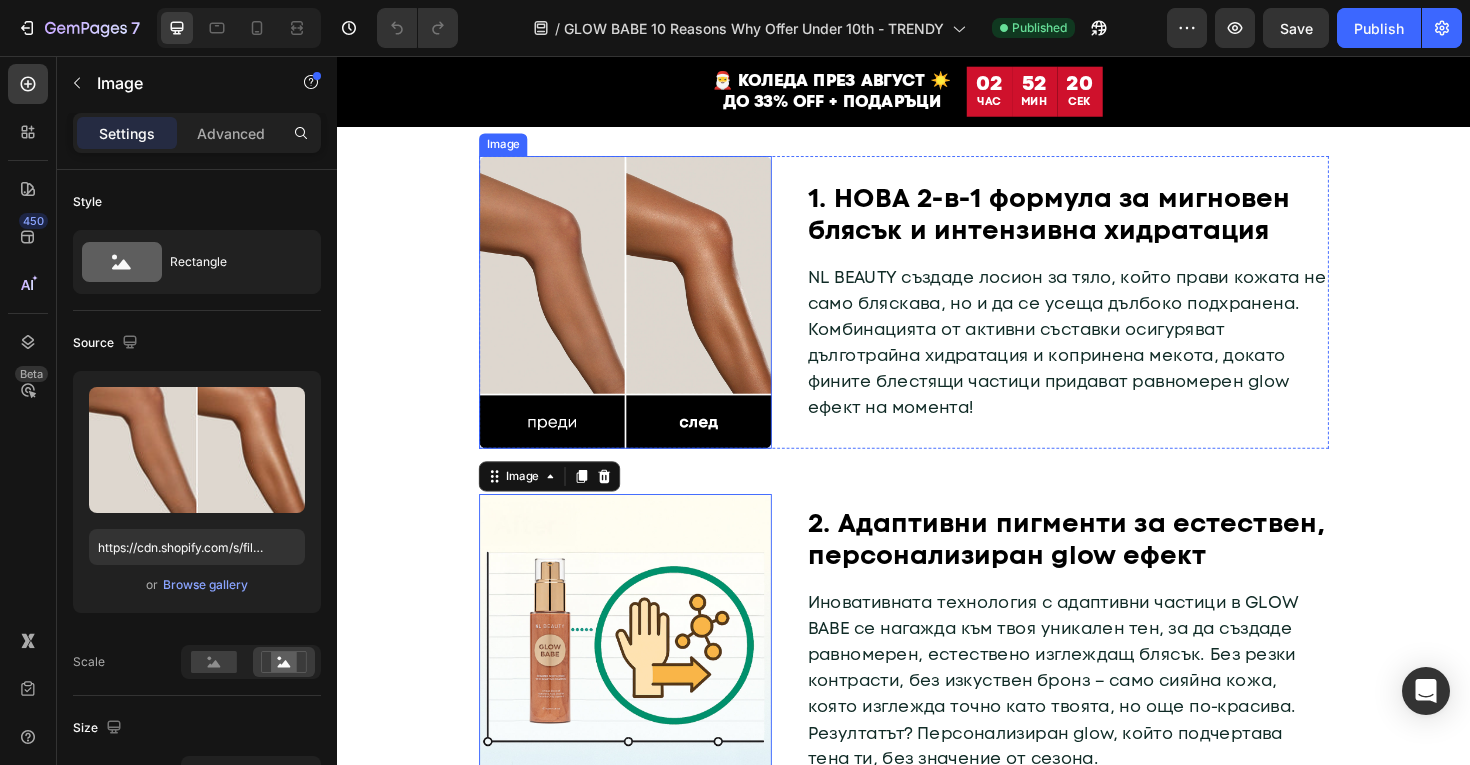 click at bounding box center (642, 317) 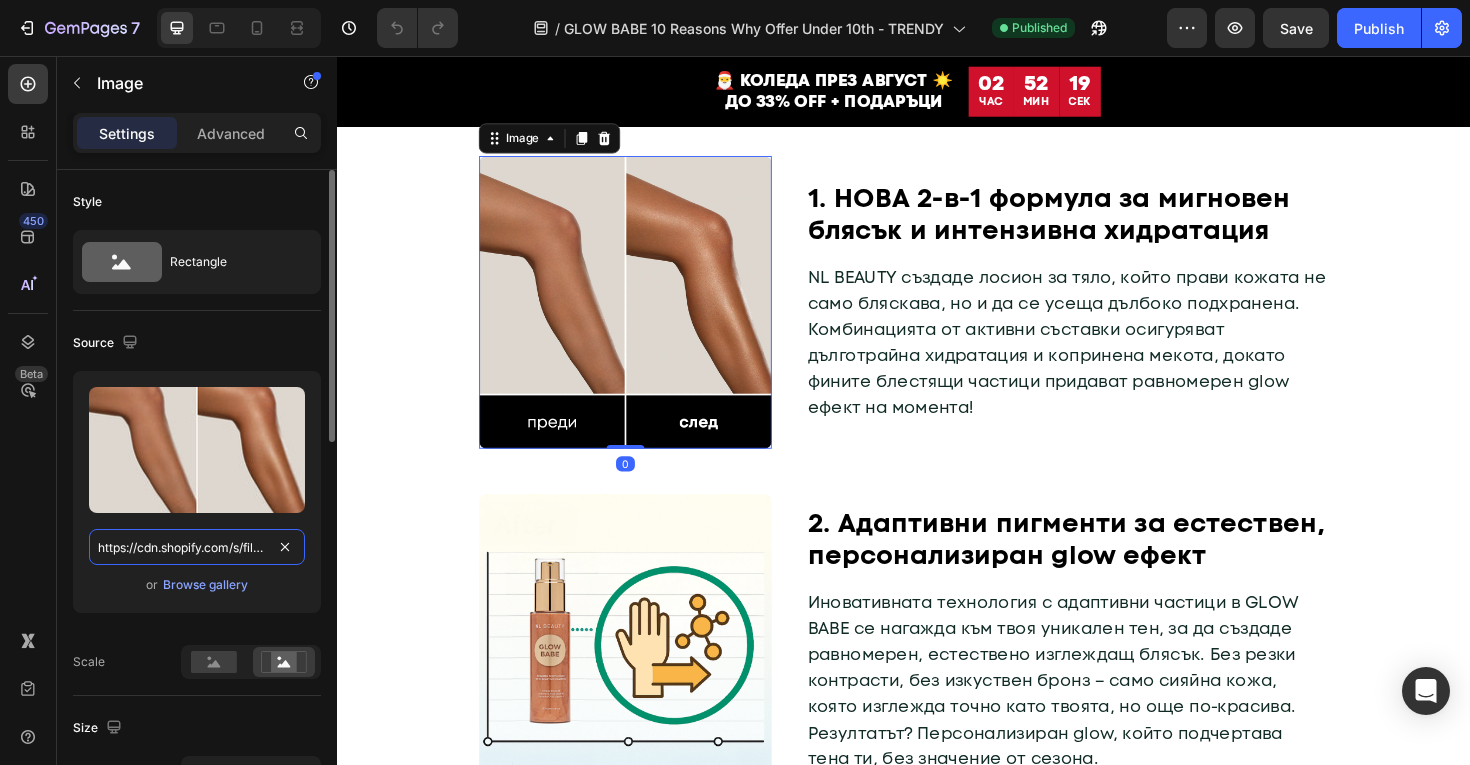 click on "https://cdn.shopify.com/s/files/1/0775/0831/3373/files/gempages_485104230382699404-8f7430e6-3d5a-4aa2-b6d9-ae24d5fe1cbd.jpg" at bounding box center [197, 547] 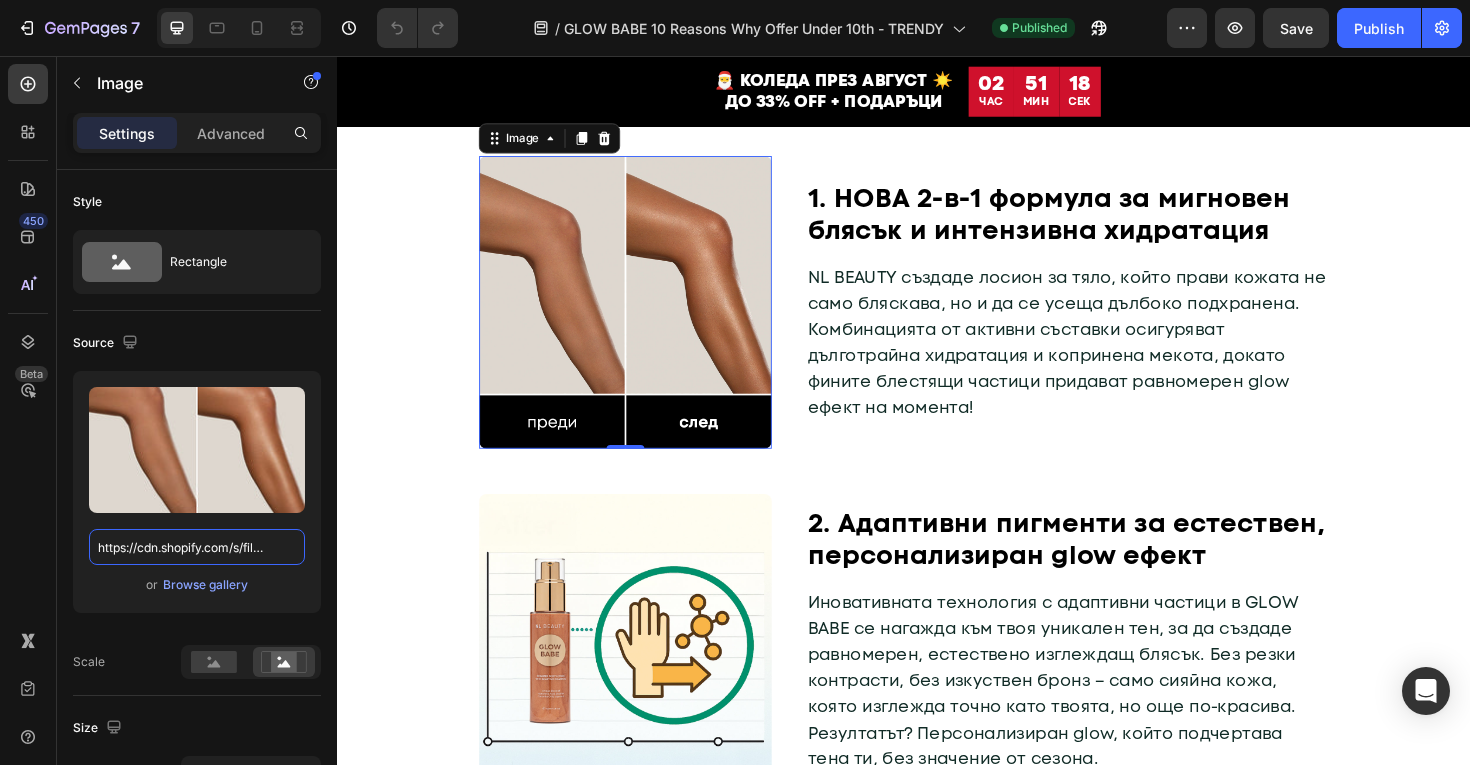 scroll, scrollTop: 0, scrollLeft: 0, axis: both 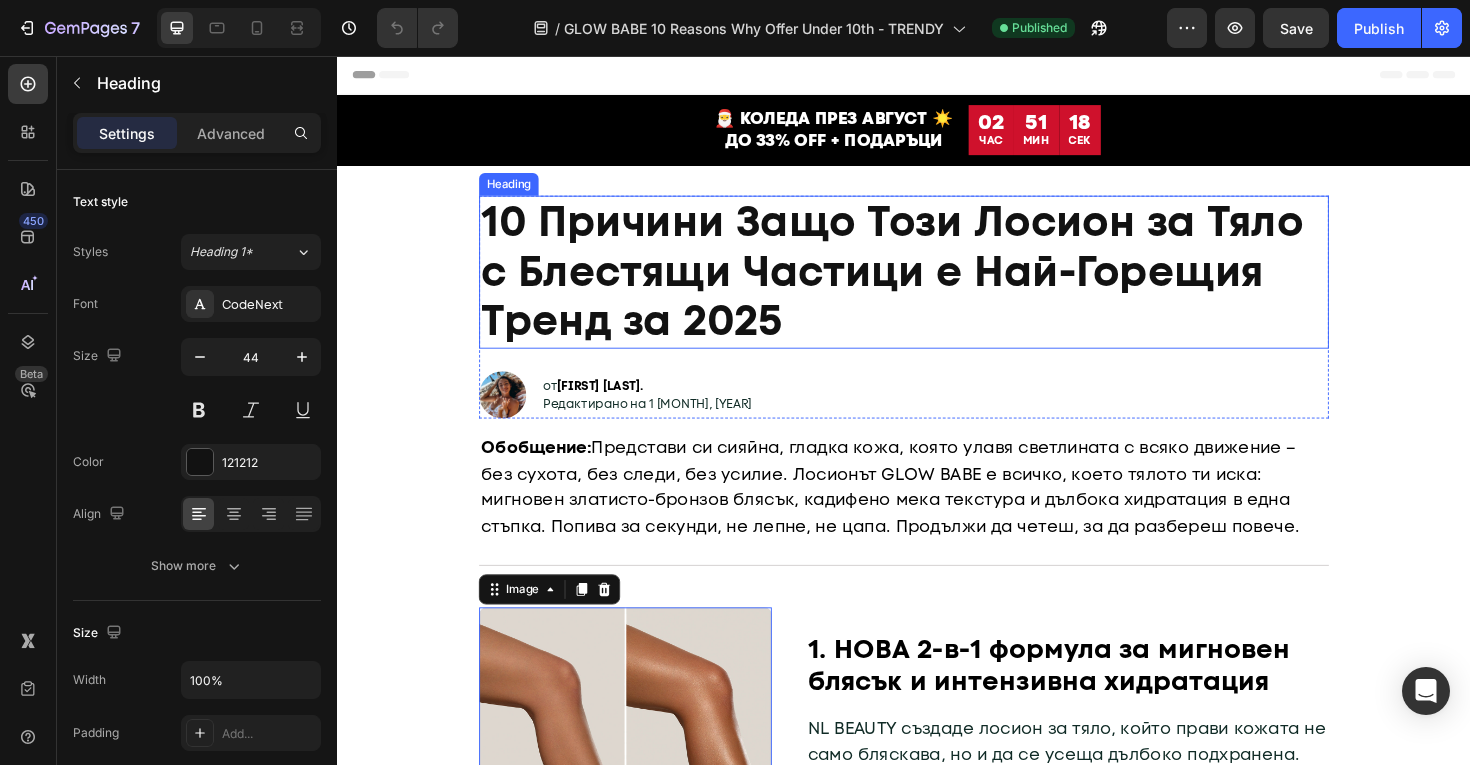 click on "10 Причини Защо Този Лосион за Тяло с Блестящи Частици е Най-Горещия Тренд за 2025" at bounding box center [924, 284] 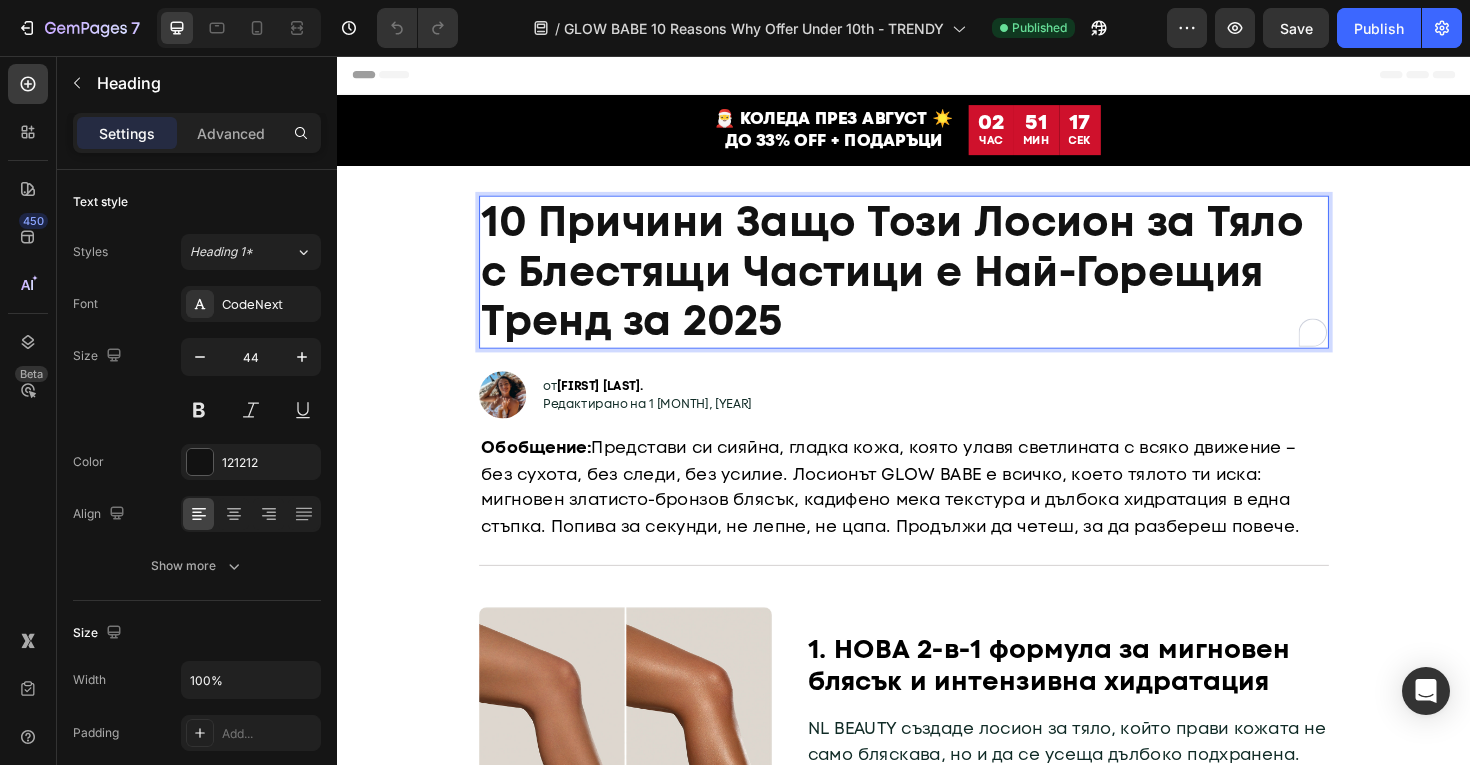 click on "10 Причини Защо Този Лосион за Тяло с Блестящи Частици е Най-Горещия Тренд за 2025" at bounding box center [924, 284] 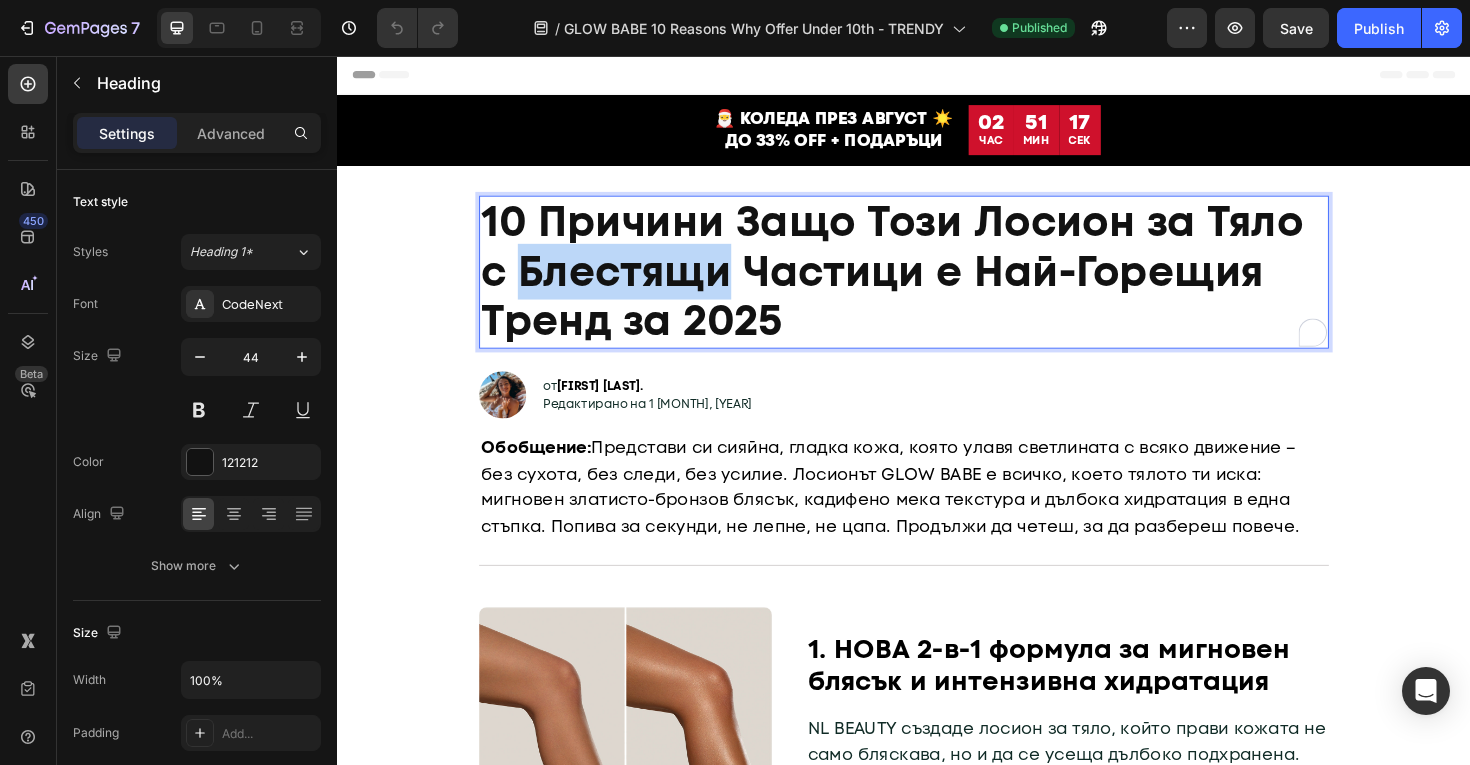 click on "10 Причини Защо Този Лосион за Тяло с Блестящи Частици е Най-Горещия Тренд за 2025" at bounding box center [924, 284] 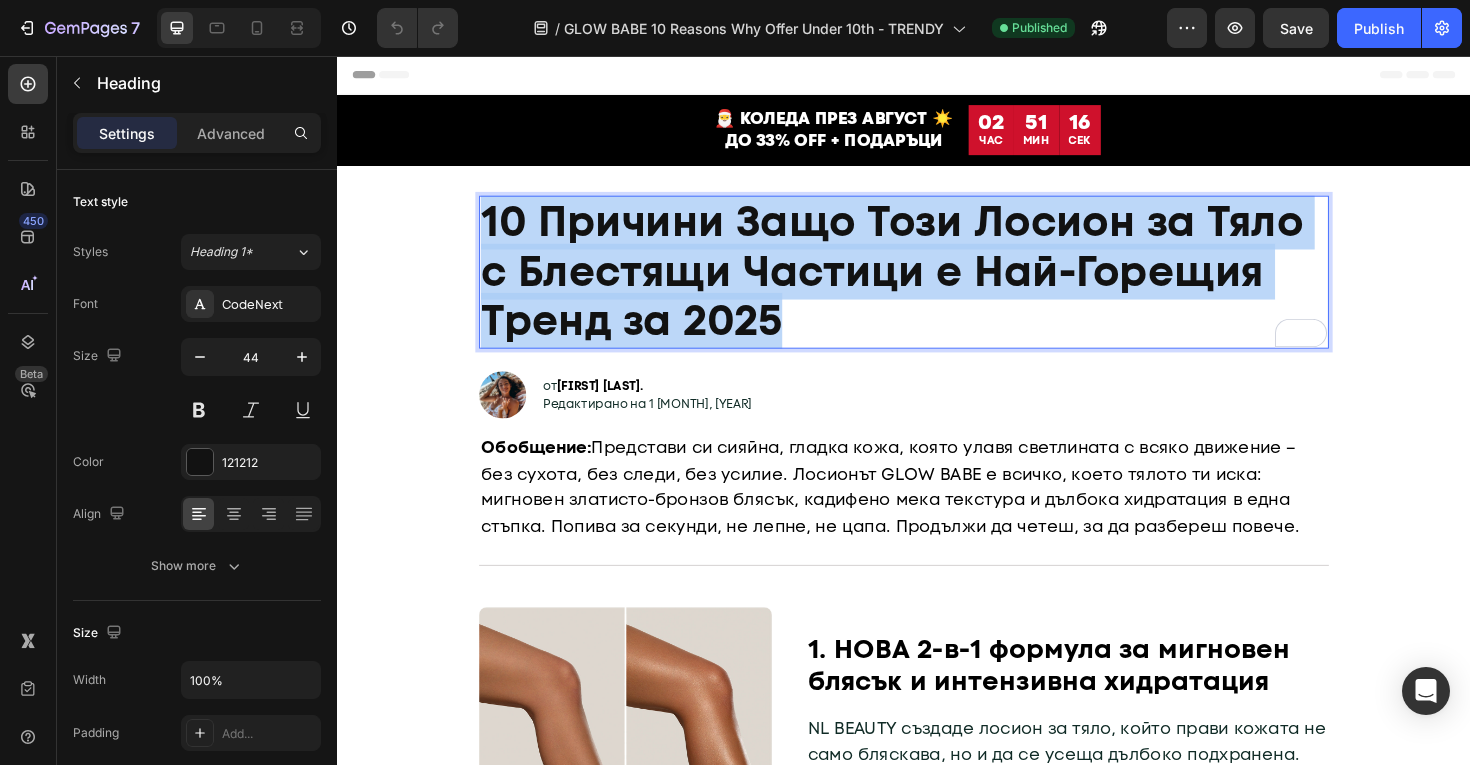 click on "10 Причини Защо Този Лосион за Тяло с Блестящи Частици е Най-Горещия Тренд за 2025" at bounding box center (924, 284) 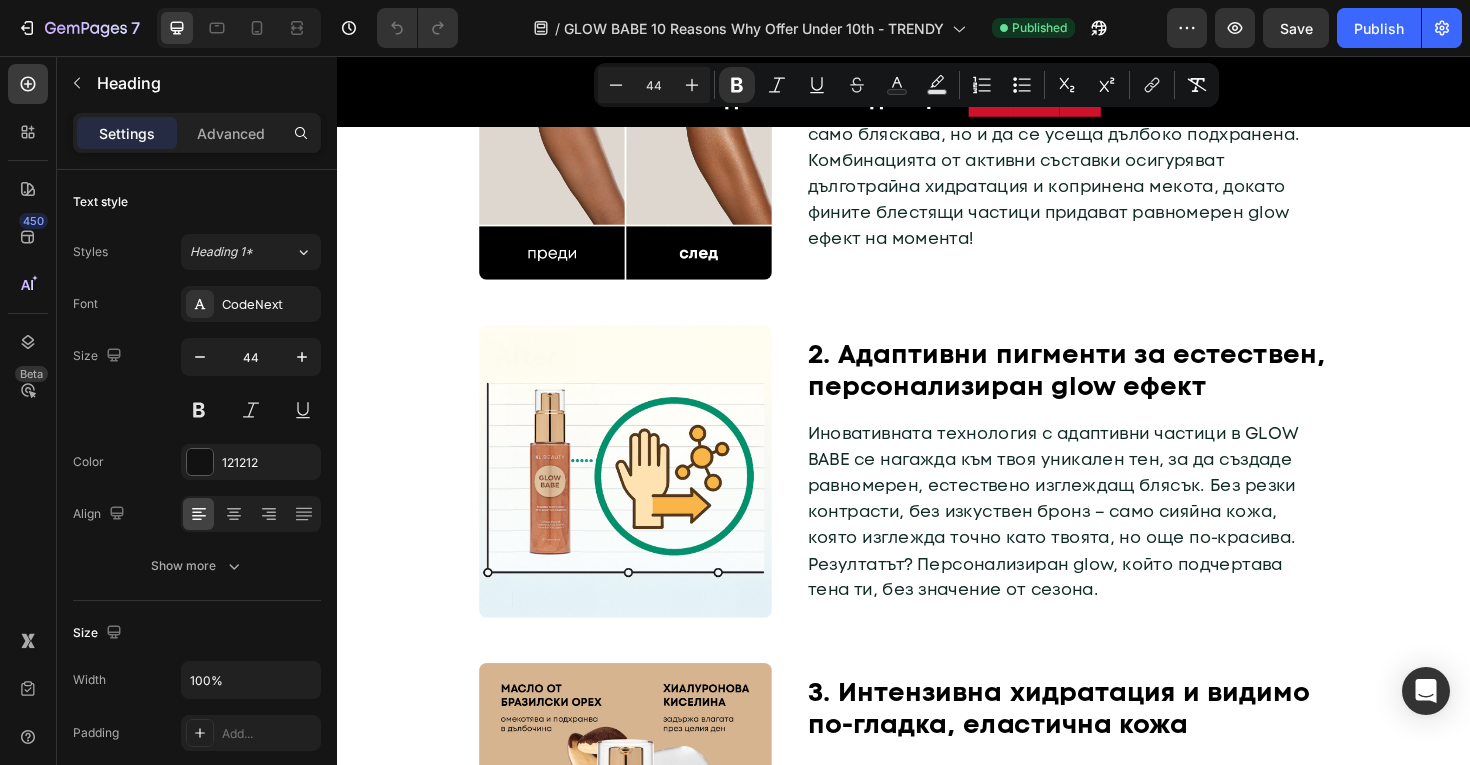 type on "16" 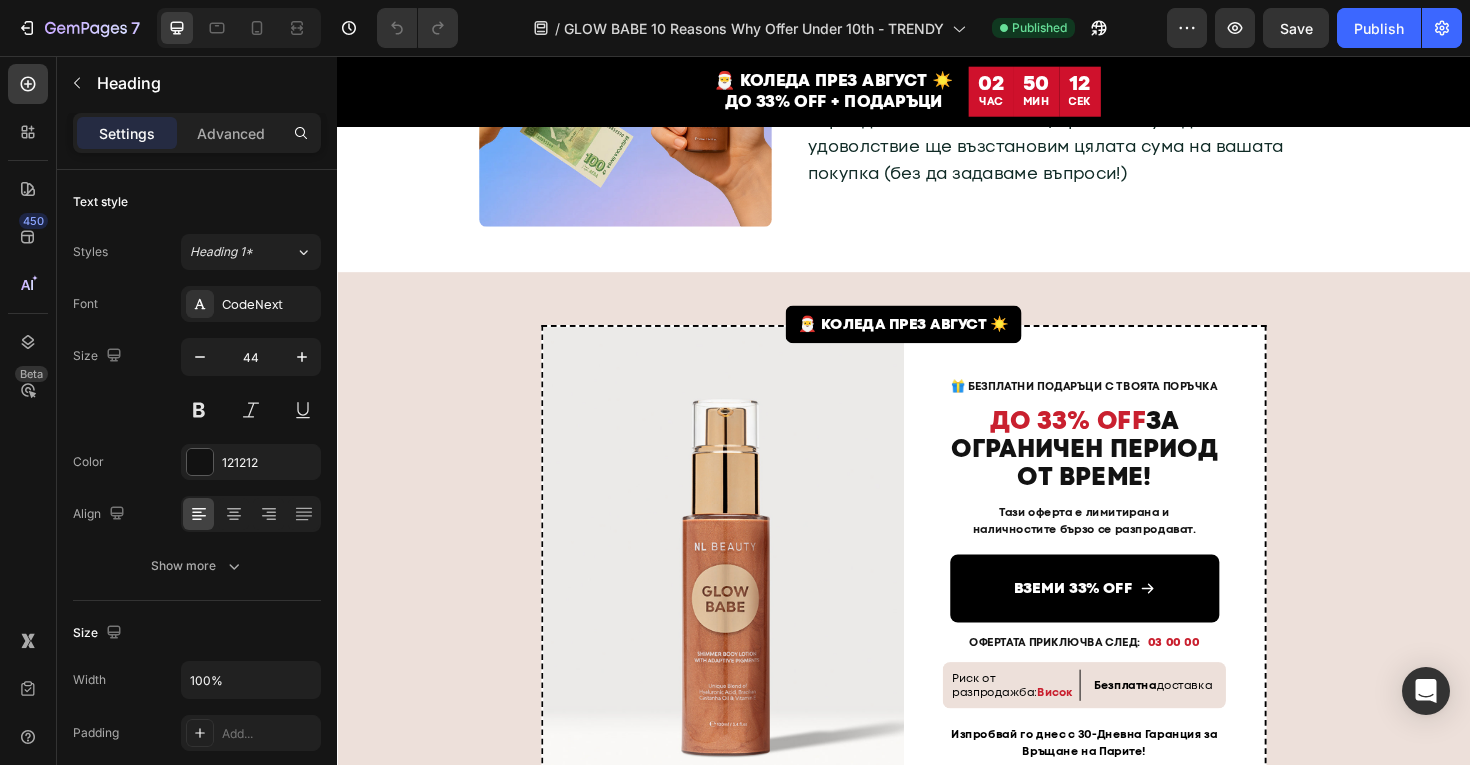 scroll, scrollTop: 4302, scrollLeft: 0, axis: vertical 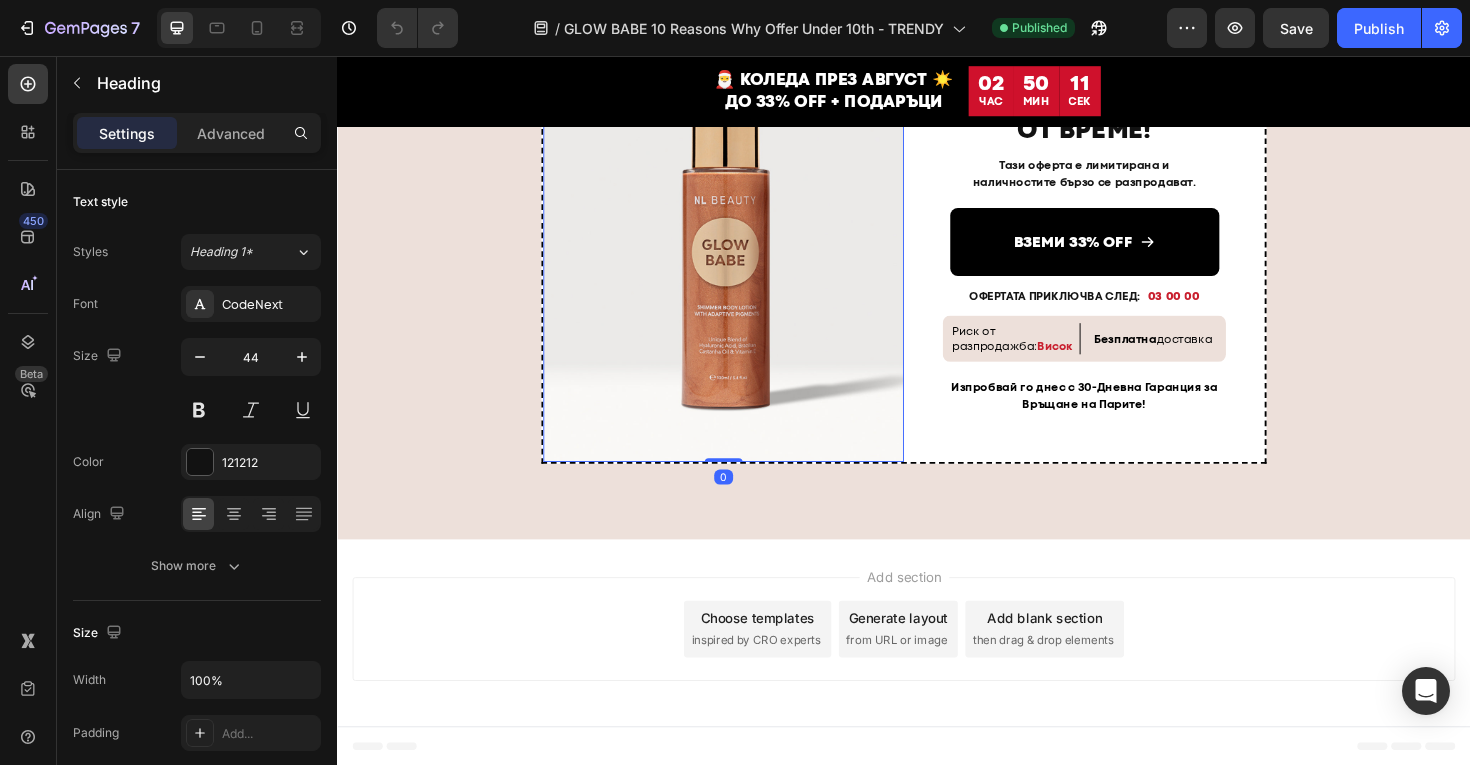 click at bounding box center [746, 230] 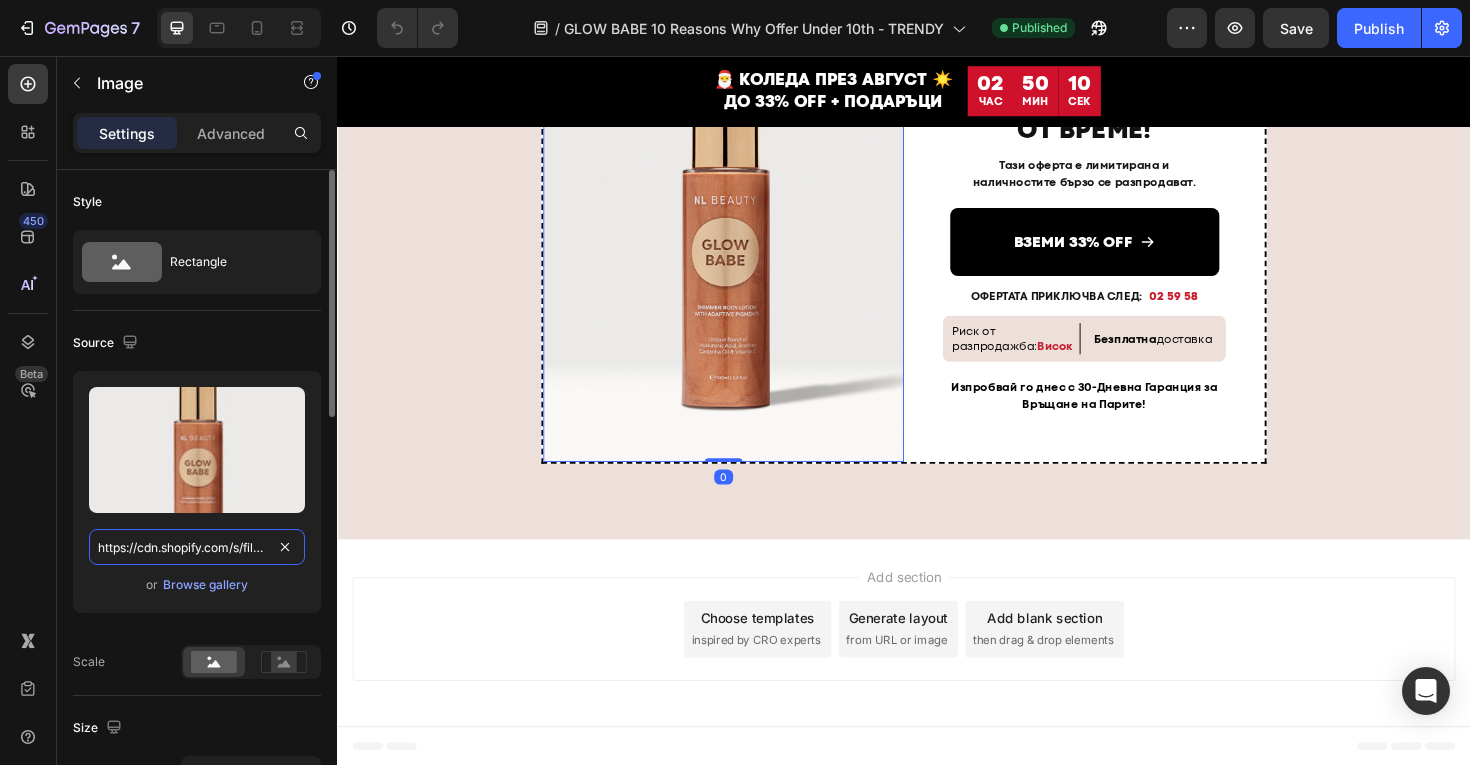 click on "https://cdn.shopify.com/s/files/1/0775/0831/3373/files/gempages_485104230382699404-e6f3deca-91f3-404e-a74d-a6b7af79322a.jpg" at bounding box center (197, 547) 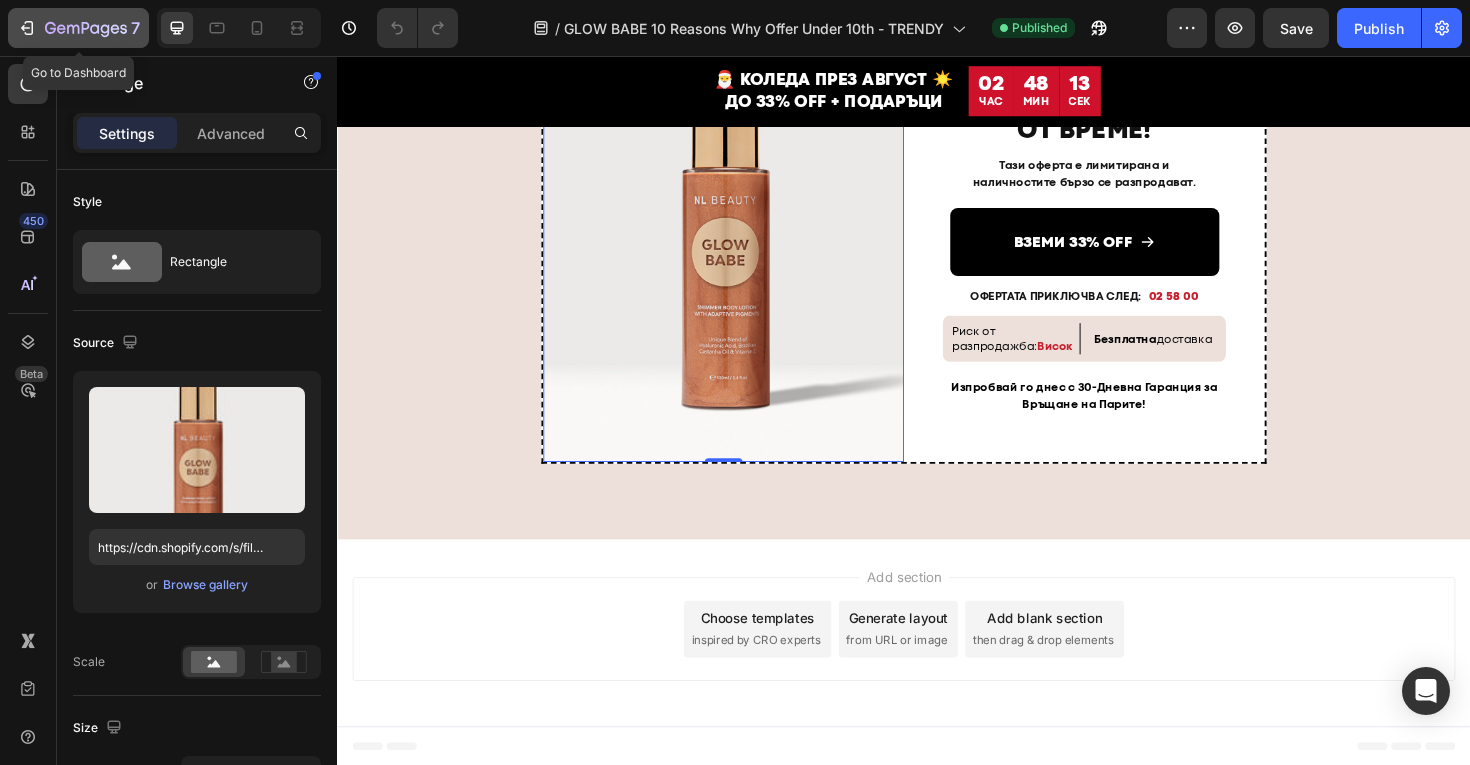 click 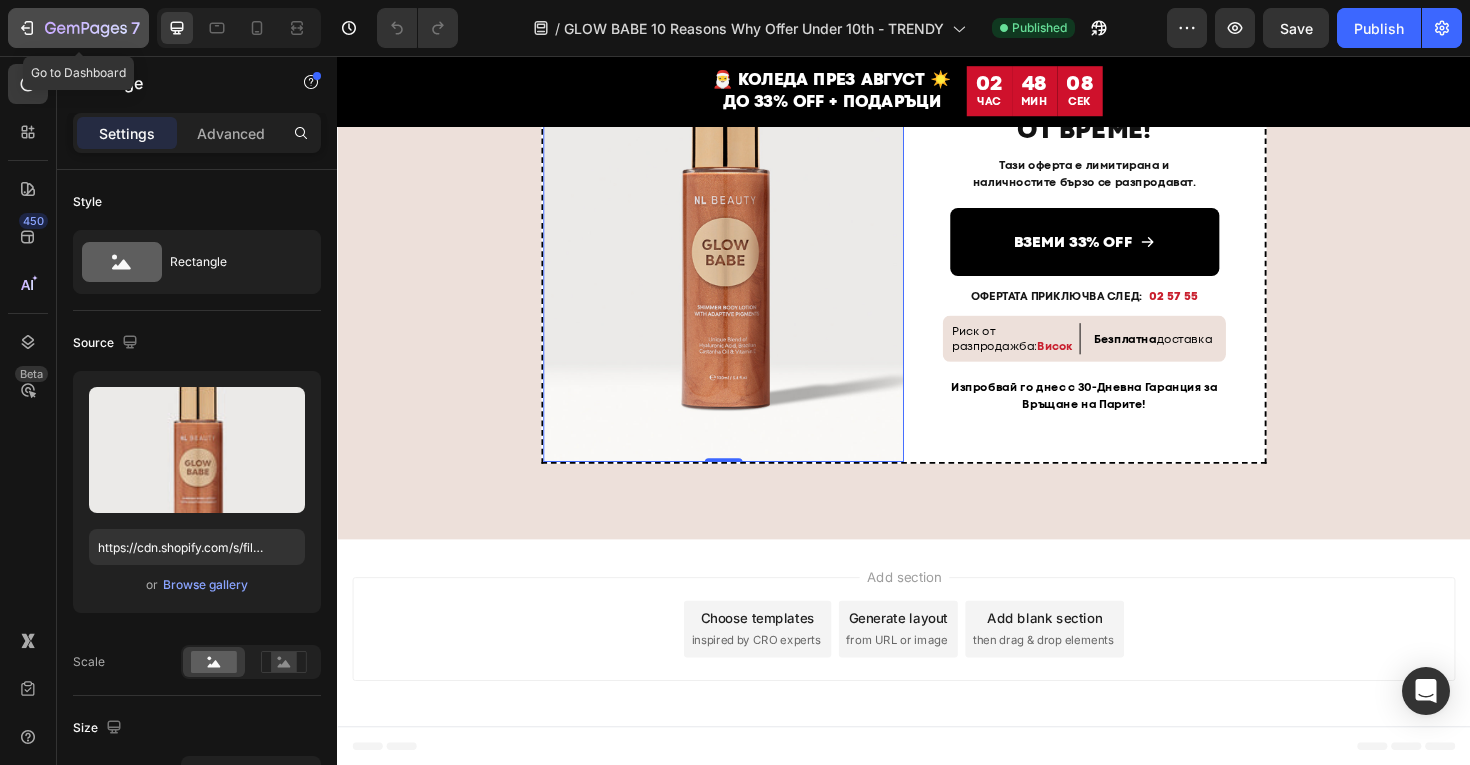 click 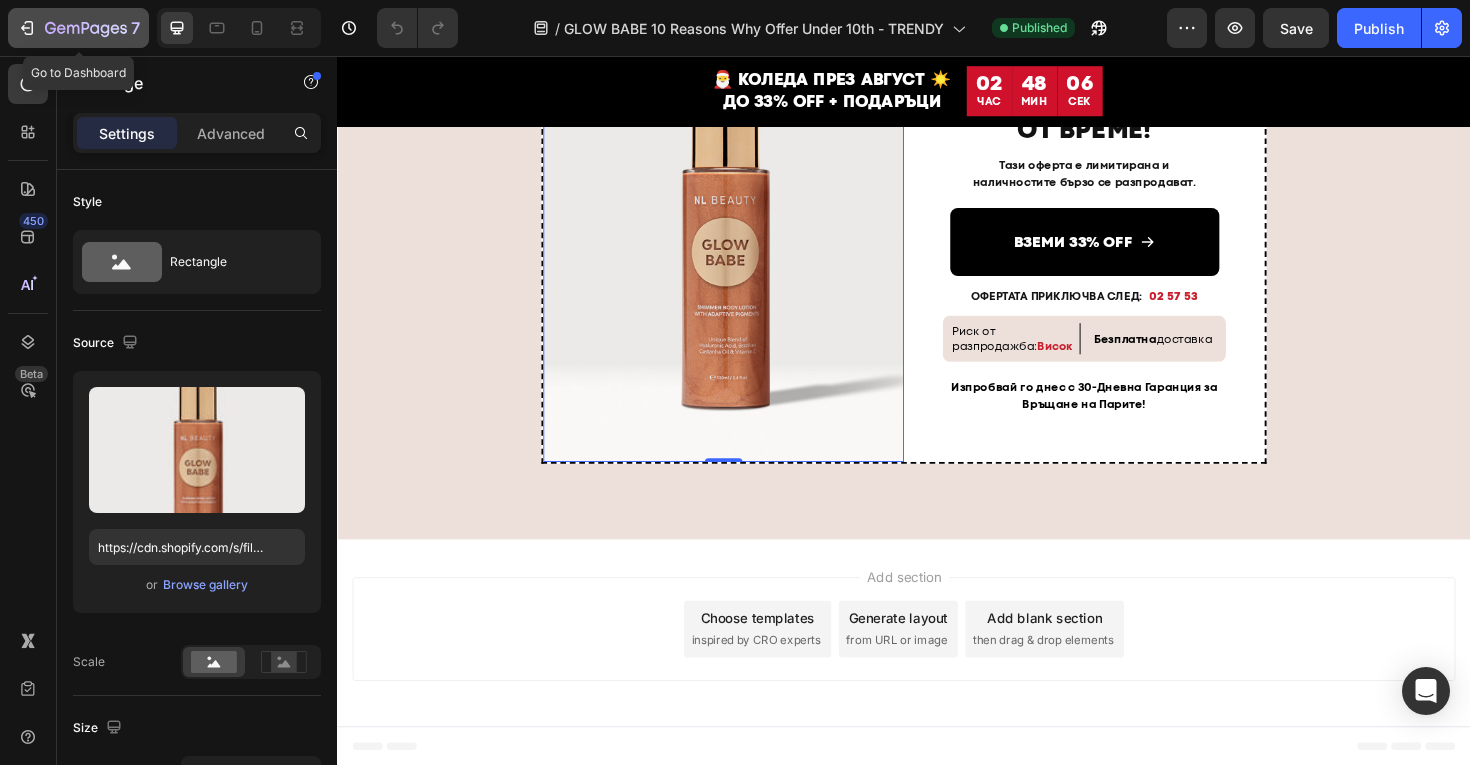 click 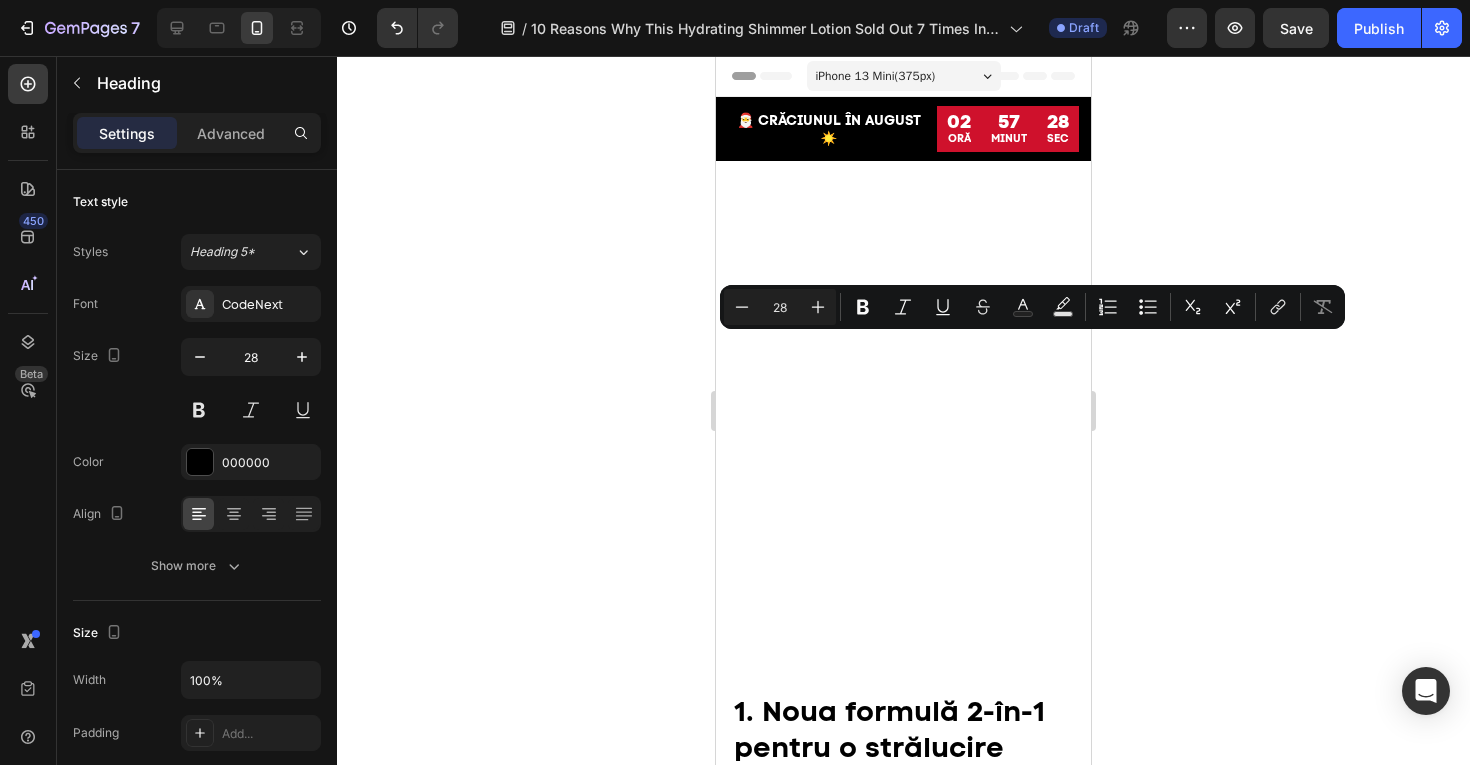 scroll, scrollTop: 3330, scrollLeft: 0, axis: vertical 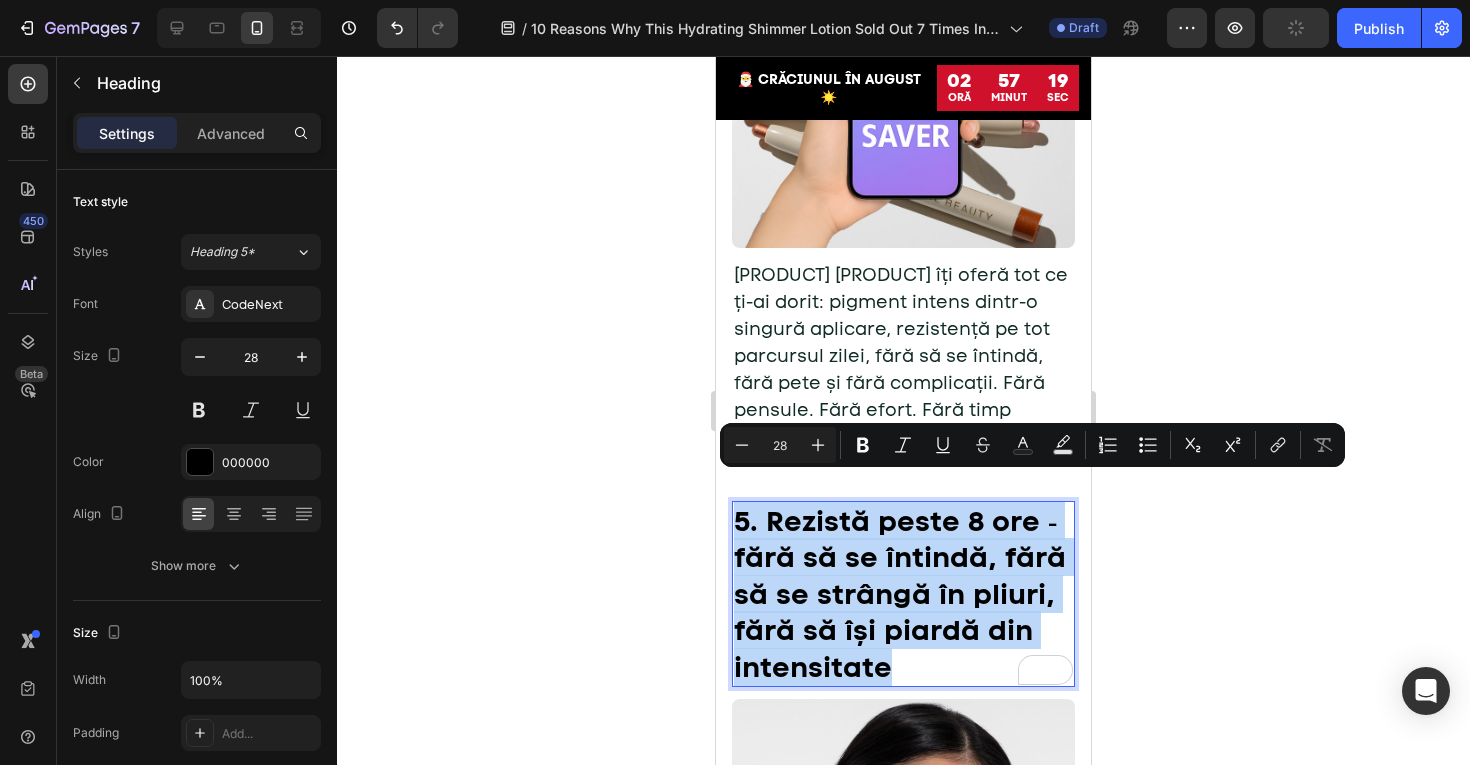 click on "5. Rezistă peste 8 ore ‑ fără să se întindă, fără să se strângă în pliuri, fără să își piardă din intensitate" at bounding box center [903, 594] 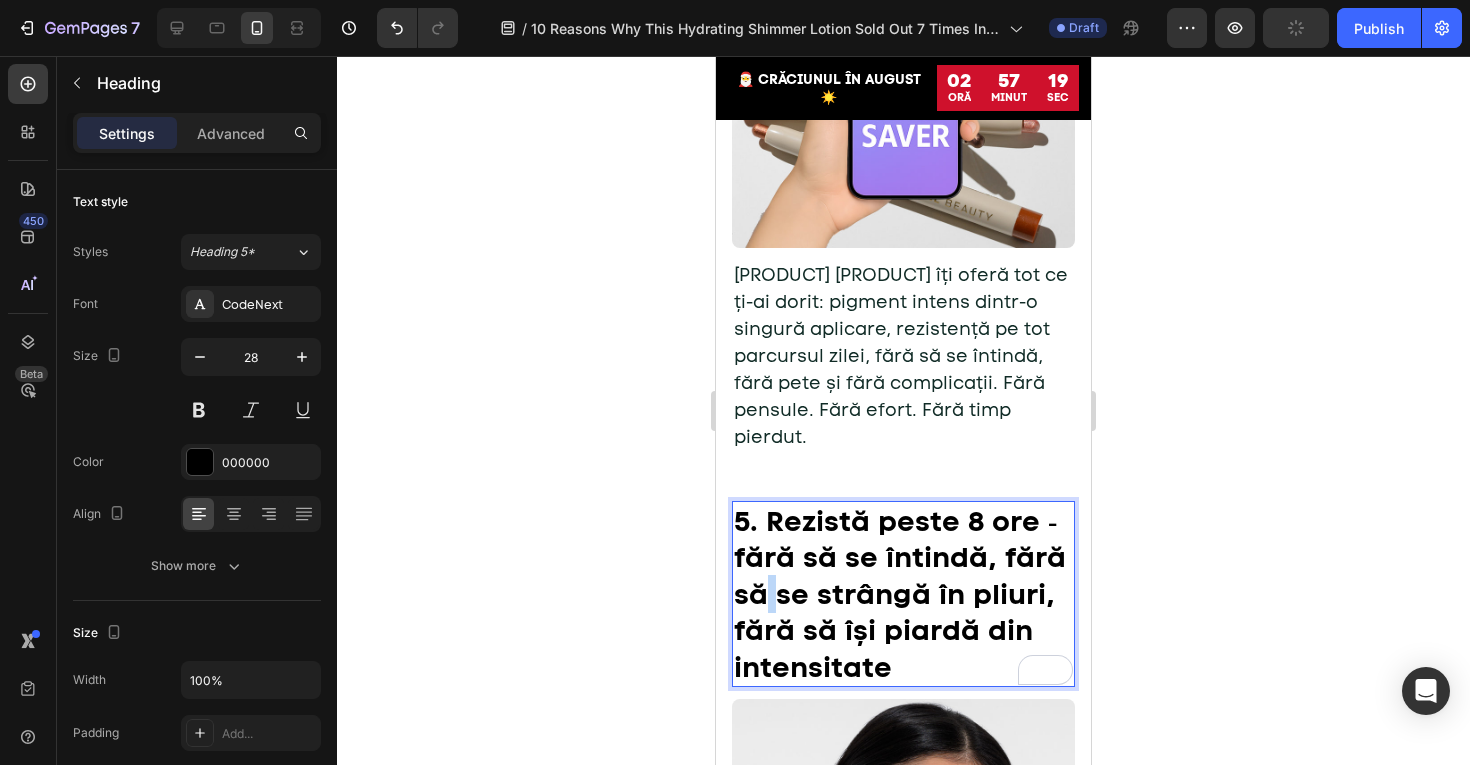 click on "5. Rezistă peste 8 ore ‑ fără să se întindă, fără să se strângă în pliuri, fără să își piardă din intensitate" at bounding box center [903, 594] 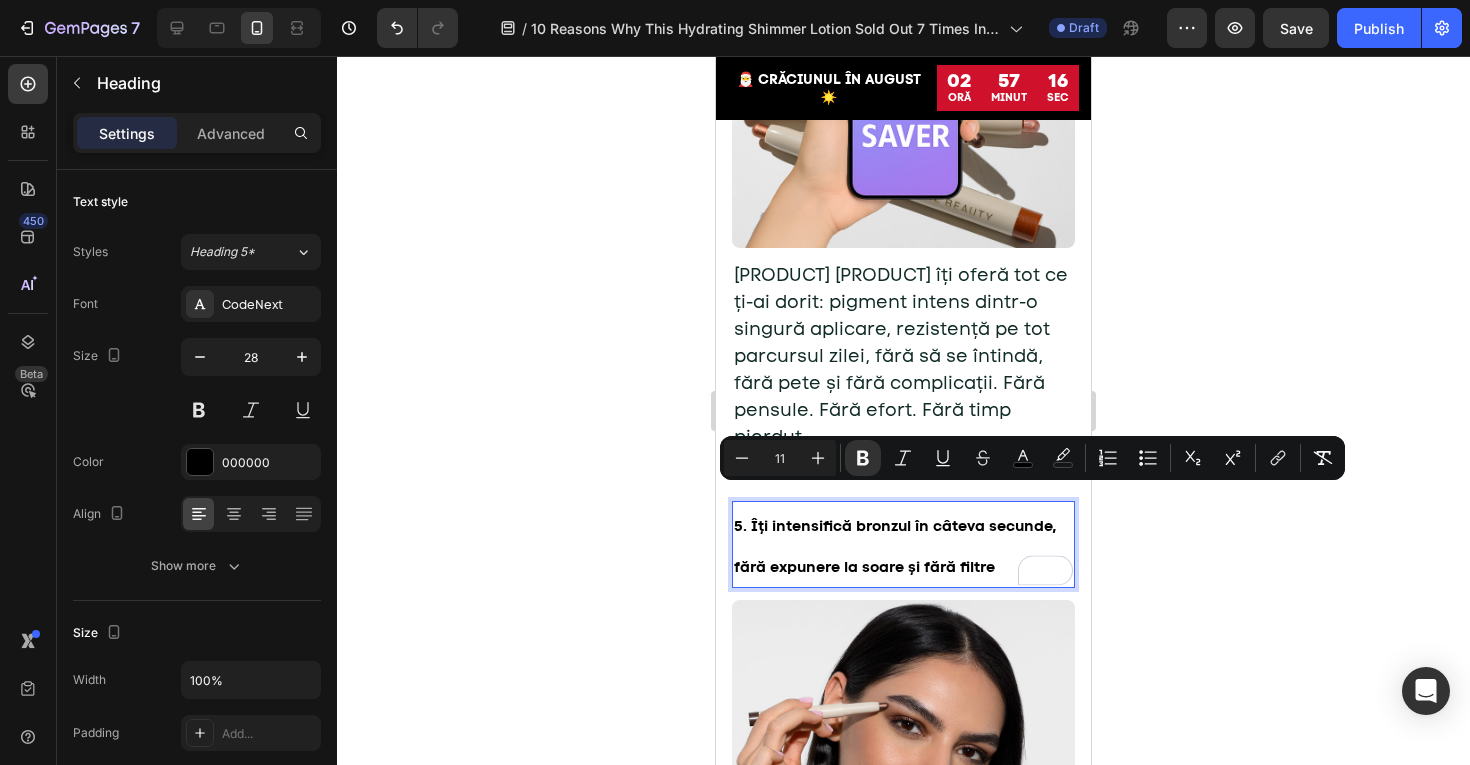 click on "11" at bounding box center (780, 458) 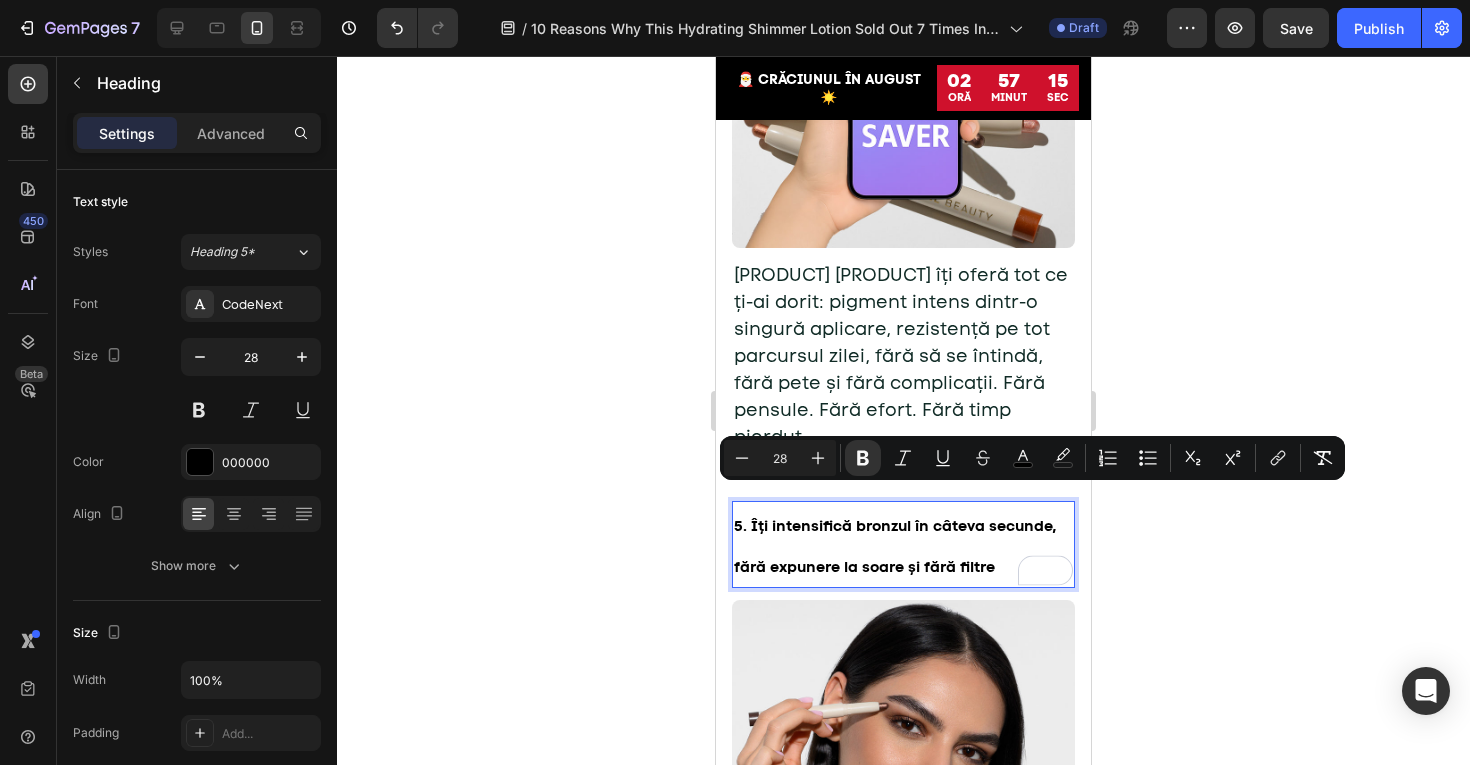 type on "28" 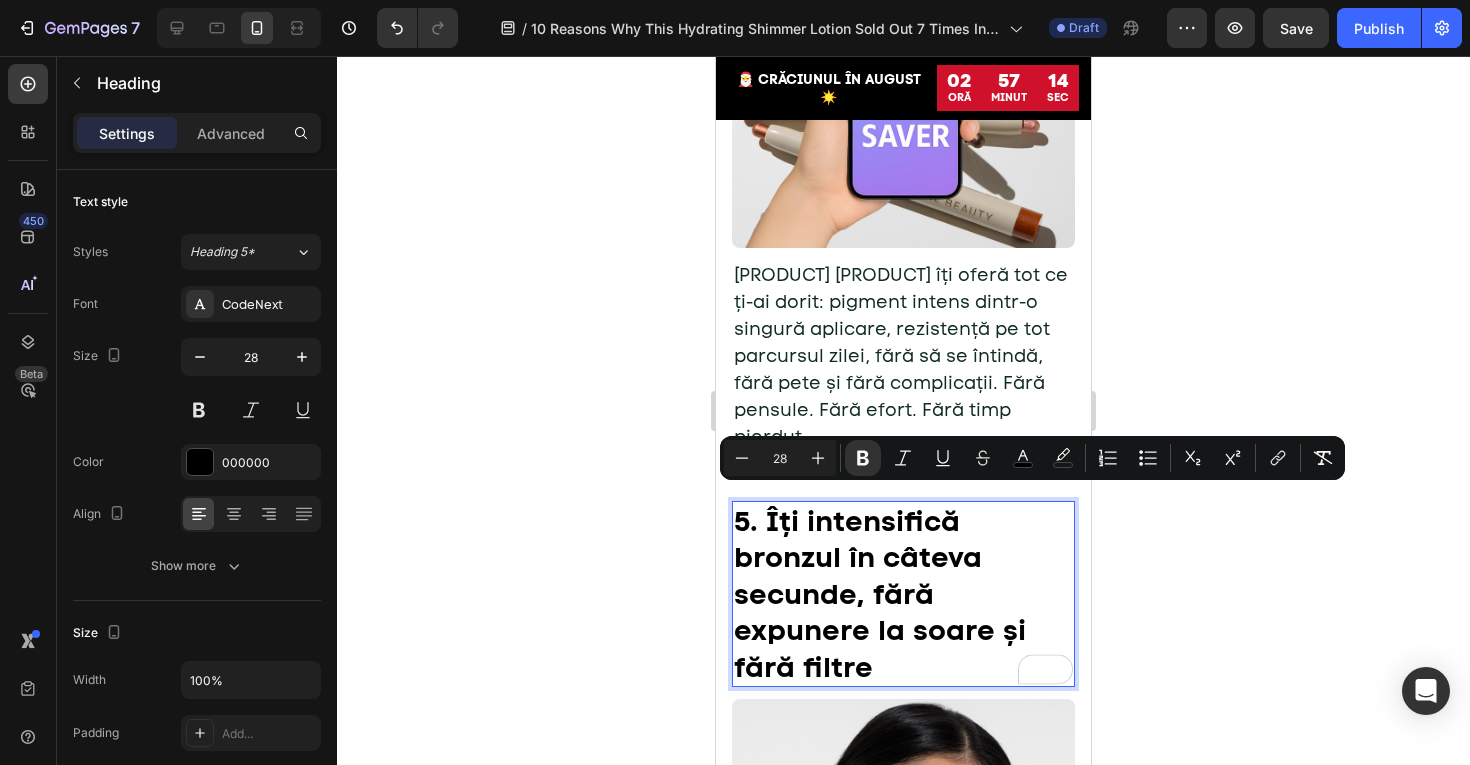 click on "5. Îți intensifică bronzul în câteva secunde, fără expunere la soare și fără filtre" at bounding box center [880, 594] 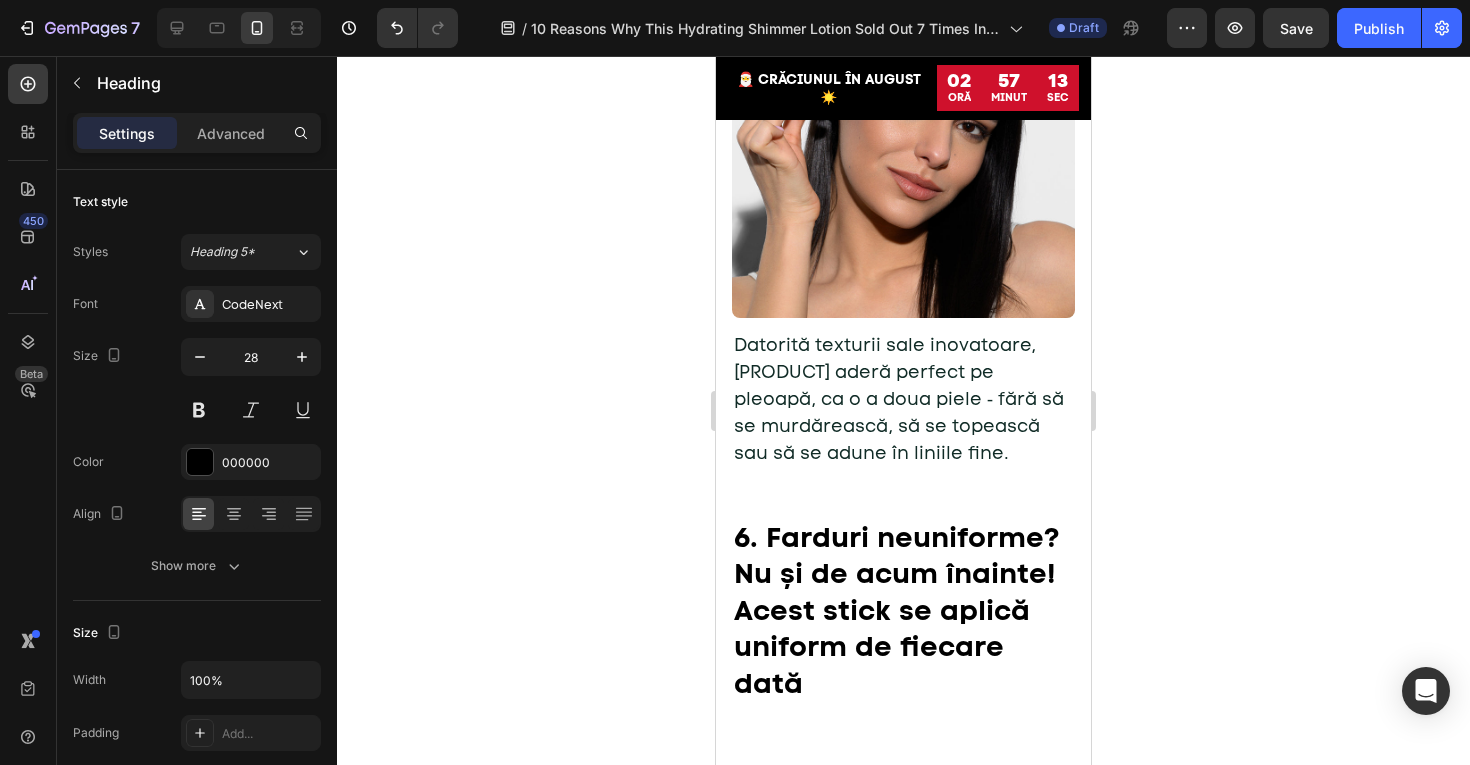 scroll, scrollTop: 3926, scrollLeft: 0, axis: vertical 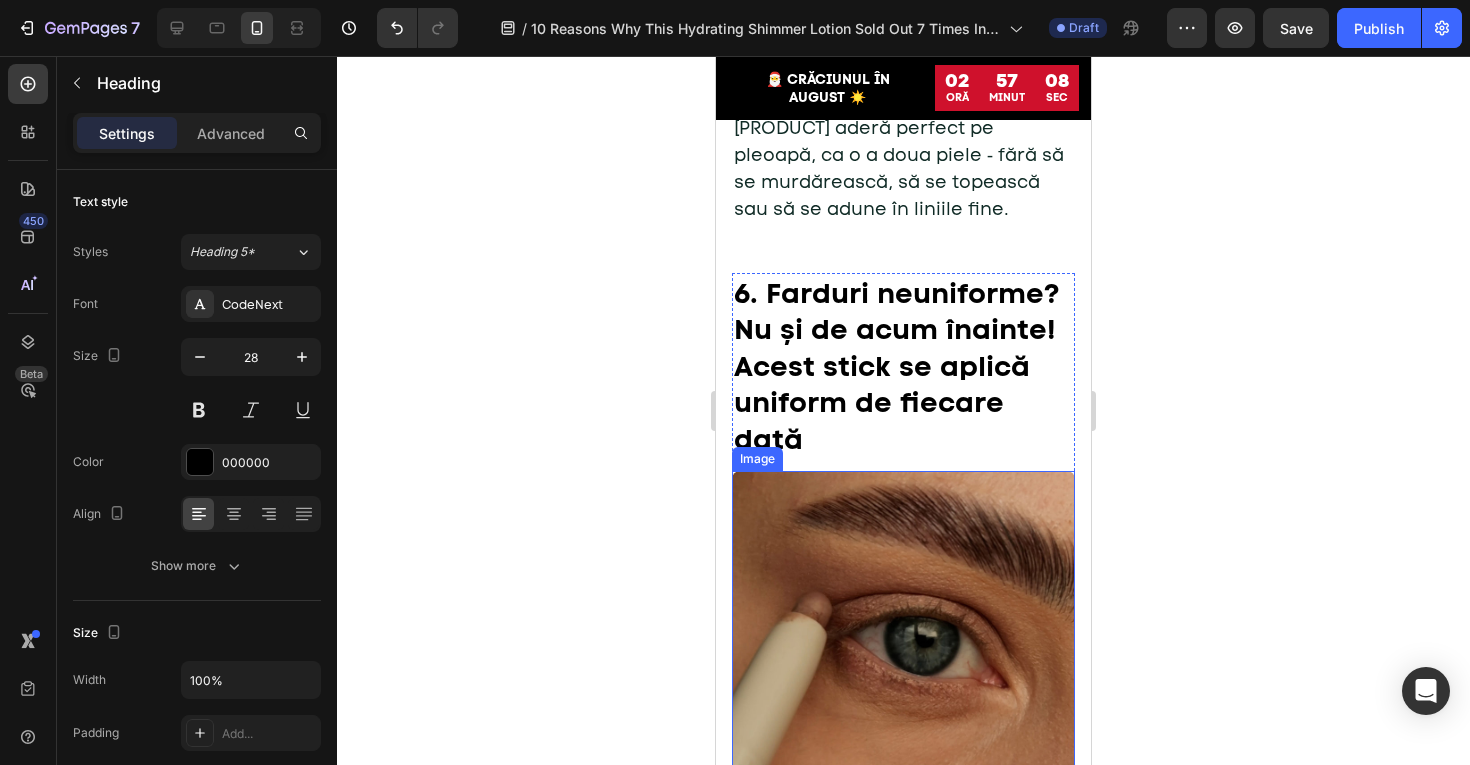 click on "6. Farduri neuniforme? Nu și de acum înainte! Acest stick se aplică uniform de fiecare dată" at bounding box center [903, 366] 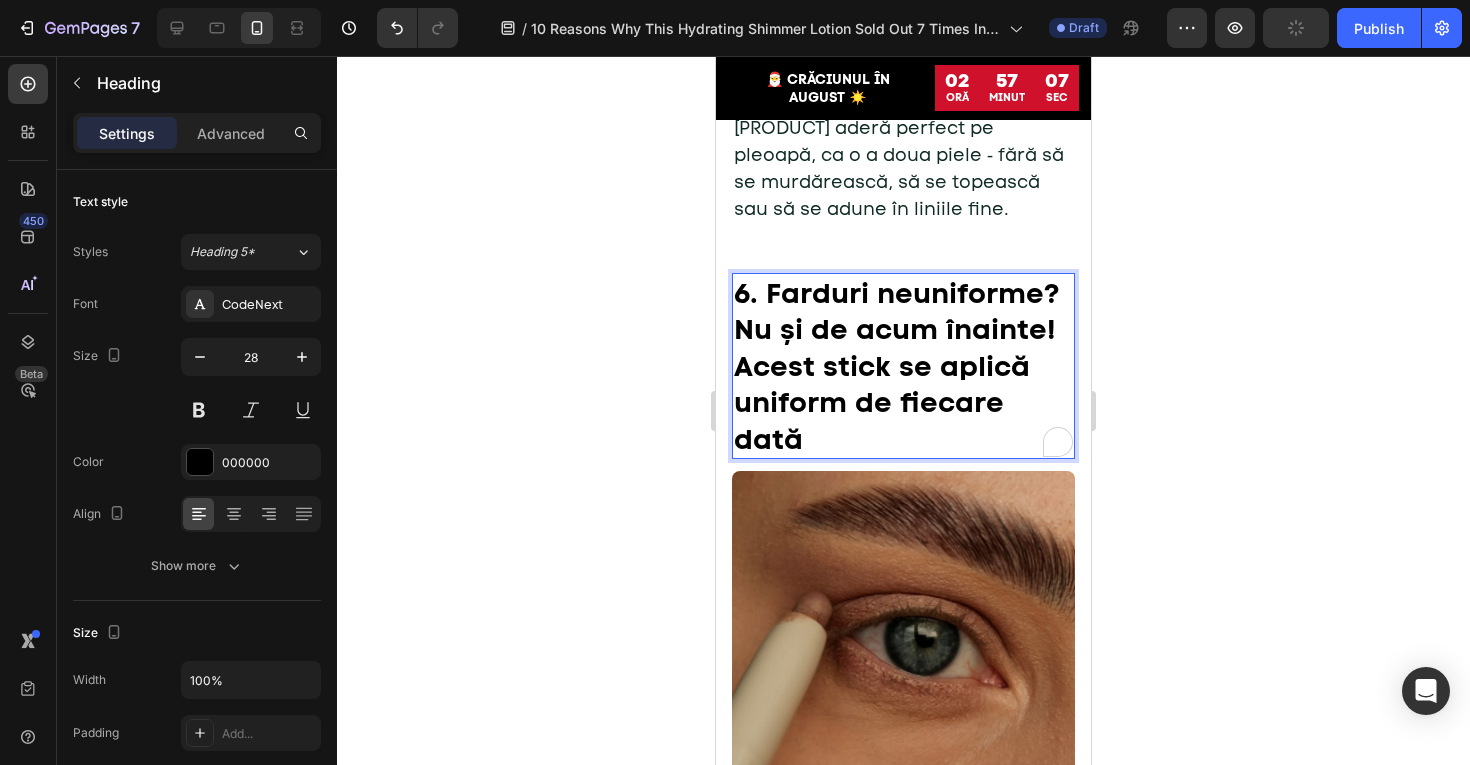 click on "6. Farduri neuniforme? Nu și de acum înainte! Acest stick se aplică uniform de fiecare dată" at bounding box center (903, 366) 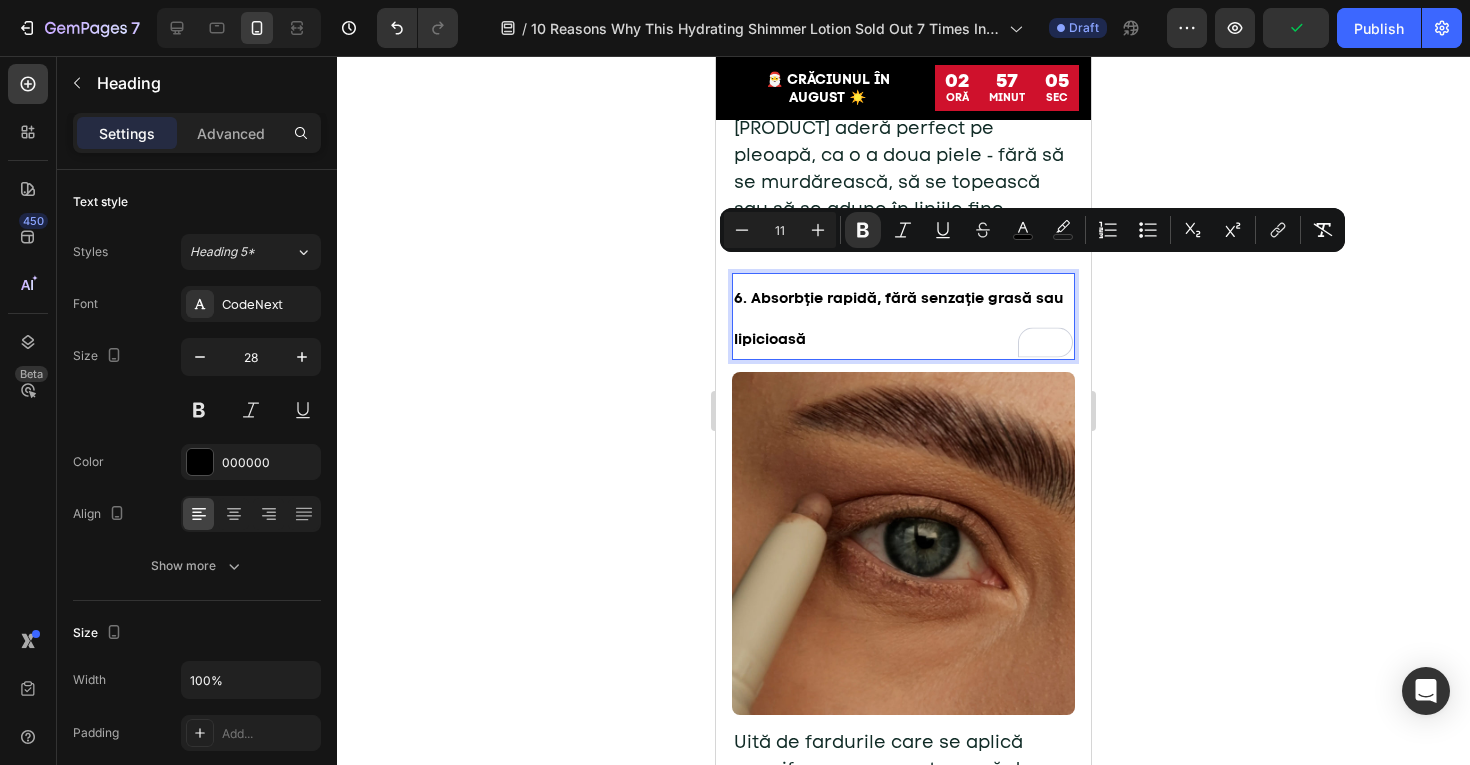 click on "11" at bounding box center [780, 230] 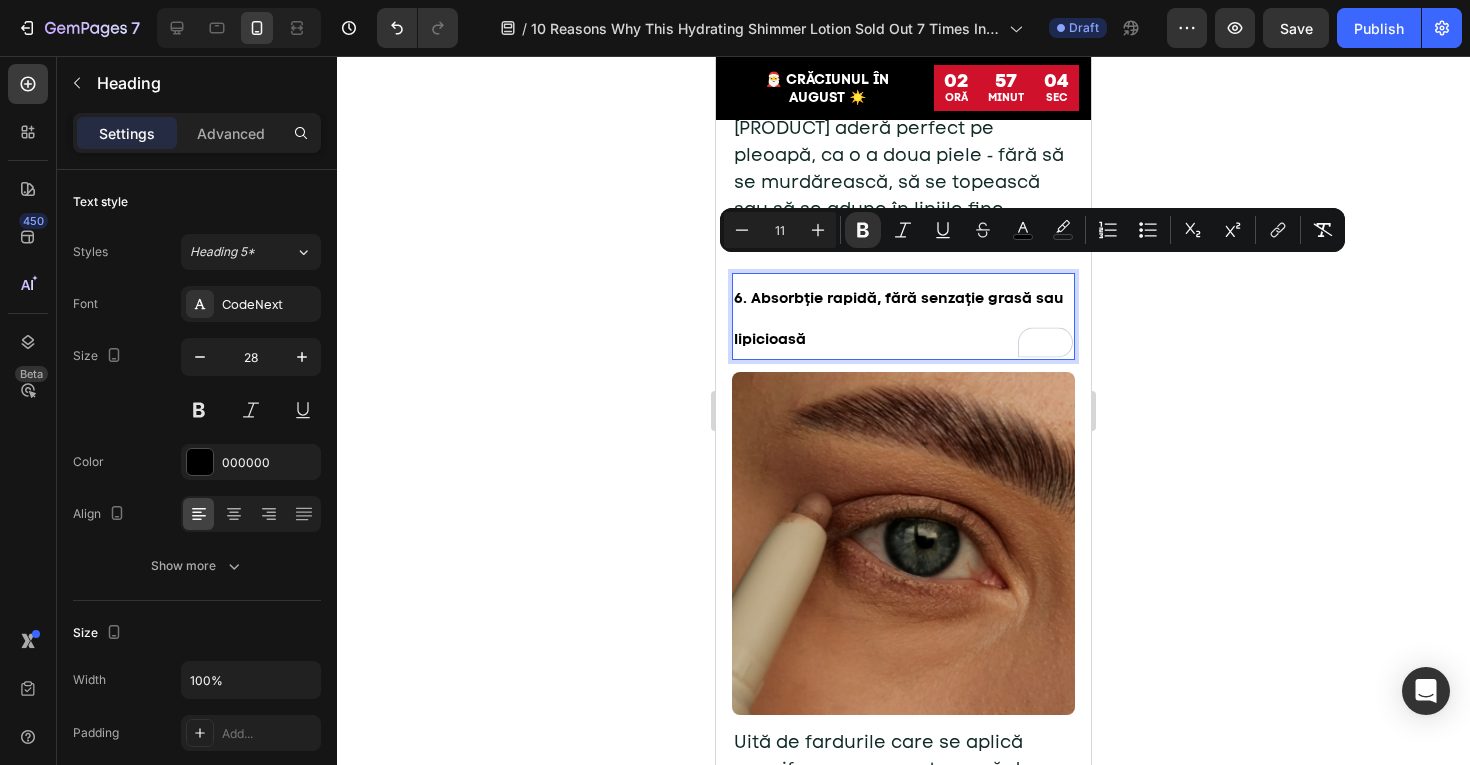 click on "11" at bounding box center (780, 230) 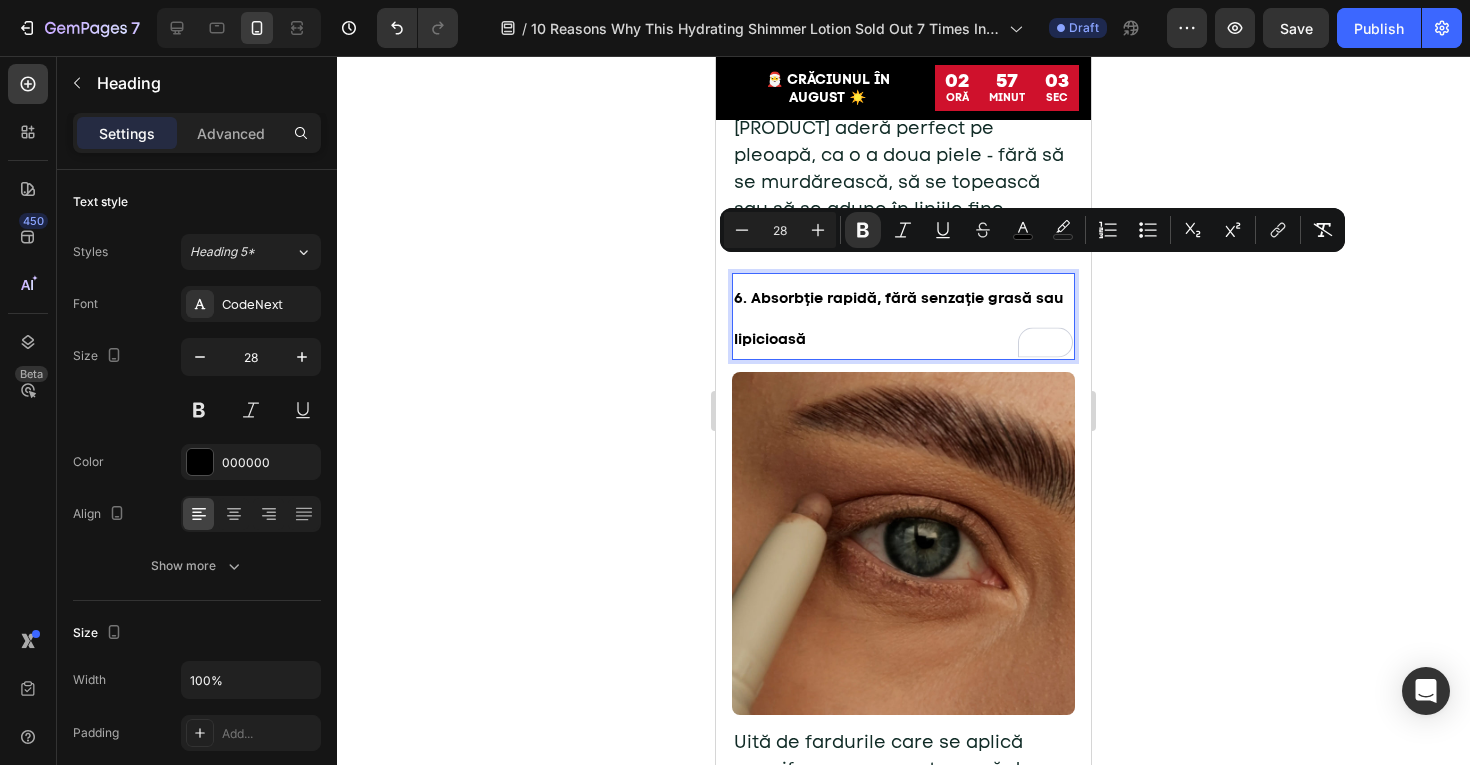type on "28" 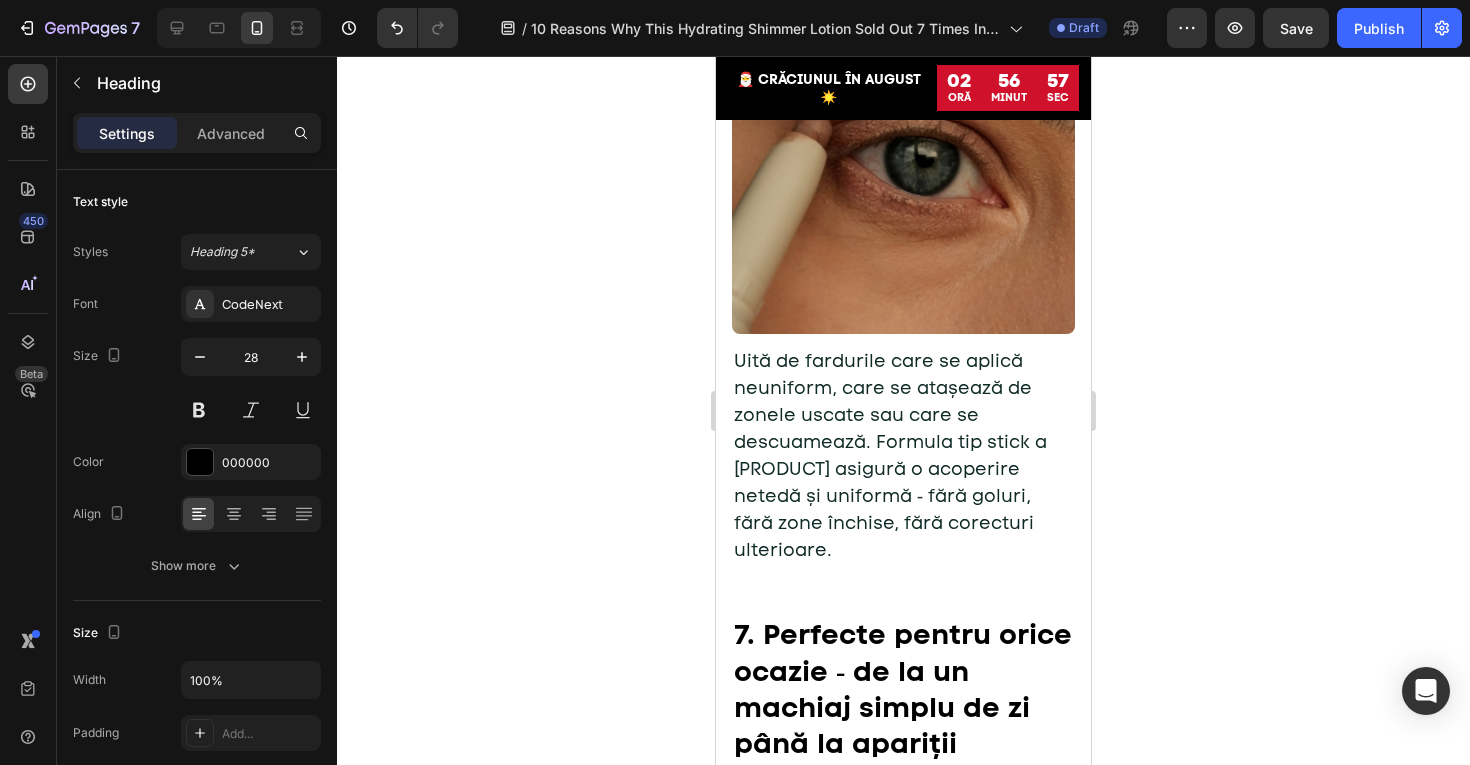 scroll, scrollTop: 4669, scrollLeft: 0, axis: vertical 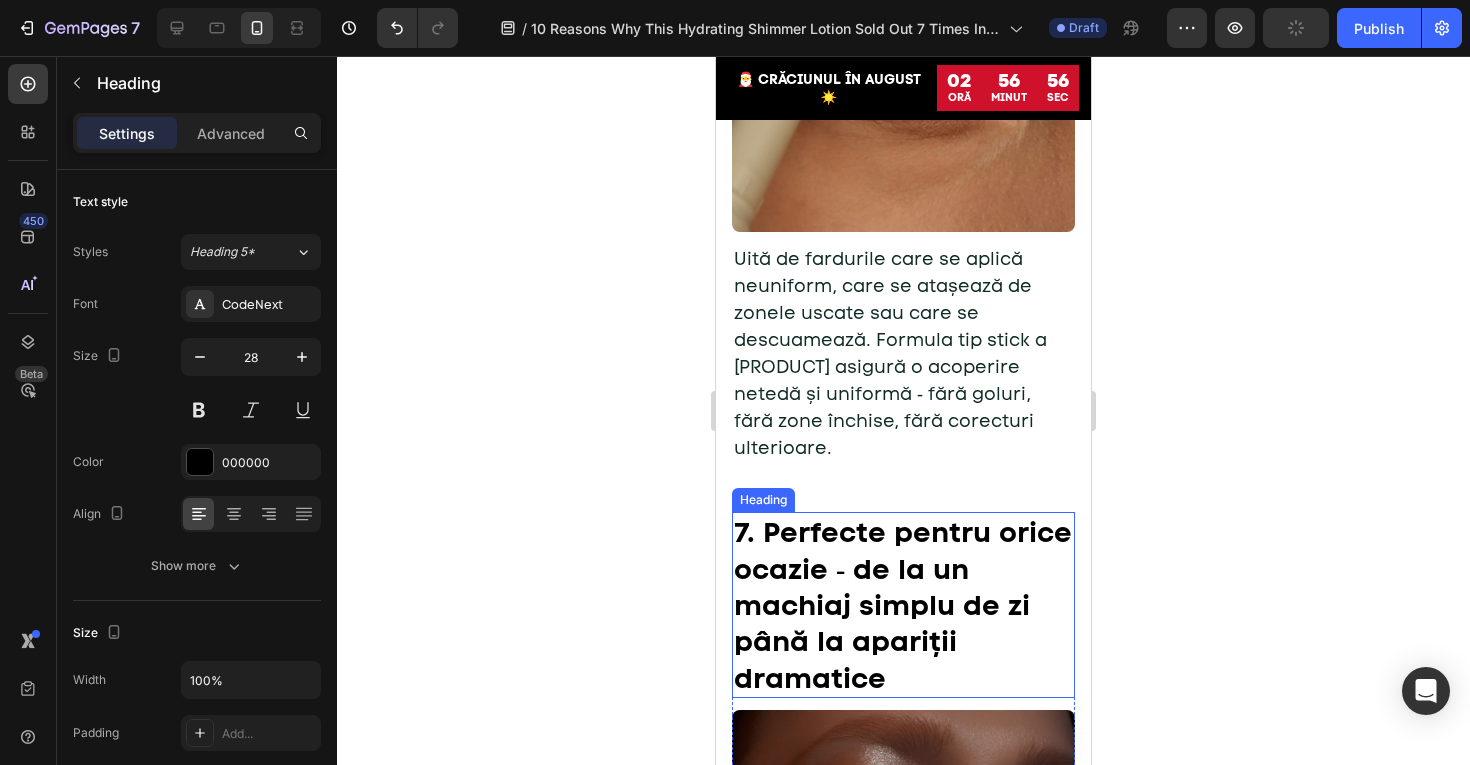 click on "7. Perfecte pentru orice ocazie ‑ de la un machiaj simplu de zi până la apariții dramatice" at bounding box center (903, 605) 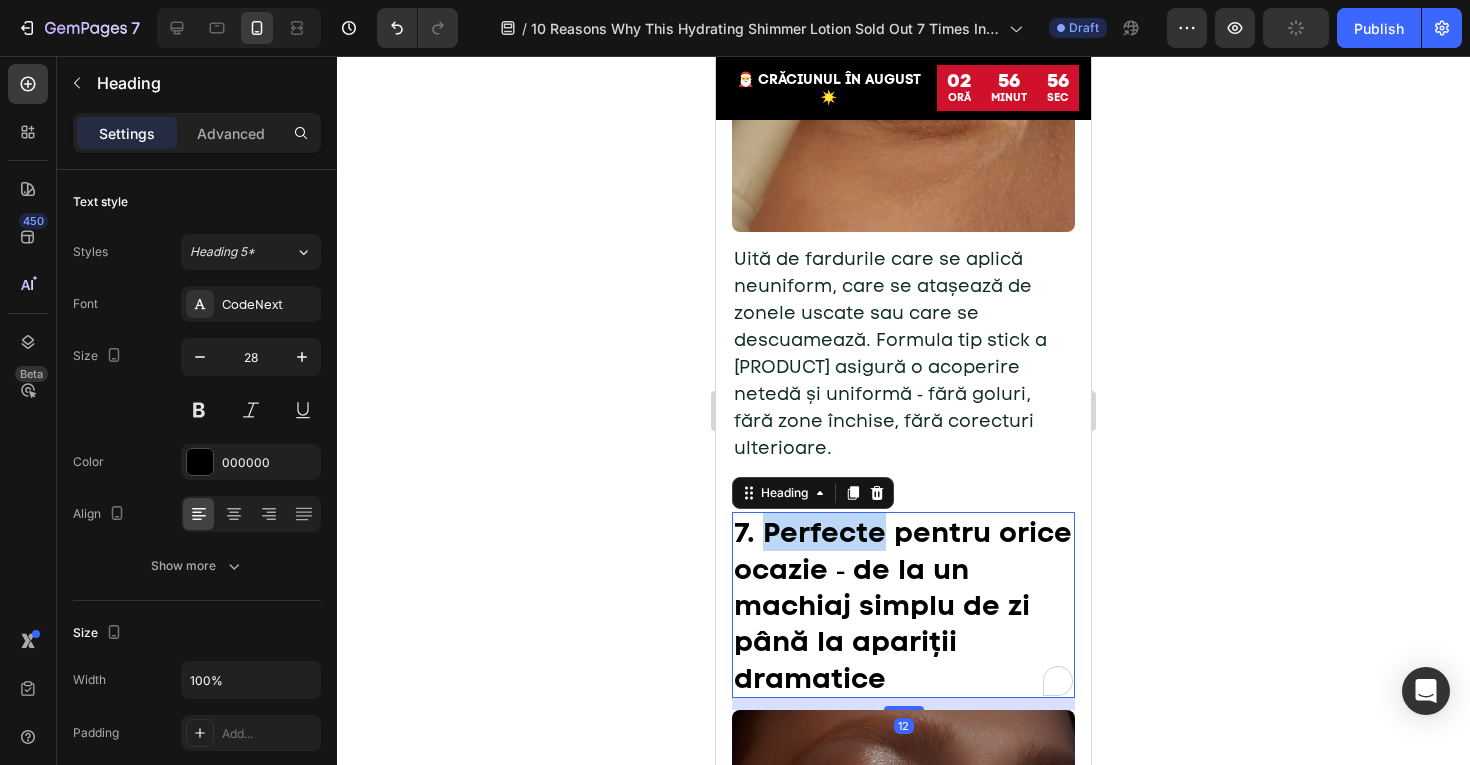 click on "7. Perfecte pentru orice ocazie ‑ de la un machiaj simplu de zi până la apariții dramatice" at bounding box center [903, 605] 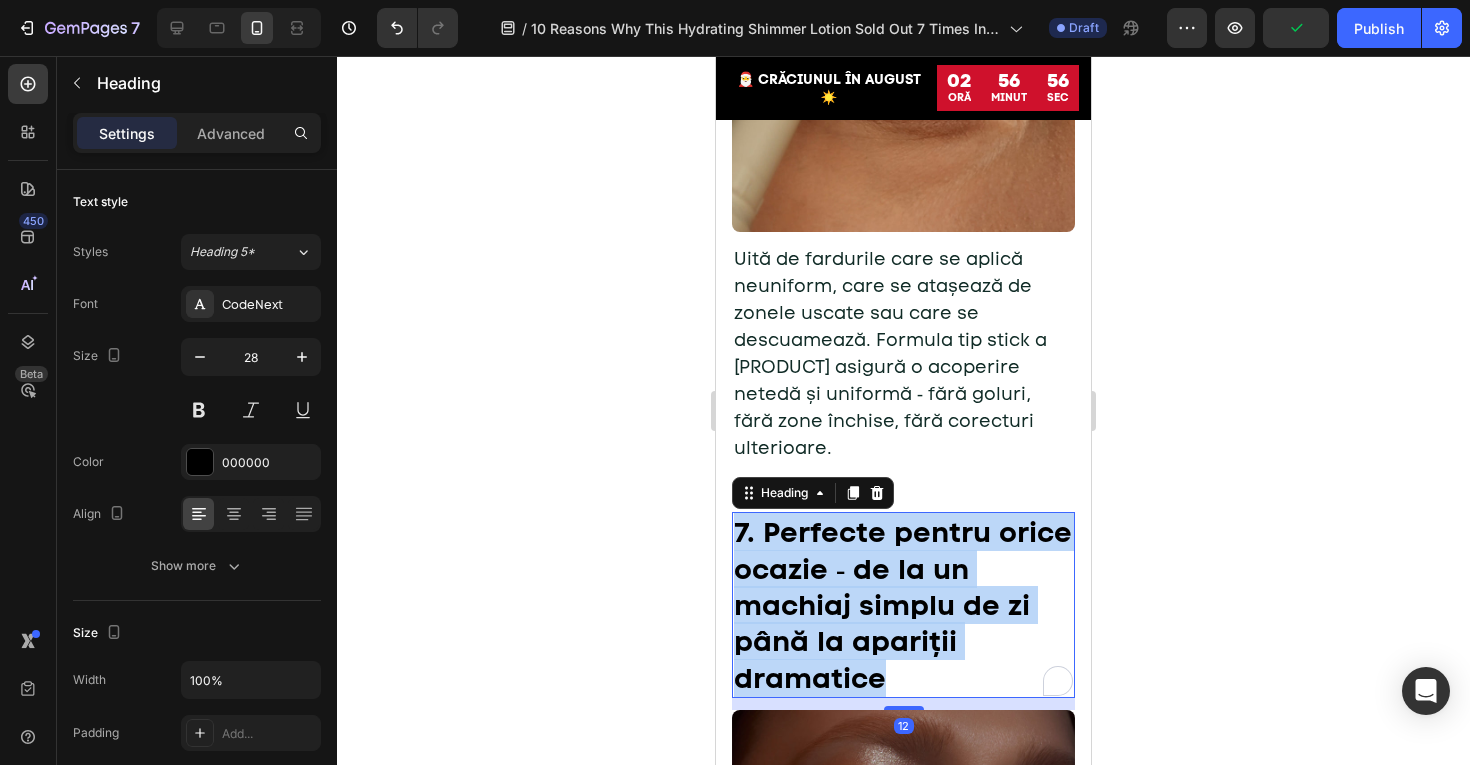 click on "7. Perfecte pentru orice ocazie ‑ de la un machiaj simplu de zi până la apariții dramatice" at bounding box center [903, 605] 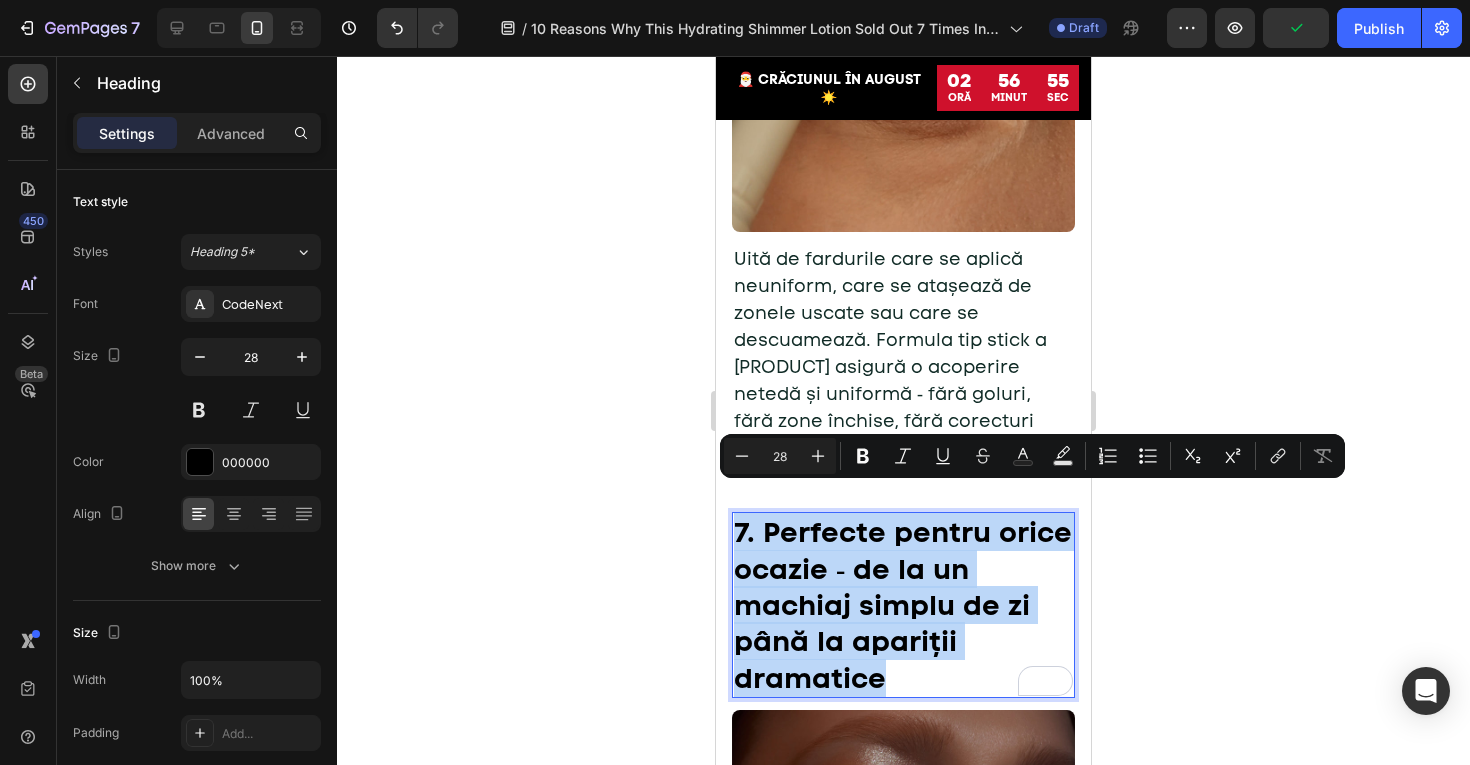 type on "11" 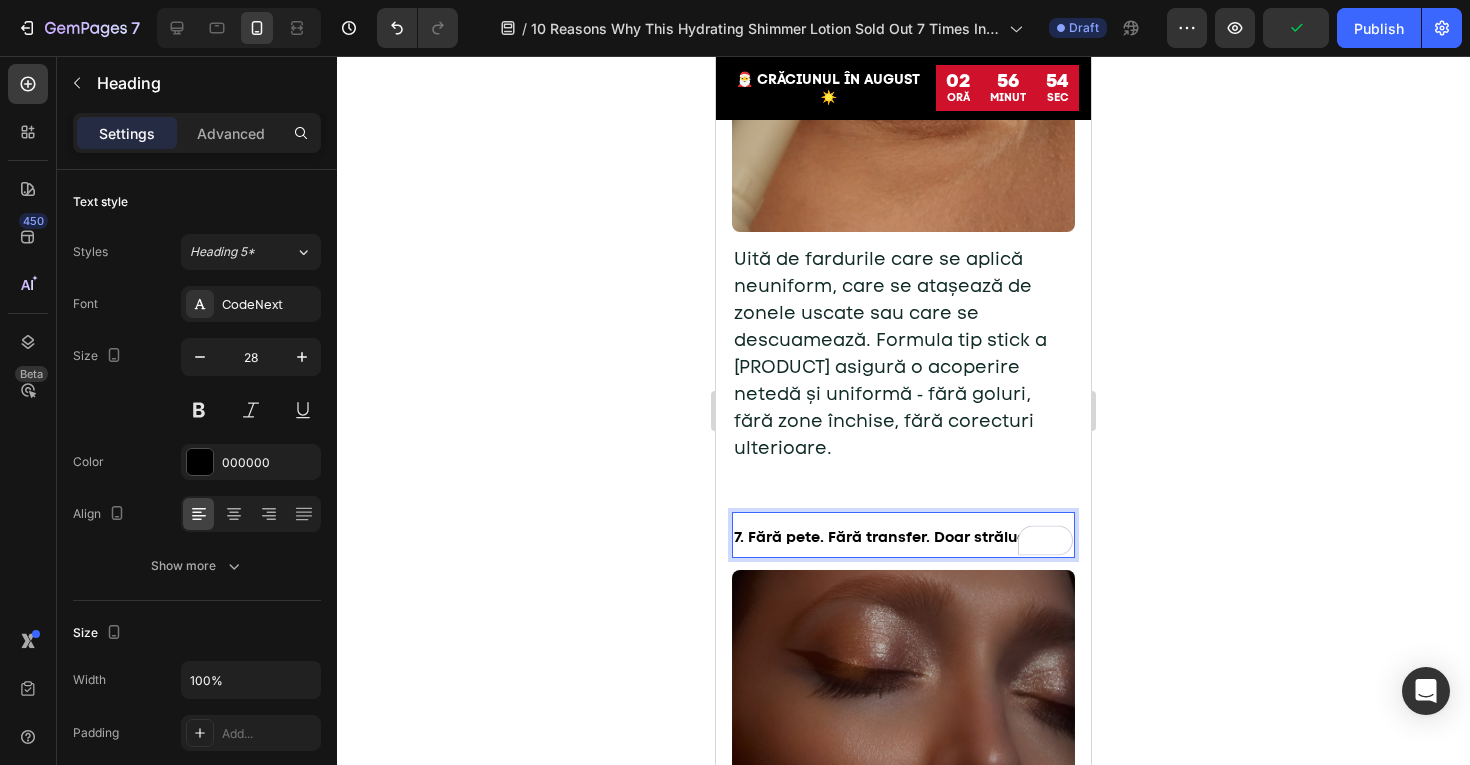 click on "7. Fără pete. Fără transfer. Doar strălucire." at bounding box center [891, 537] 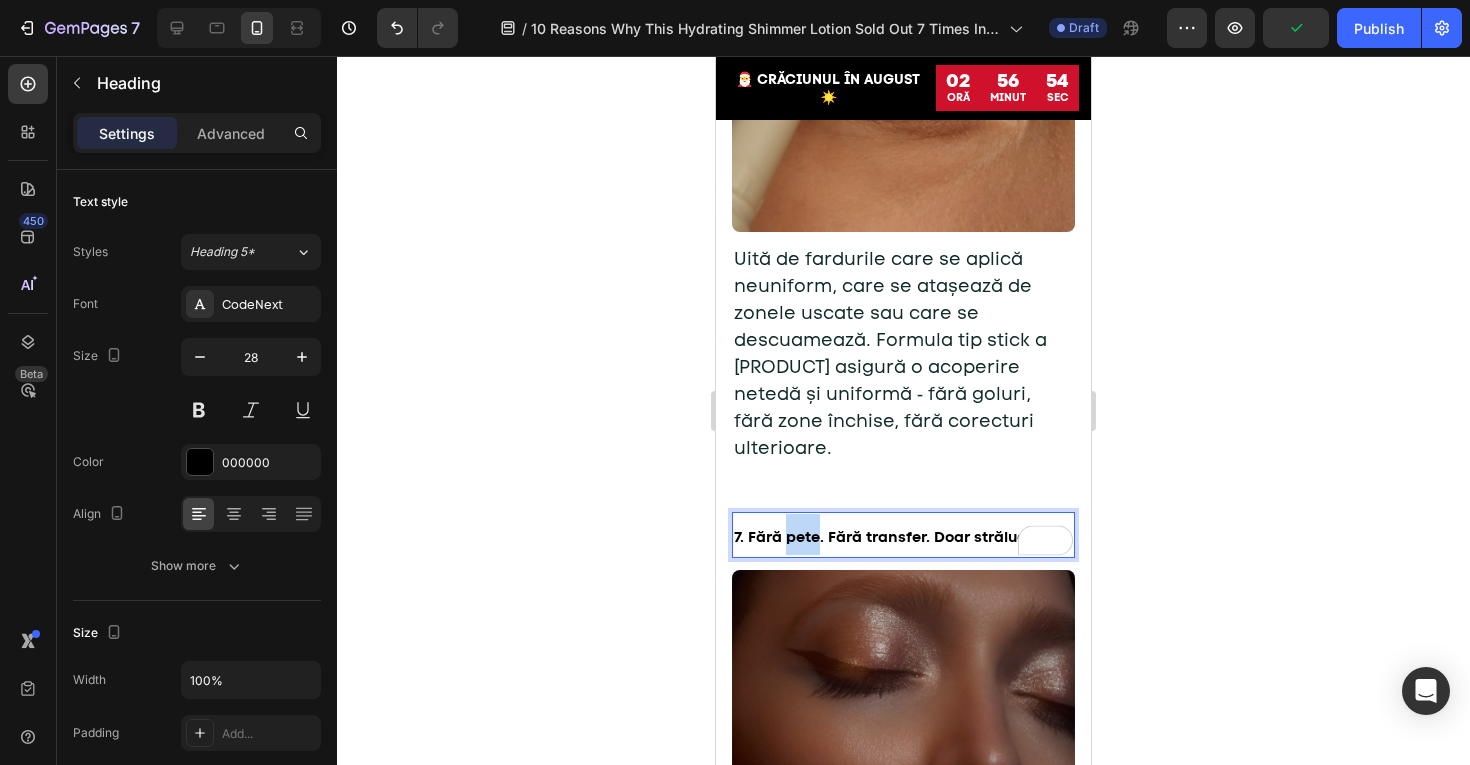 click on "7. Fără pete. Fără transfer. Doar strălucire." at bounding box center (891, 537) 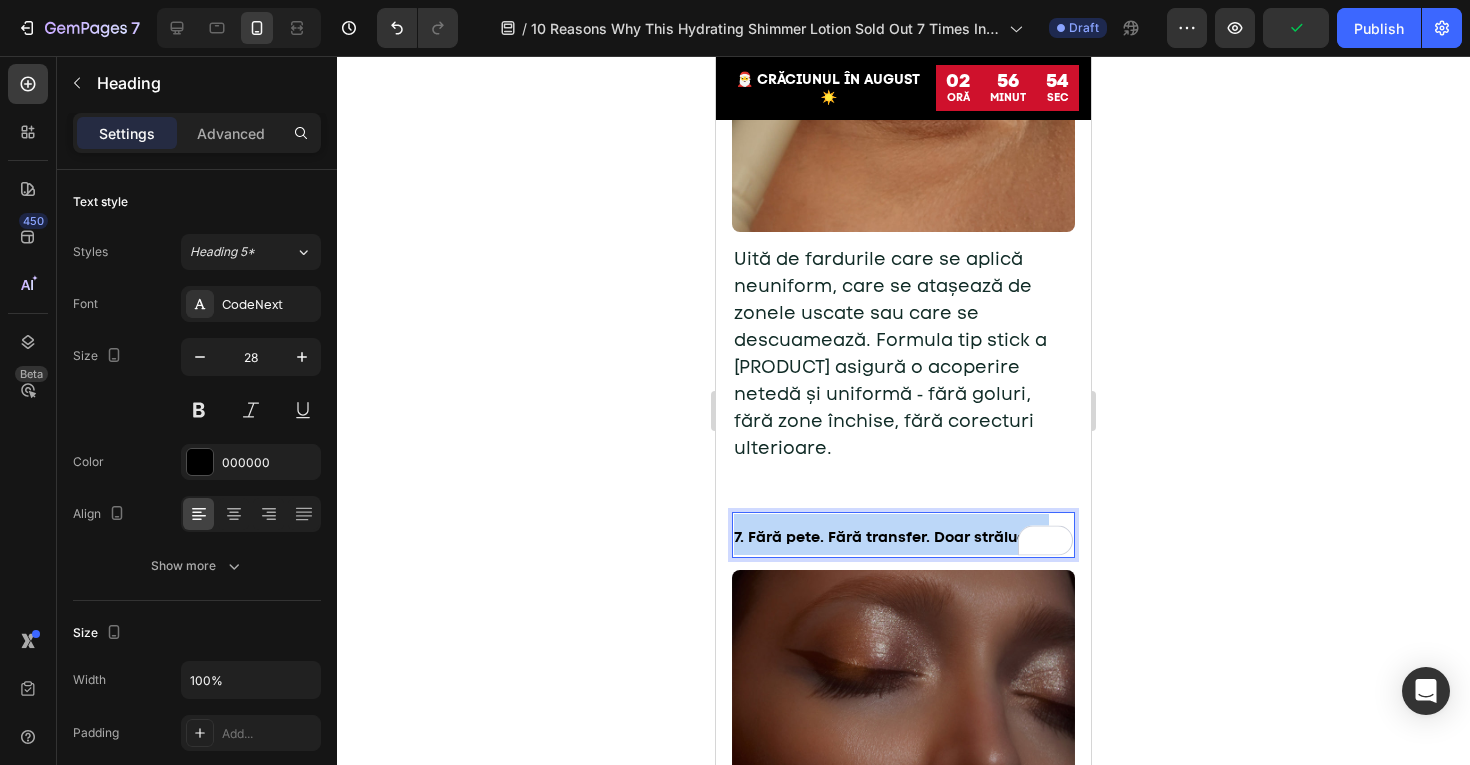 click on "7. Fără pete. Fără transfer. Doar strălucire." at bounding box center [891, 537] 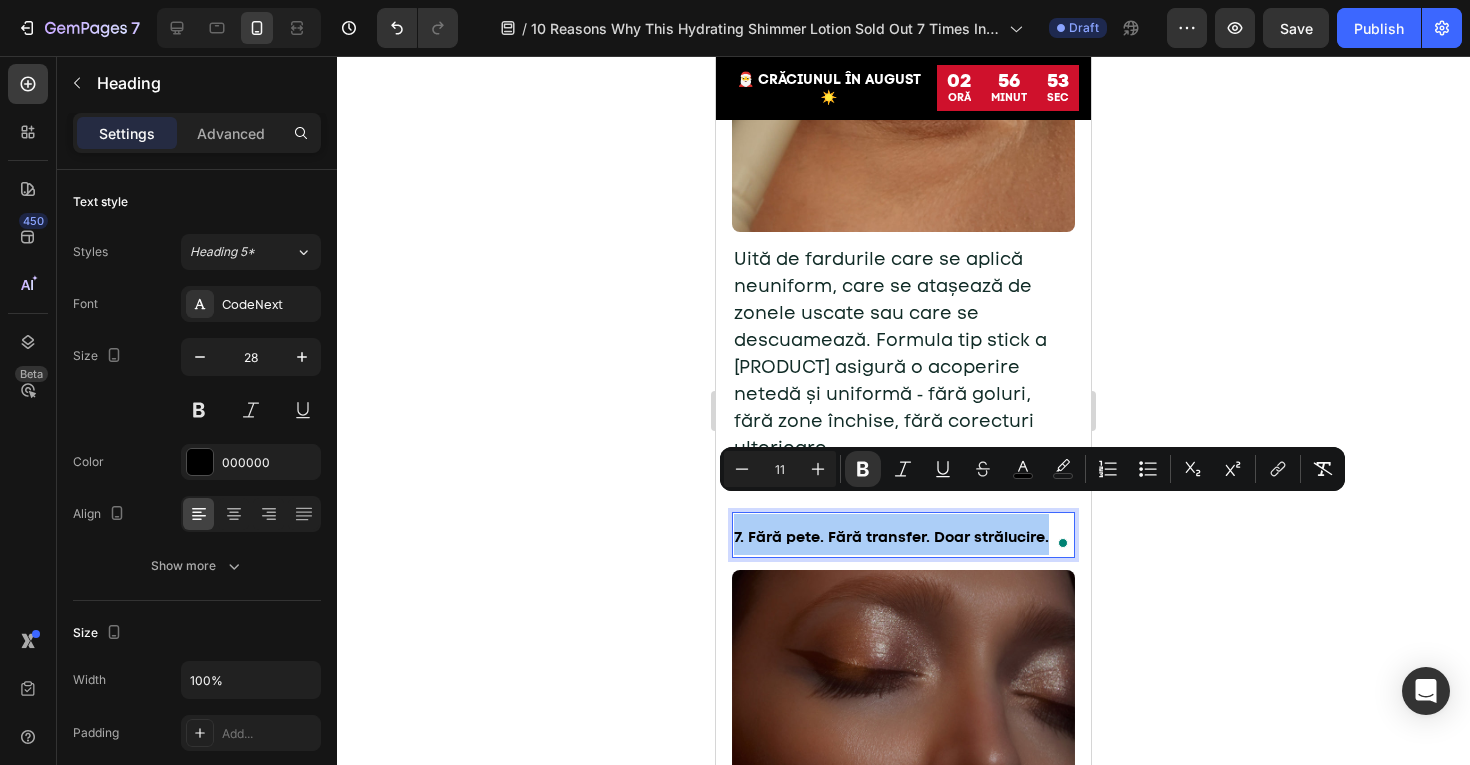 click on "11" at bounding box center (780, 469) 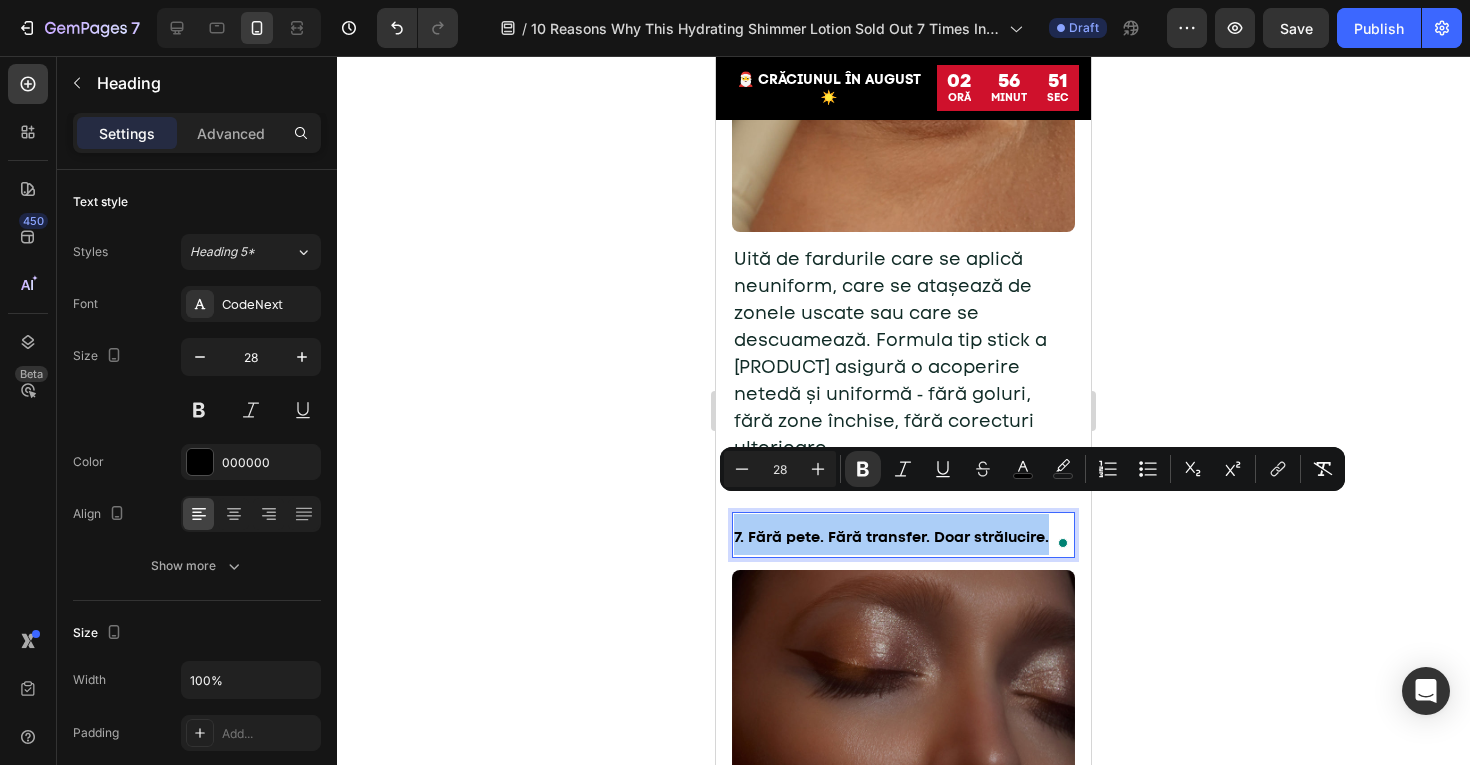 type on "28" 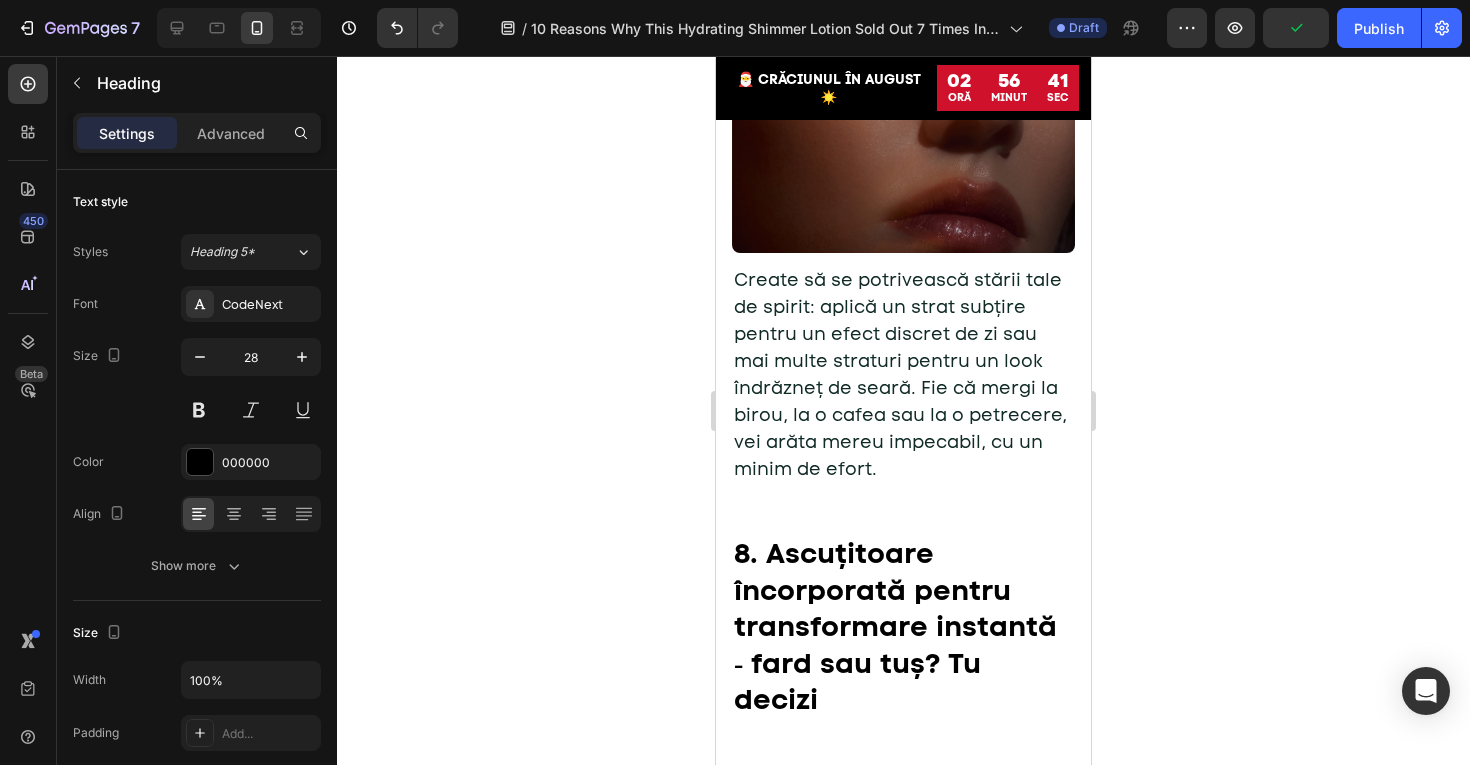 scroll, scrollTop: 5408, scrollLeft: 0, axis: vertical 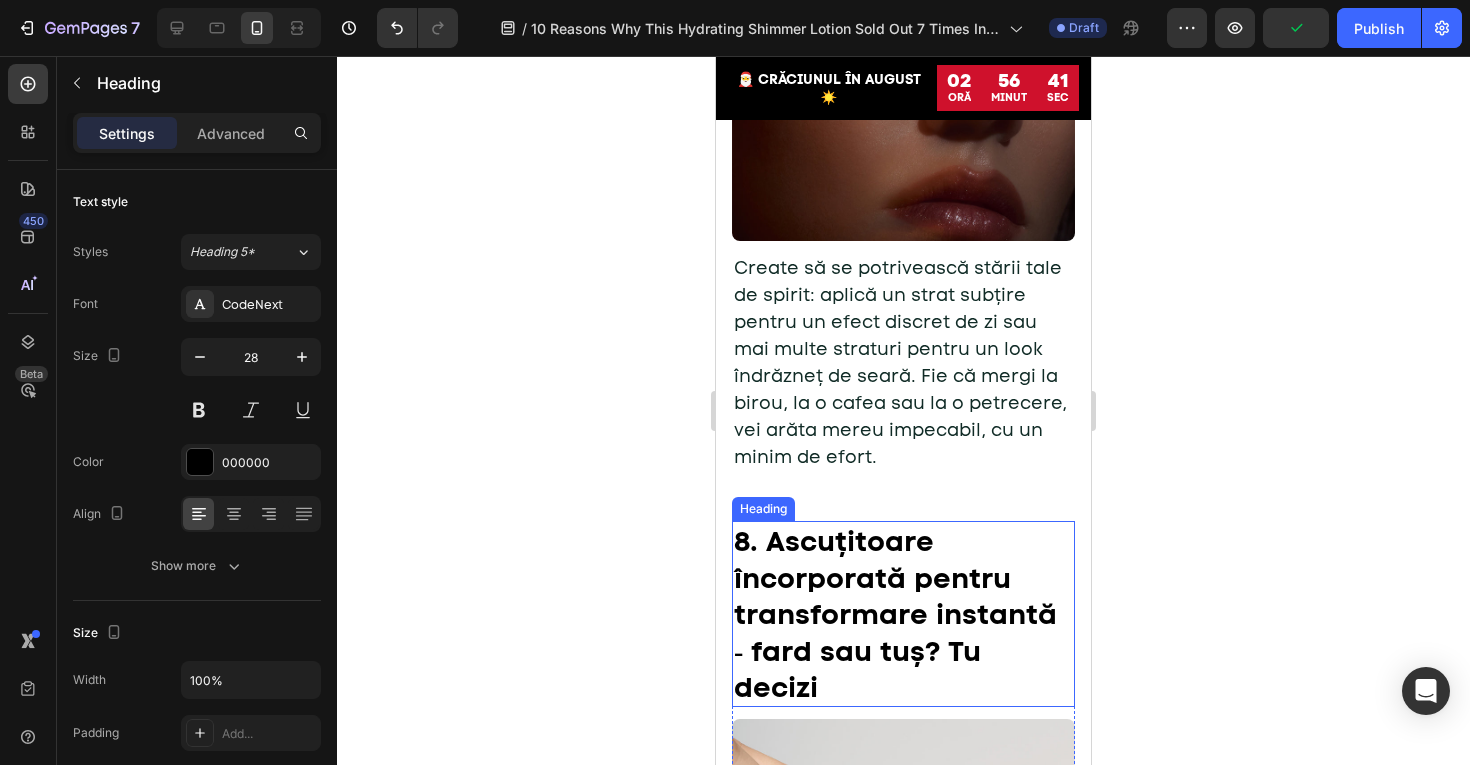 click on "8. Ascuțitoare încorporată pentru transformare instantă ‑ fard sau tuș? Tu decizi" at bounding box center [903, 614] 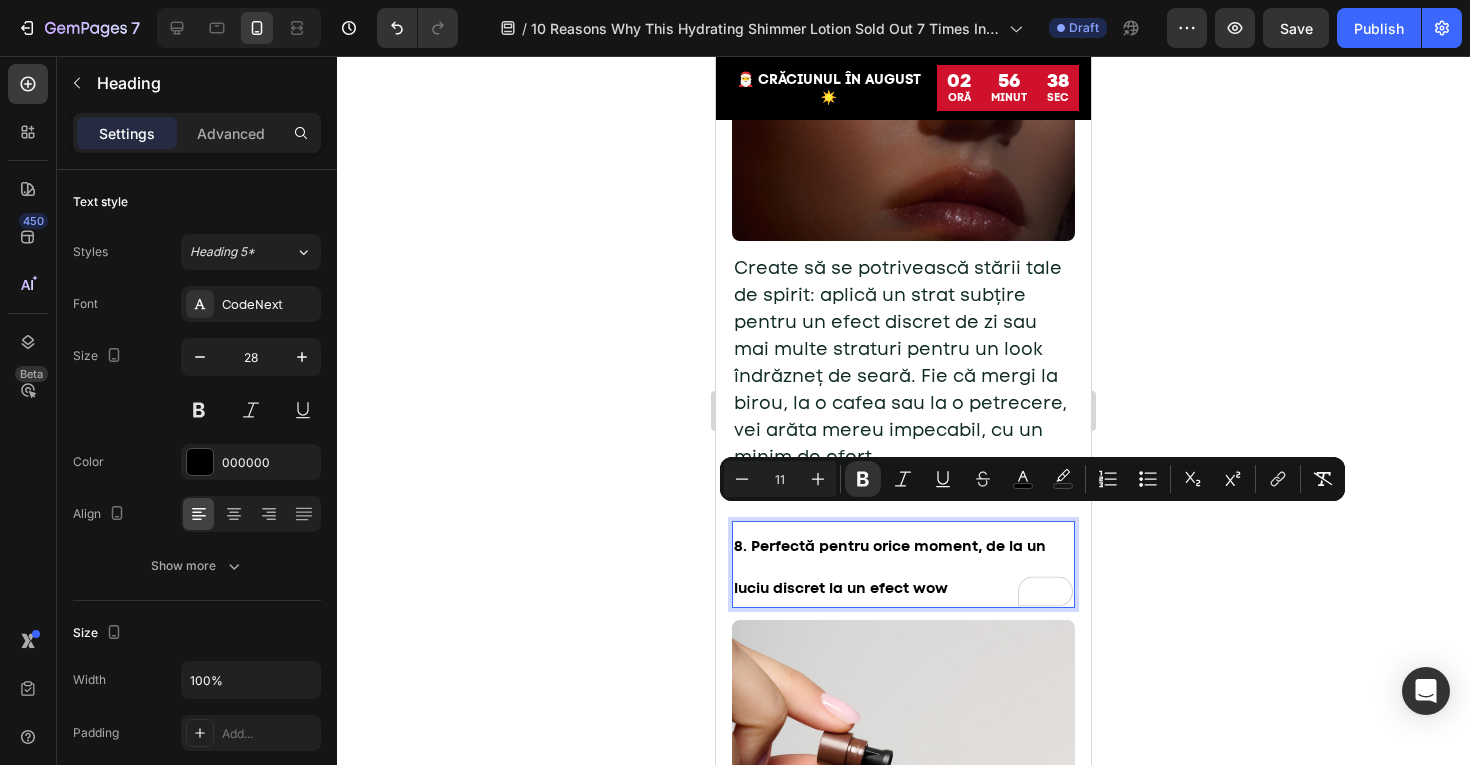click on "11" at bounding box center [780, 479] 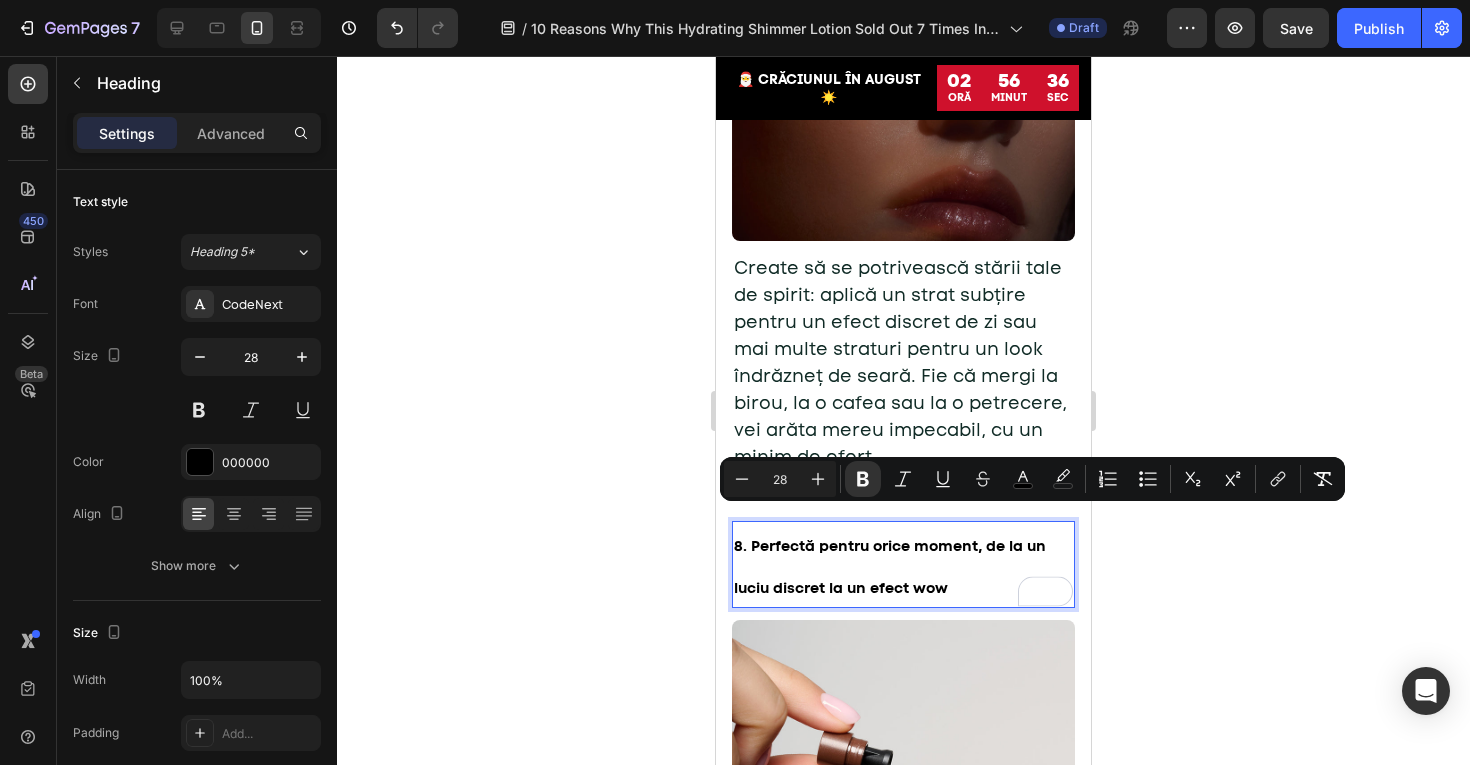 type on "28" 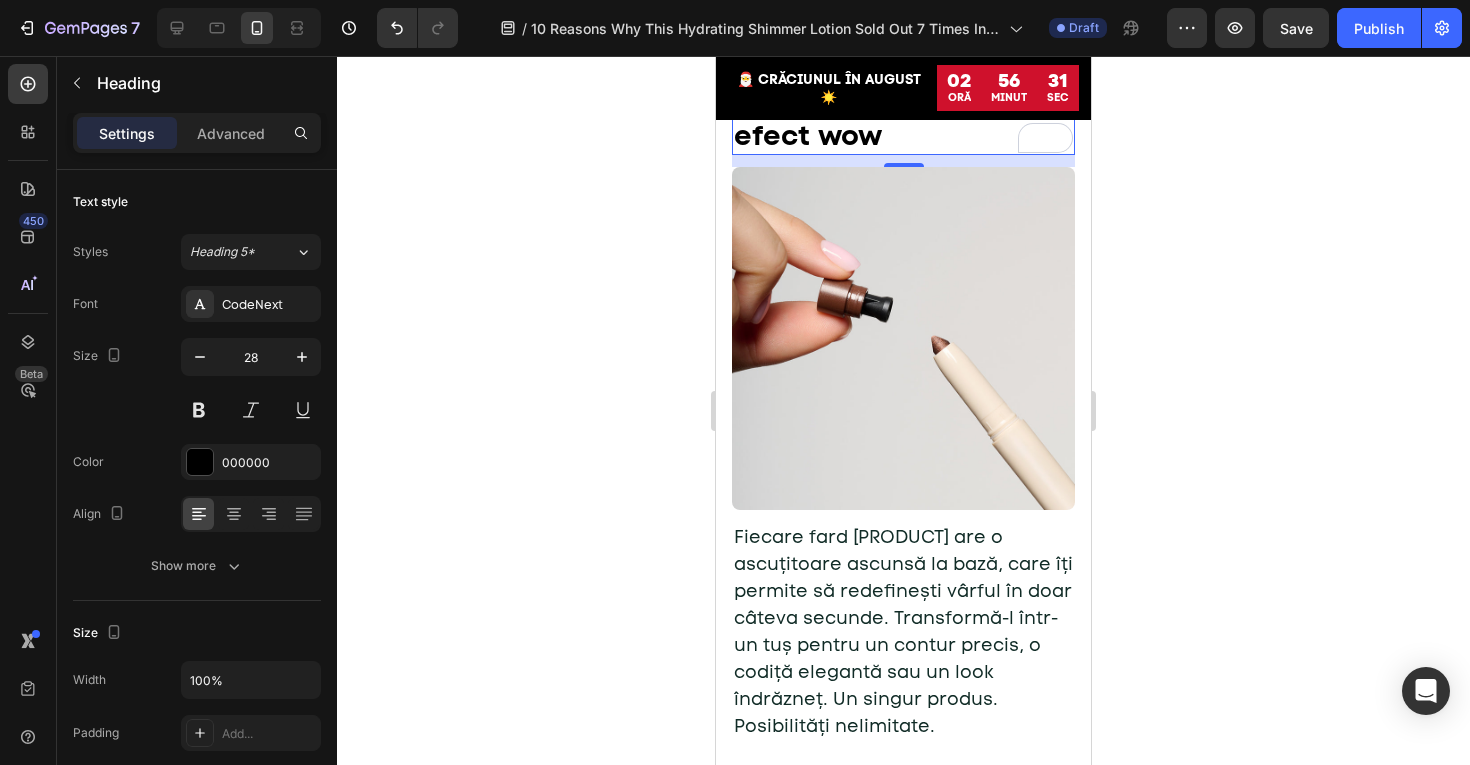 scroll, scrollTop: 6214, scrollLeft: 0, axis: vertical 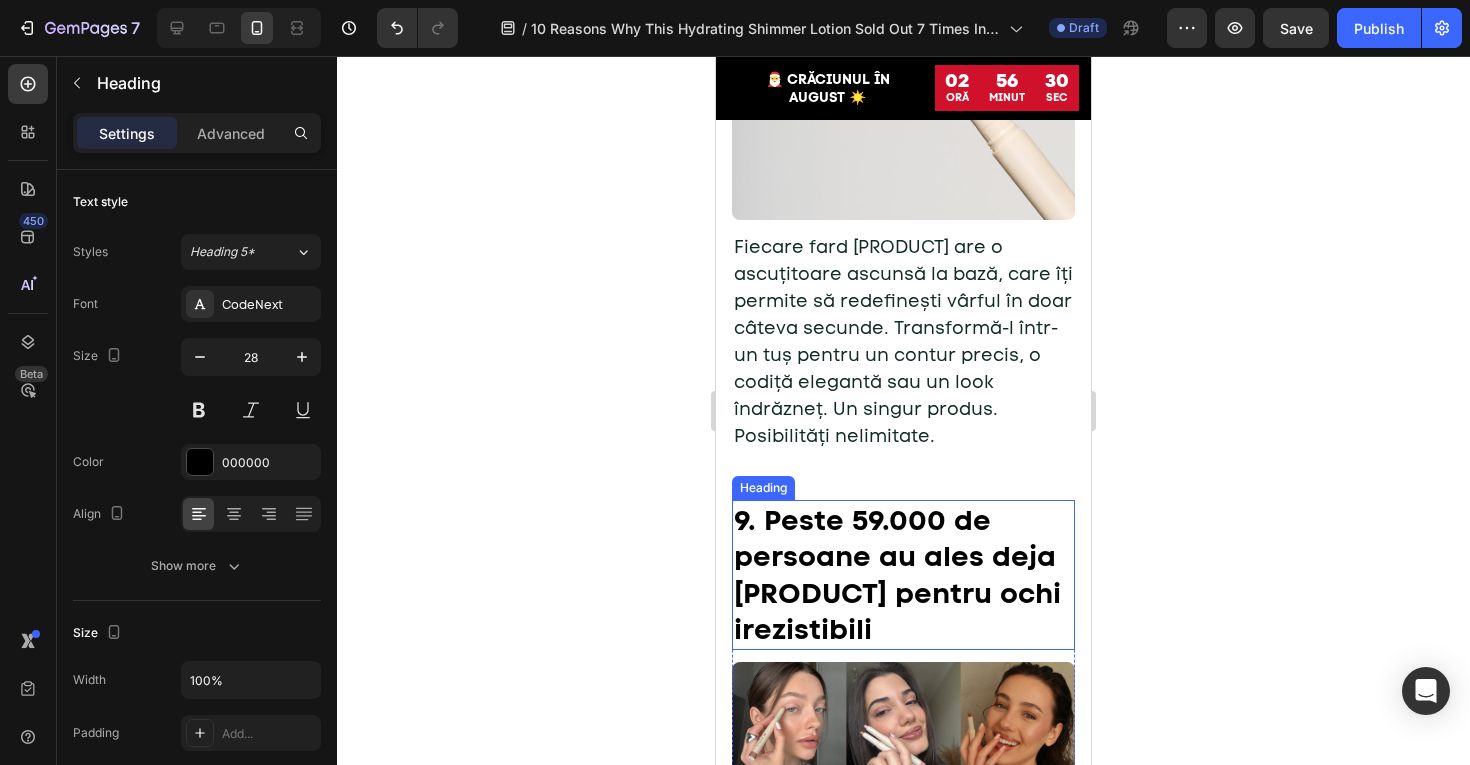 click on "9. Peste 59.000 de persoane au ales deja MASTERPIECE GLOW pentru ochi irezistibili" at bounding box center [903, 575] 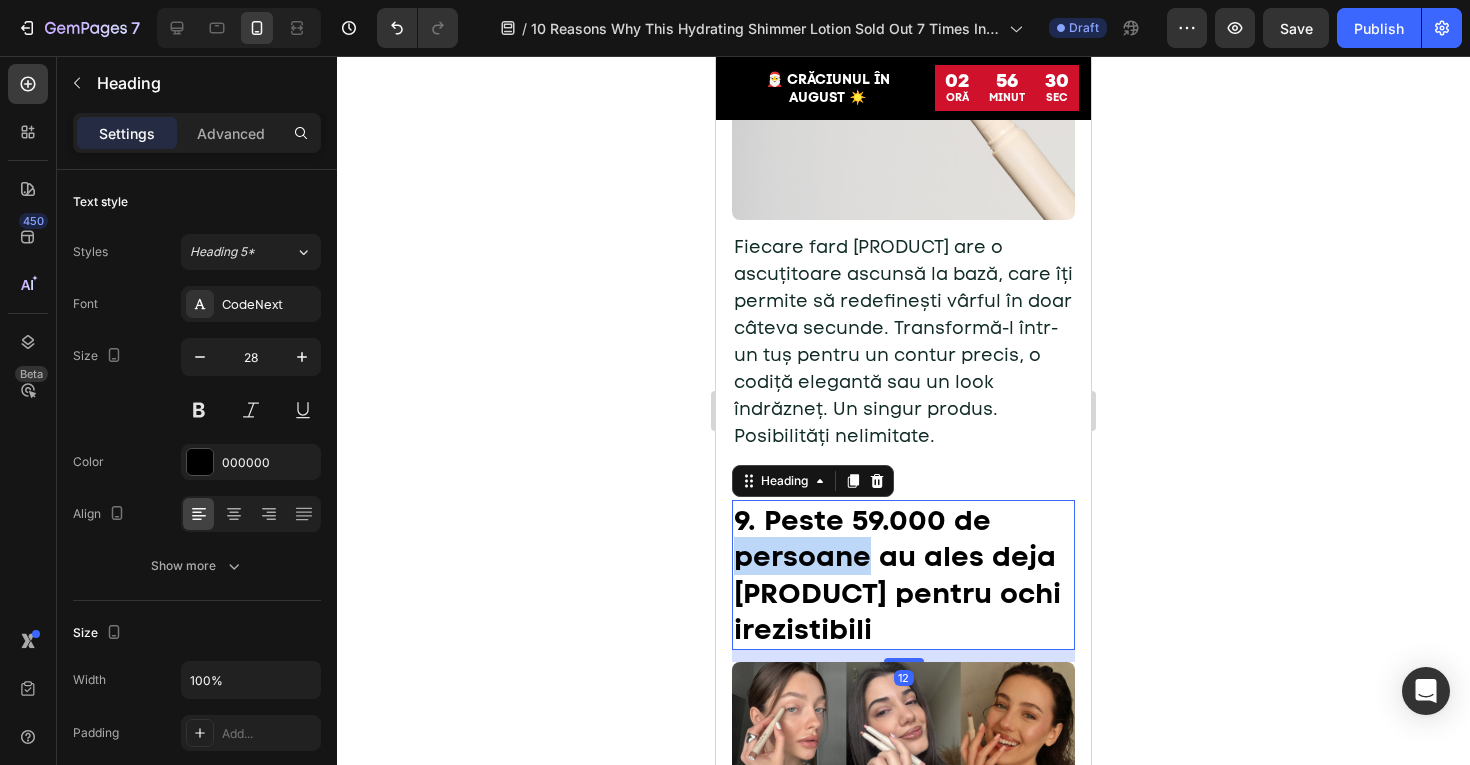 click on "9. Peste 59.000 de persoane au ales deja MASTERPIECE GLOW pentru ochi irezistibili" at bounding box center [903, 575] 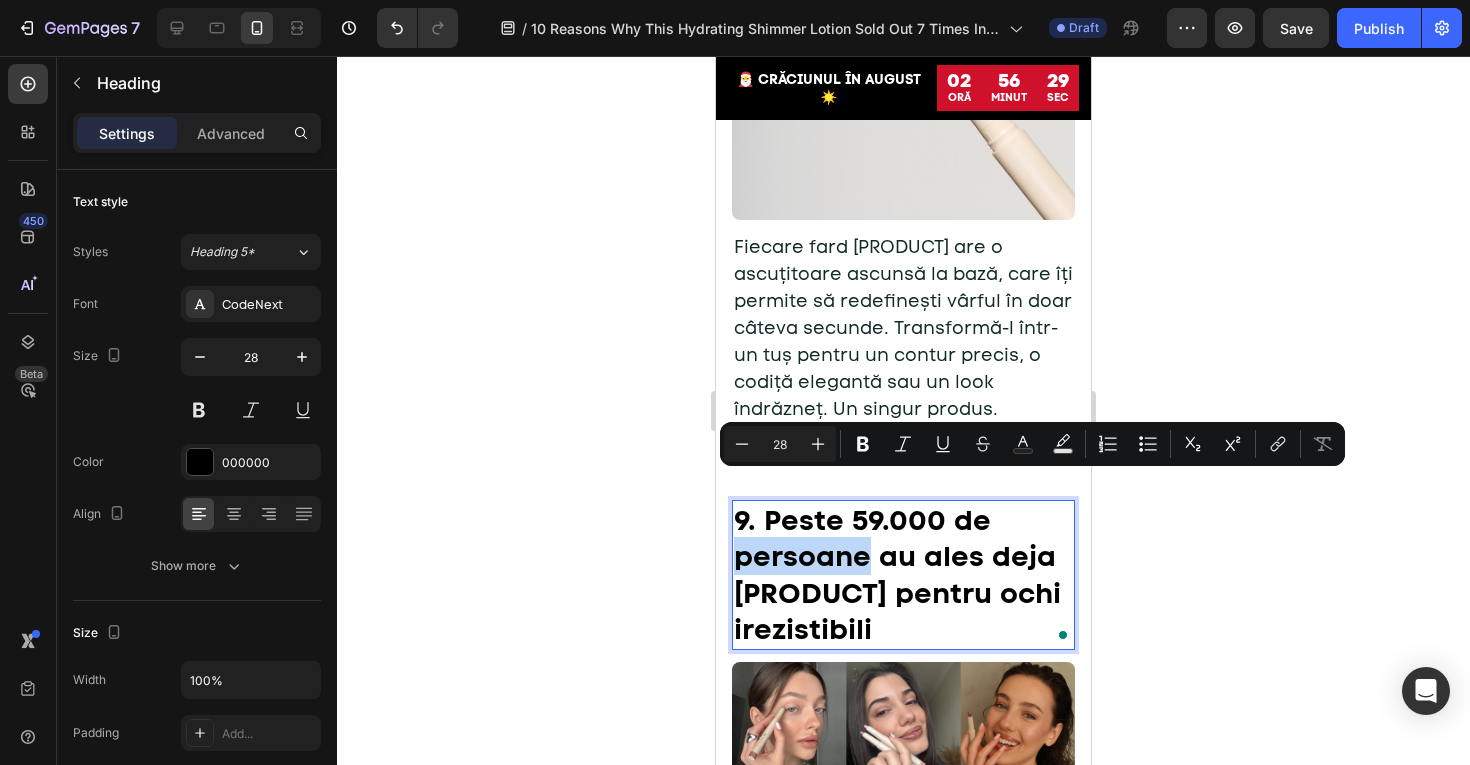 type on "11" 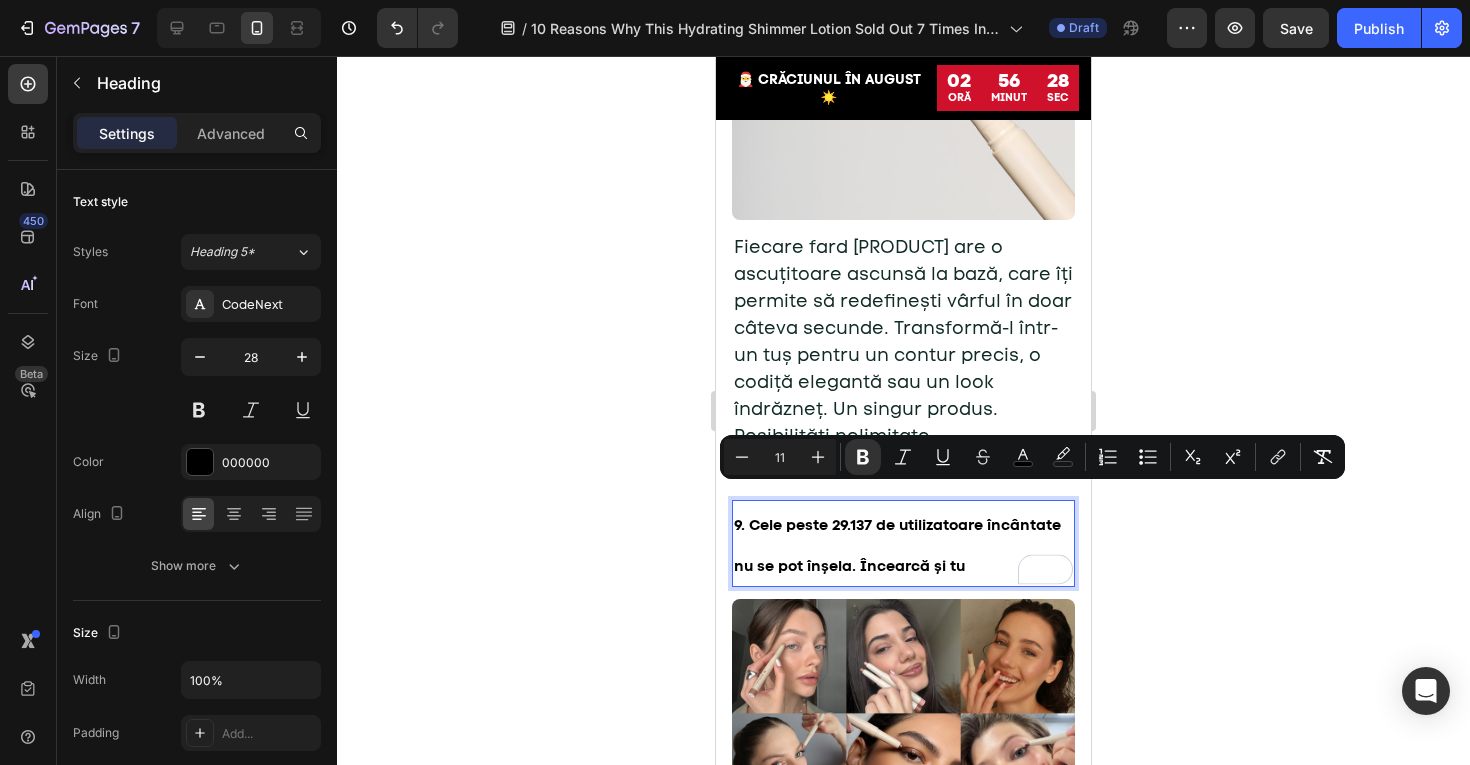 click on "11" at bounding box center [780, 457] 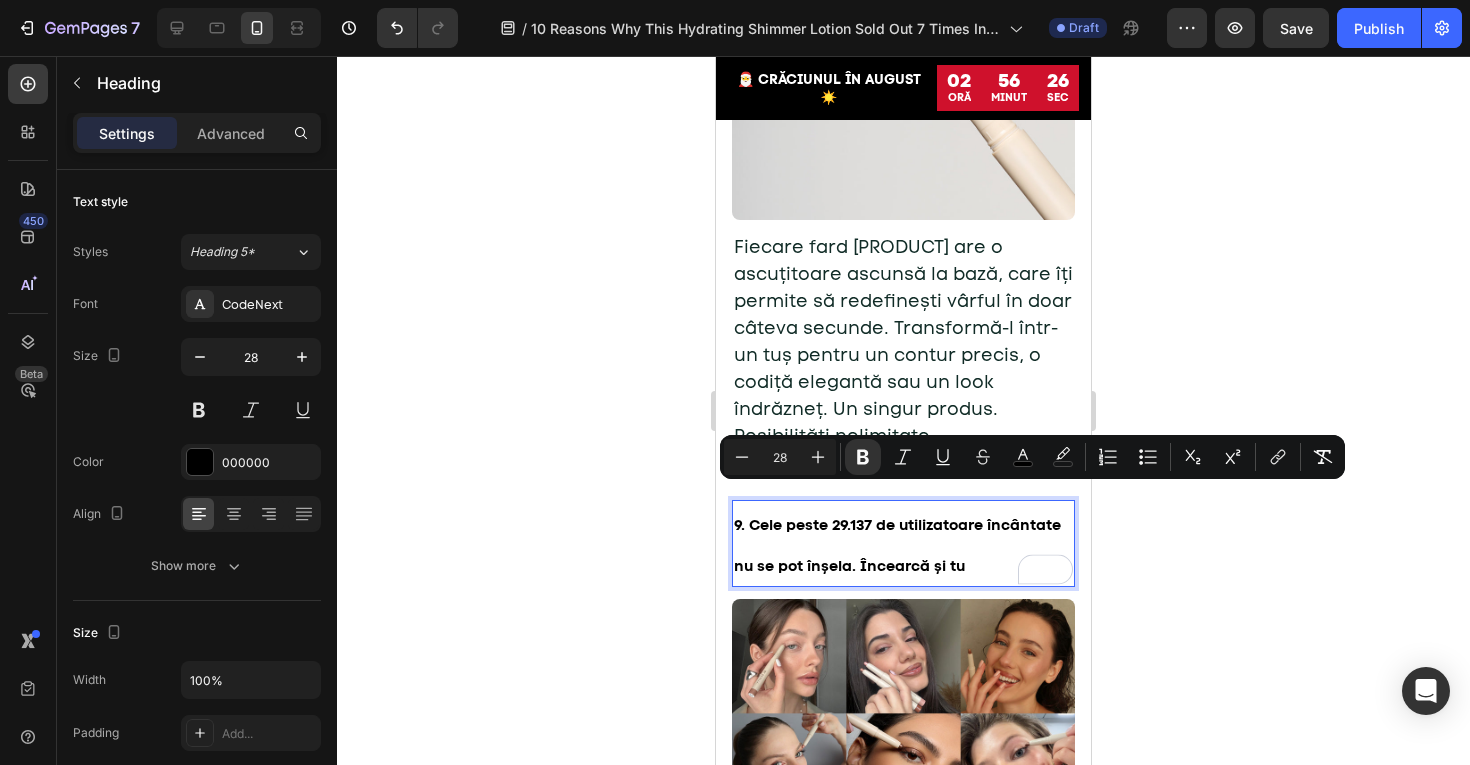 type on "28" 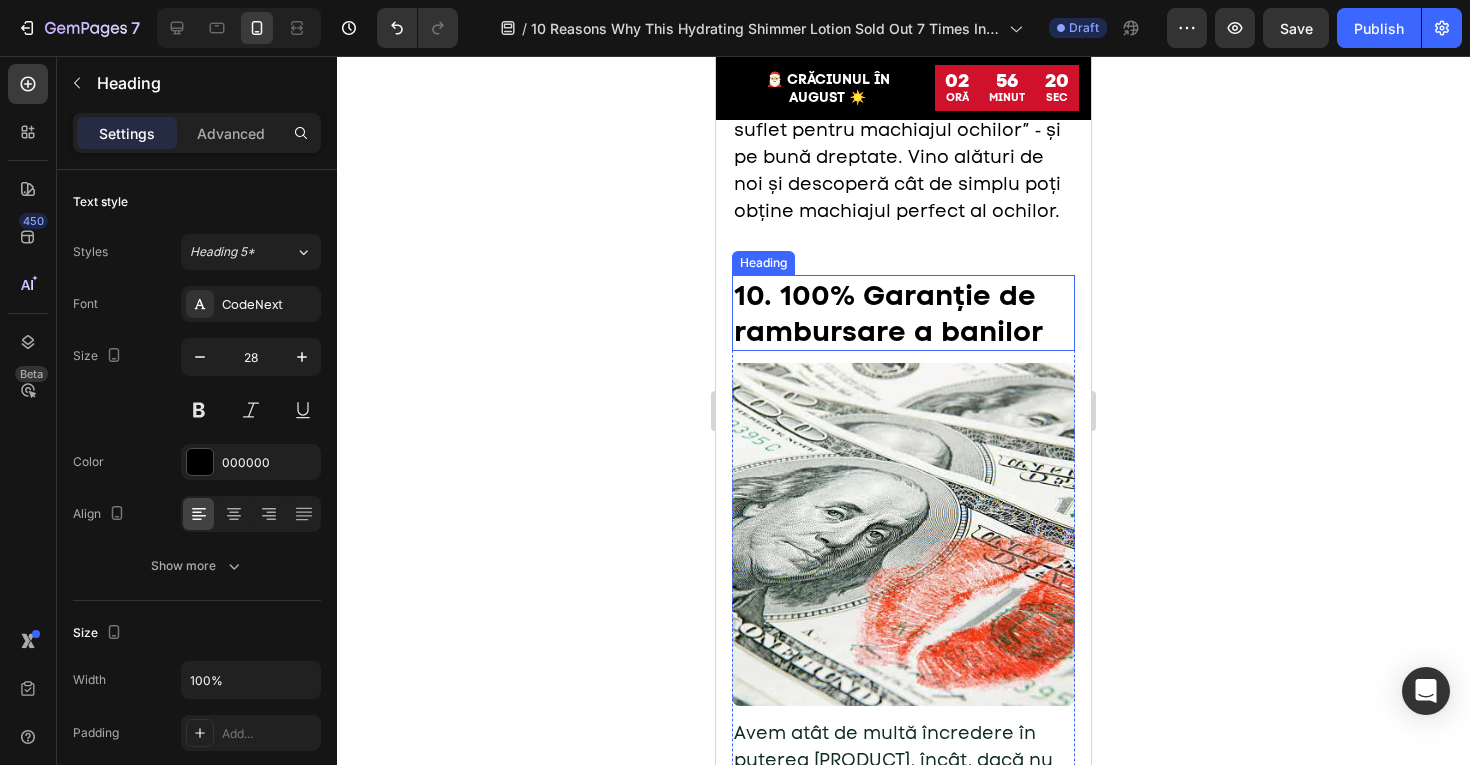 scroll, scrollTop: 7503, scrollLeft: 0, axis: vertical 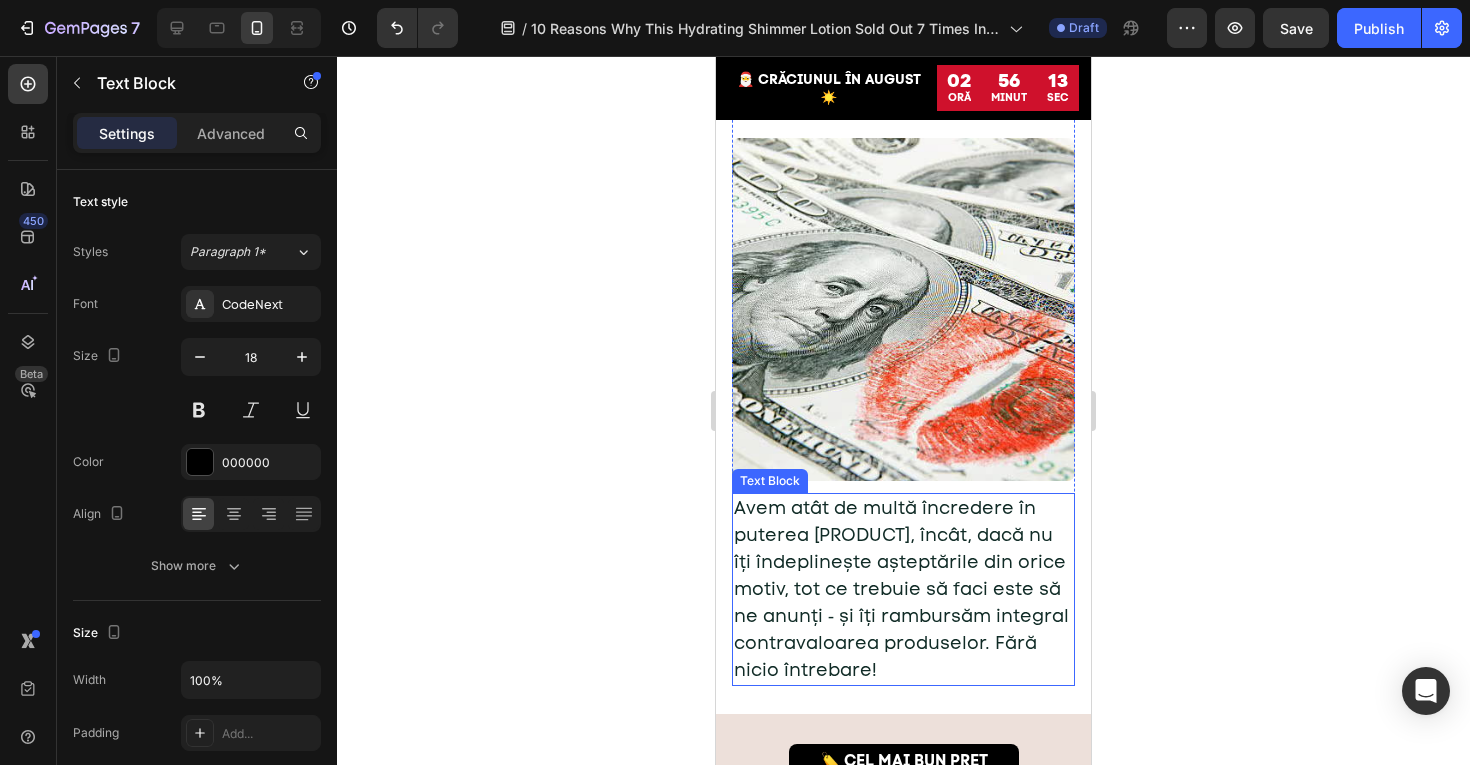 click on "Avem atât de multă încredere în puterea MASTERPIECE GLOW, încât, dacă nu îți îndeplinește așteptările din orice motiv, tot ce trebuie să faci este să ne anunți ‑ și îți rambursăm integral contravaloarea produselor. Fără nicio întrebare!" at bounding box center [901, 589] 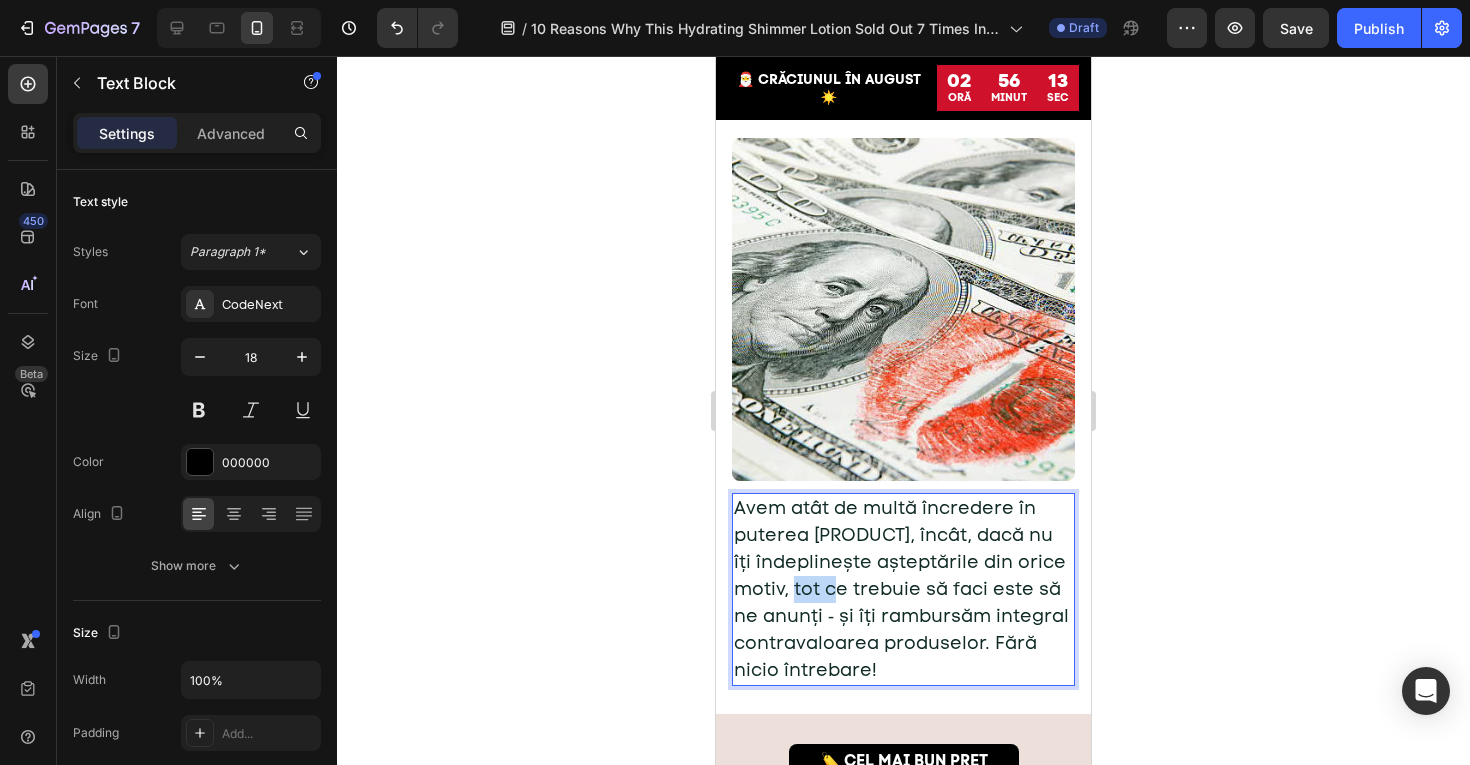 click on "Avem atât de multă încredere în puterea MASTERPIECE GLOW, încât, dacă nu îți îndeplinește așteptările din orice motiv, tot ce trebuie să faci este să ne anunți ‑ și îți rambursăm integral contravaloarea produselor. Fără nicio întrebare!" at bounding box center [901, 589] 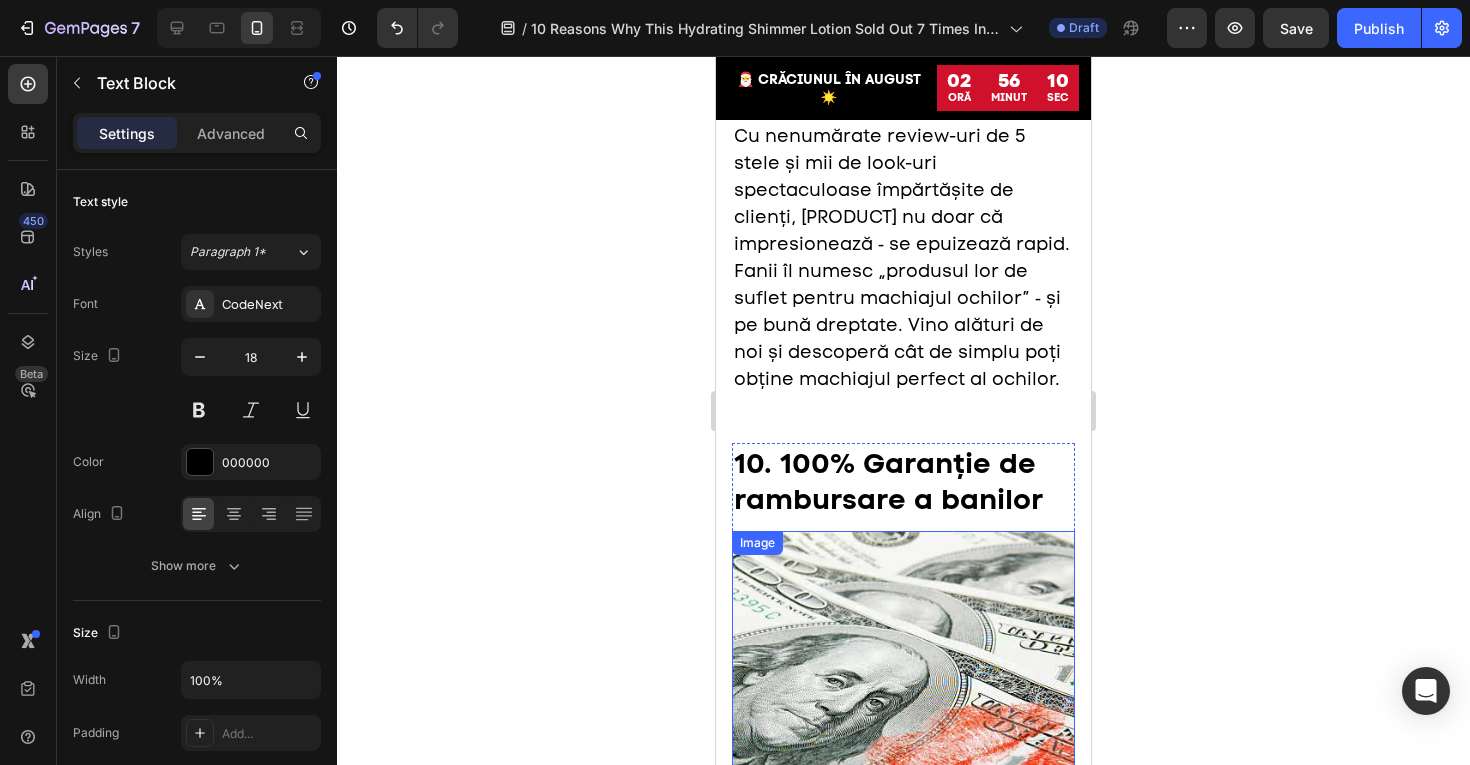 scroll, scrollTop: 7055, scrollLeft: 0, axis: vertical 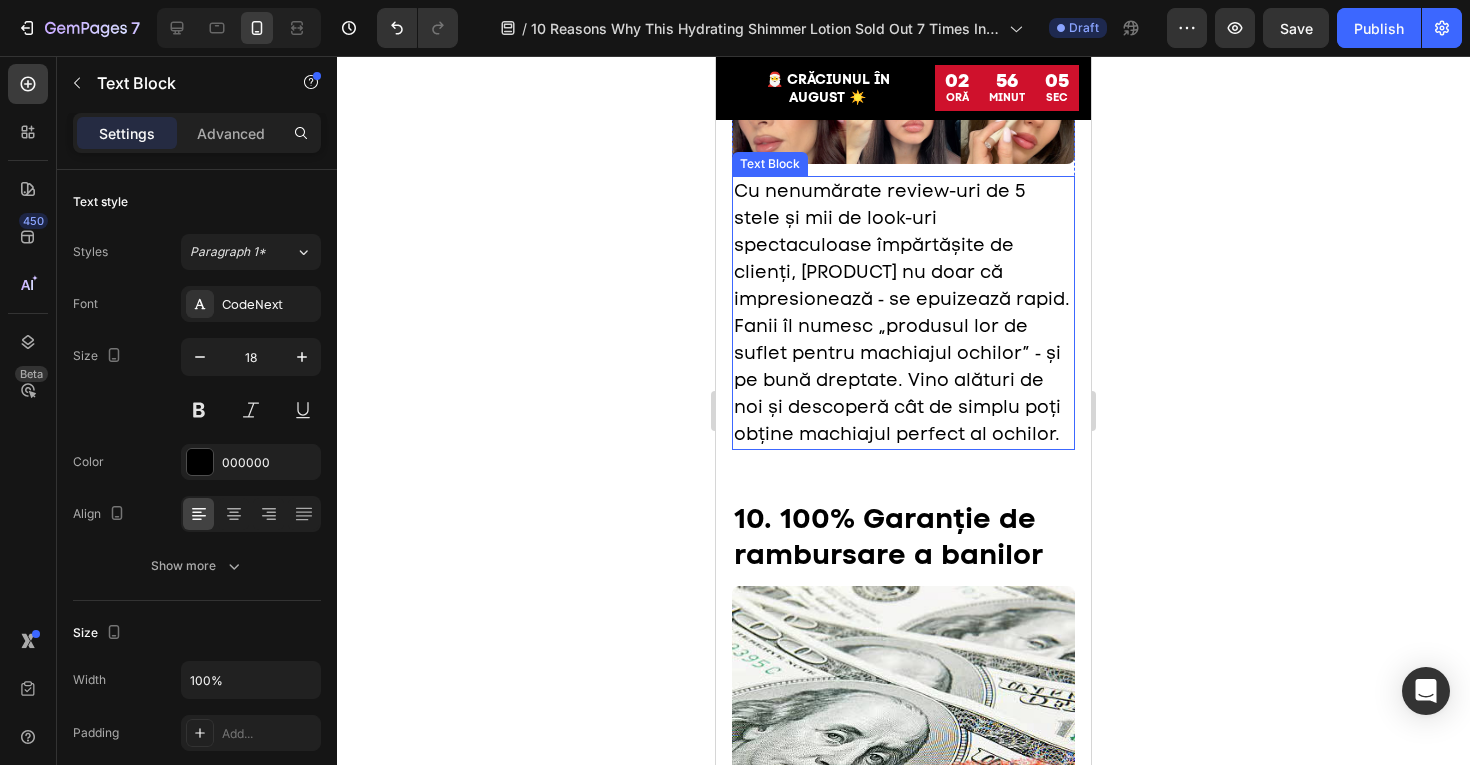 click on "Cu nenumărate review-uri de 5 stele și mii de look-uri spectaculoase împărtășite de clienți, MASTERPIECE GLOW nu doar că impresionează ‑ se epuizează rapid. Fanii îl numesc „produsul lor de suflet pentru machiajul ochilor” ‑ și pe bună dreptate. Vino alături de noi și descoperă cât de simplu poți obține machiajul perfect al ochilor." at bounding box center [902, 312] 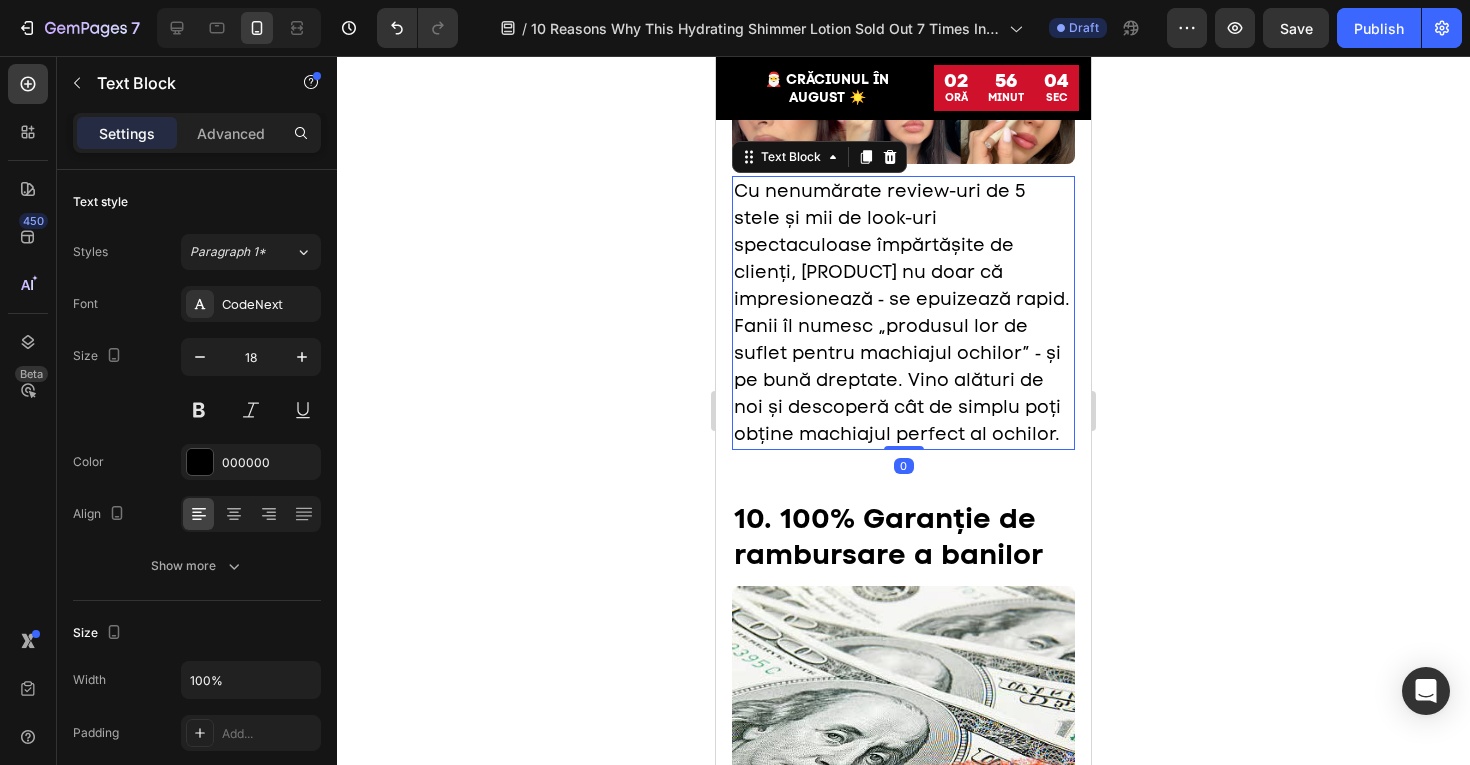 click on "Cu nenumărate review-uri de 5 stele și mii de look-uri spectaculoase împărtășite de clienți, MASTERPIECE GLOW nu doar că impresionează ‑ se epuizează rapid. Fanii îl numesc „produsul lor de suflet pentru machiajul ochilor” ‑ și pe bună dreptate. Vino alături de noi și descoperă cât de simplu poți obține machiajul perfect al ochilor." at bounding box center [902, 312] 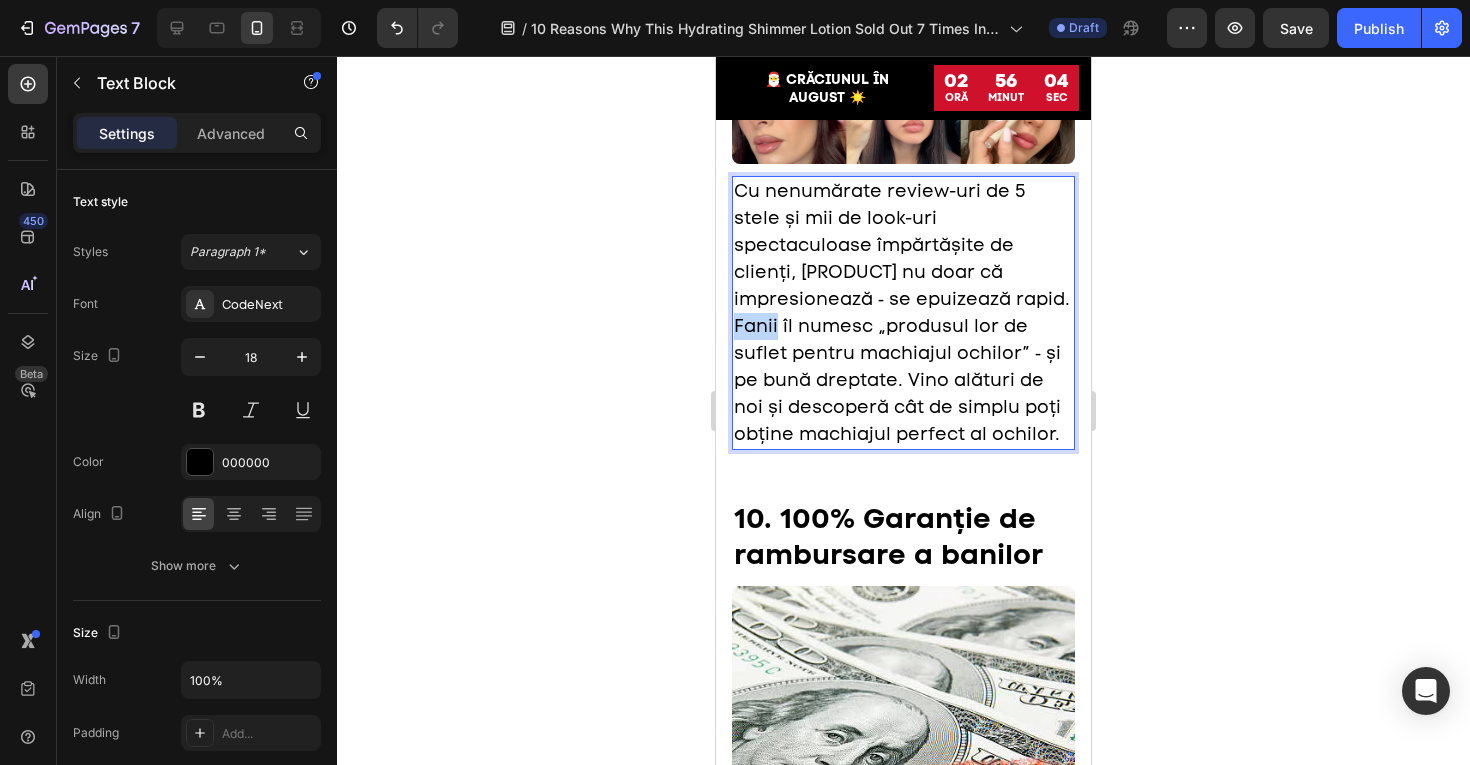 click on "Cu nenumărate review-uri de 5 stele și mii de look-uri spectaculoase împărtășite de clienți, MASTERPIECE GLOW nu doar că impresionează ‑ se epuizează rapid. Fanii îl numesc „produsul lor de suflet pentru machiajul ochilor” ‑ și pe bună dreptate. Vino alături de noi și descoperă cât de simplu poți obține machiajul perfect al ochilor." at bounding box center (902, 312) 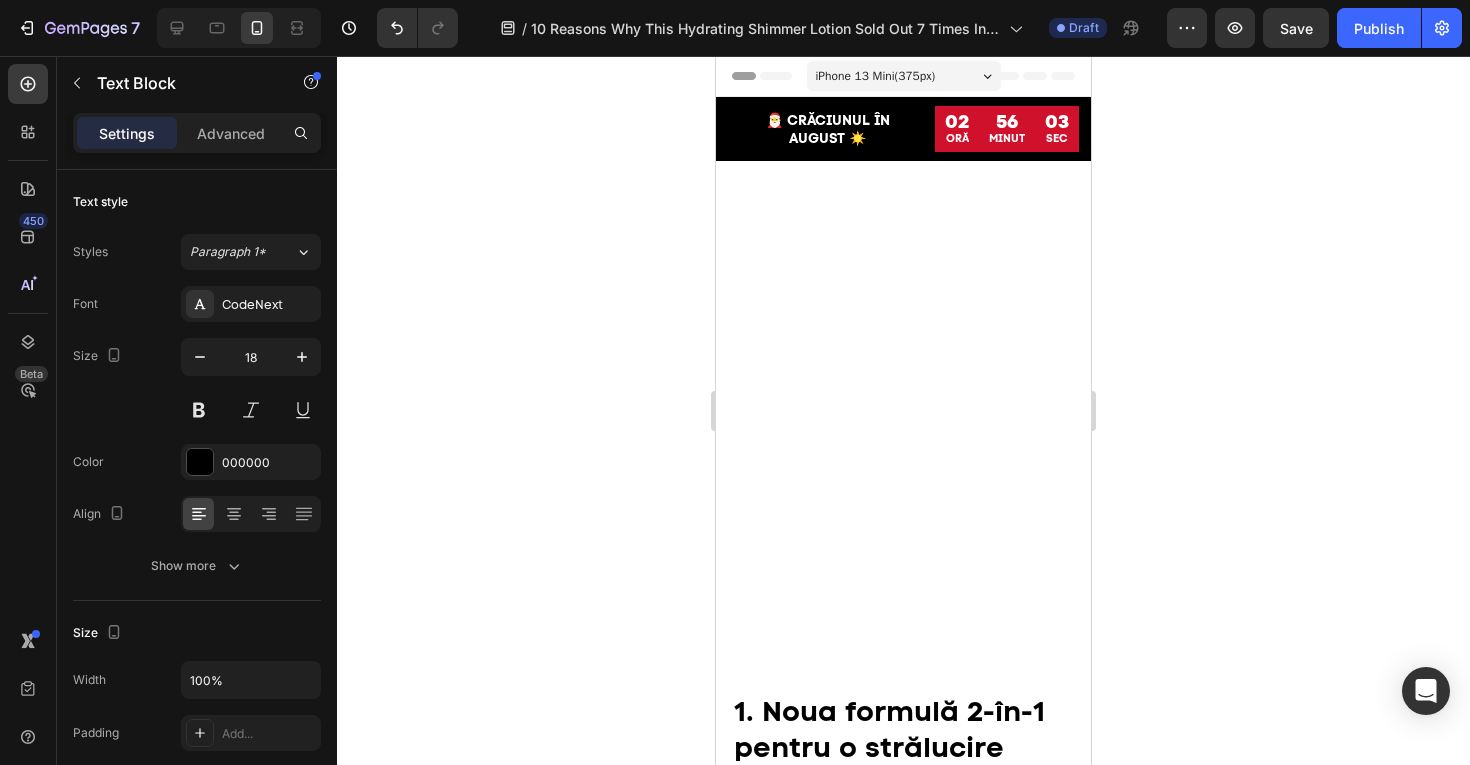 scroll, scrollTop: 7055, scrollLeft: 0, axis: vertical 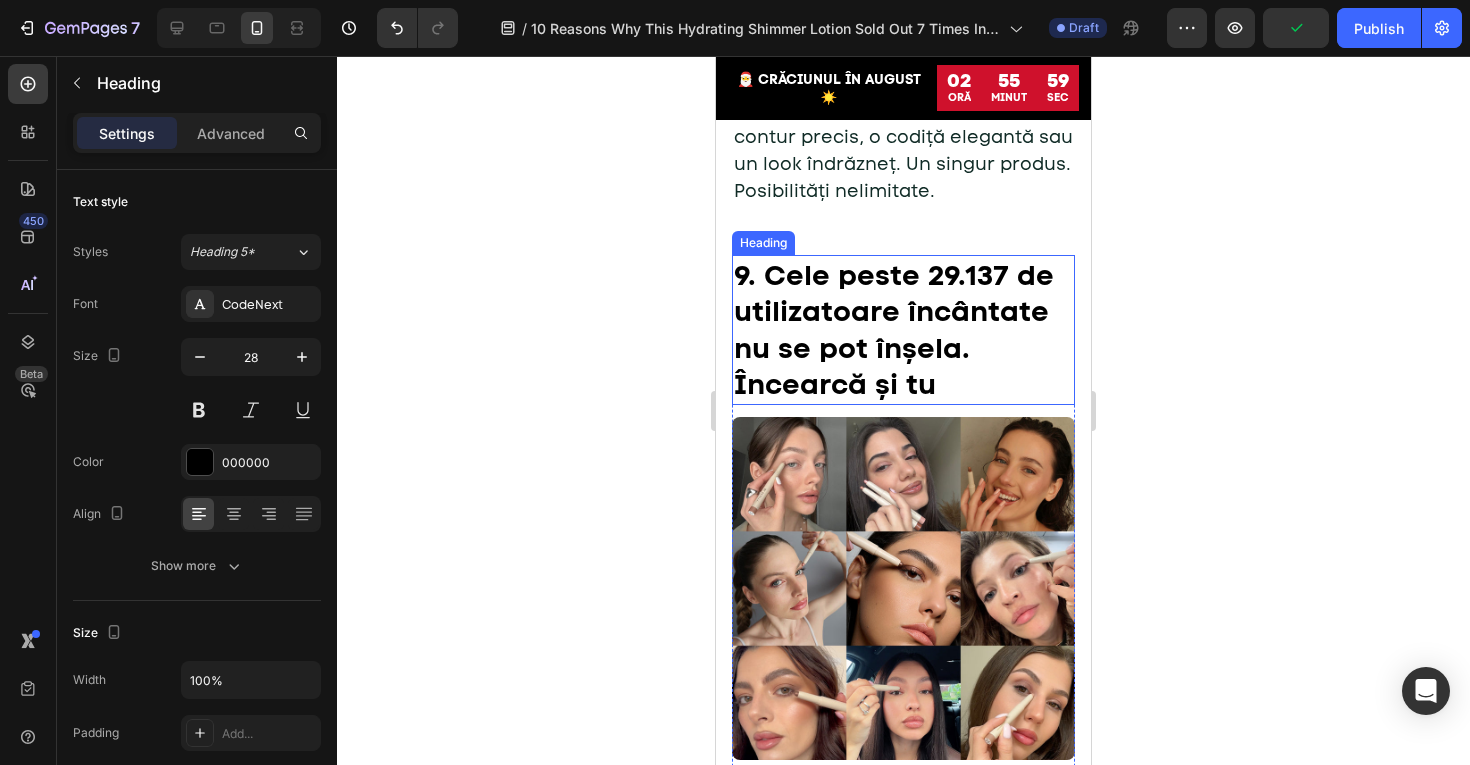 click on "9. Cele peste 29.137 de utilizatoare încântate nu se pot înșela. Încearcă și tu" at bounding box center [894, 329] 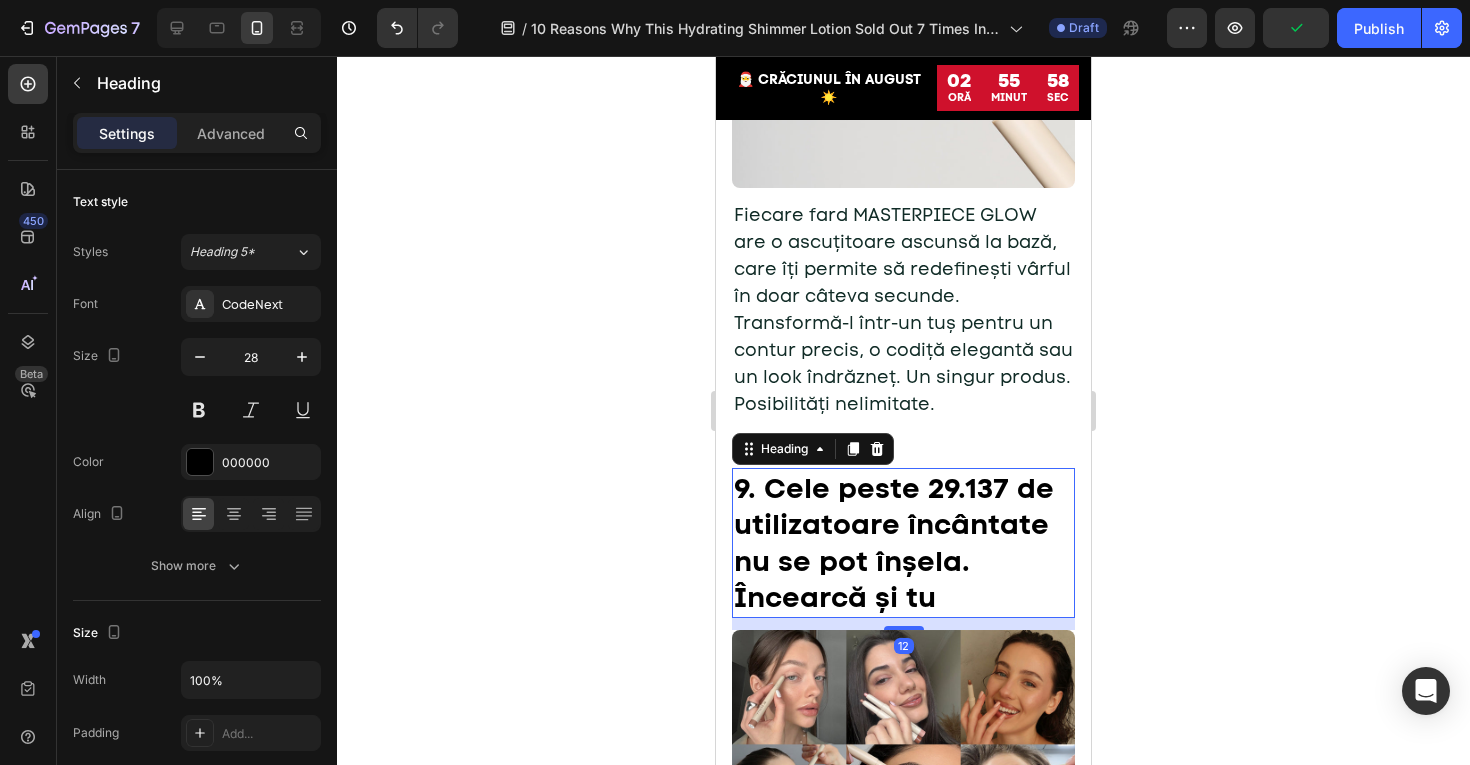 scroll, scrollTop: 6230, scrollLeft: 0, axis: vertical 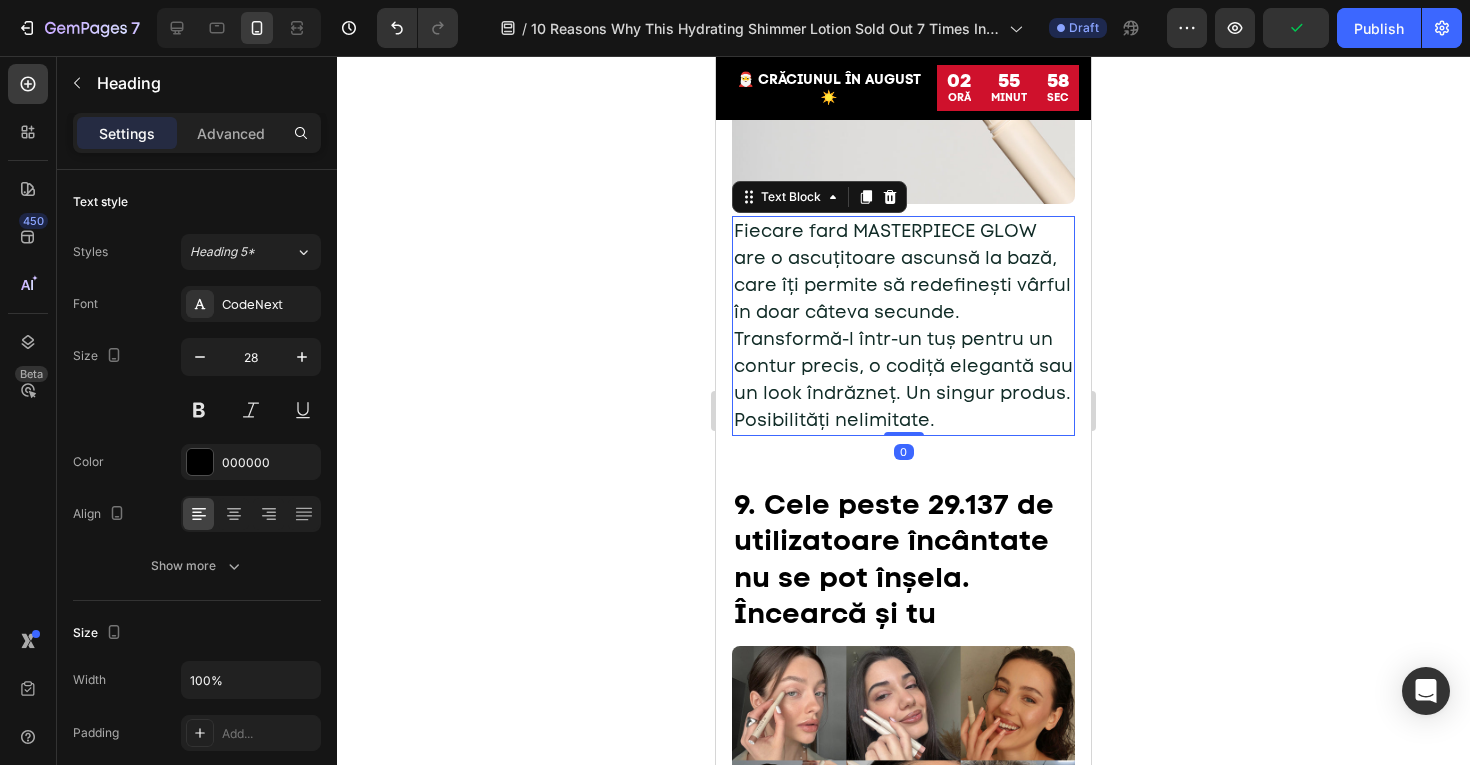 click on "Fiecare fard MASTERPIECE GLOW are o ascuțitoare ascunsă la bază, care îți permite să redefinești vârful în doar câteva secunde. Transformă-l într-un tuș pentru un contur precis, o codiță elegantă sau un look îndrăzneț. Un singur produs. Posibilități nelimitate." at bounding box center [903, 325] 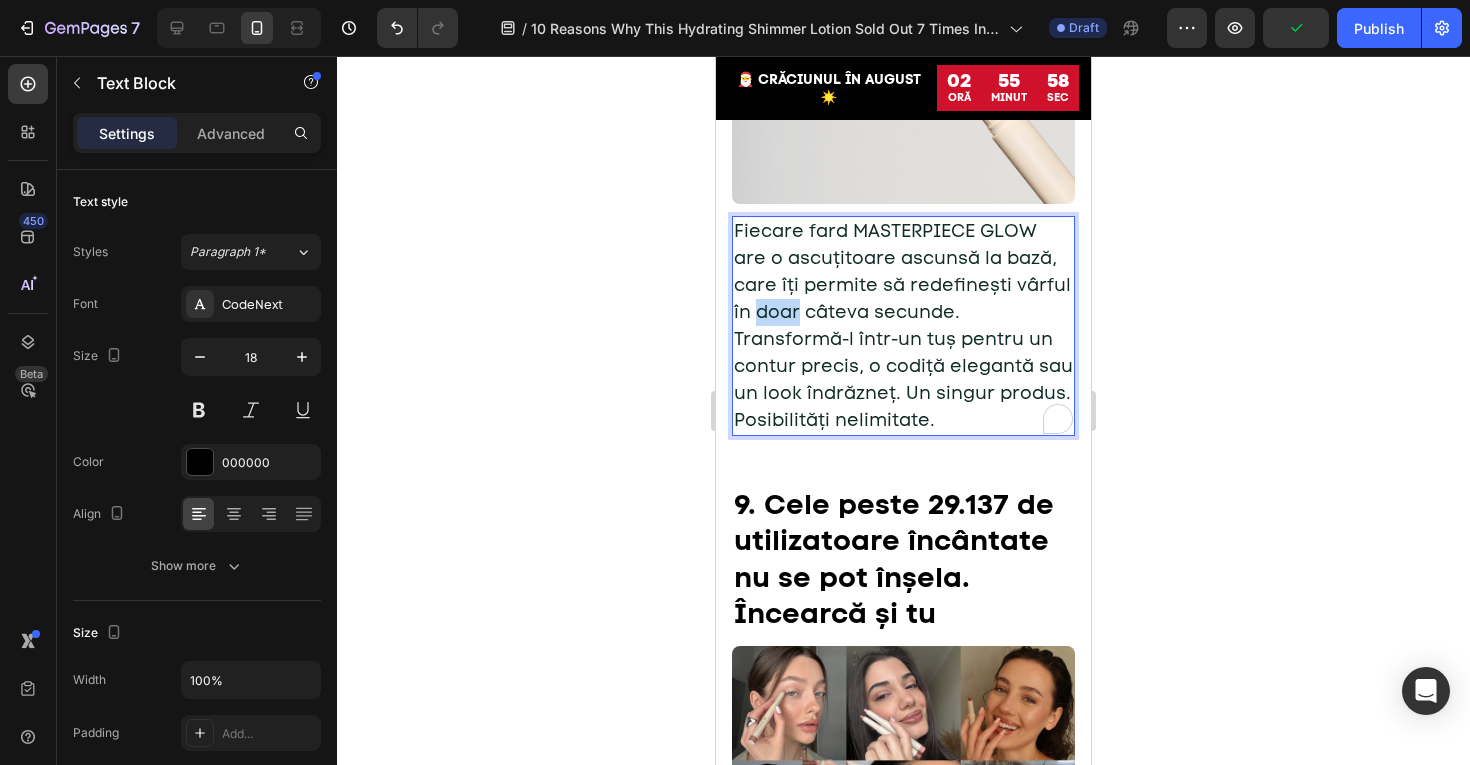 click on "Fiecare fard MASTERPIECE GLOW are o ascuțitoare ascunsă la bază, care îți permite să redefinești vârful în doar câteva secunde. Transformă-l într-un tuș pentru un contur precis, o codiță elegantă sau un look îndrăzneț. Un singur produs. Posibilități nelimitate." at bounding box center (903, 325) 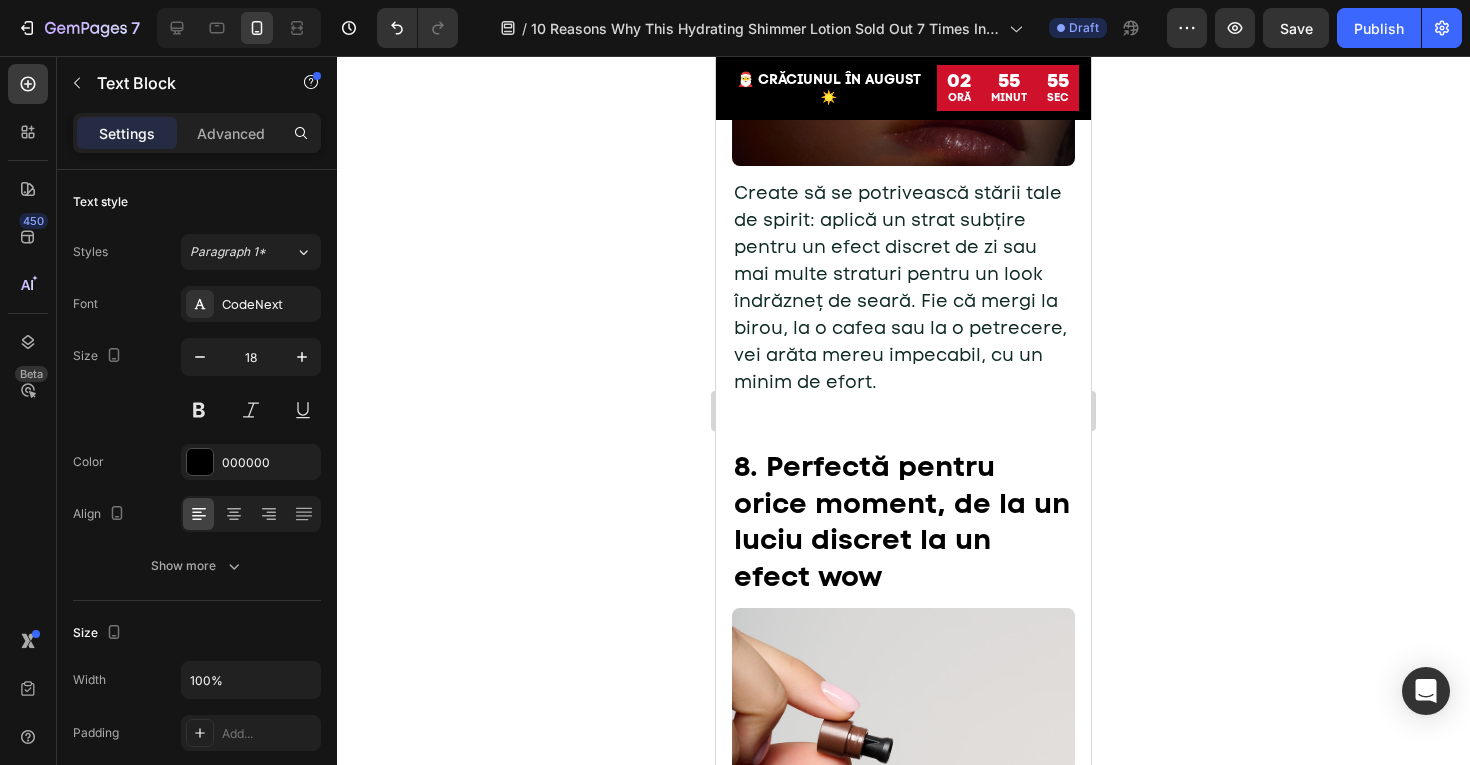 scroll, scrollTop: 5381, scrollLeft: 0, axis: vertical 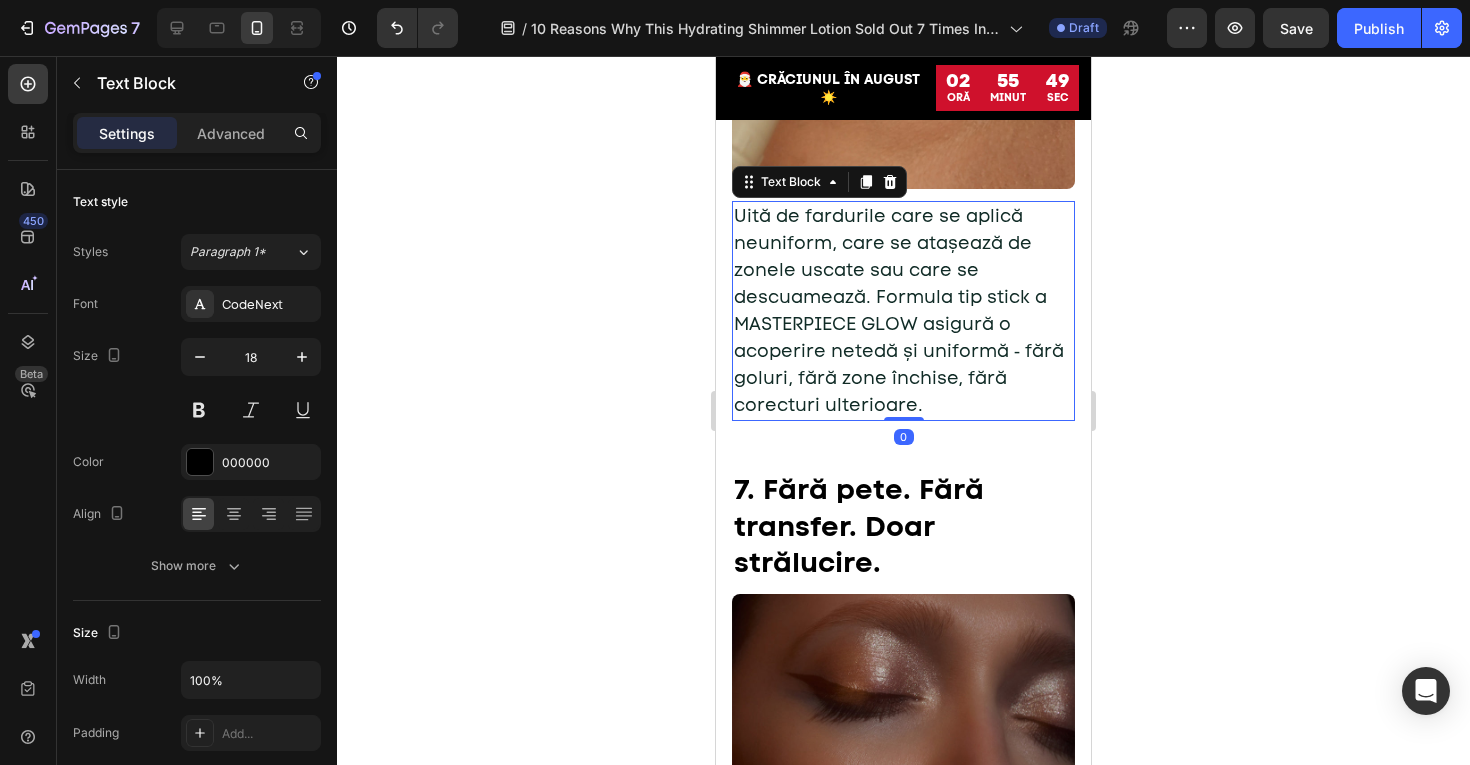 click on "Uită de fardurile care se aplică neuniform, care se atașează de zonele uscate sau care se descuamează. Formula tip stick a MASTERPIECE GLOW asigură o acoperire netedă și uniformă ‑ fără goluri, fără zone închise, fără corecturi ulterioare." at bounding box center [899, 310] 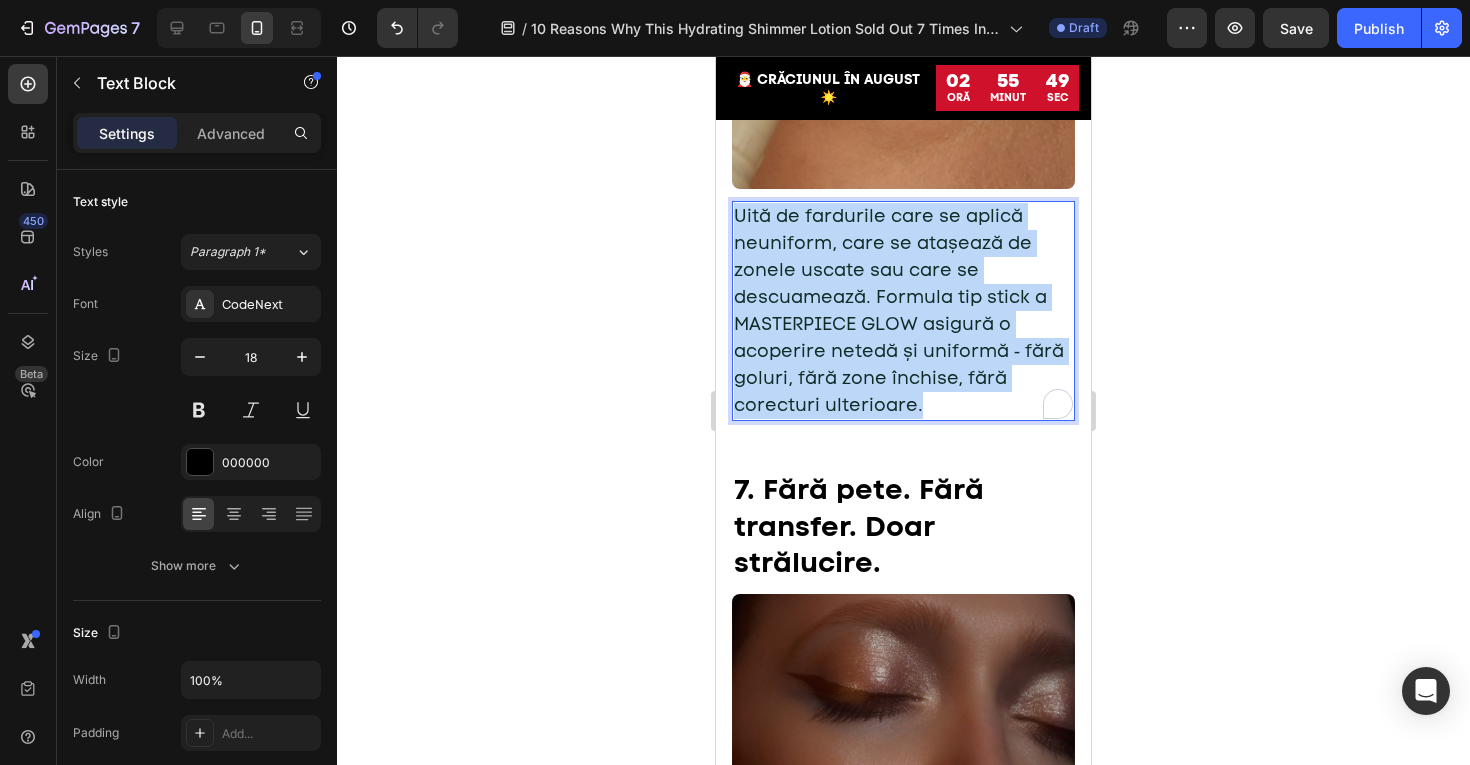 click on "Uită de fardurile care se aplică neuniform, care se atașează de zonele uscate sau care se descuamează. Formula tip stick a MASTERPIECE GLOW asigură o acoperire netedă și uniformă ‑ fără goluri, fără zone închise, fără corecturi ulterioare." at bounding box center [899, 310] 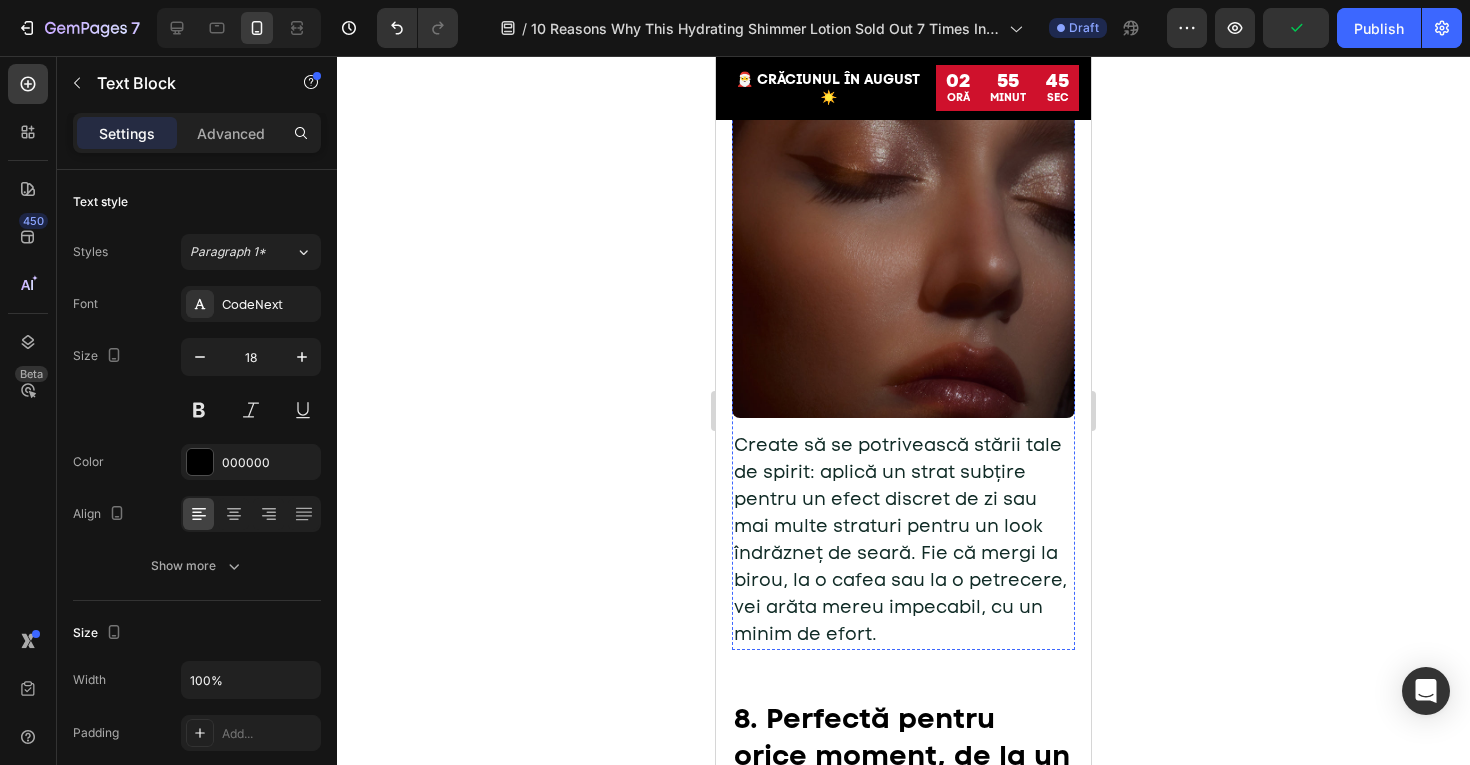 scroll, scrollTop: 5247, scrollLeft: 0, axis: vertical 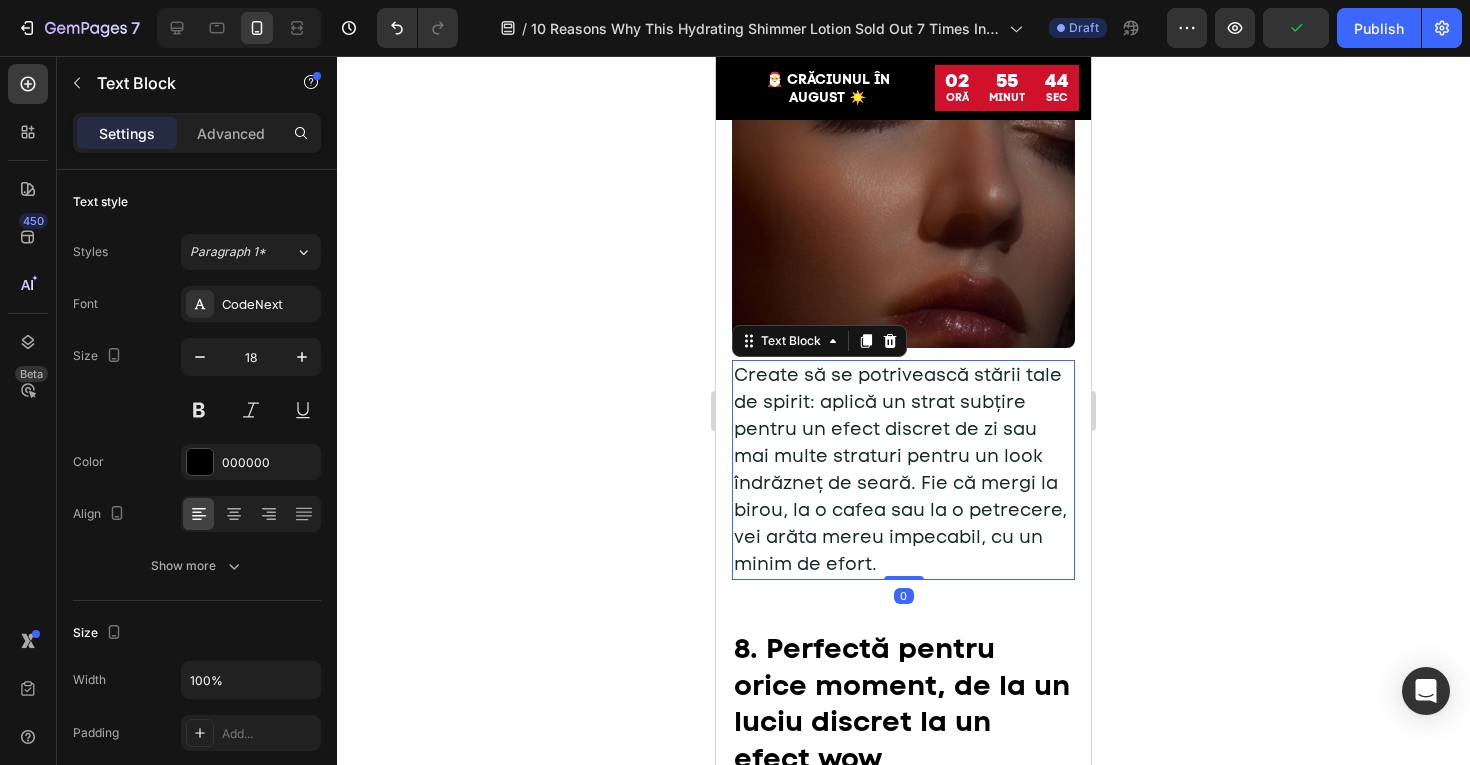 click on "Create să se potrivească stării tale de spirit: aplică un strat subțire pentru un efect discret de zi sau mai multe straturi pentru un look îndrăzneț de seară. Fie că mergi la birou, la o cafea sau la o petrecere, vei arăta mereu impecabil, cu un minim de efort." at bounding box center [900, 469] 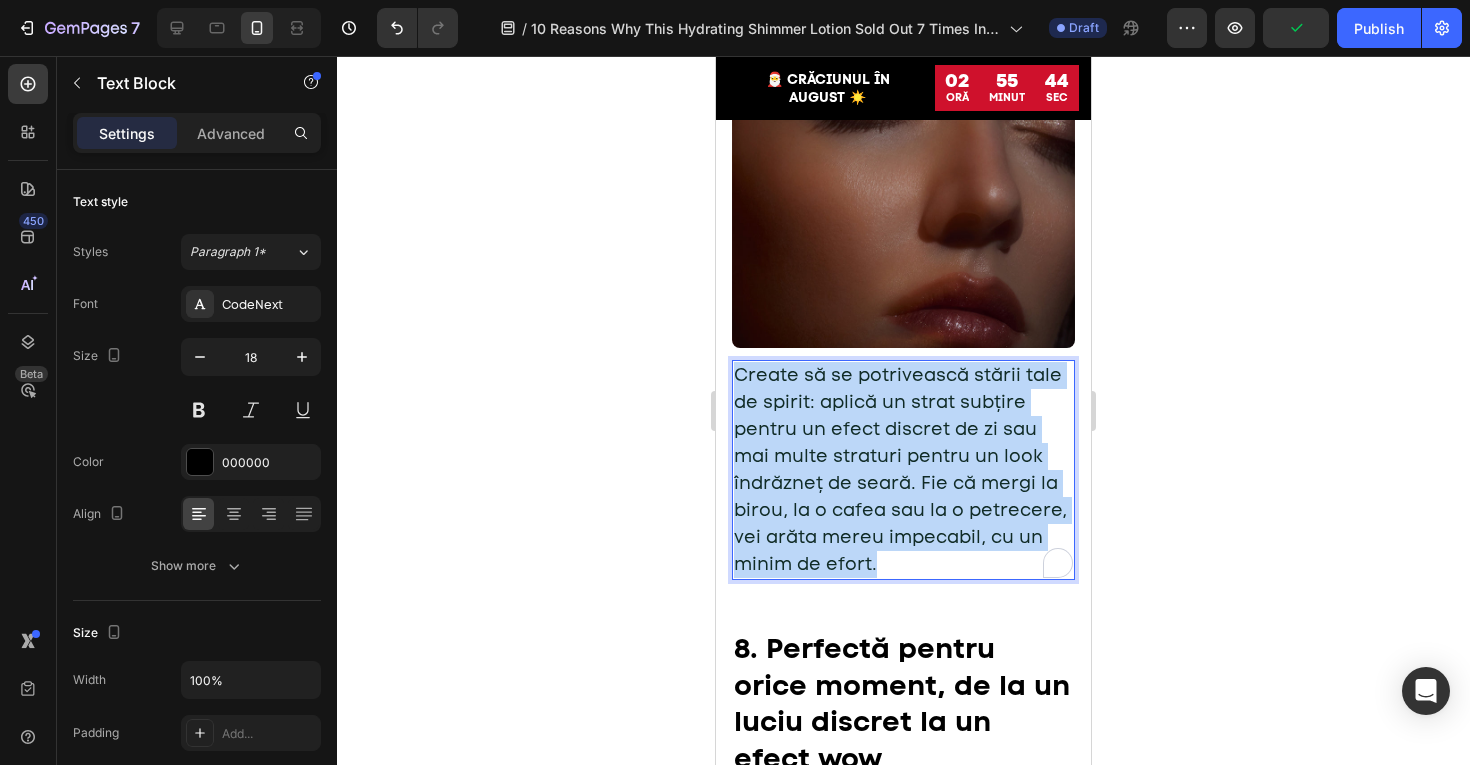 click on "Create să se potrivească stării tale de spirit: aplică un strat subțire pentru un efect discret de zi sau mai multe straturi pentru un look îndrăzneț de seară. Fie că mergi la birou, la o cafea sau la o petrecere, vei arăta mereu impecabil, cu un minim de efort." at bounding box center [900, 469] 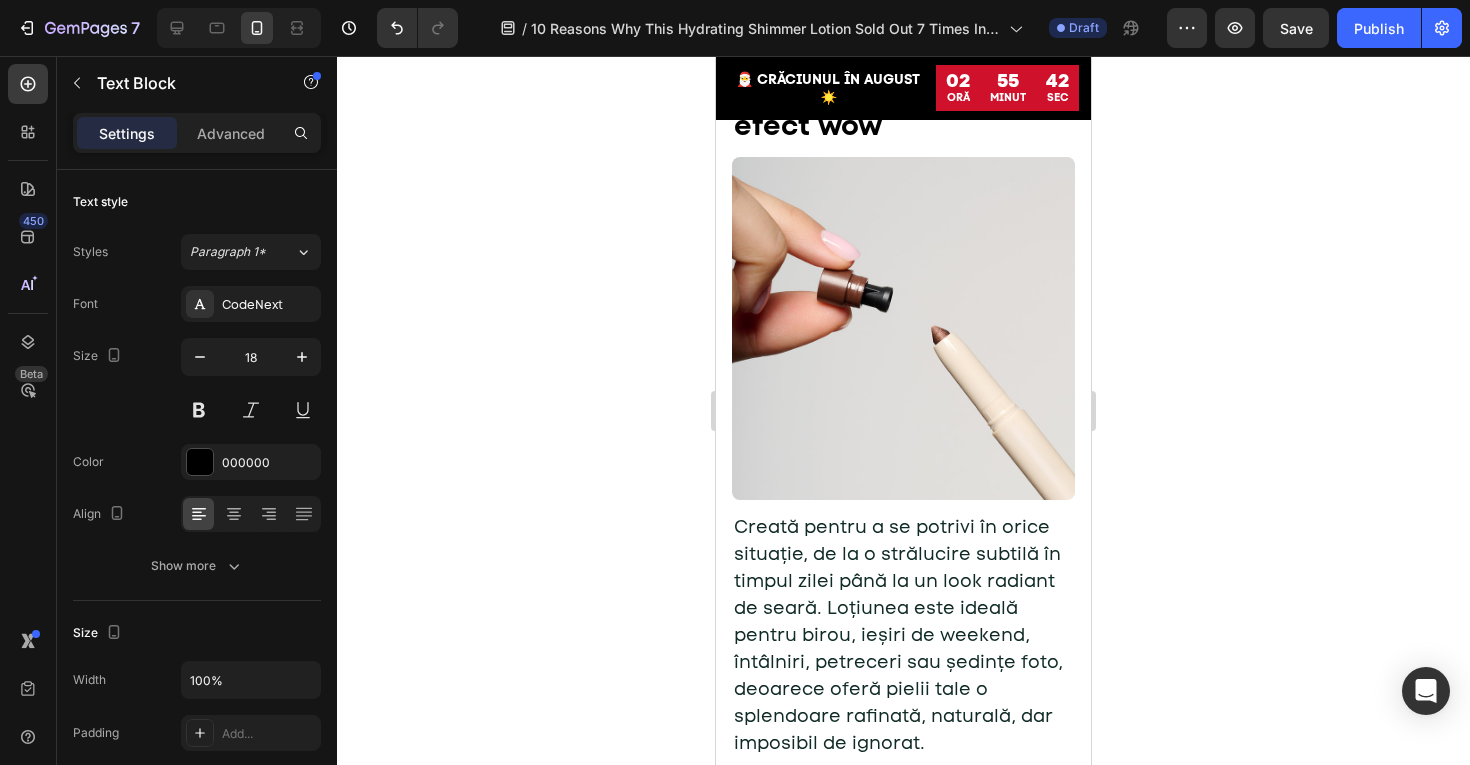 scroll, scrollTop: 5830, scrollLeft: 0, axis: vertical 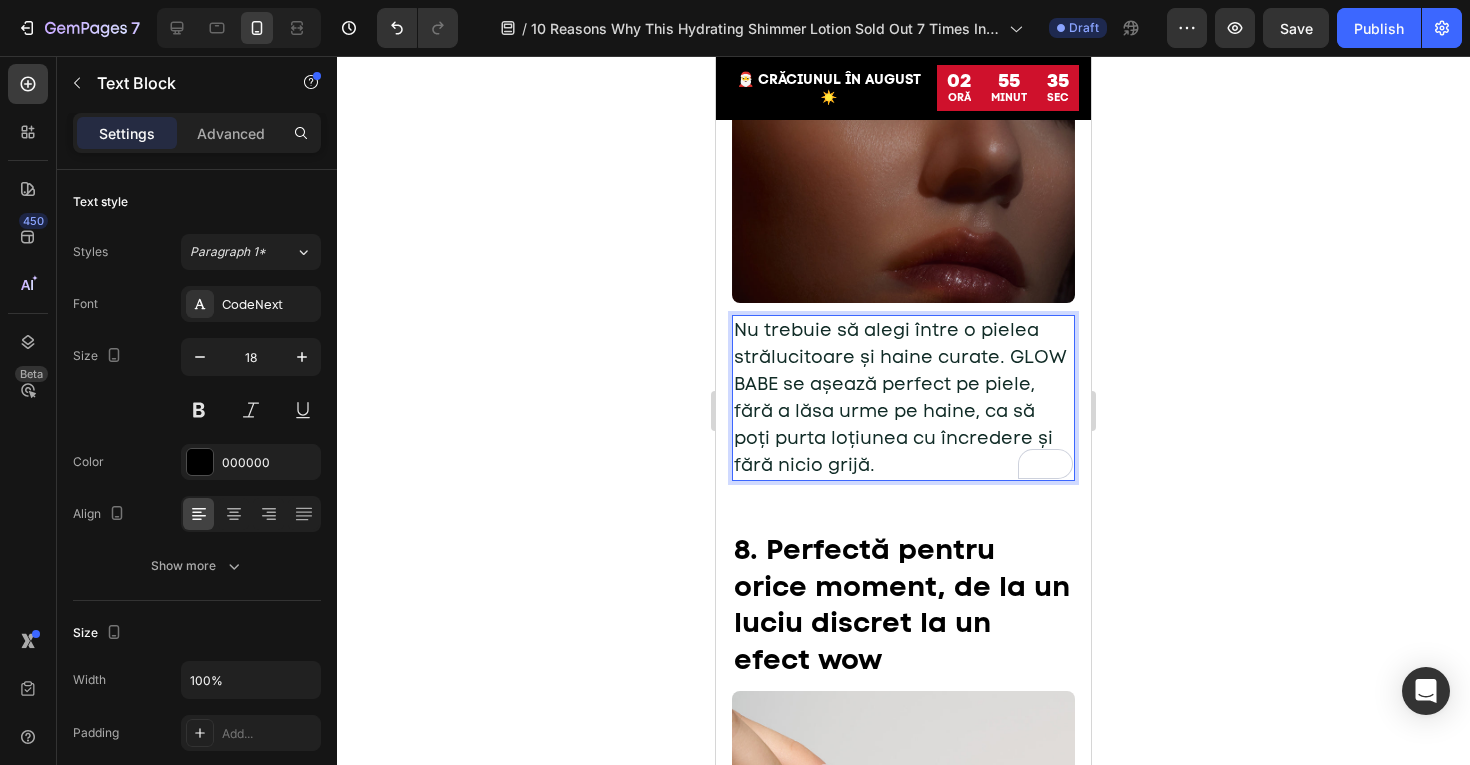click on "Nu trebuie să alegi între o pielea strălucitoare și haine curate. GLOW BABE   se așează perfect pe piele, fără a lăsa urme pe haine, ca să poți purta loțiunea cu încredere și fără nicio grijă." at bounding box center [900, 397] 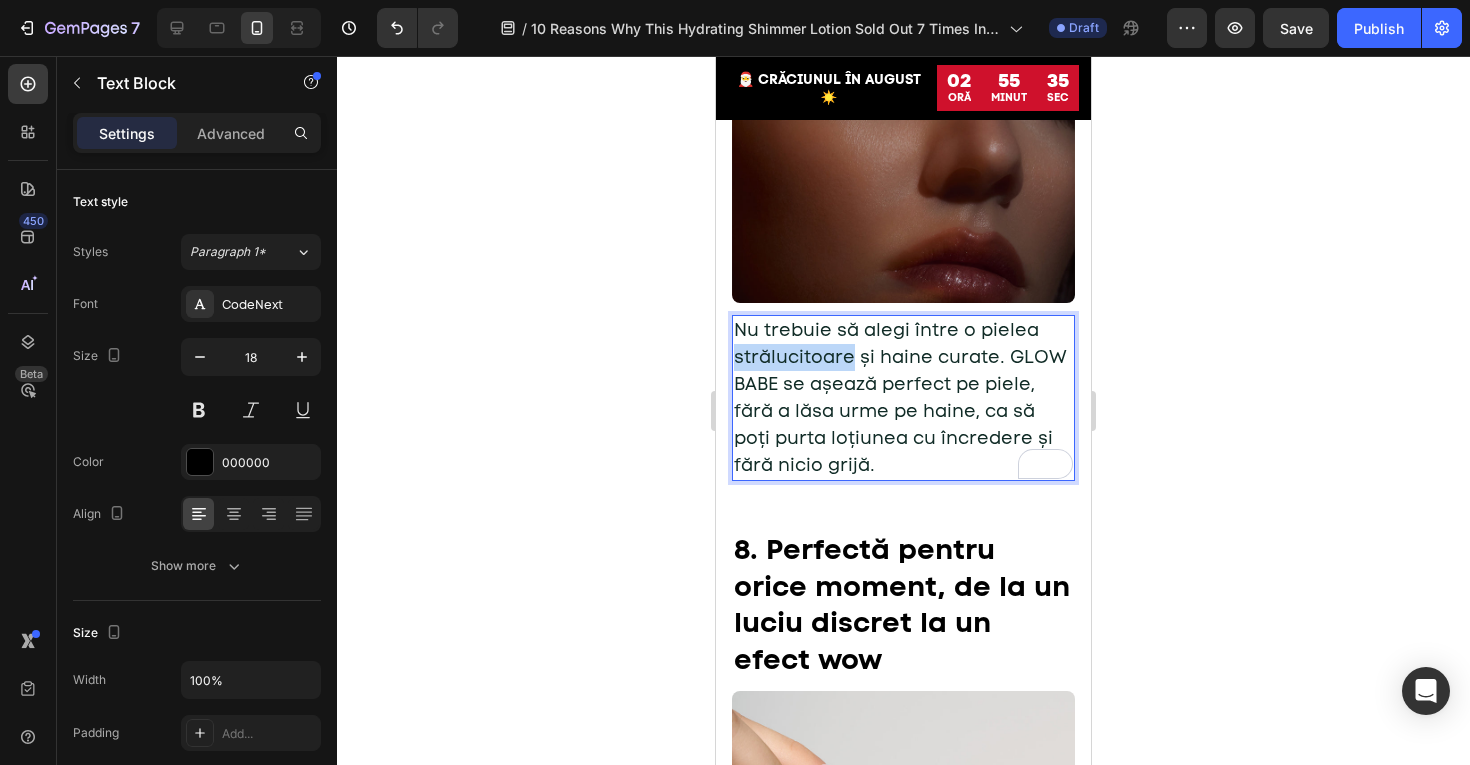 click on "Nu trebuie să alegi între o pielea strălucitoare și haine curate. GLOW BABE   se așează perfect pe piele, fără a lăsa urme pe haine, ca să poți purta loțiunea cu încredere și fără nicio grijă." at bounding box center (900, 397) 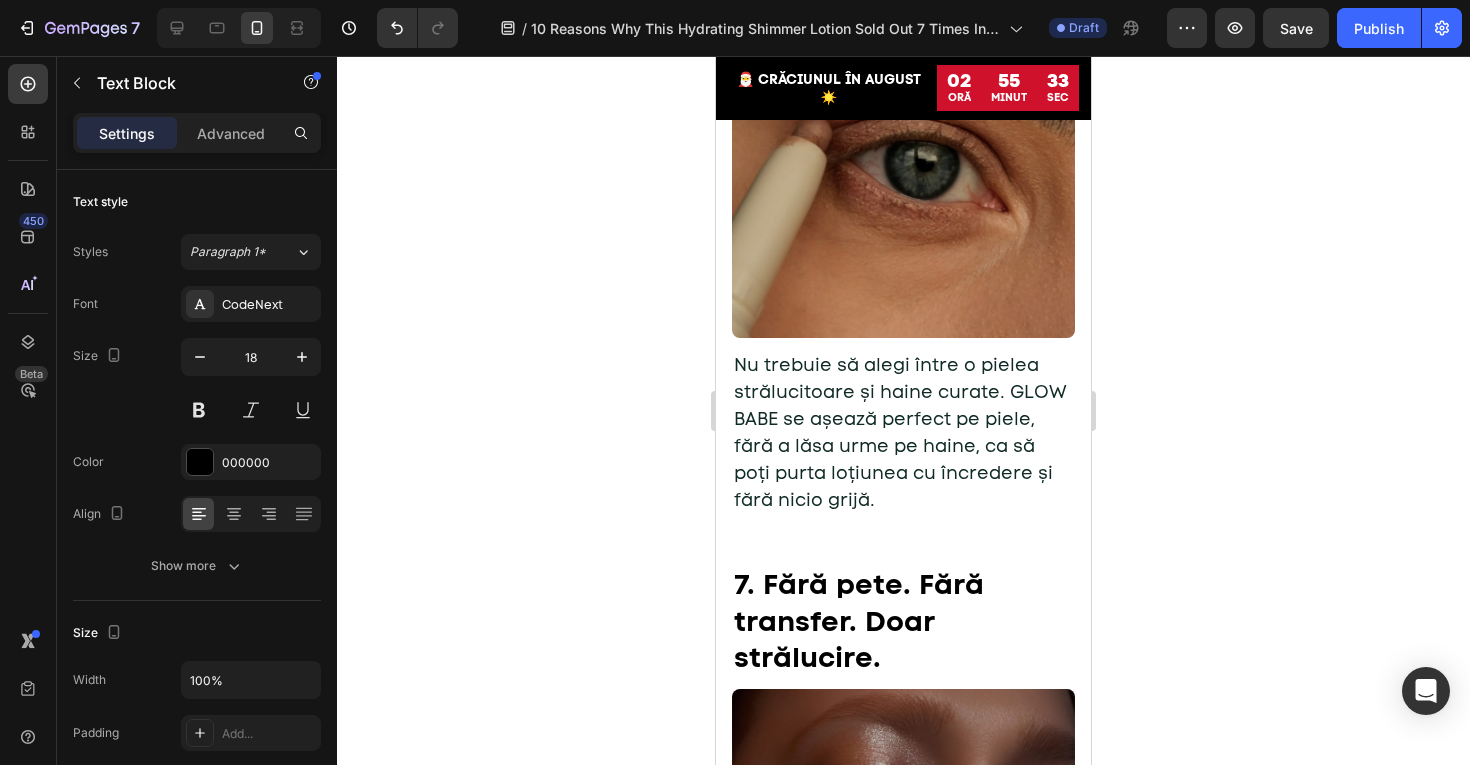 scroll, scrollTop: 4557, scrollLeft: 0, axis: vertical 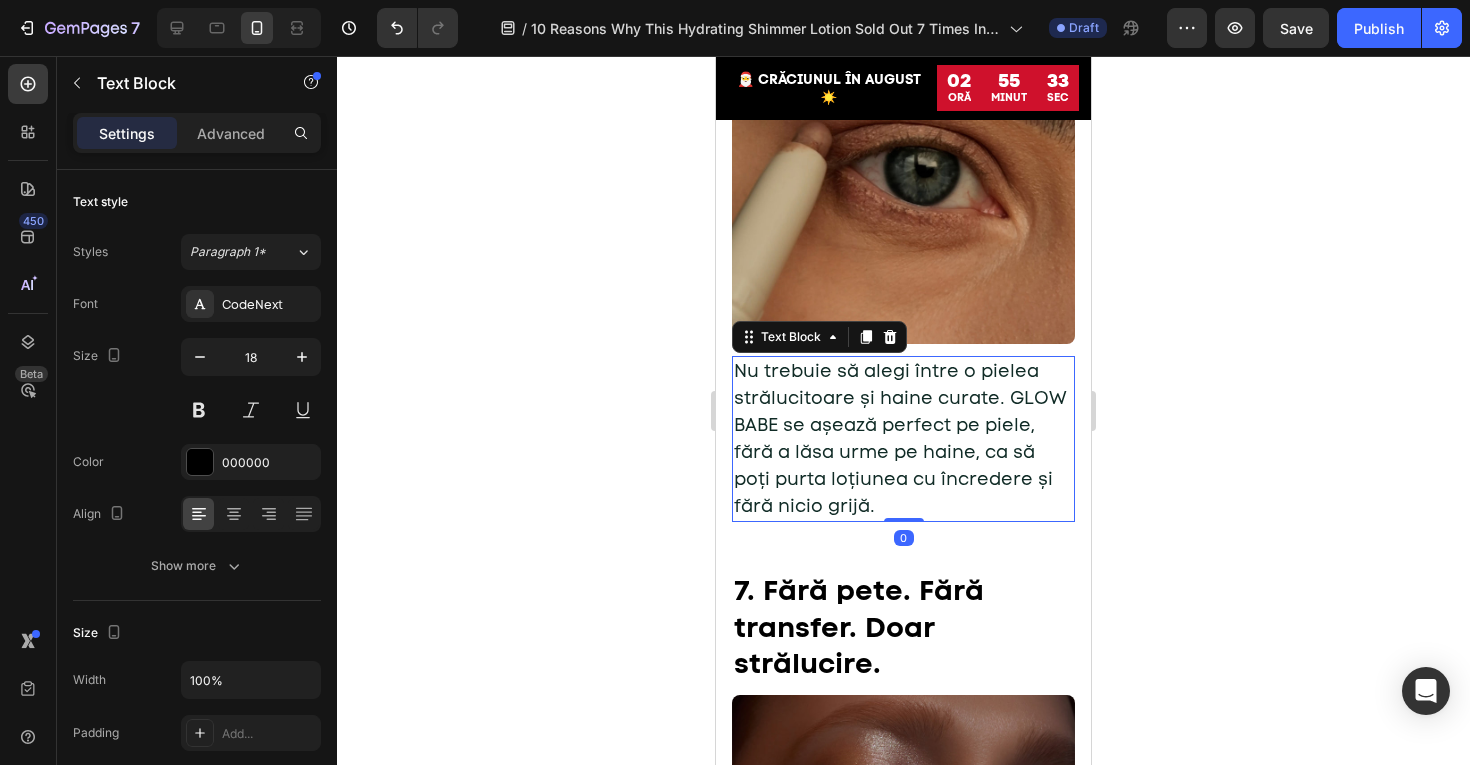 click on "Nu trebuie să alegi între o pielea strălucitoare și haine curate. GLOW BABE   se așează perfect pe piele, fără a lăsa urme pe haine, ca să poți purta loțiunea cu încredere și fără nicio grijă." at bounding box center [903, 439] 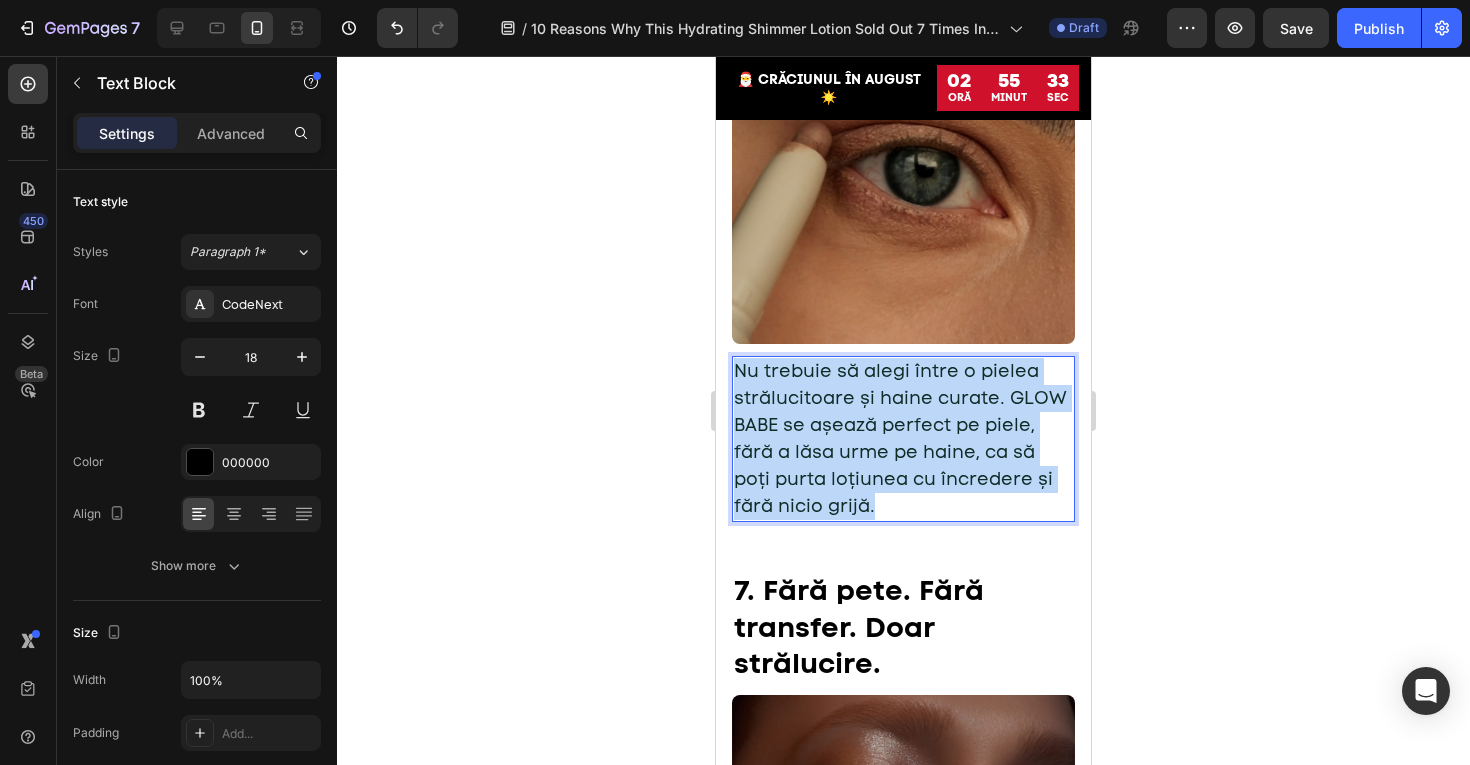 click on "Nu trebuie să alegi între o pielea strălucitoare și haine curate. GLOW BABE   se așează perfect pe piele, fără a lăsa urme pe haine, ca să poți purta loțiunea cu încredere și fără nicio grijă." at bounding box center [903, 439] 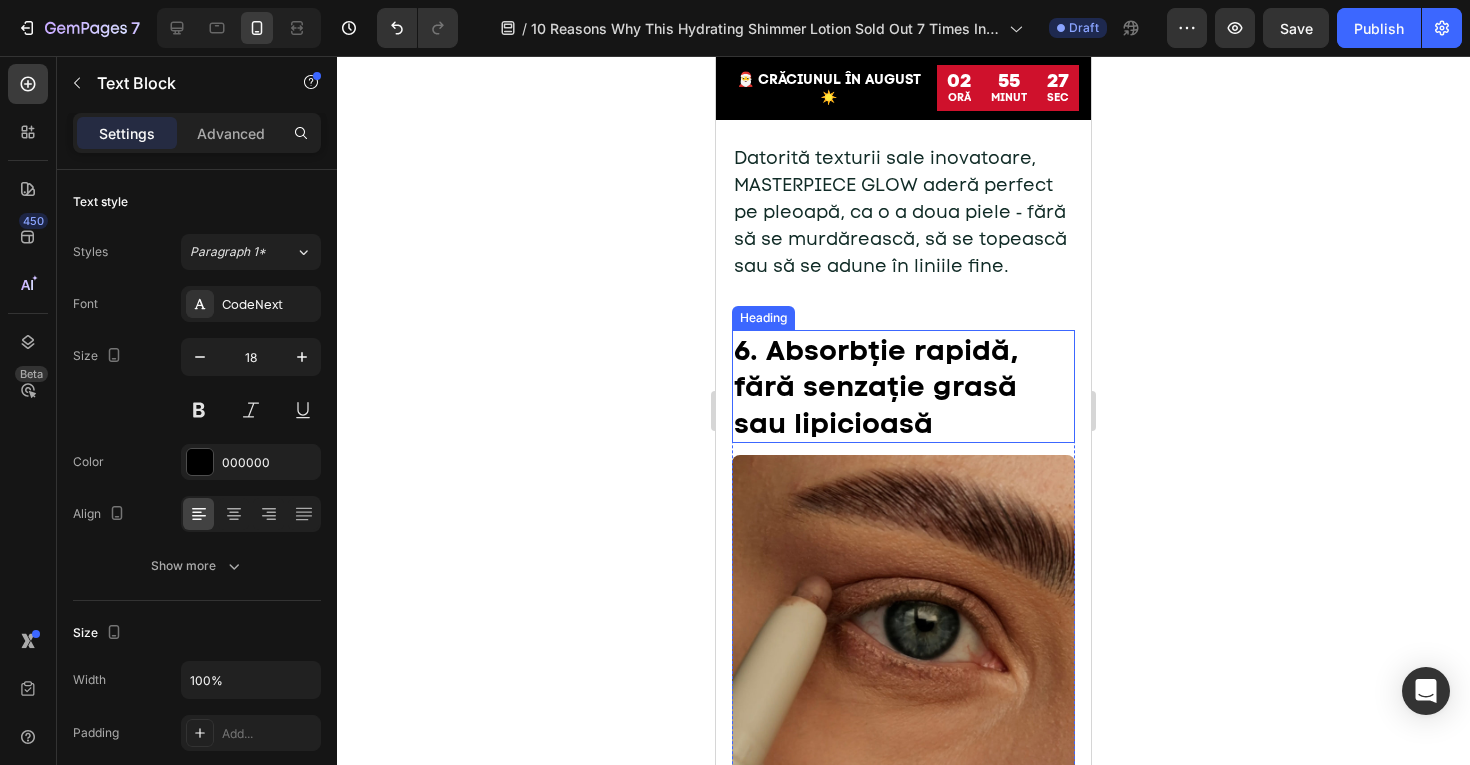 scroll, scrollTop: 4087, scrollLeft: 0, axis: vertical 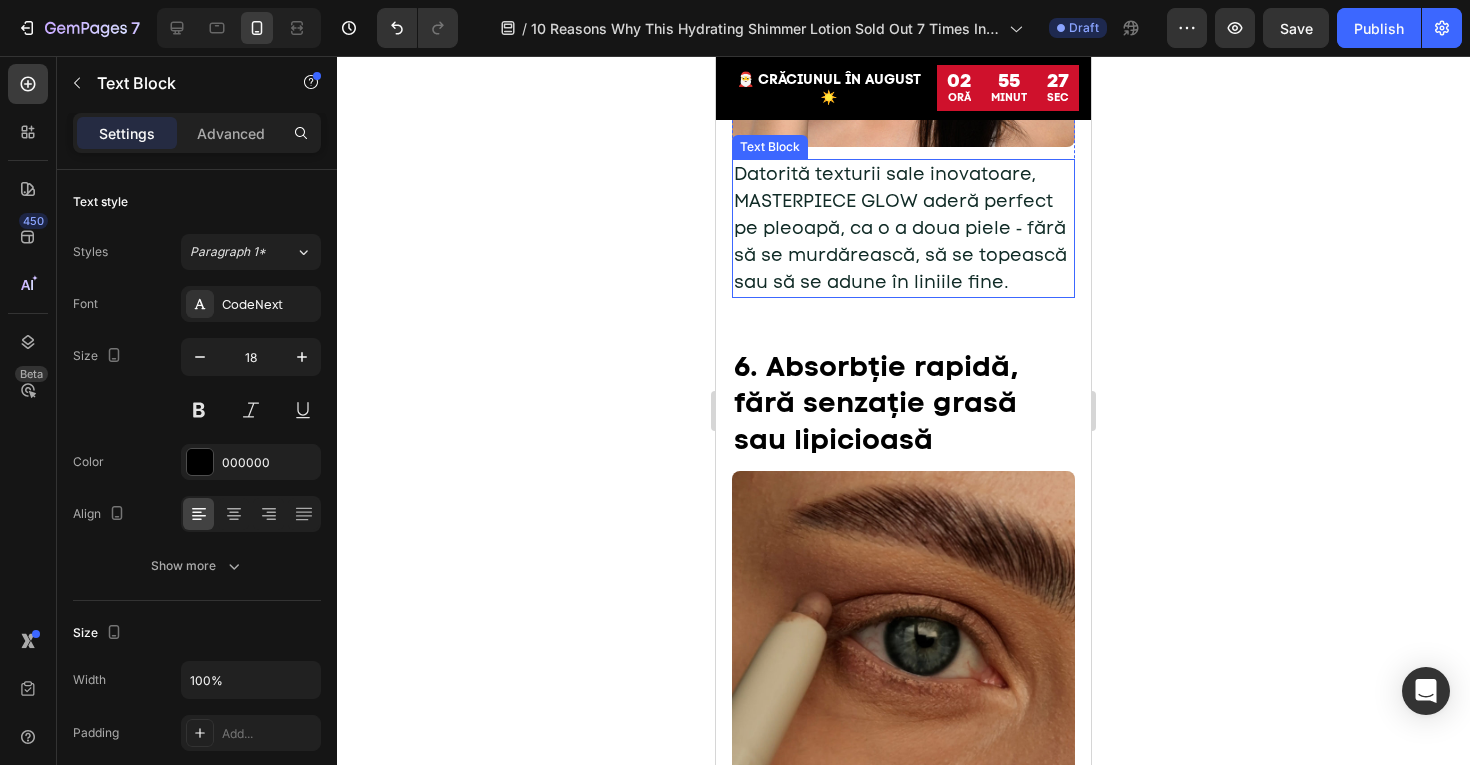 click on "Datorită texturii sale inovatoare, MASTERPIECE GLOW aderă perfect pe pleoapă, ca o a doua piele ‑ fără să se murdărească, să se topească sau să se adune în liniile fine." at bounding box center [900, 228] 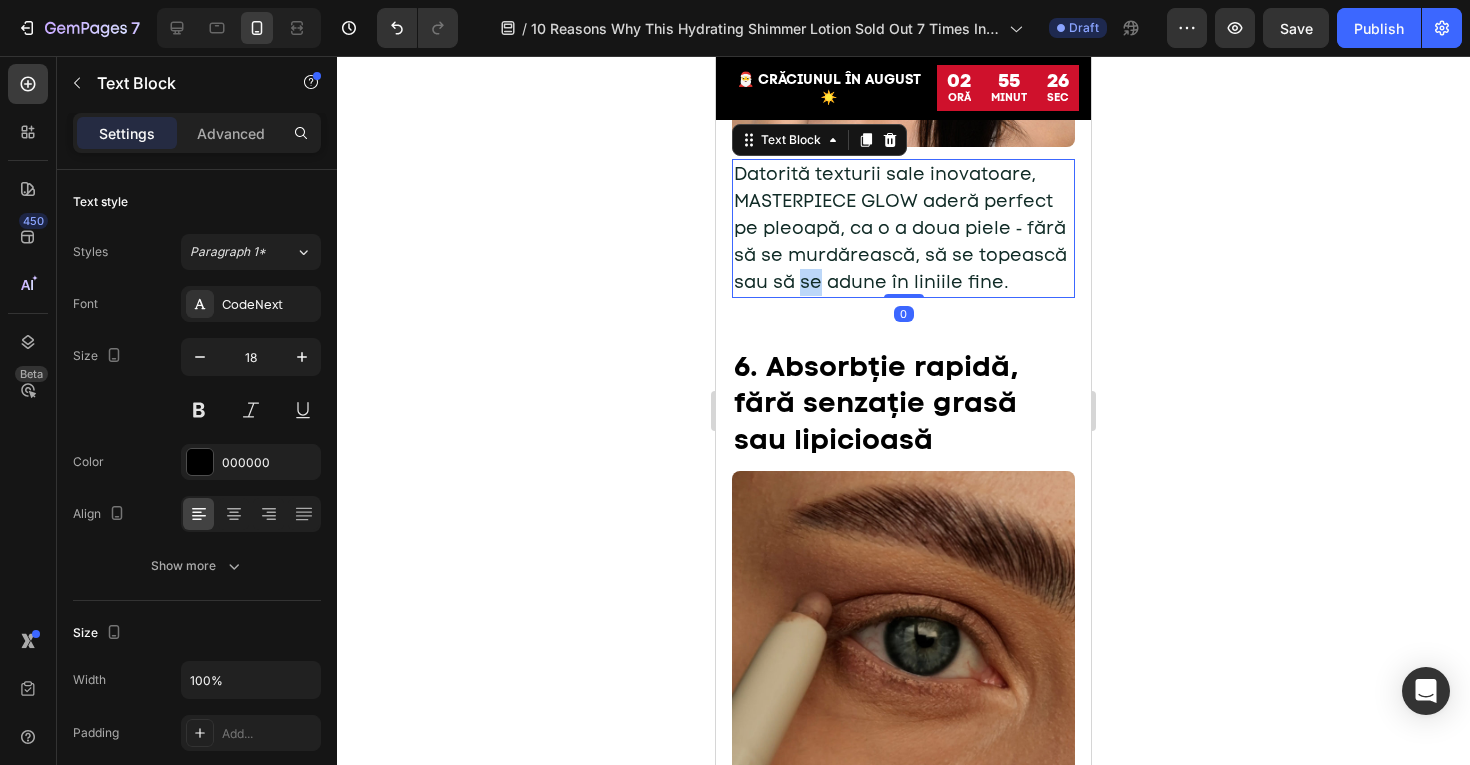 click on "Datorită texturii sale inovatoare, MASTERPIECE GLOW aderă perfect pe pleoapă, ca o a doua piele ‑ fără să se murdărească, să se topească sau să se adune în liniile fine." at bounding box center (900, 228) 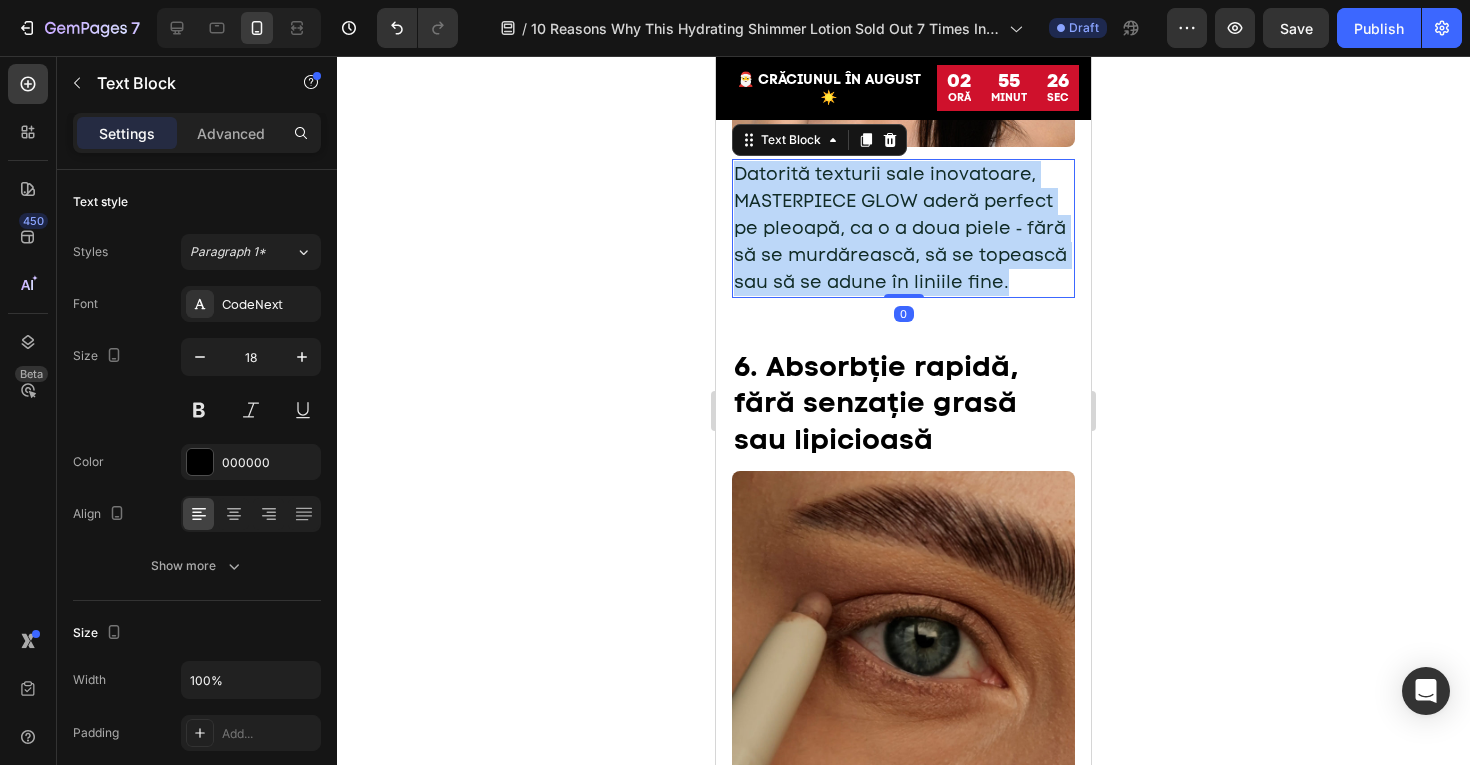 click on "Datorită texturii sale inovatoare, MASTERPIECE GLOW aderă perfect pe pleoapă, ca o a doua piele ‑ fără să se murdărească, să se topească sau să se adune în liniile fine." at bounding box center (900, 228) 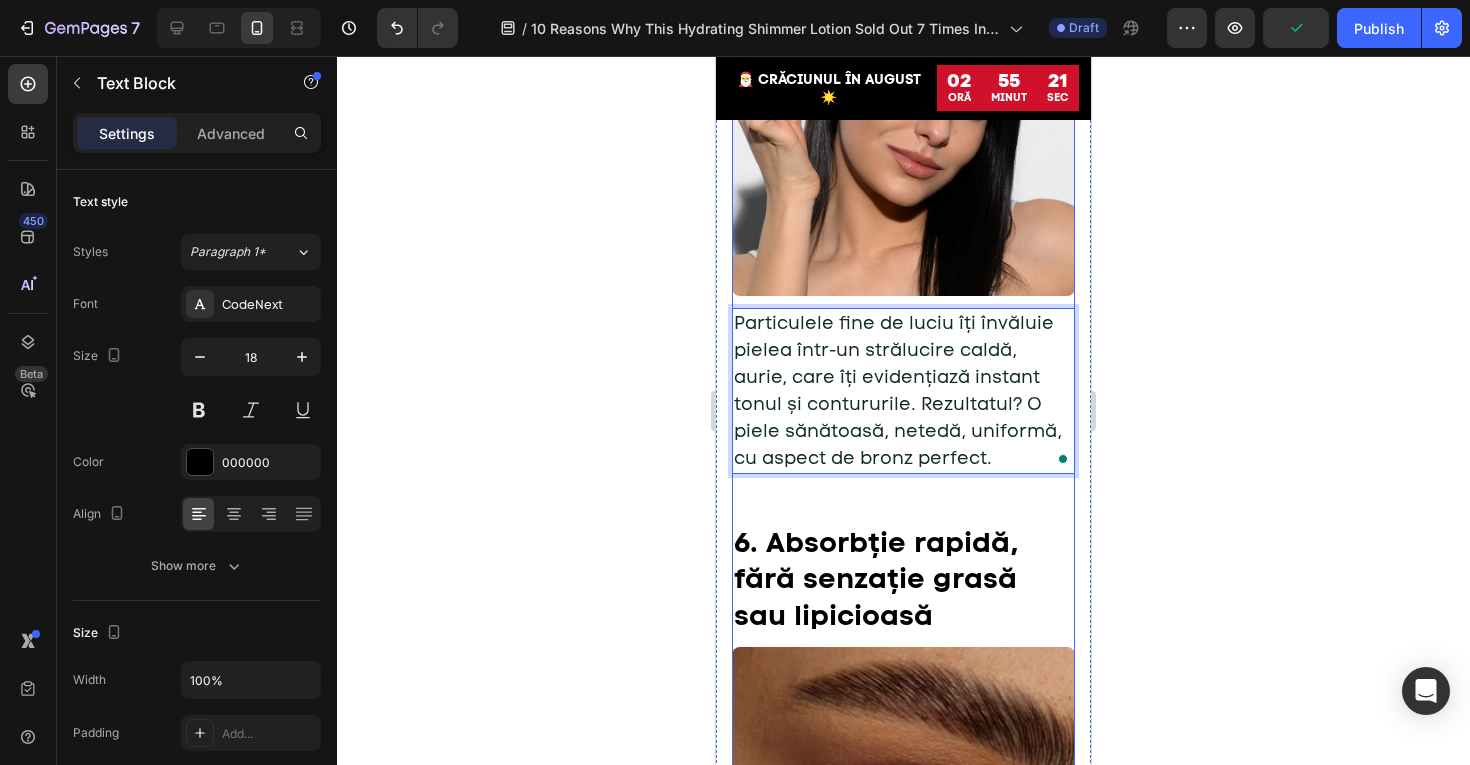 scroll, scrollTop: 3510, scrollLeft: 0, axis: vertical 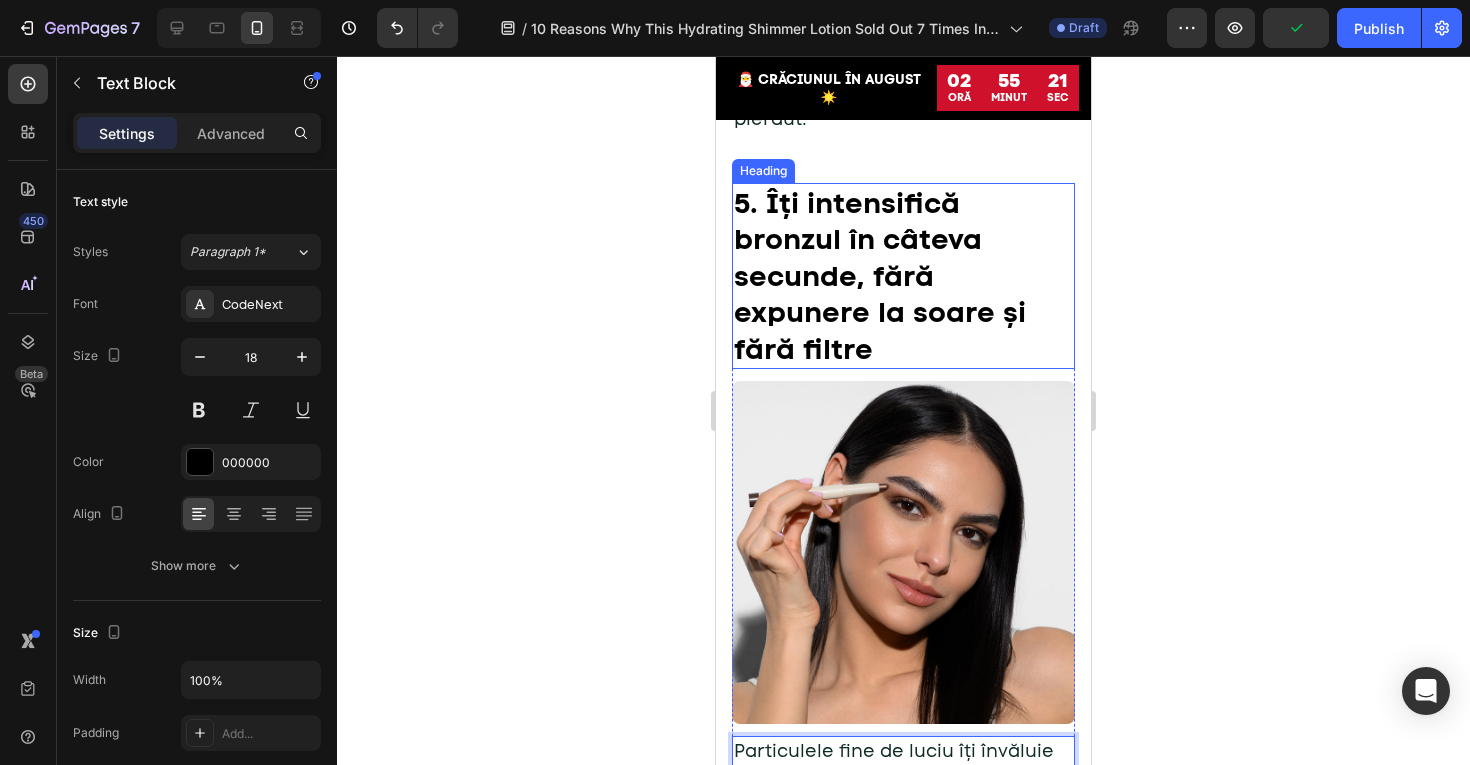 click on "5. Îți intensifică bronzul în câteva secunde, fără expunere la soare și fără filtre" at bounding box center [880, 276] 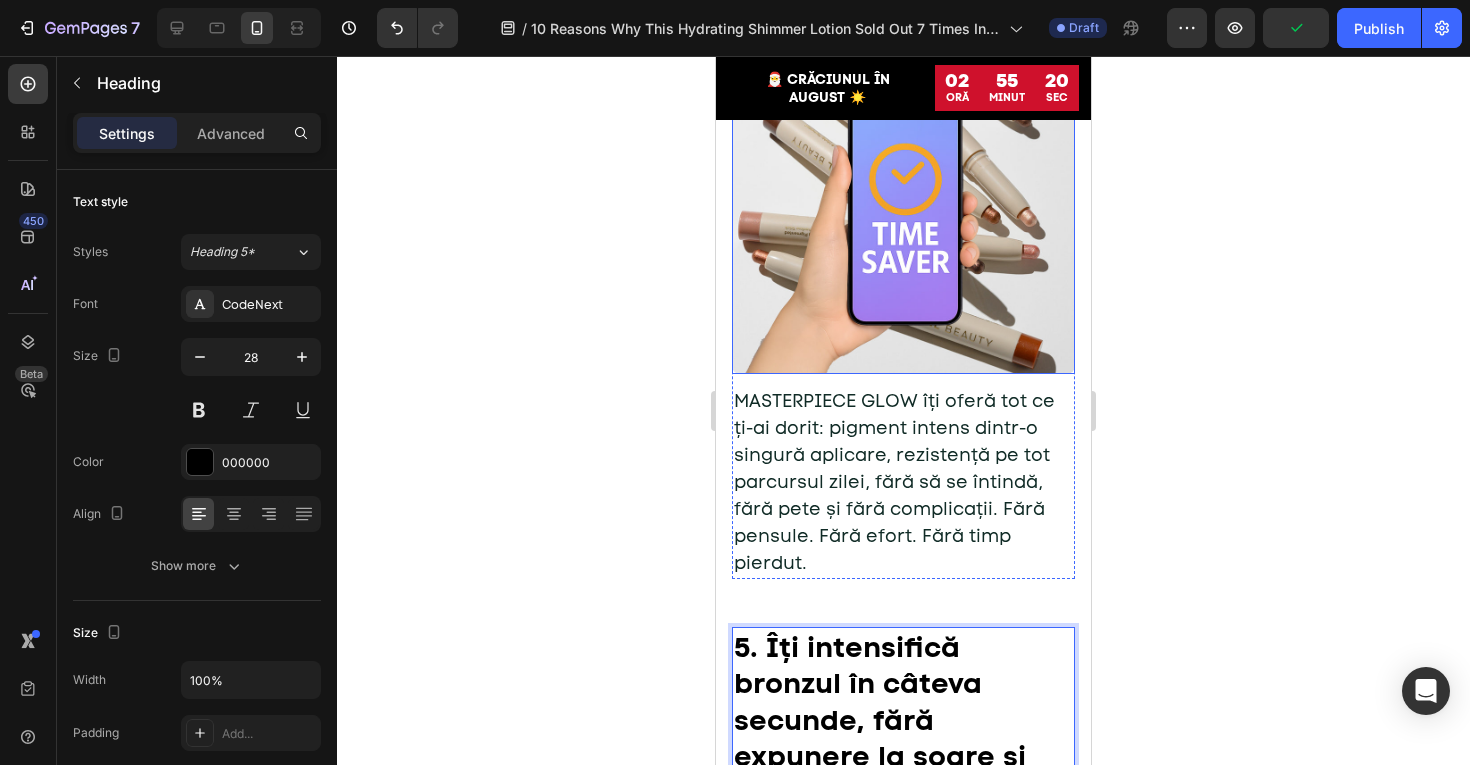 scroll, scrollTop: 3049, scrollLeft: 0, axis: vertical 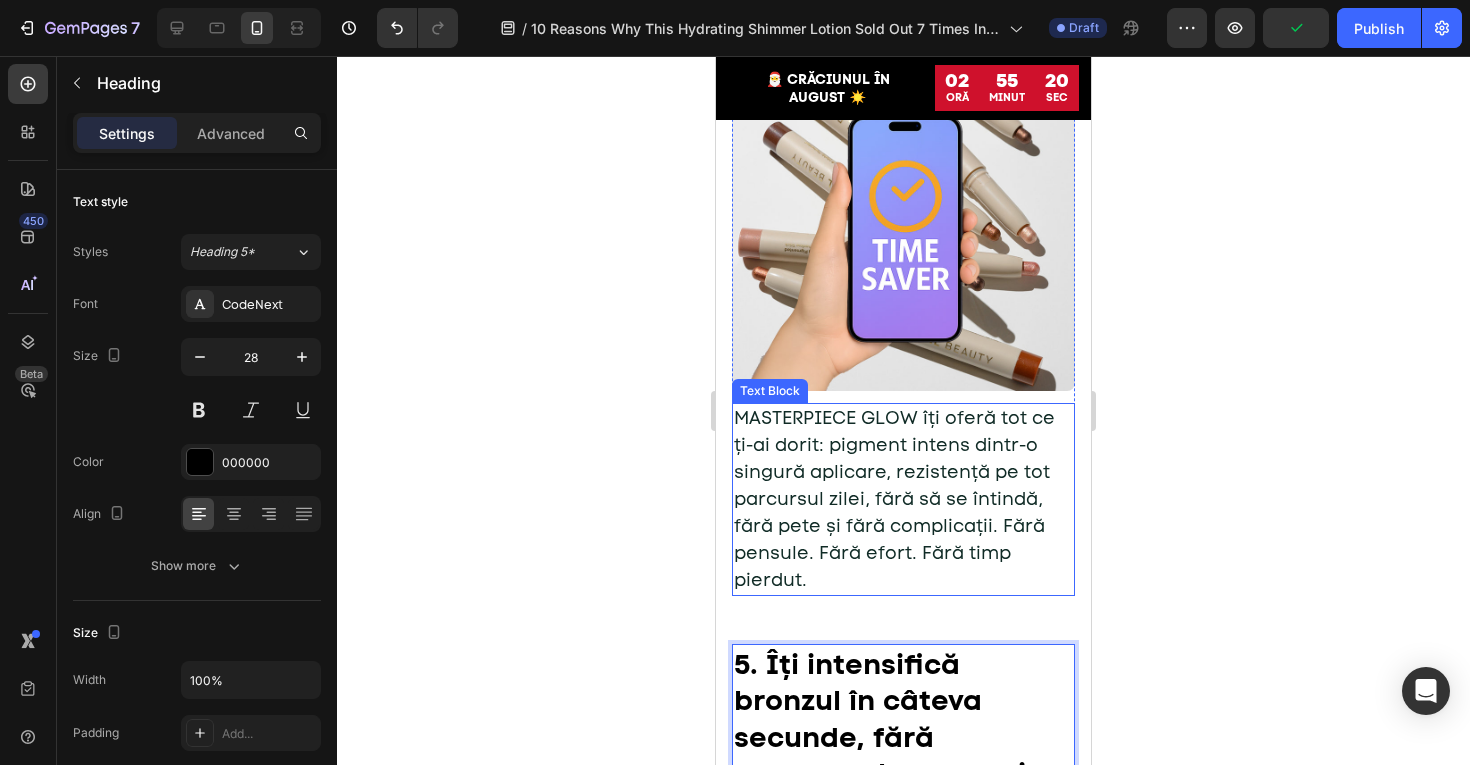 click on "MASTERPIECE GLOW îți oferă tot ce ți-ai dorit: pigment intens dintr-o singură aplicare, rezistență pe tot parcursul zilei, fără să se întindă, fără pete și fără complicații. Fără pensule. Fără efort. Fără timp pierdut." at bounding box center (894, 499) 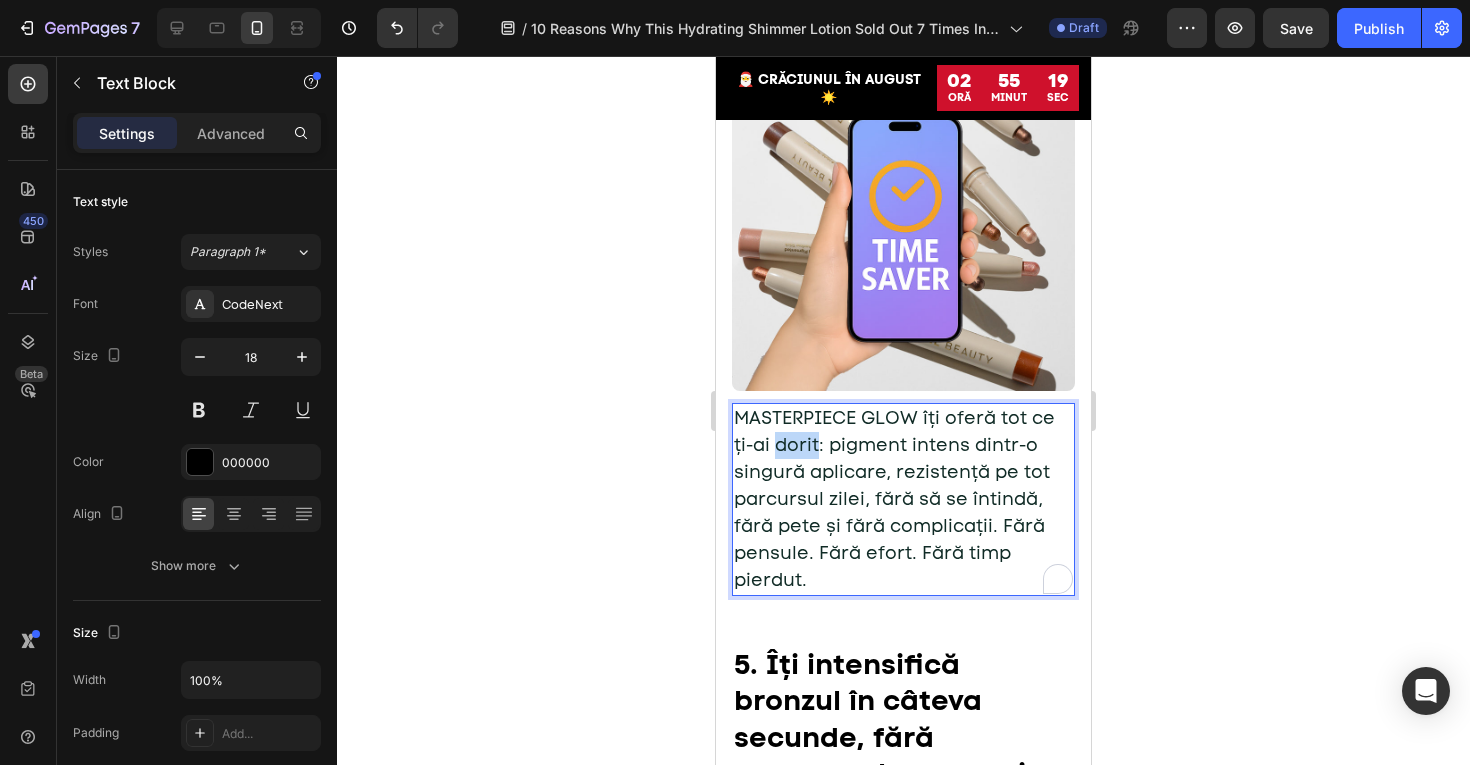 click on "MASTERPIECE GLOW îți oferă tot ce ți-ai dorit: pigment intens dintr-o singură aplicare, rezistență pe tot parcursul zilei, fără să se întindă, fără pete și fără complicații. Fără pensule. Fără efort. Fără timp pierdut." at bounding box center [894, 499] 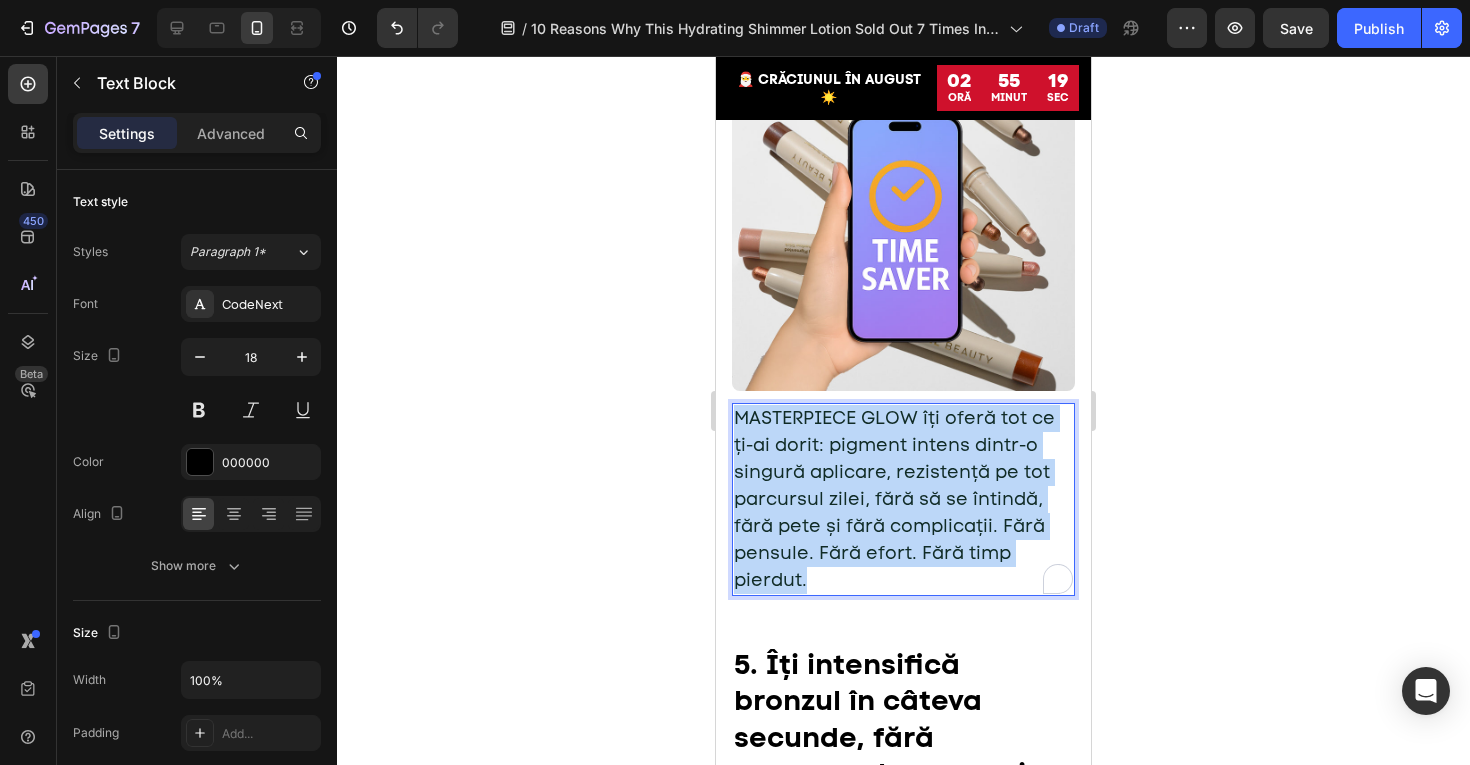 click on "MASTERPIECE GLOW îți oferă tot ce ți-ai dorit: pigment intens dintr-o singură aplicare, rezistență pe tot parcursul zilei, fără să se întindă, fără pete și fără complicații. Fără pensule. Fără efort. Fără timp pierdut." at bounding box center (894, 499) 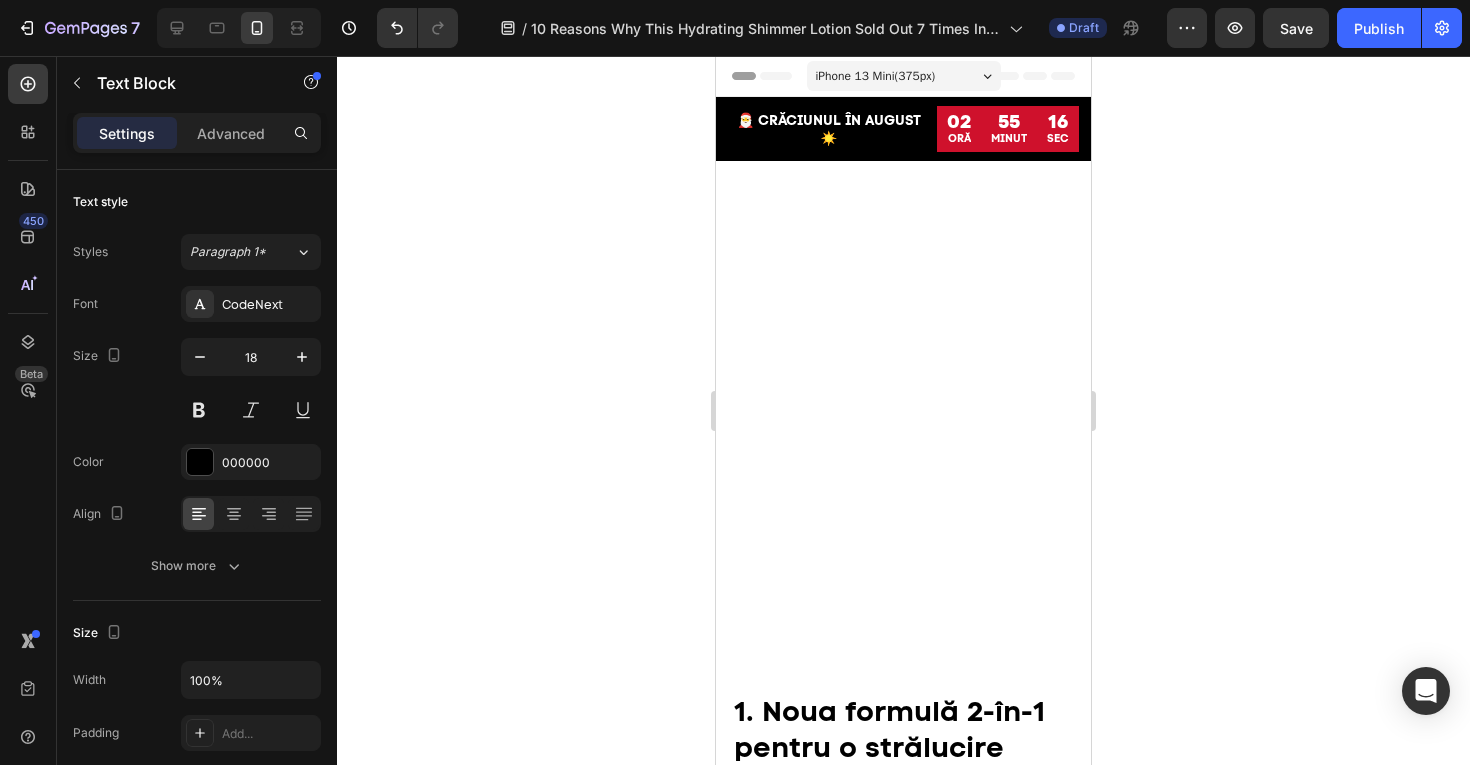 scroll, scrollTop: 0, scrollLeft: 0, axis: both 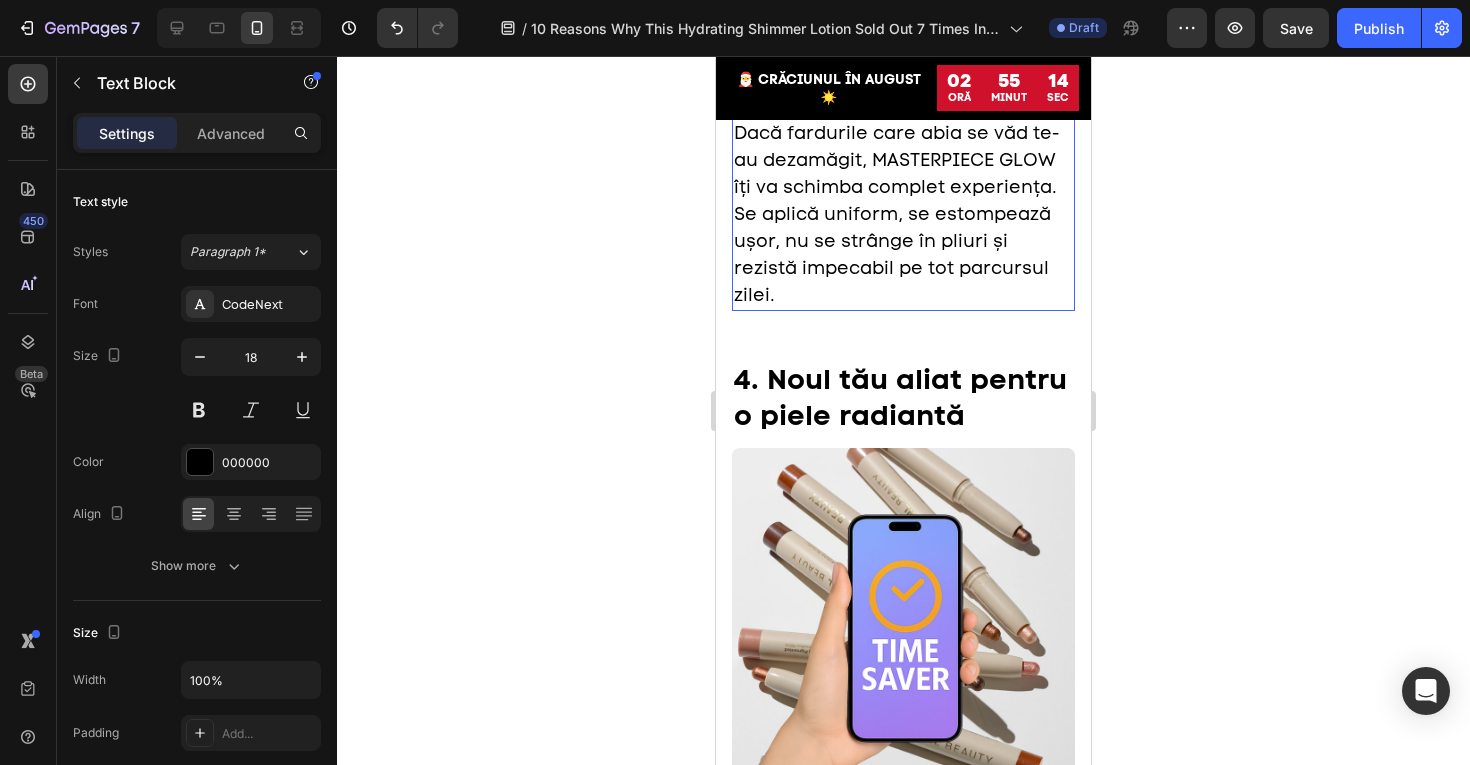 click on "Dacă fardurile care abia se văd te-au dezamăgit, MASTERPIECE GLOW îți va schimba complet experiența. Se aplică uniform, se estompează ușor, nu se strânge în pliuri și rezistă impecabil pe tot parcursul zilei." at bounding box center (896, 214) 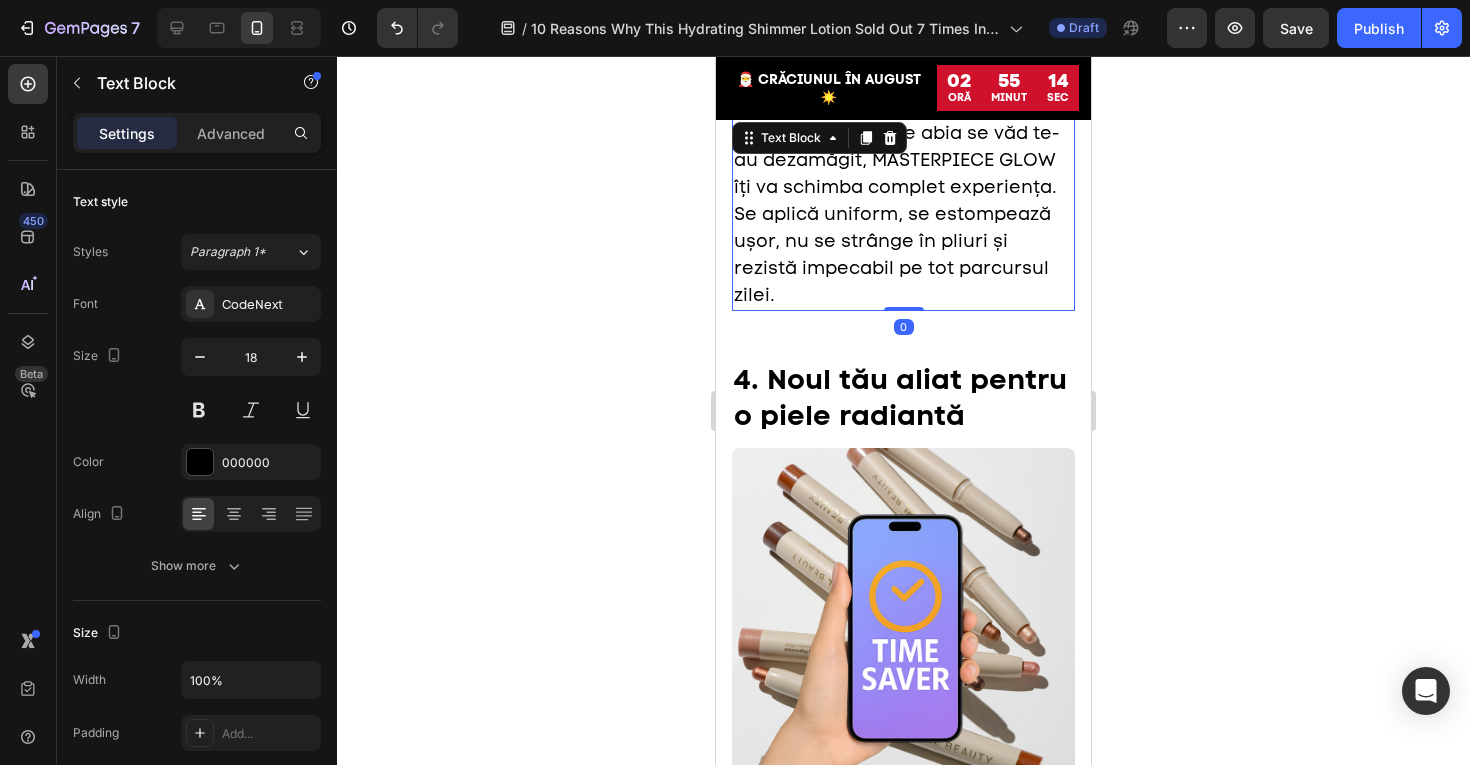 click on "Dacă fardurile care abia se văd te-au dezamăgit, MASTERPIECE GLOW îți va schimba complet experiența. Se aplică uniform, se estompează ușor, nu se strânge în pliuri și rezistă impecabil pe tot parcursul zilei." at bounding box center [896, 214] 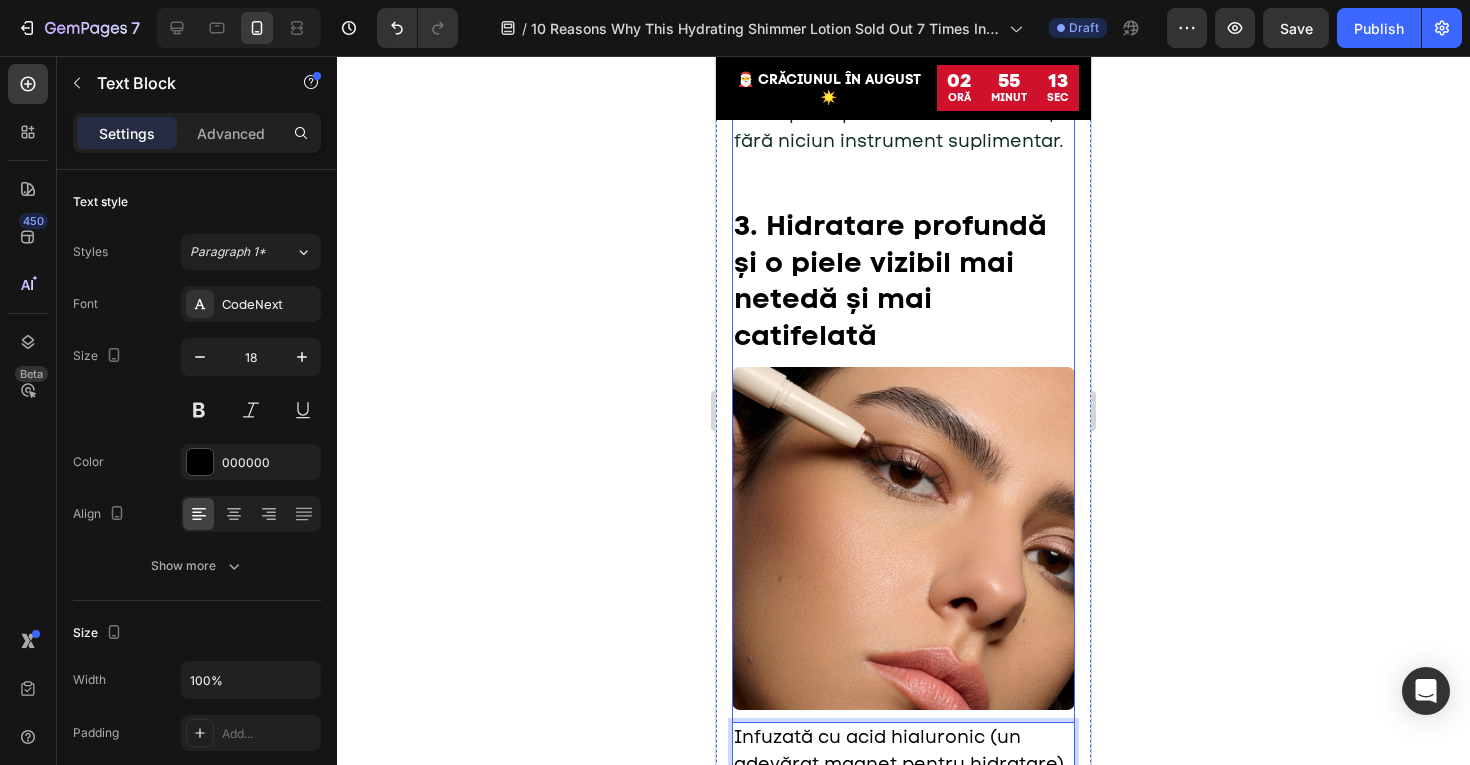 scroll, scrollTop: 2015, scrollLeft: 0, axis: vertical 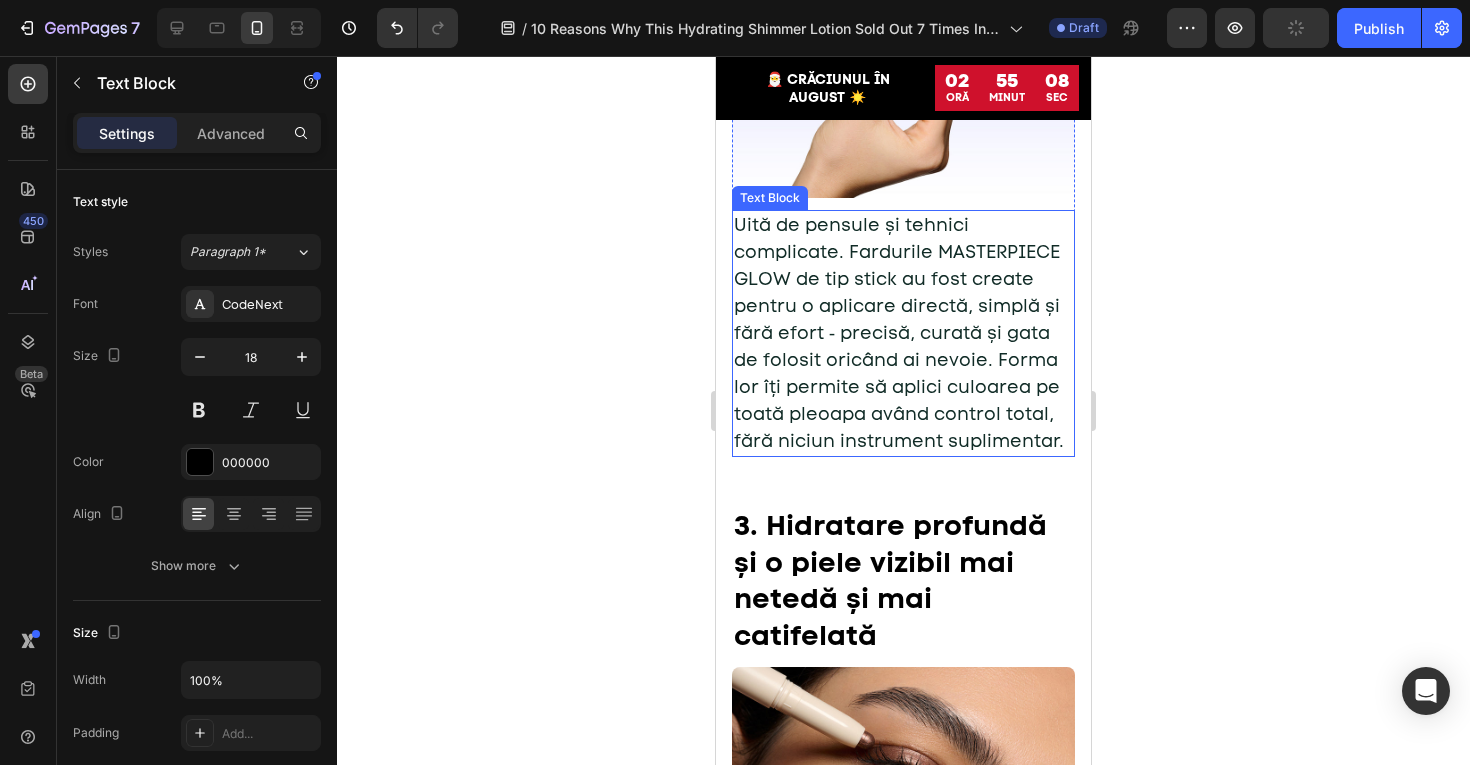 click on "Uită de pensule și tehnici complicate. Fardurile MASTERPIECE GLOW de tip stick au fost create pentru o aplicare directă, simplă și fără efort ‑ precisă, curată și gata de folosit oricând ai nevoie. Forma lor îți permite să aplici culoarea pe toată pleoapa având control total, fără niciun instrument suplimentar." at bounding box center (903, 333) 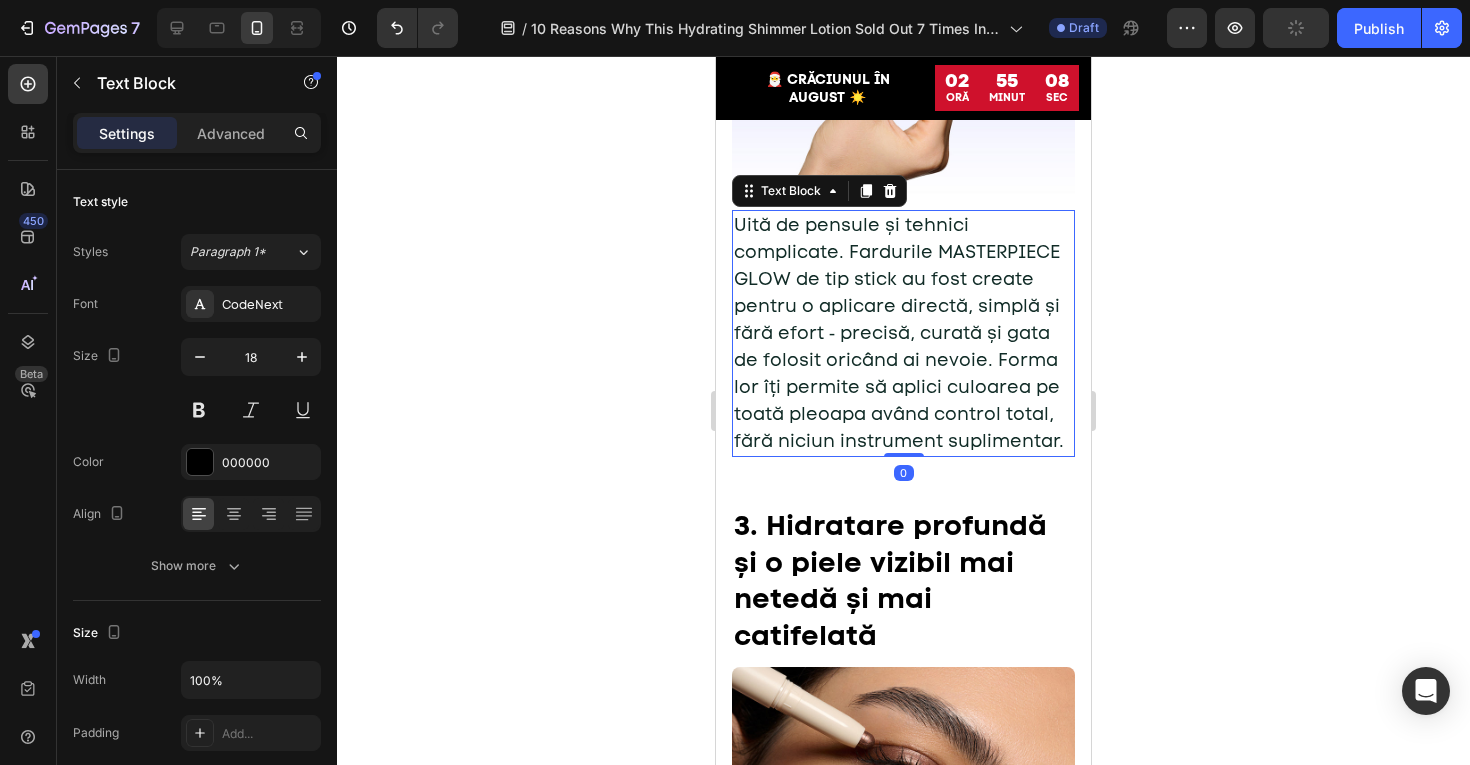 click on "Uită de pensule și tehnici complicate. Fardurile MASTERPIECE GLOW de tip stick au fost create pentru o aplicare directă, simplă și fără efort ‑ precisă, curată și gata de folosit oricând ai nevoie. Forma lor îți permite să aplici culoarea pe toată pleoapa având control total, fără niciun instrument suplimentar." at bounding box center [903, 333] 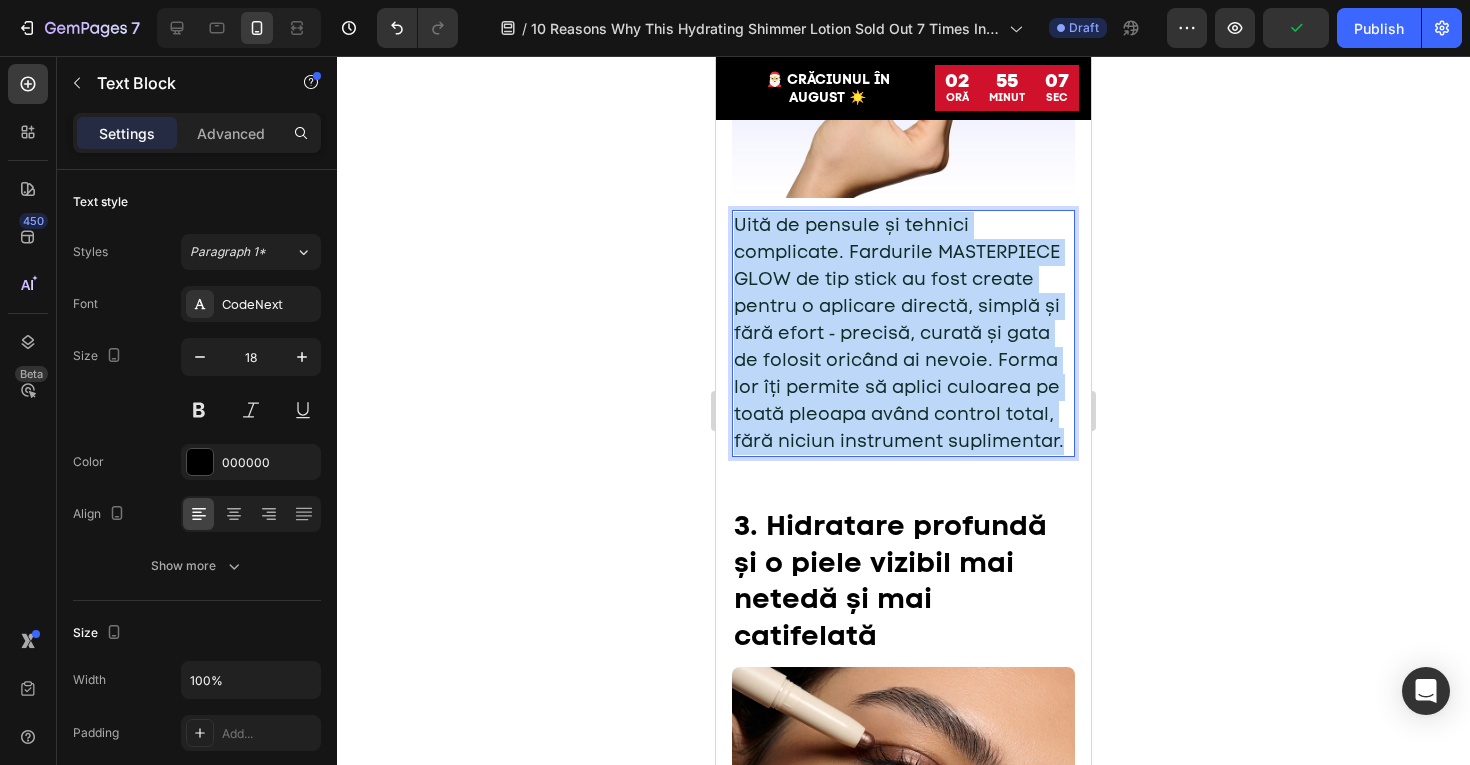 click on "Uită de pensule și tehnici complicate. Fardurile MASTERPIECE GLOW de tip stick au fost create pentru o aplicare directă, simplă și fără efort ‑ precisă, curată și gata de folosit oricând ai nevoie. Forma lor îți permite să aplici culoarea pe toată pleoapa având control total, fără niciun instrument suplimentar." at bounding box center [903, 333] 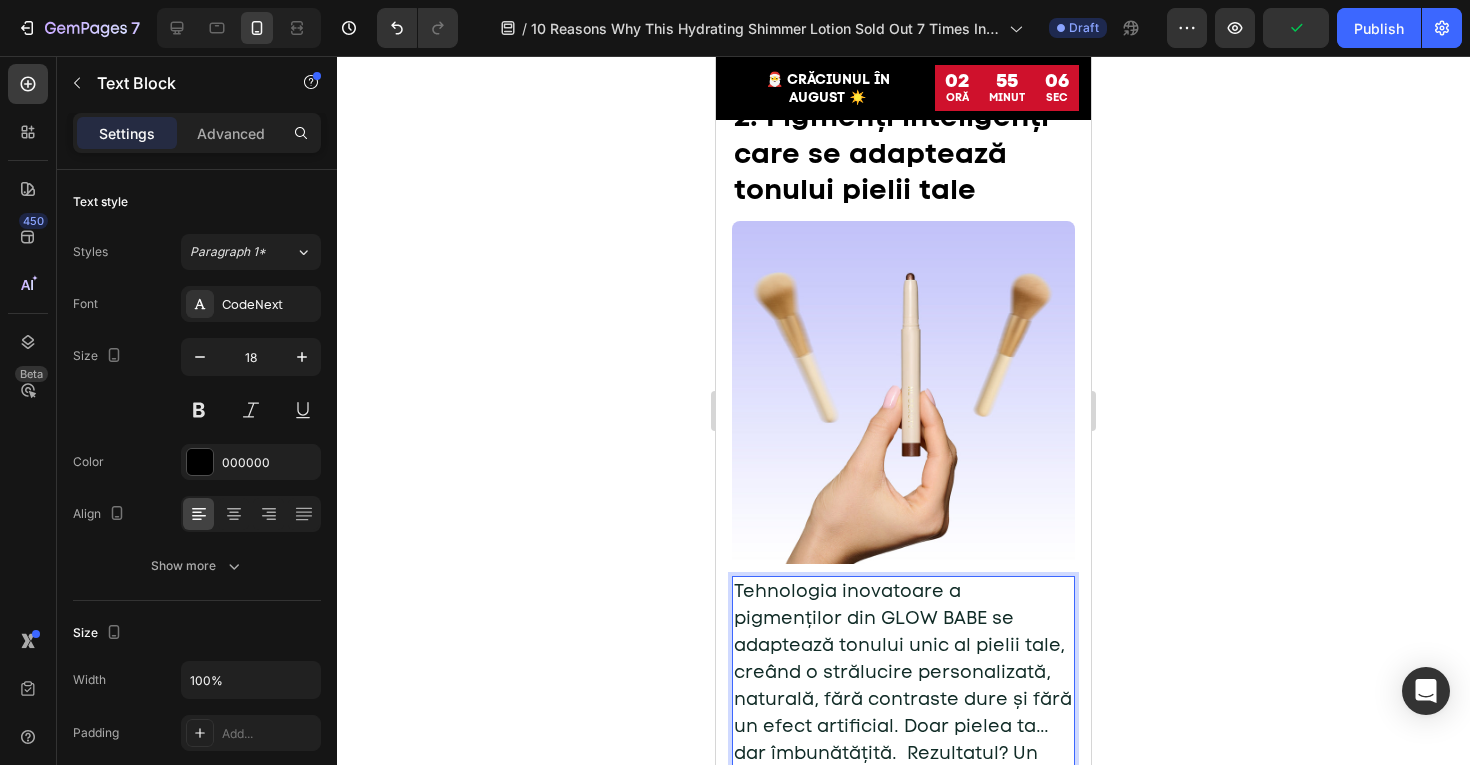 scroll, scrollTop: 1174, scrollLeft: 0, axis: vertical 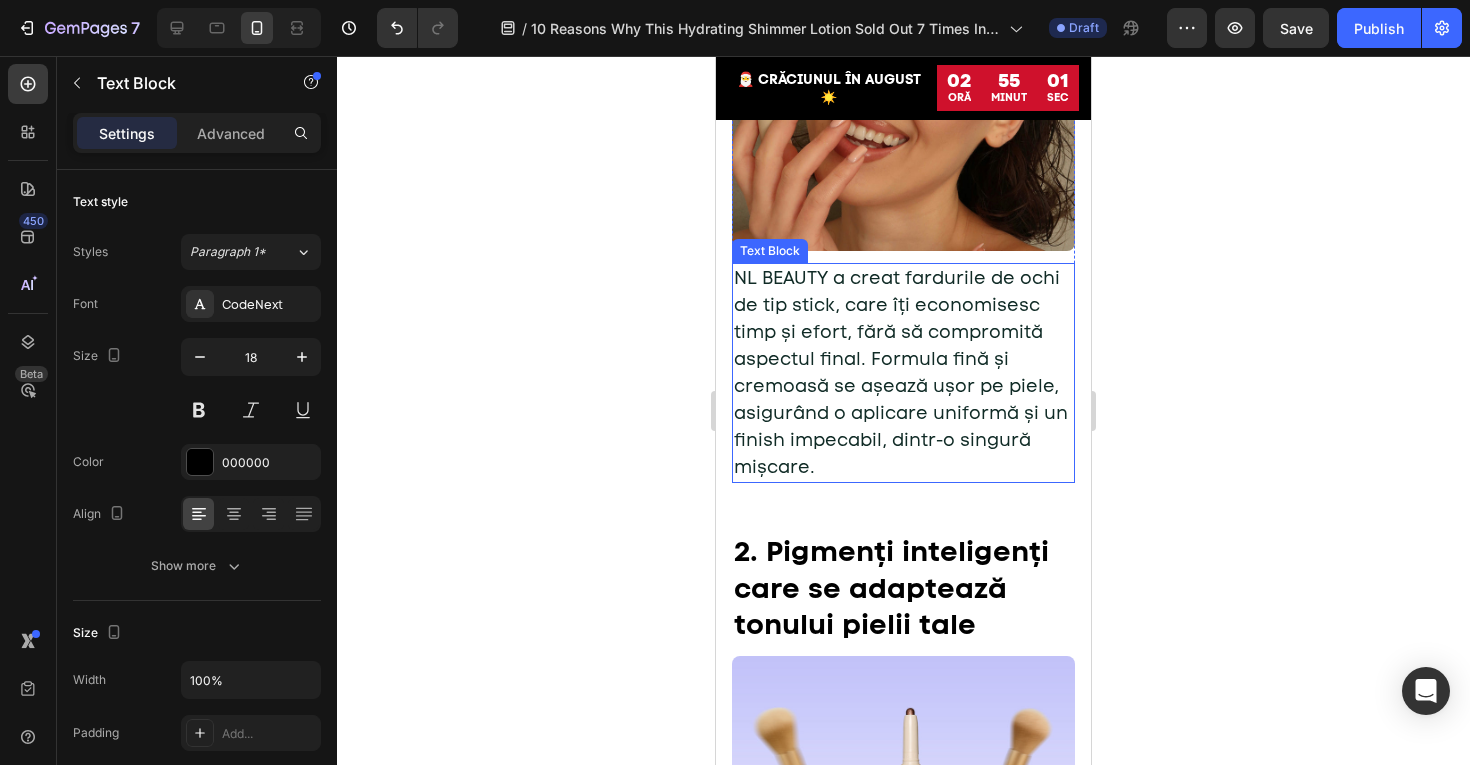 click on "NL BEAUTY a creat fardurile de ochi de tip stick, care îți economisesc timp și efort, fără să compromită aspectul final. Formula fină și cremoasă se așează ușor pe piele, asigurând o aplicare uniformă și un finish impecabil, dintr-o singură mișcare." at bounding box center (903, 373) 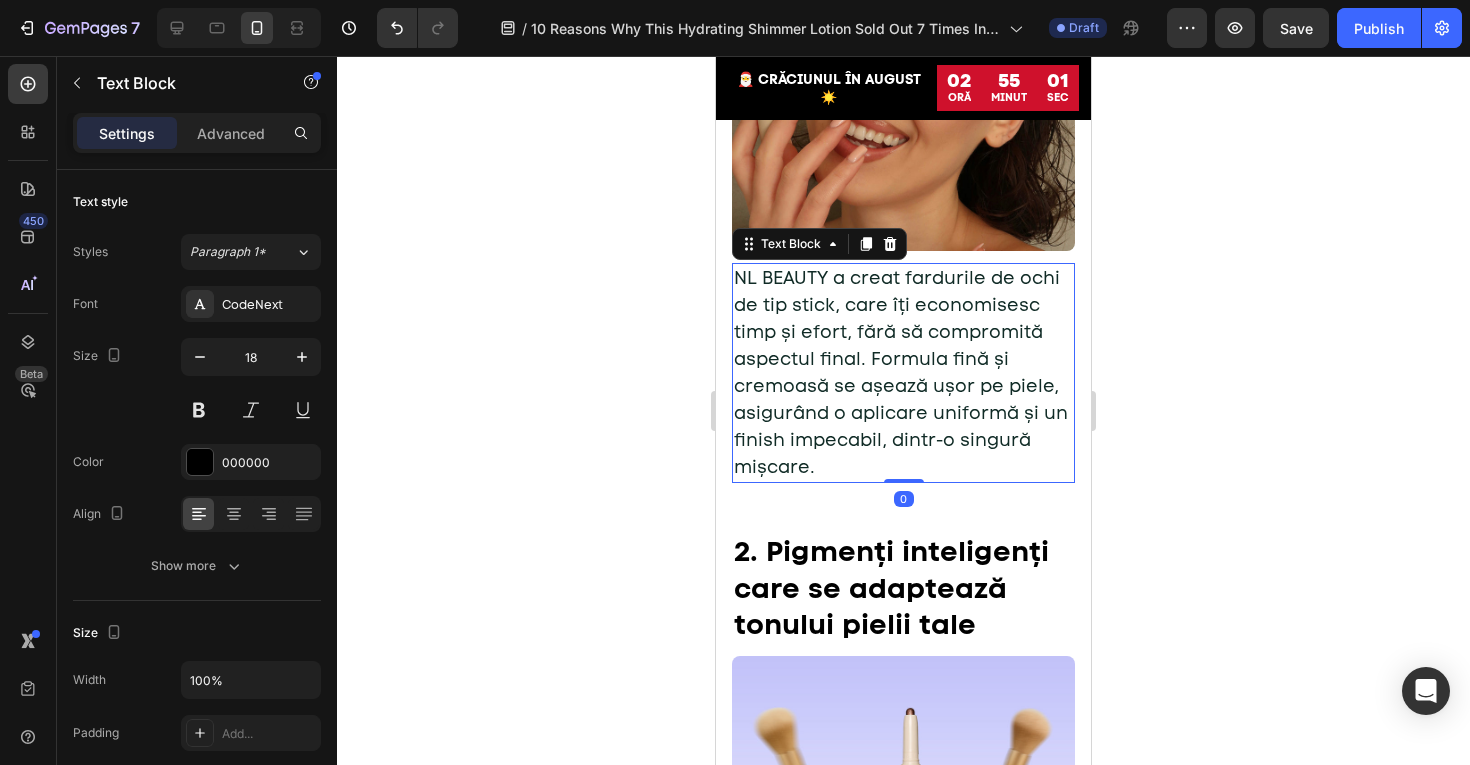 click on "NL BEAUTY a creat fardurile de ochi de tip stick, care îți economisesc timp și efort, fără să compromită aspectul final. Formula fină și cremoasă se așează ușor pe piele, asigurând o aplicare uniformă și un finish impecabil, dintr-o singură mișcare." at bounding box center (903, 373) 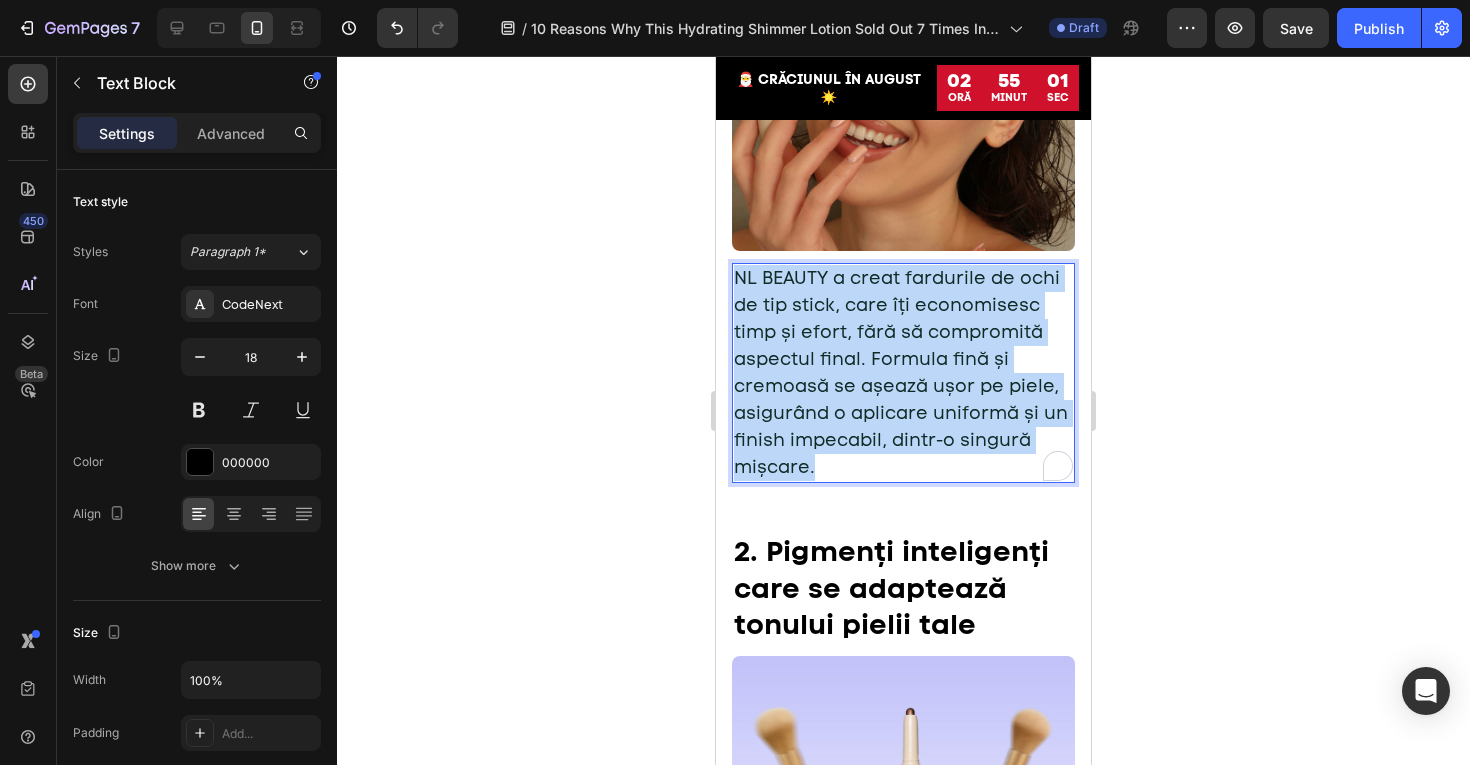 click on "NL BEAUTY a creat fardurile de ochi de tip stick, care îți economisesc timp și efort, fără să compromită aspectul final. Formula fină și cremoasă se așează ușor pe piele, asigurând o aplicare uniformă și un finish impecabil, dintr-o singură mișcare." at bounding box center [903, 373] 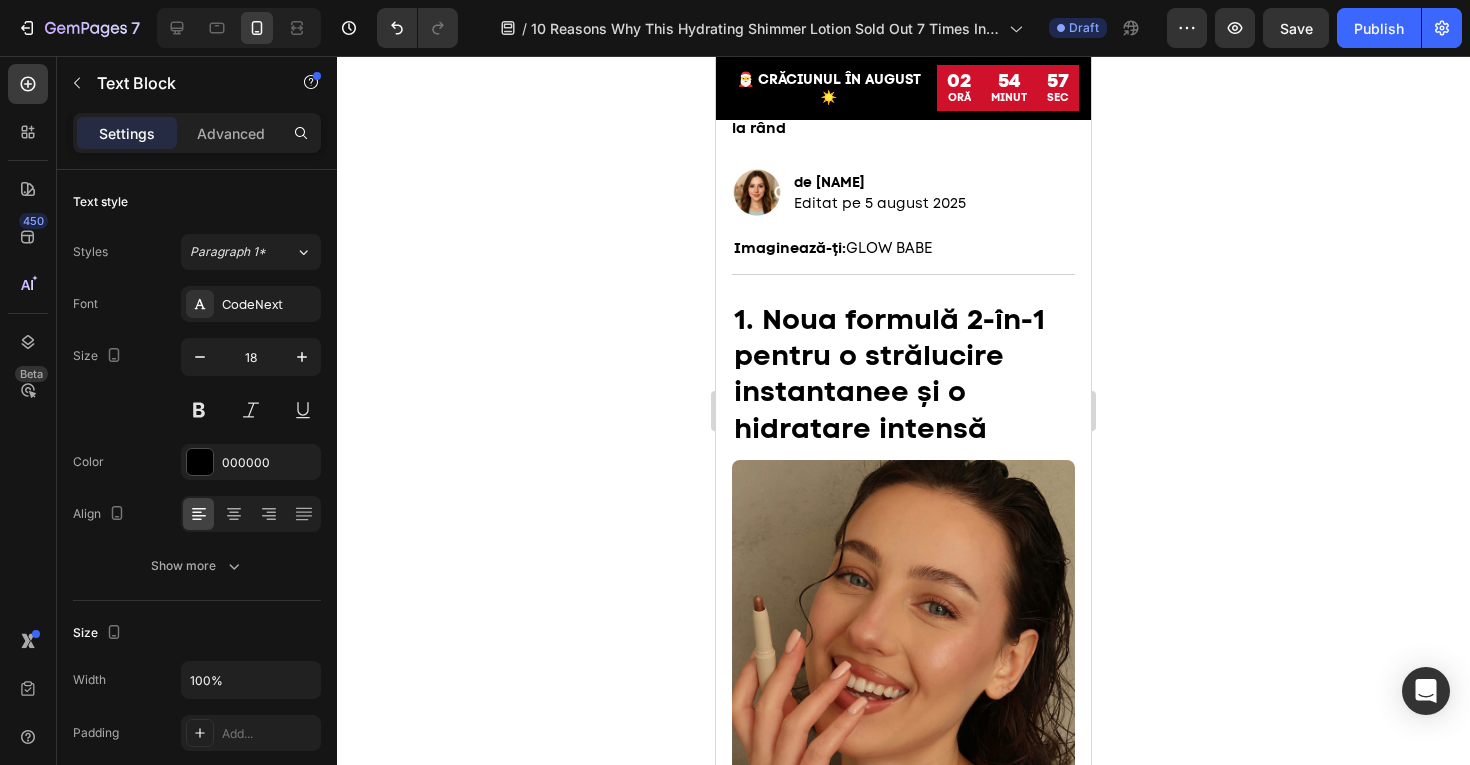 scroll, scrollTop: 170, scrollLeft: 0, axis: vertical 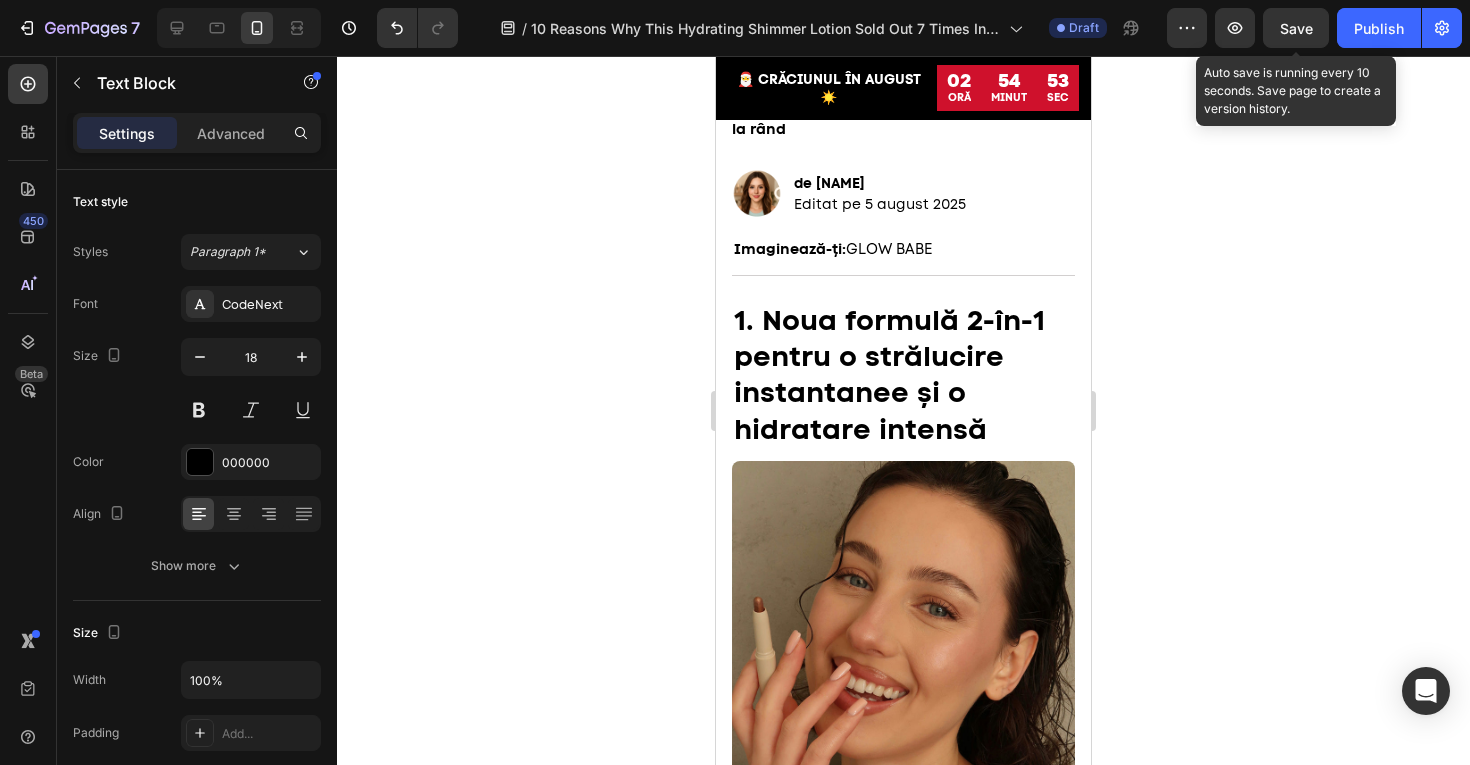 click on "Save" at bounding box center [1296, 28] 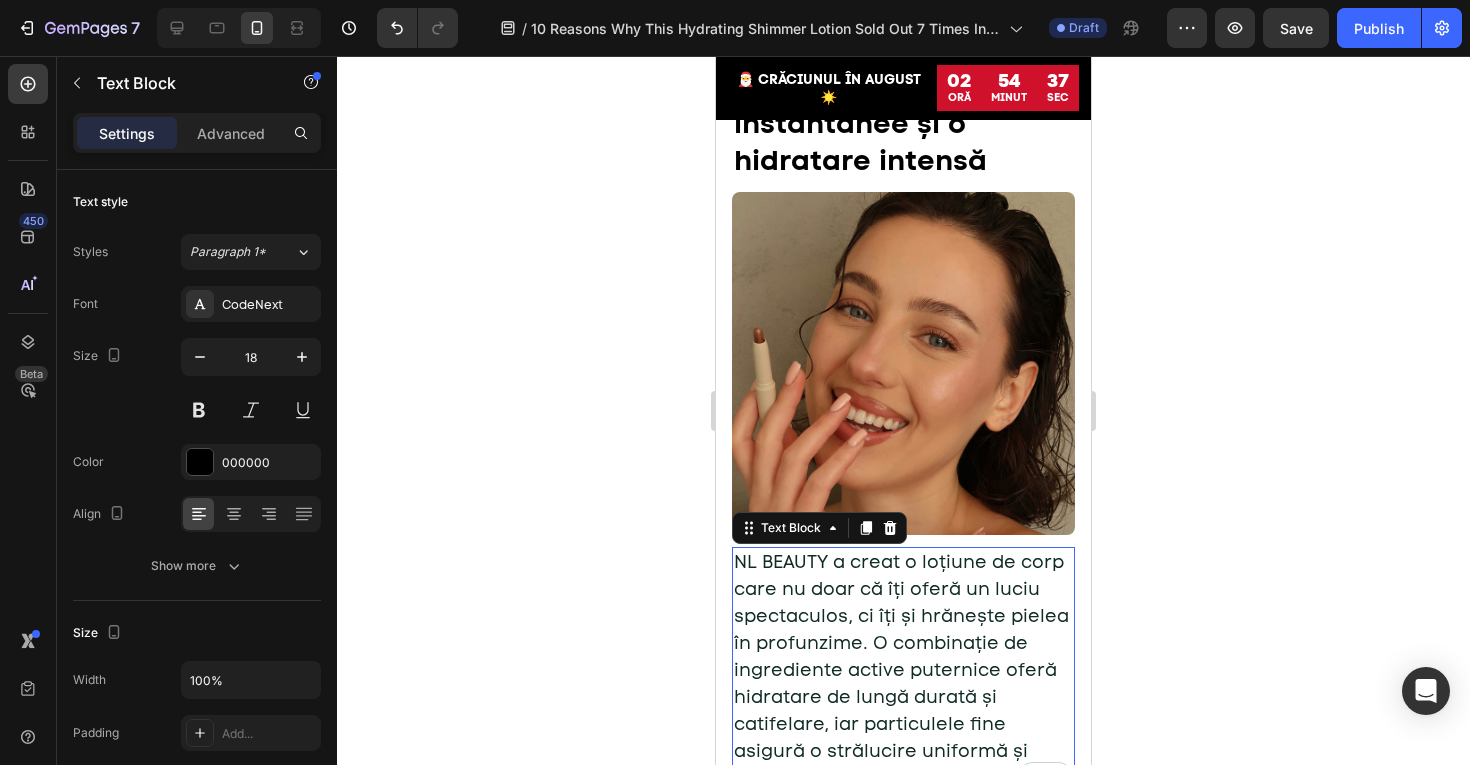 scroll, scrollTop: 469, scrollLeft: 0, axis: vertical 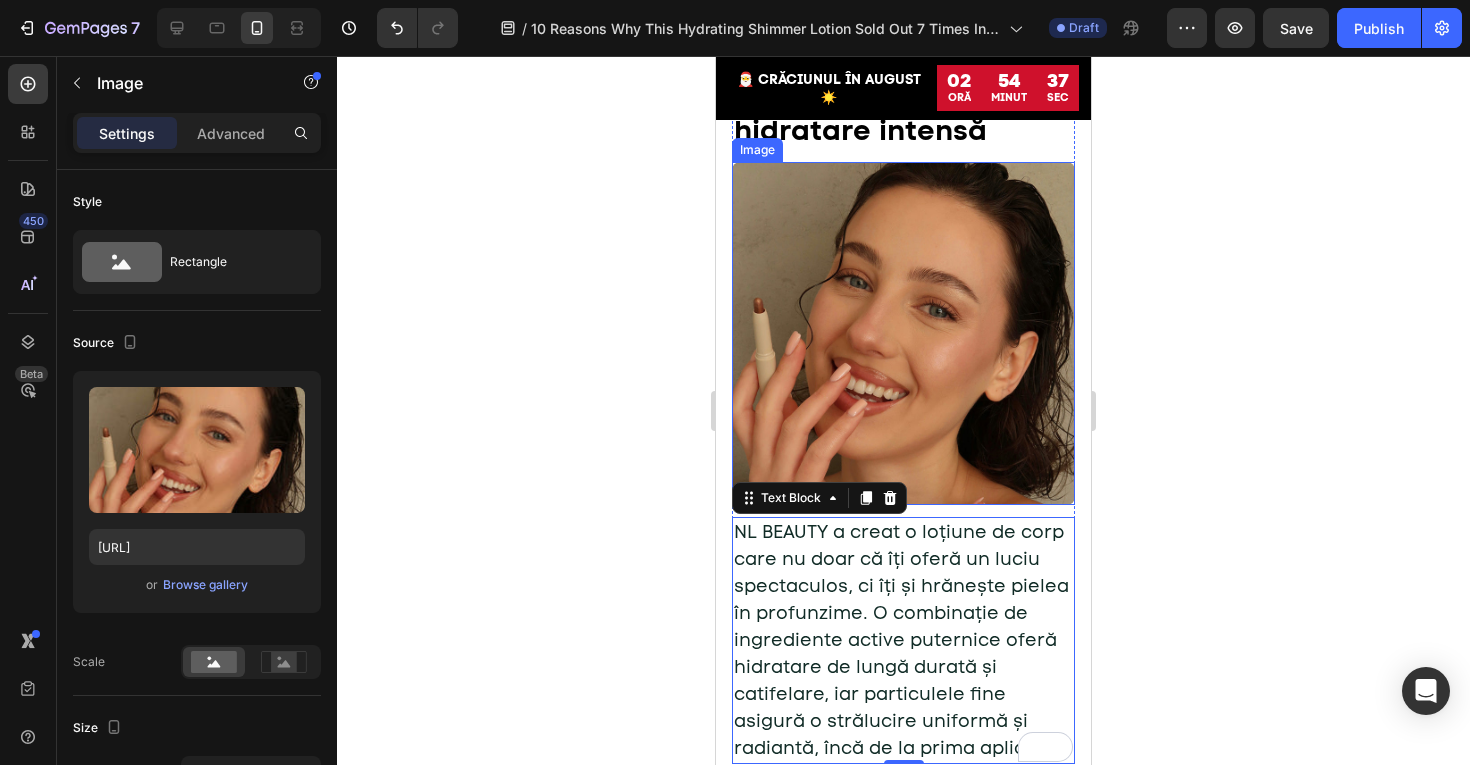 click at bounding box center (903, 333) 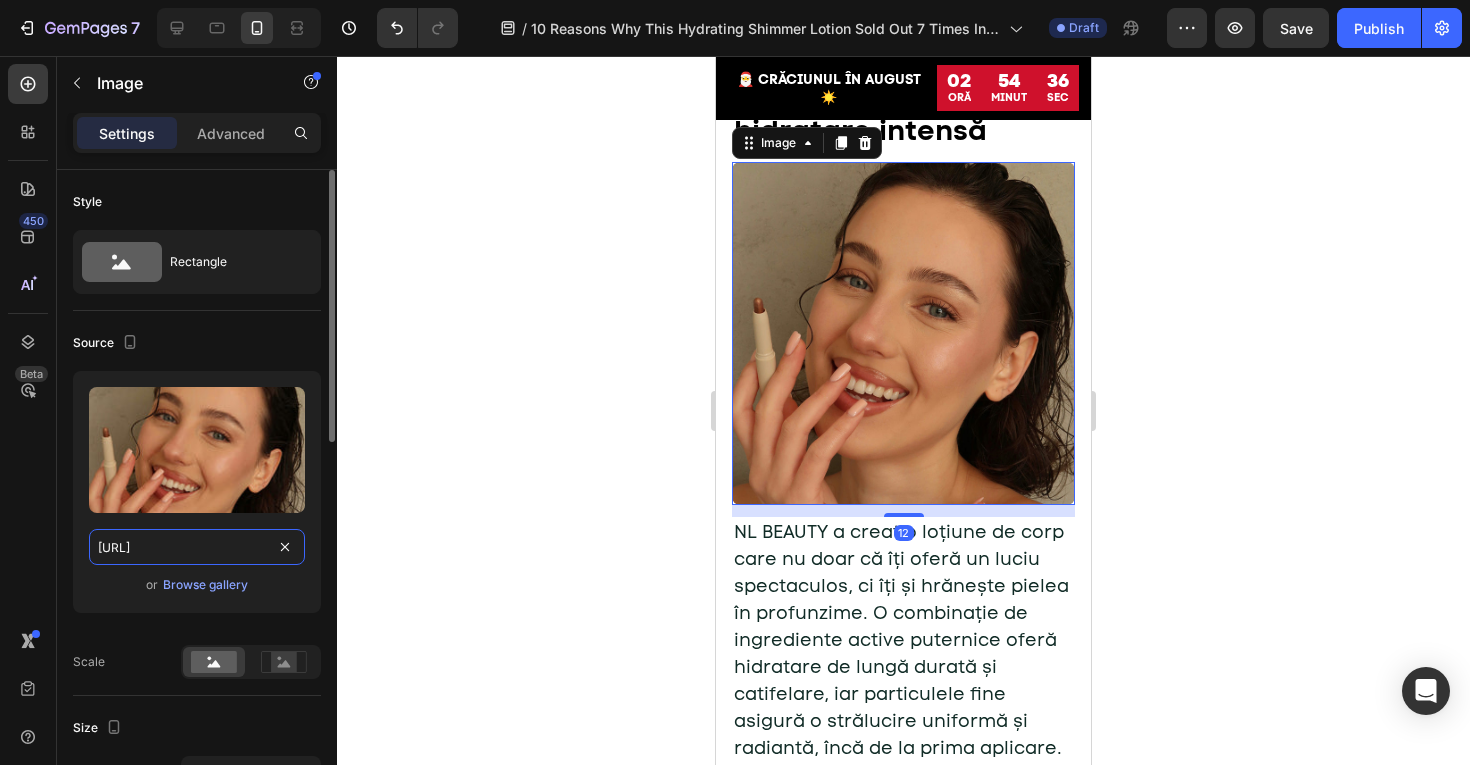click on "https://cdn.shopify.com/s/files/1/0775/0831/3373/files/gempages_485104230382699404-6c505700-c836-49a9-860b-afb08c826848.jpg" at bounding box center [197, 547] 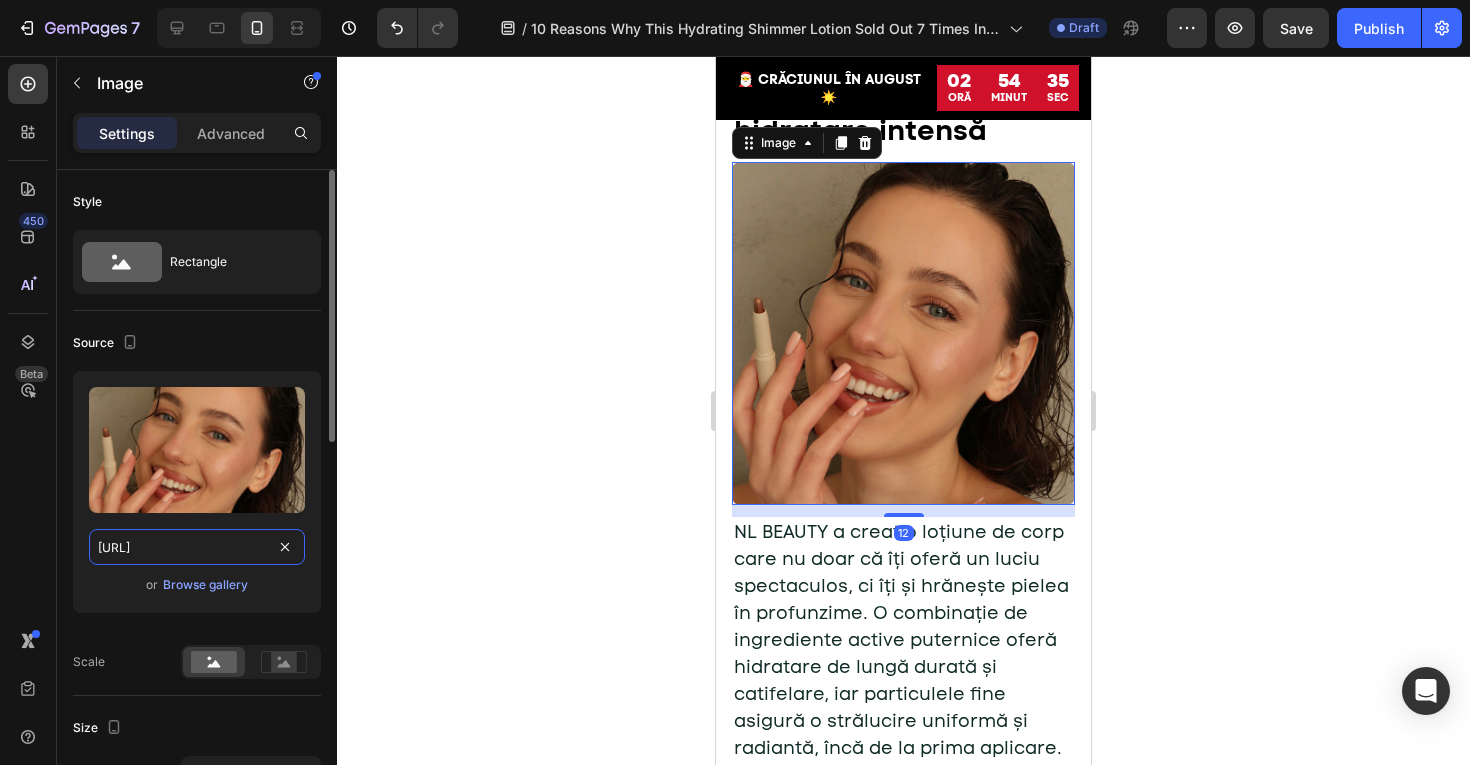 paste on "8f7430e6-3d5a-4aa2-b6d9-ae24d5fe1cbd" 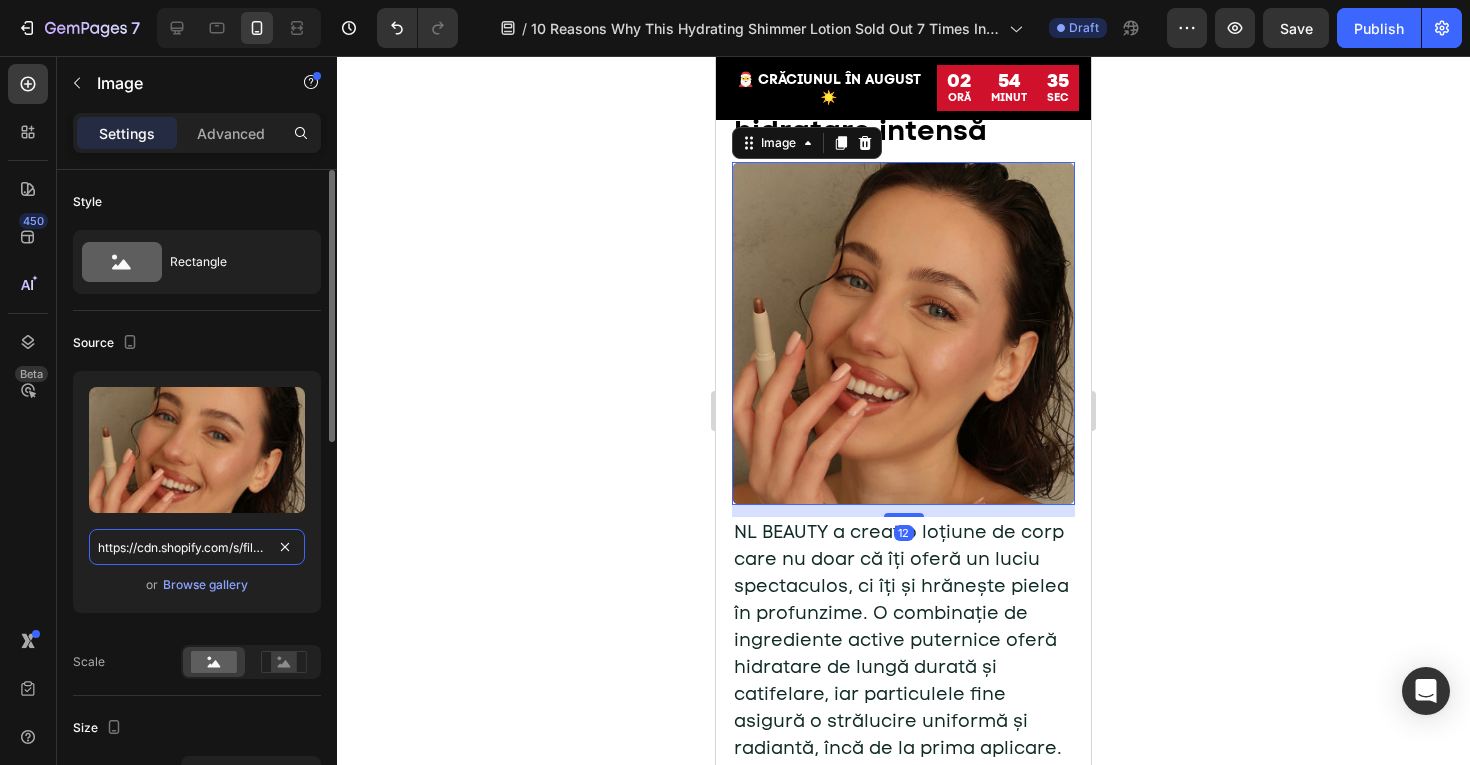 scroll, scrollTop: 0, scrollLeft: 613, axis: horizontal 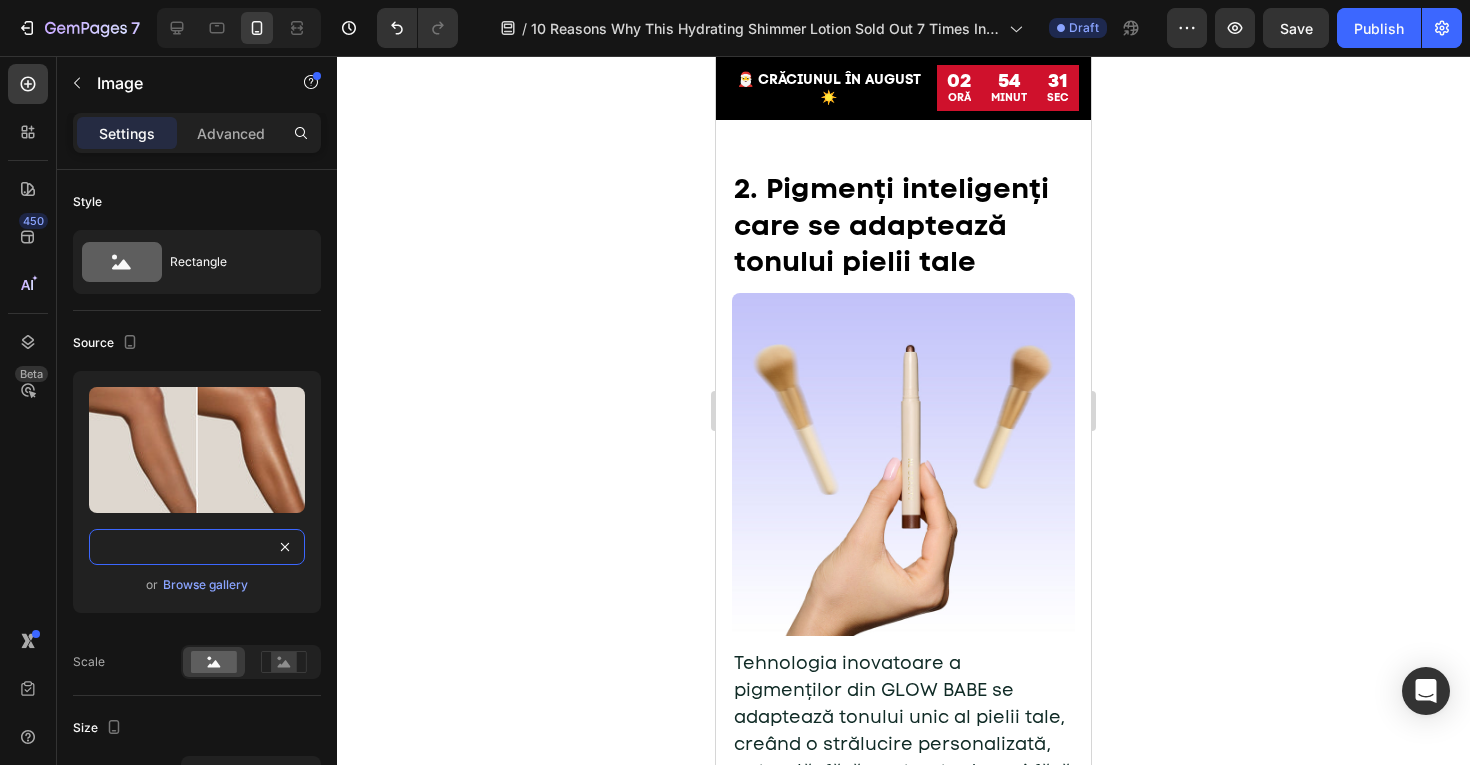 type on "https://cdn.shopify.com/s/files/1/0775/0831/3373/files/gempages_485104230382699404-8f7430e6-3d5a-4aa2-b6d9-ae24d5fe1cbd.jpg" 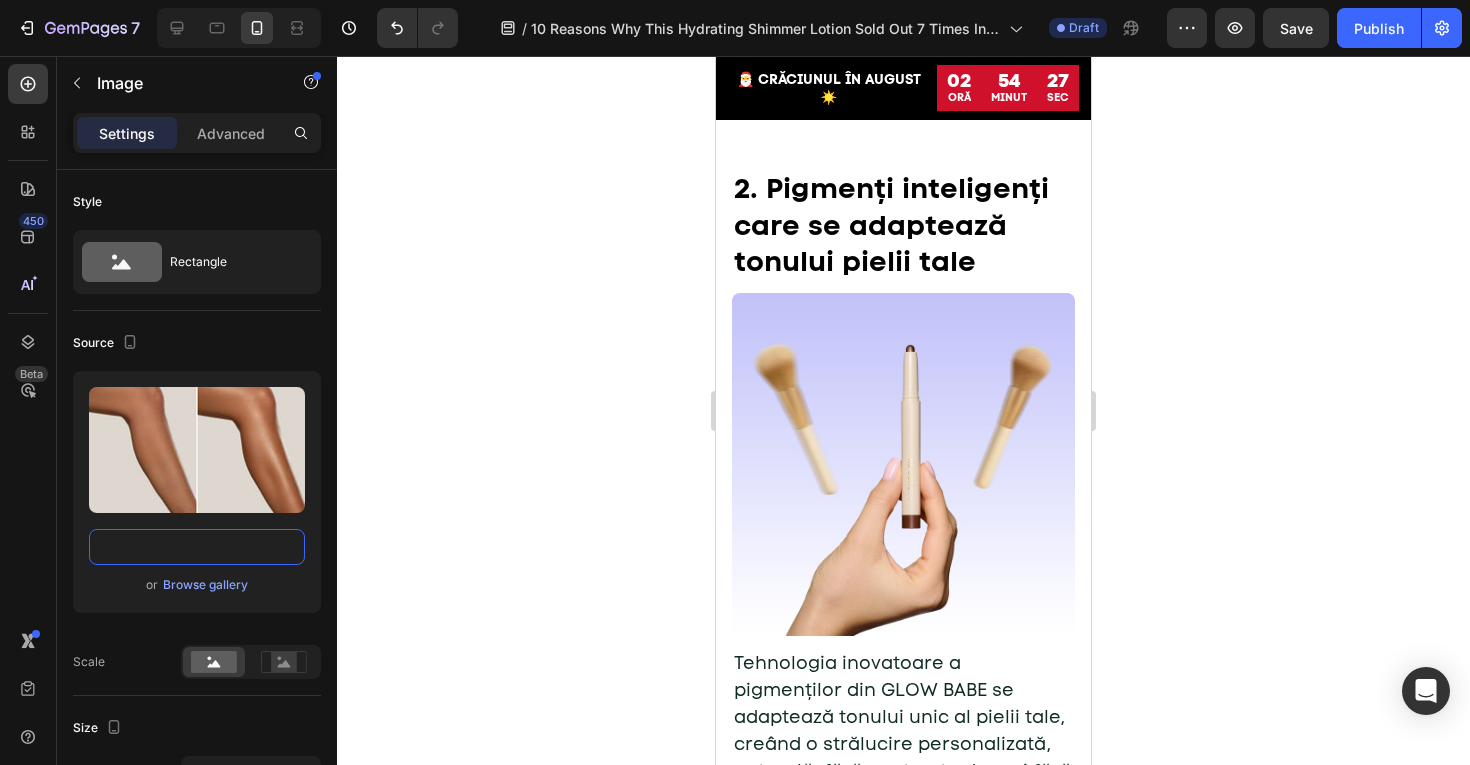 scroll, scrollTop: 0, scrollLeft: 0, axis: both 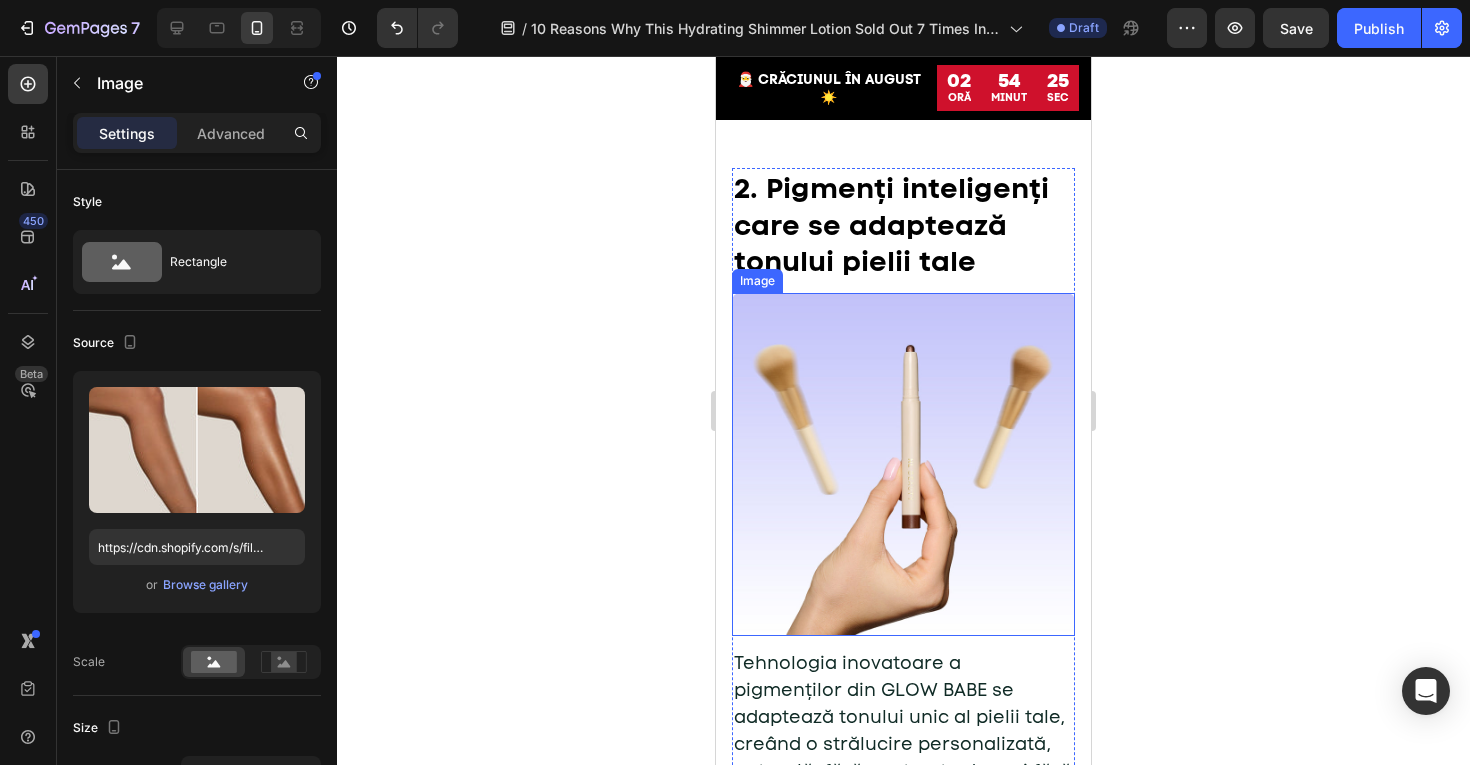 click at bounding box center [903, 464] 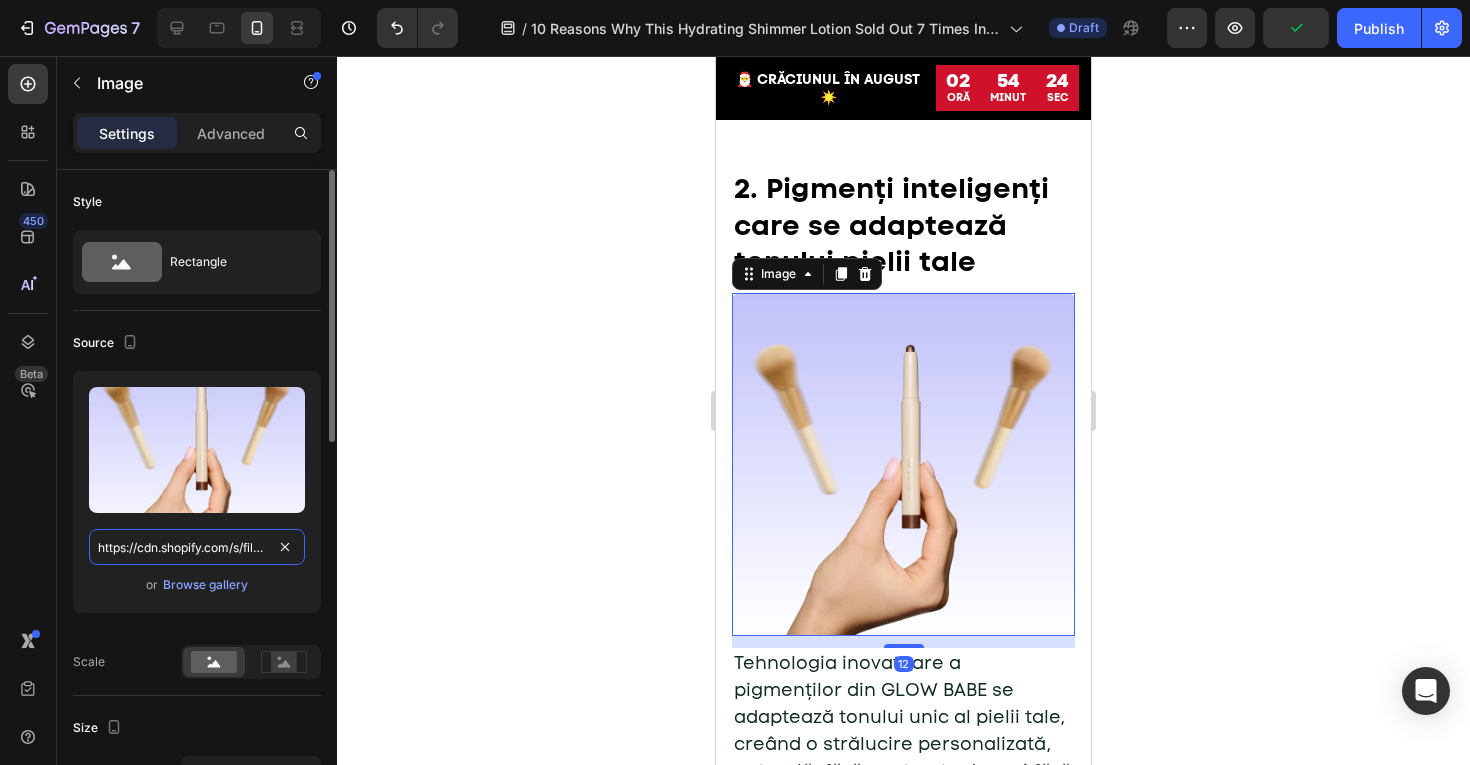 click on "https://cdn.shopify.com/s/files/1/0775/0831/3373/files/gempages_485104230382699404-e3d6c4c8-5603-4bd3-9ad4-5301d2d46b21.jpg" at bounding box center (197, 547) 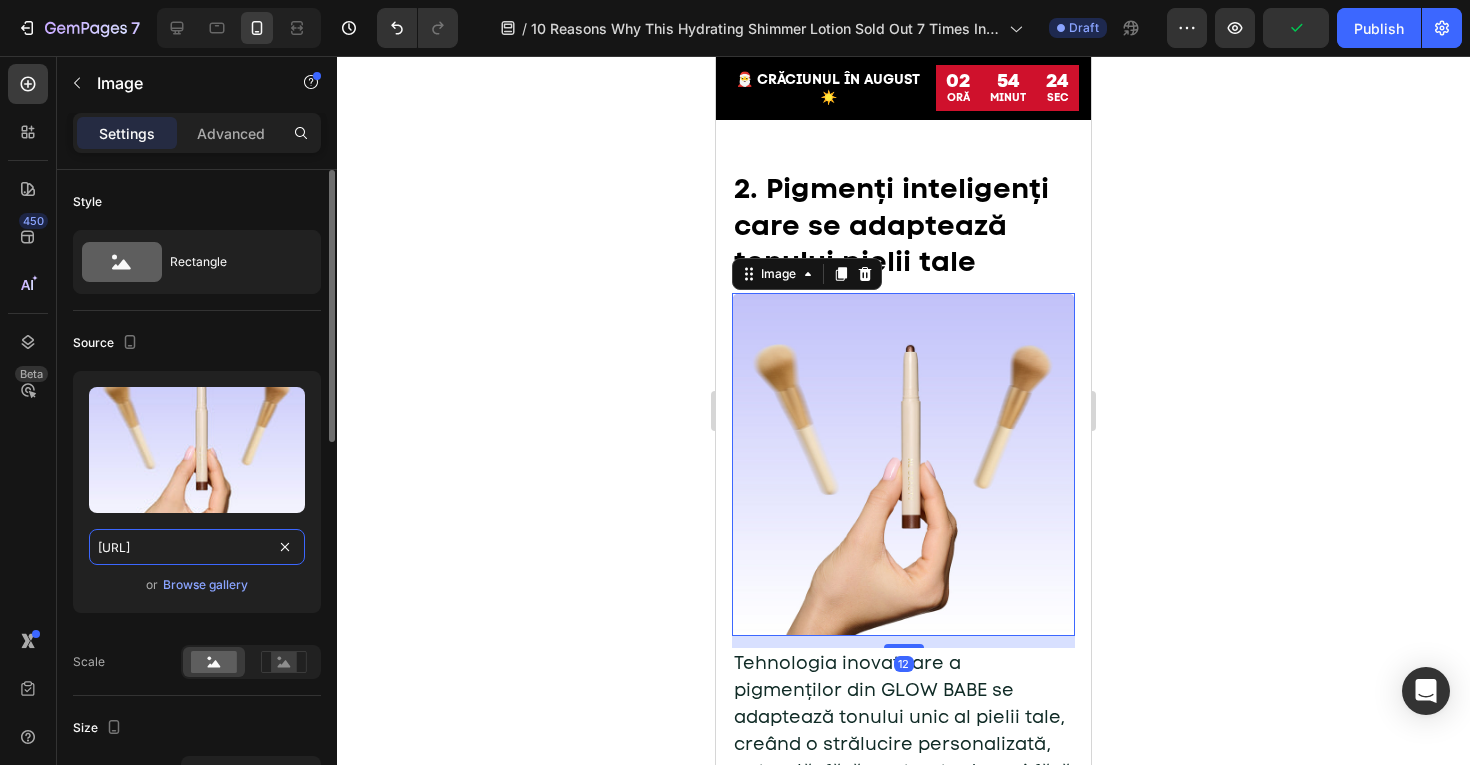 scroll, scrollTop: 0, scrollLeft: 612, axis: horizontal 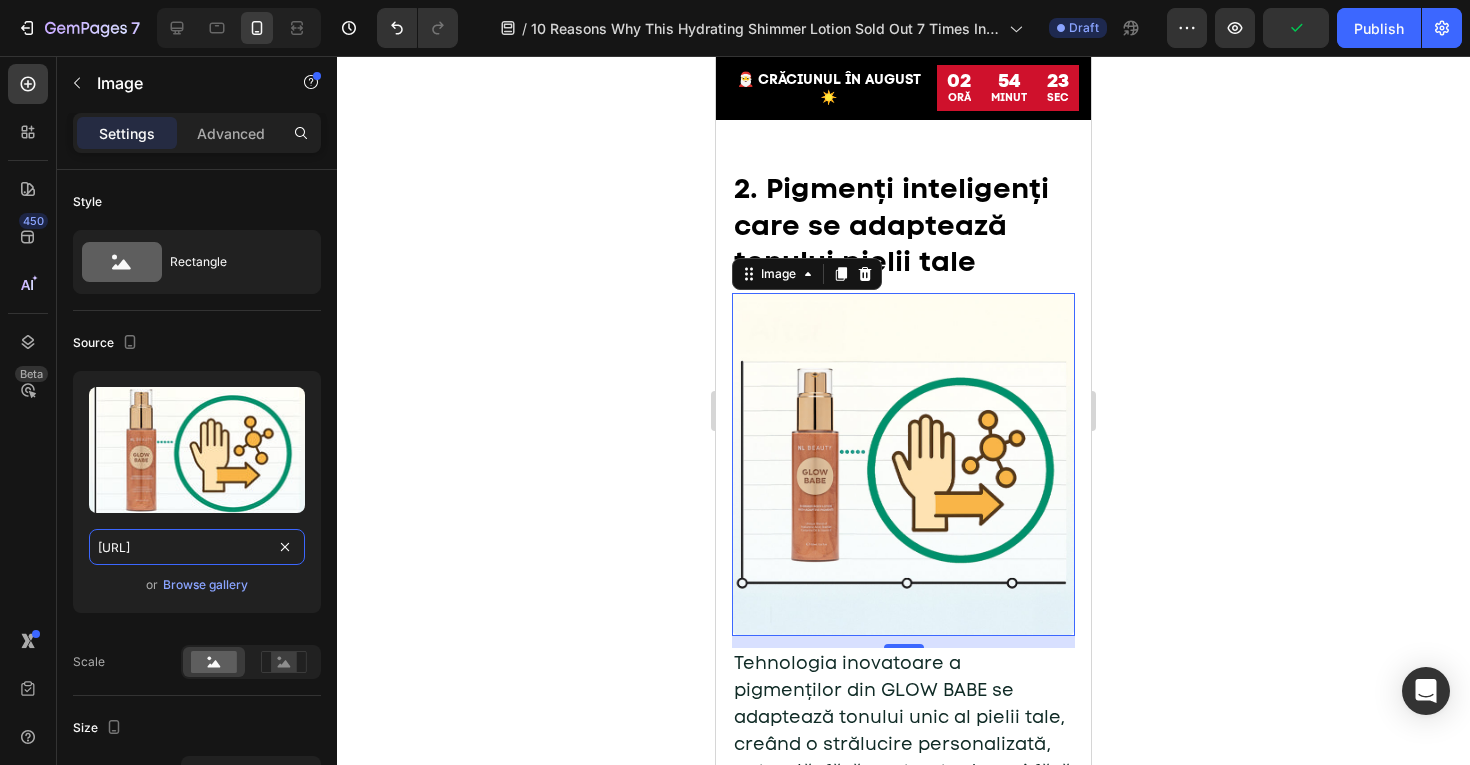 type on "https://cdn.shopify.com/s/files/1/0775/0831/3373/files/gempages_485104230382699404-d6eb8b9e-9c48-4b42-8974-bfc14e271177.jpg" 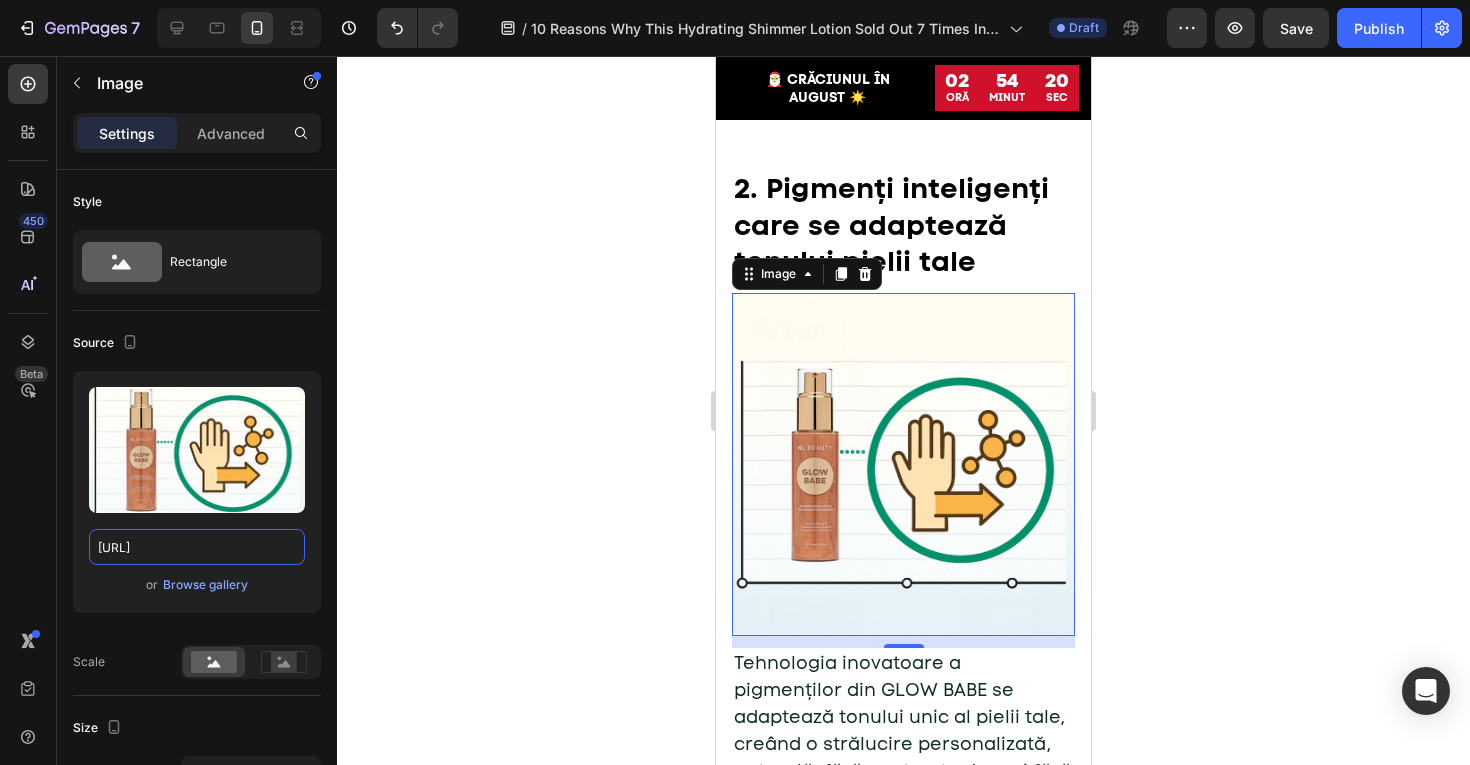 scroll, scrollTop: 0, scrollLeft: 0, axis: both 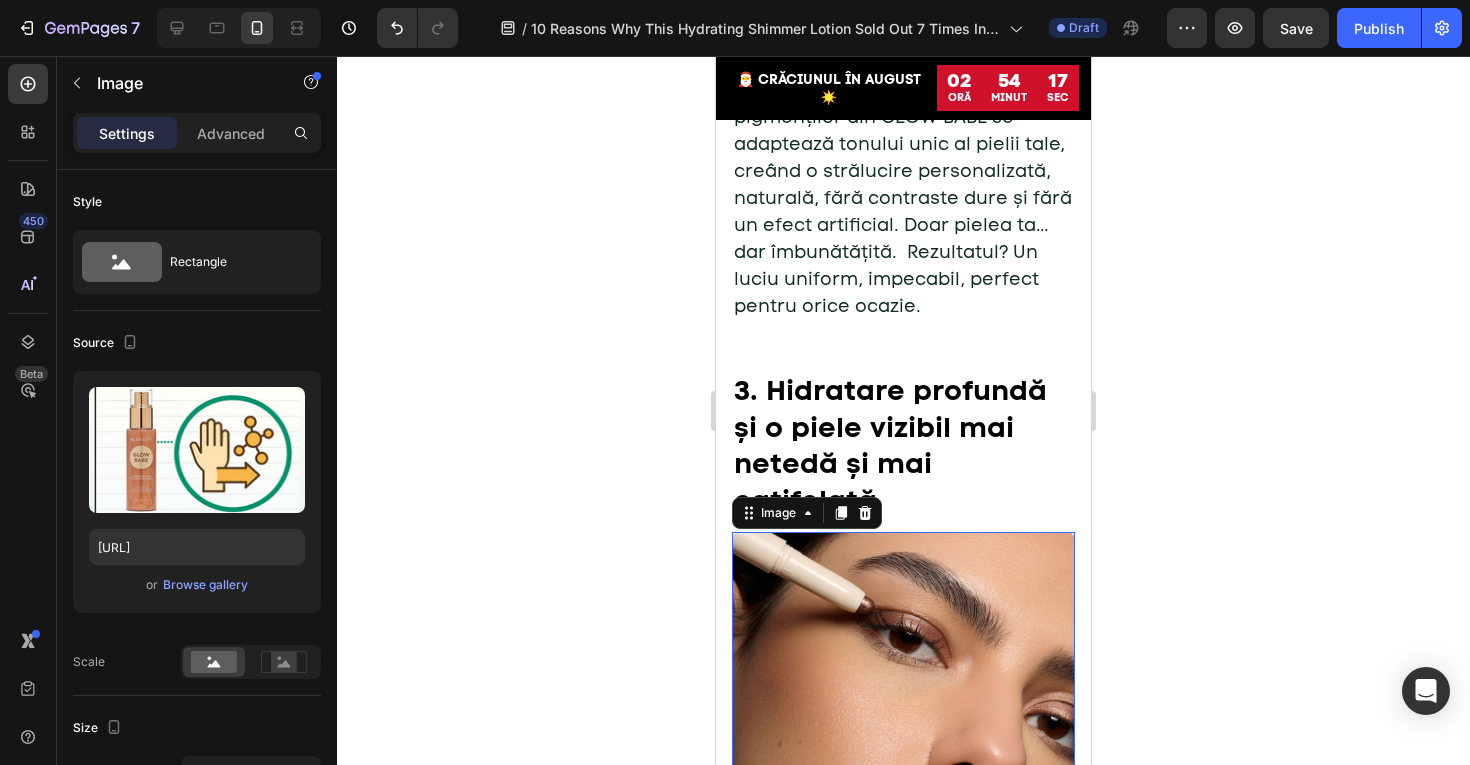 click at bounding box center [903, 703] 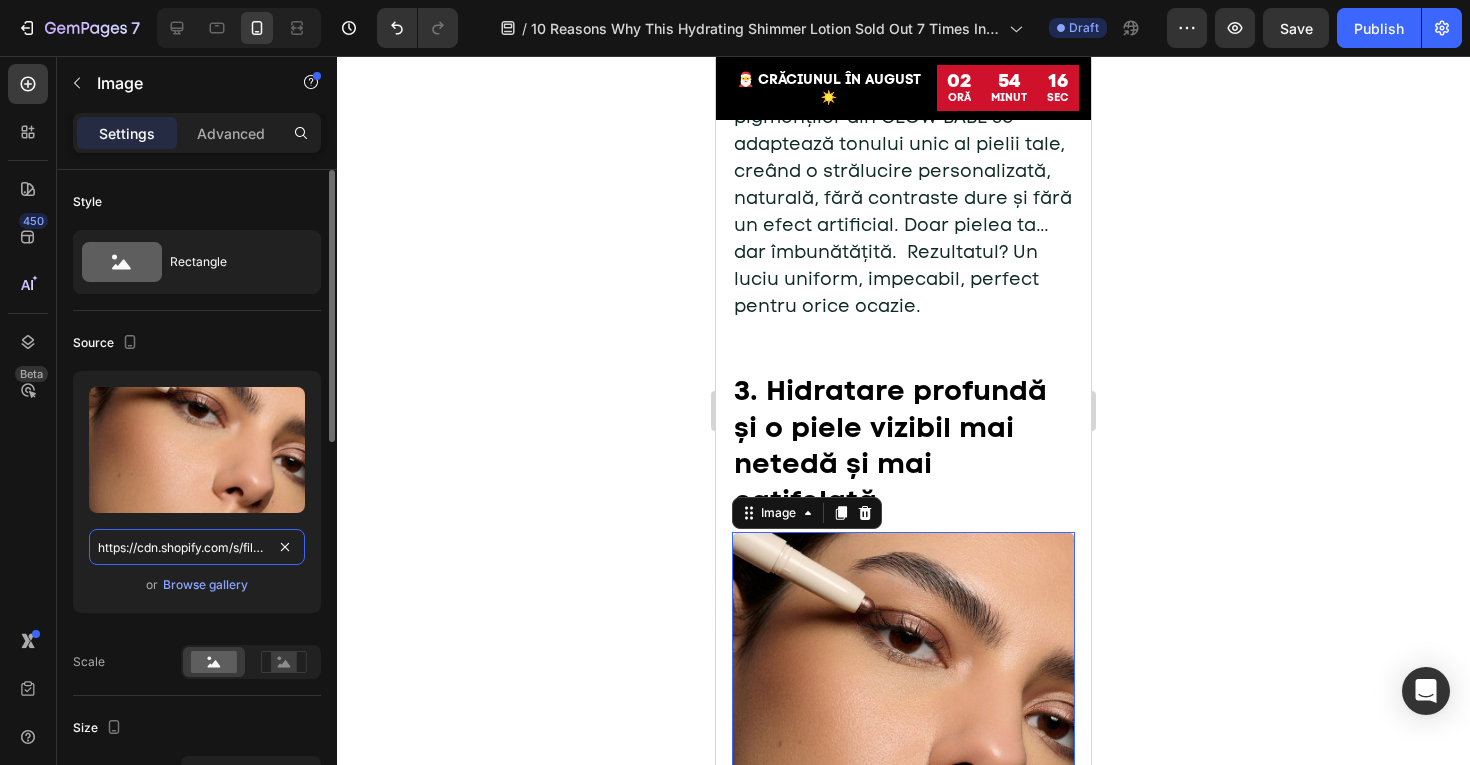 click on "https://cdn.shopify.com/s/files/1/0775/0831/3373/files/gempages_485104230382699404-4f999e03-2df0-447e-bc73-7d55c97043c5.jpg" at bounding box center [197, 547] 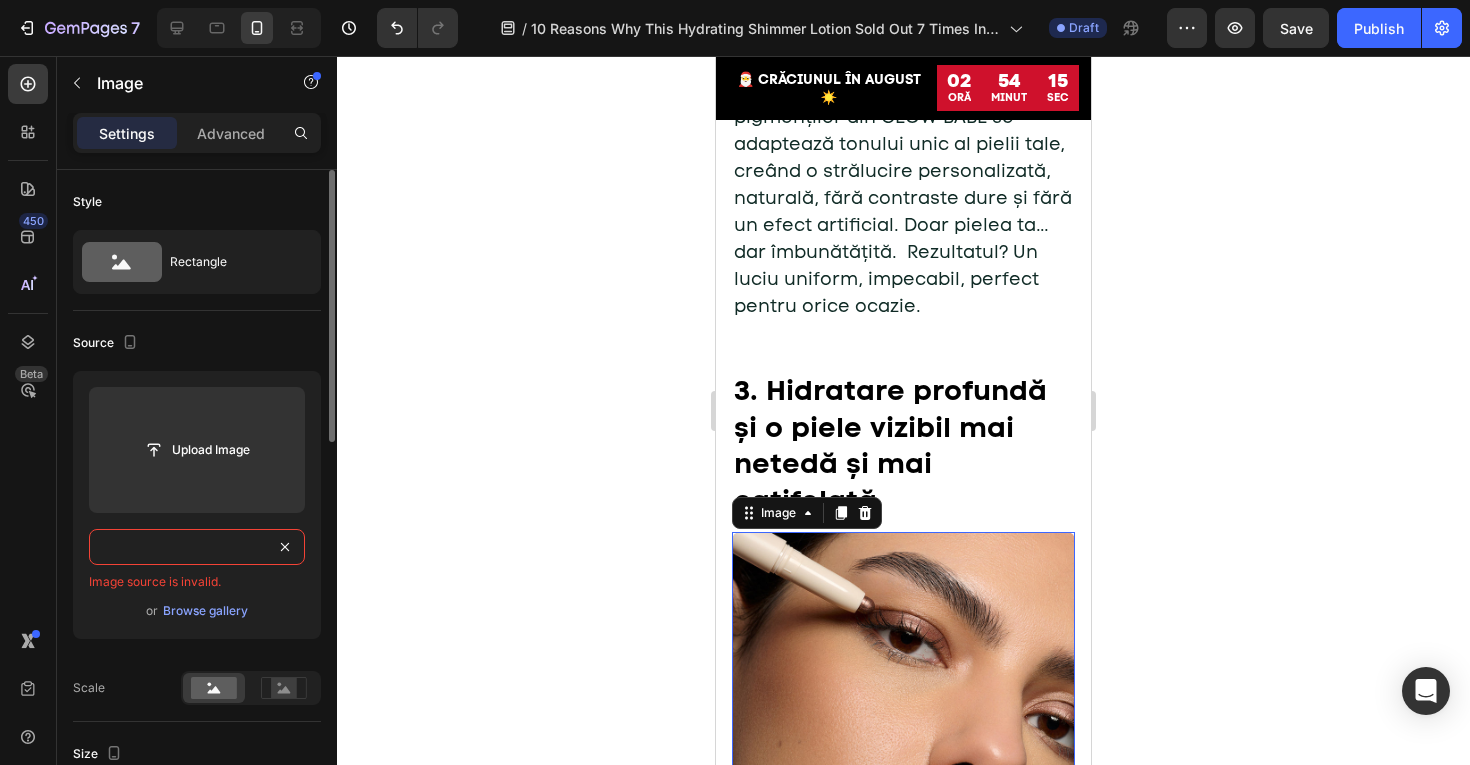 paste 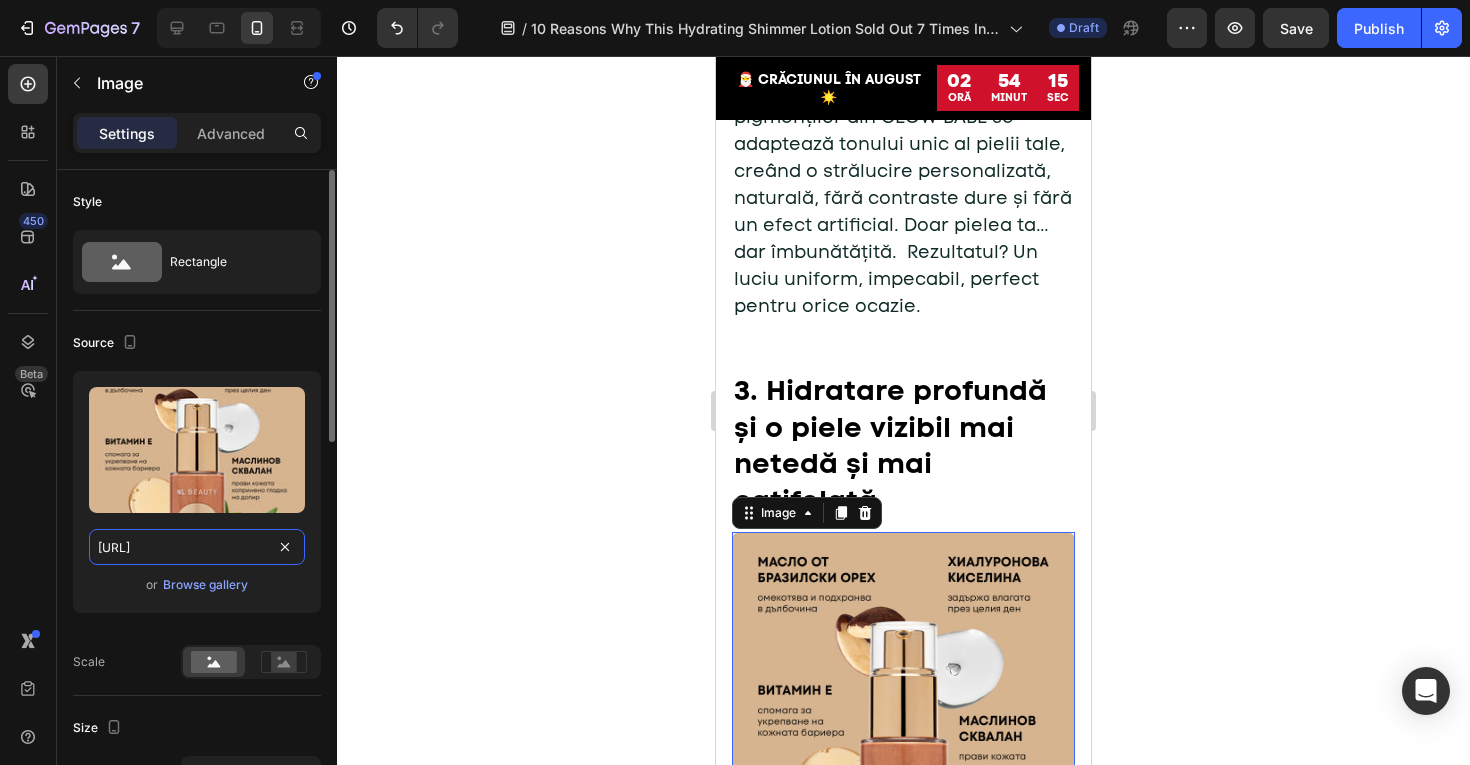 scroll, scrollTop: 0, scrollLeft: 610, axis: horizontal 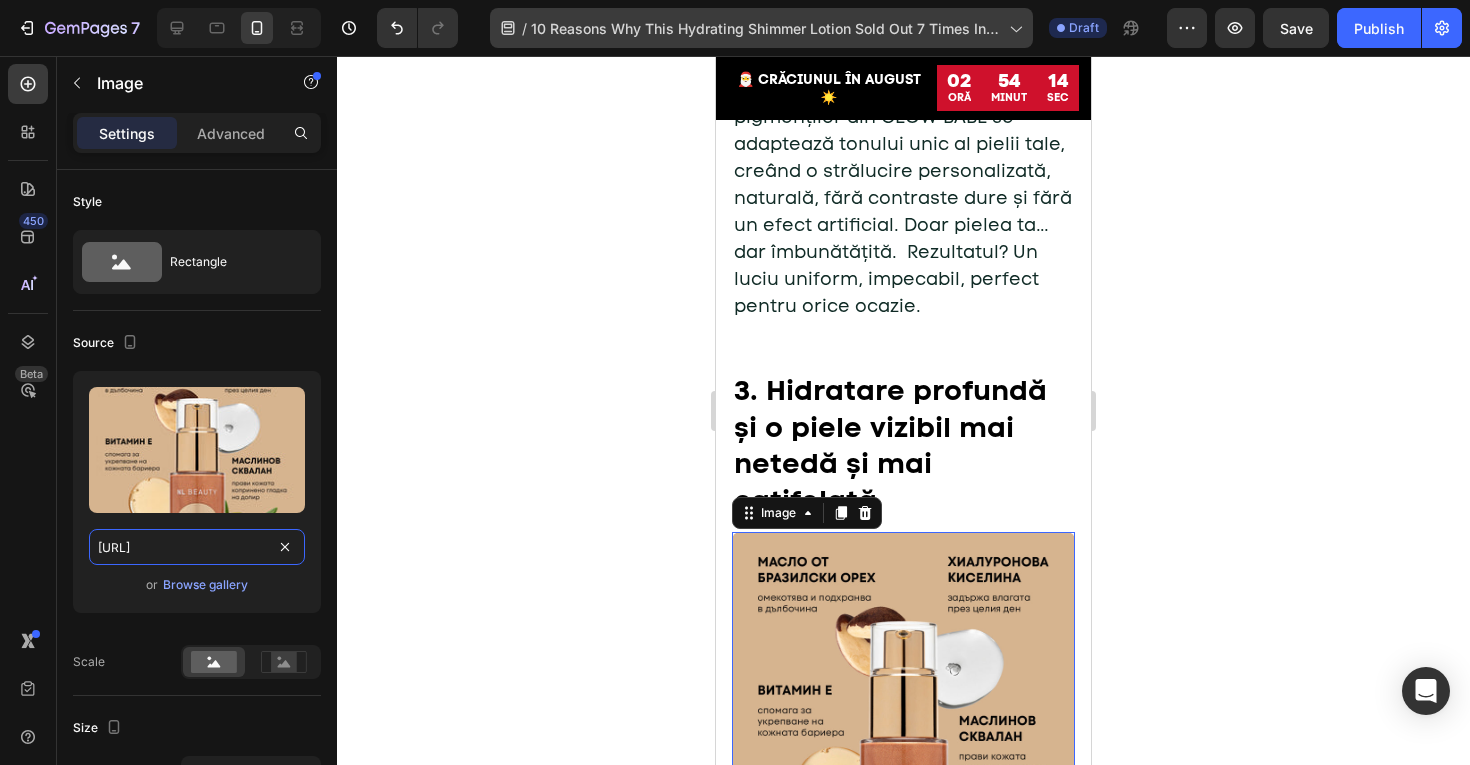 type on "https://cdn.shopify.com/s/files/1/0775/0831/3373/files/gempages_485104230382699404-bd8adf2a-390f-4bae-99fc-68ca2abb52ef.jpg" 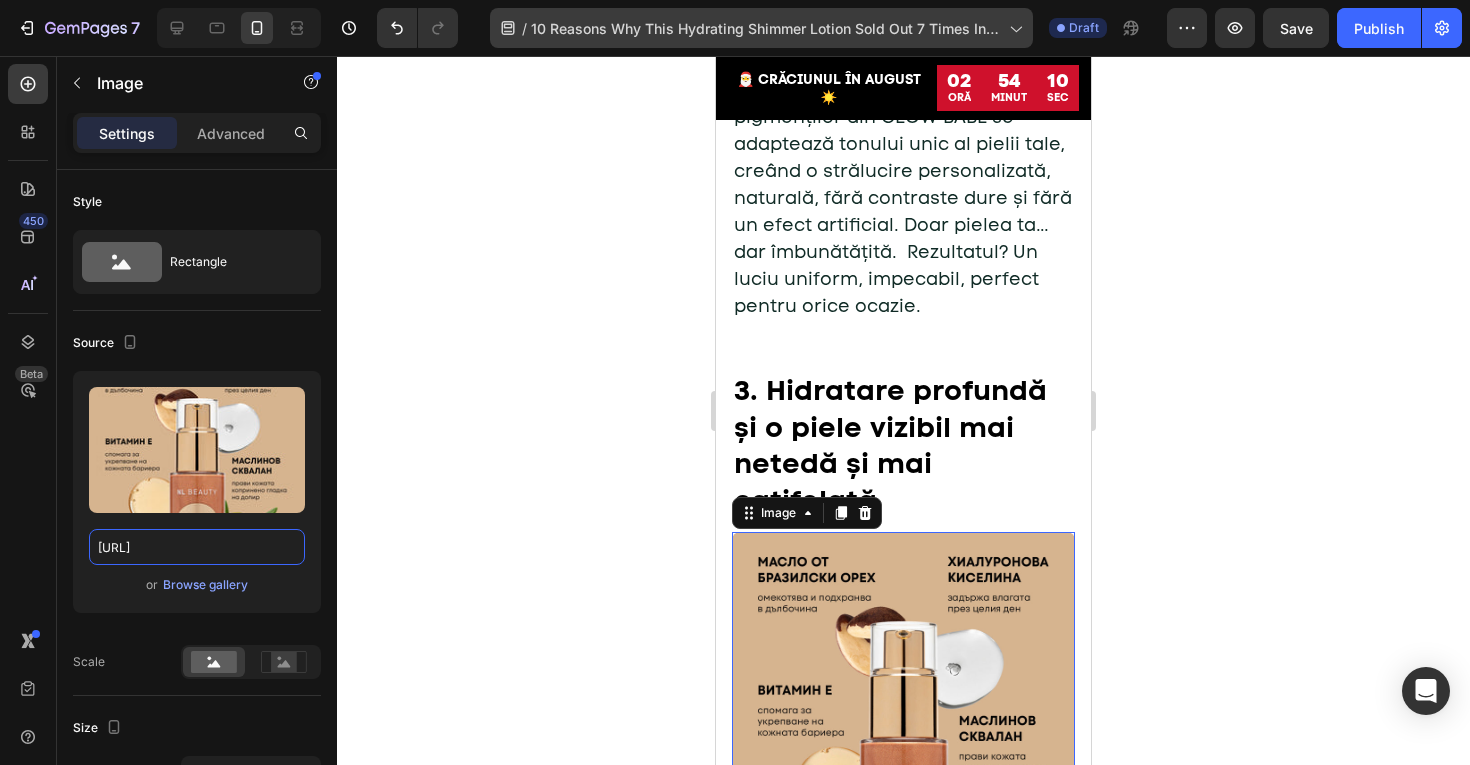 scroll, scrollTop: 0, scrollLeft: 0, axis: both 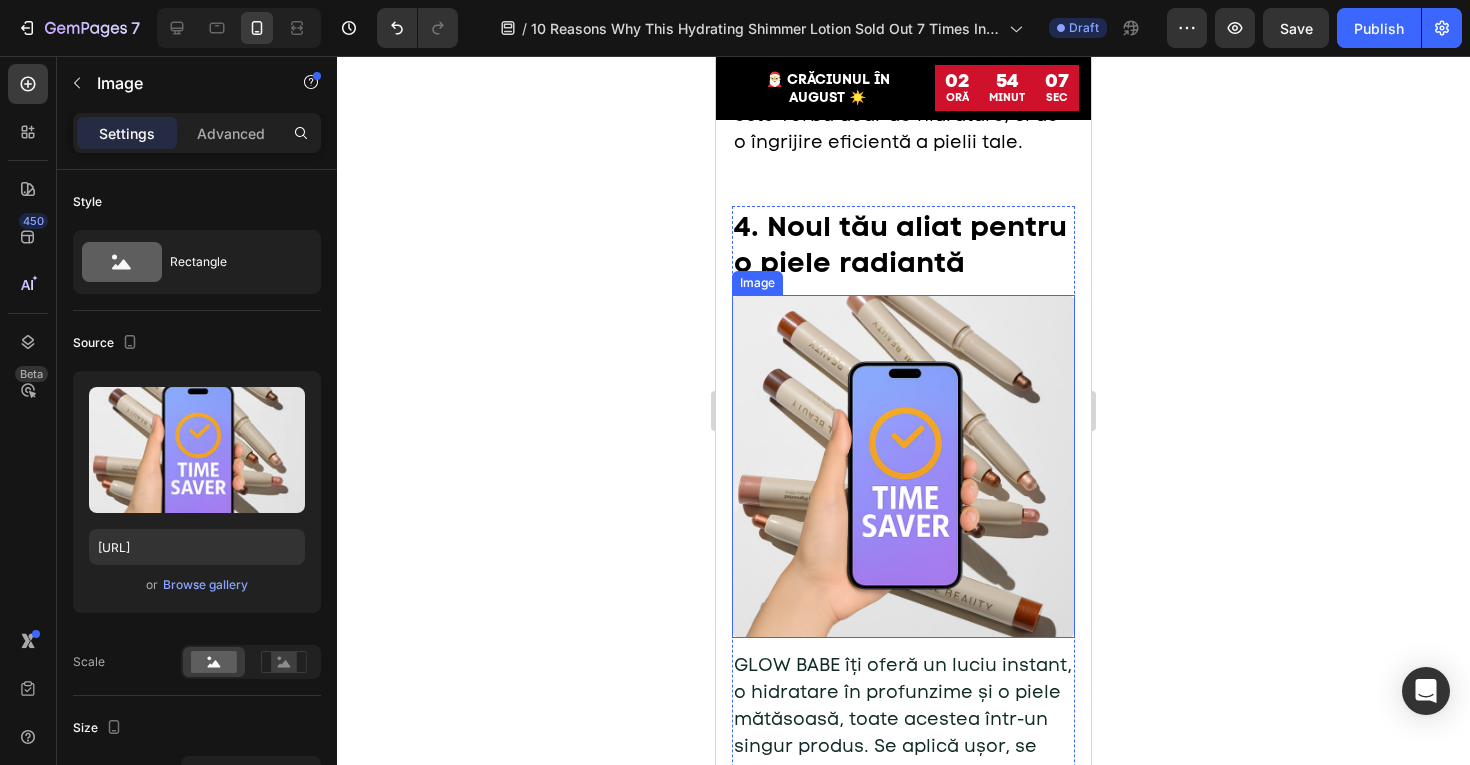 click at bounding box center (903, 466) 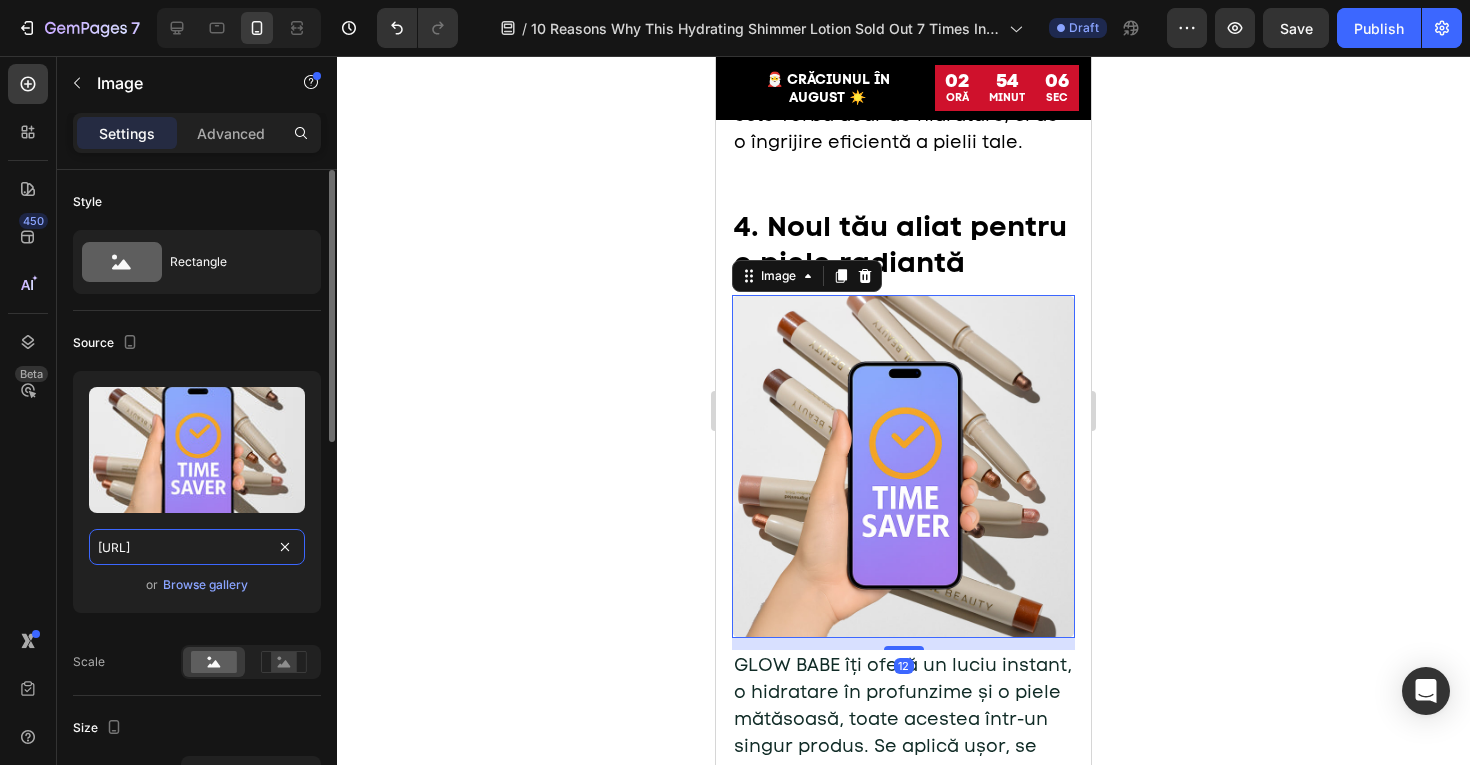 click on "https://cdn.shopify.com/s/files/1/0775/0831/3373/files/gempages_485104230382699404-1906d045-a0ff-4b4c-9ef6-de56c93139a5.jpg" at bounding box center [197, 547] 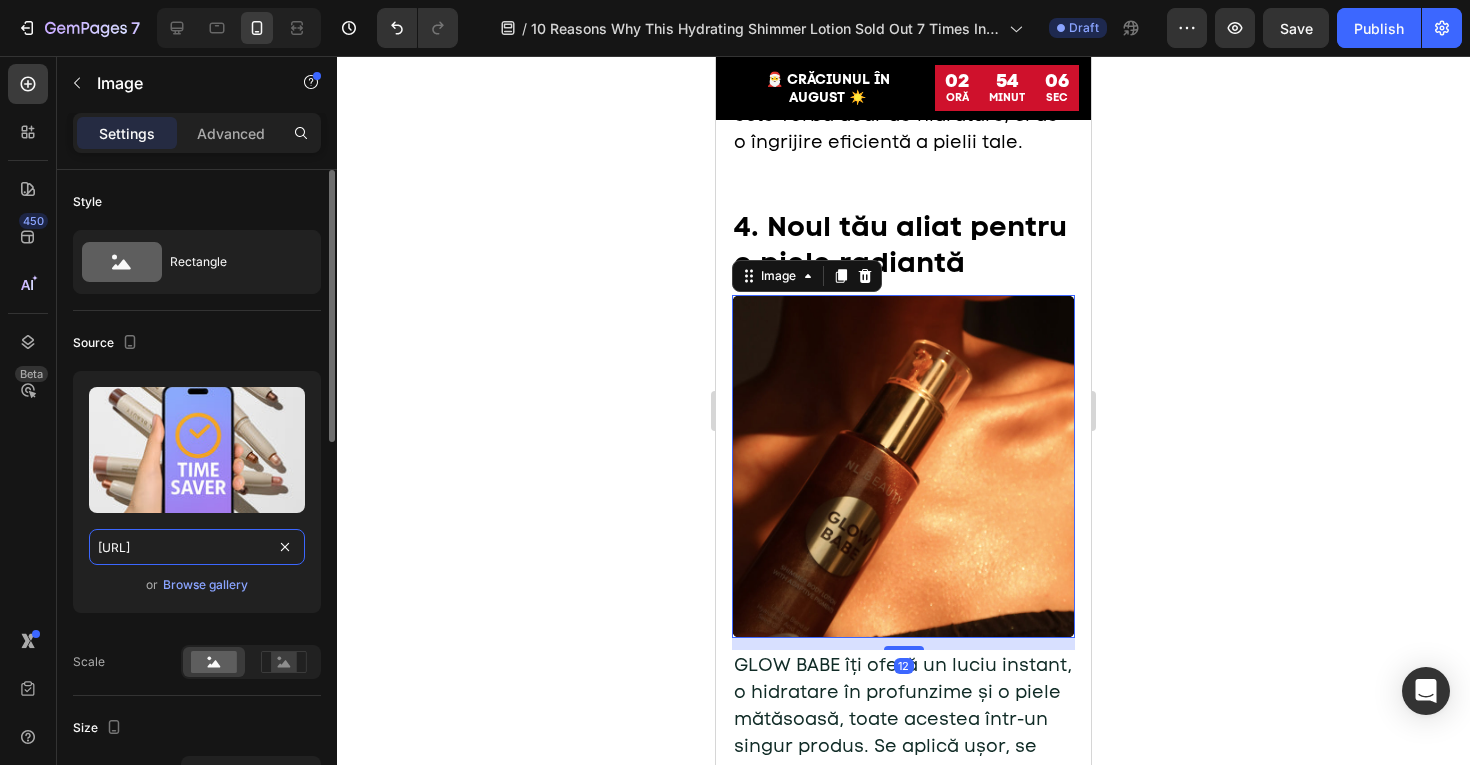 scroll, scrollTop: 0, scrollLeft: 613, axis: horizontal 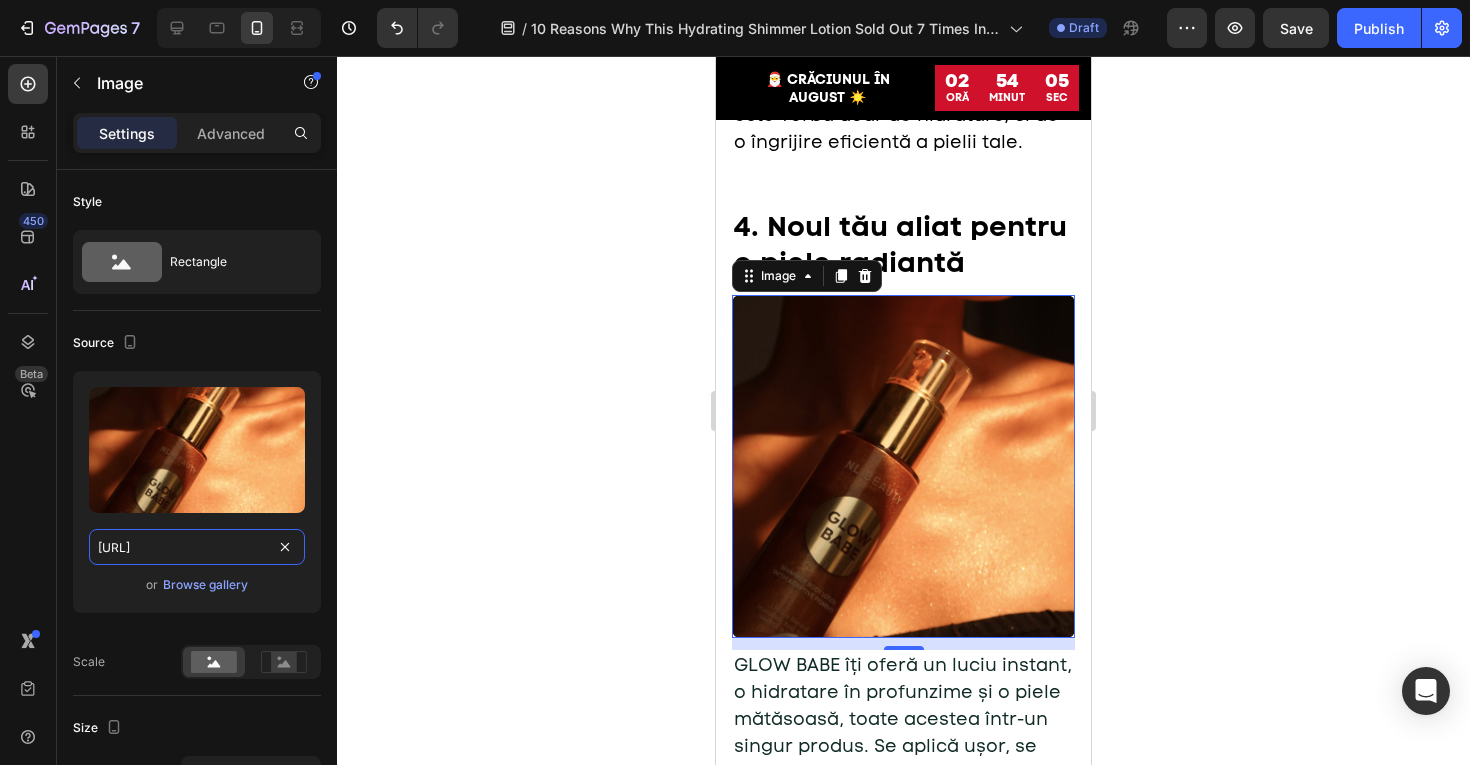 type on "https://cdn.shopify.com/s/files/1/0775/0831/3373/files/gempages_485104230382699404-6c7cb407-4886-408f-870d-e1f1887859bb.jpg" 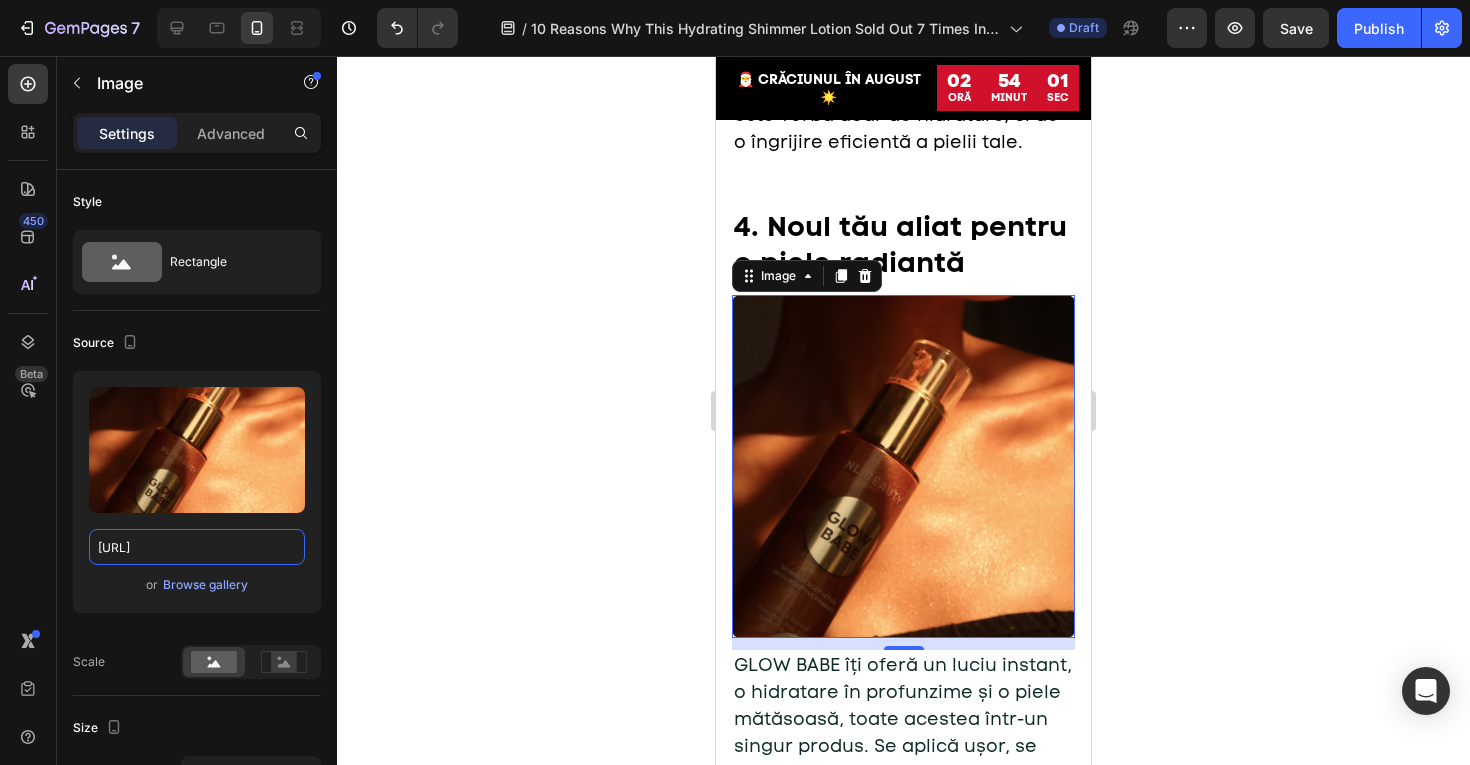 scroll, scrollTop: 0, scrollLeft: 0, axis: both 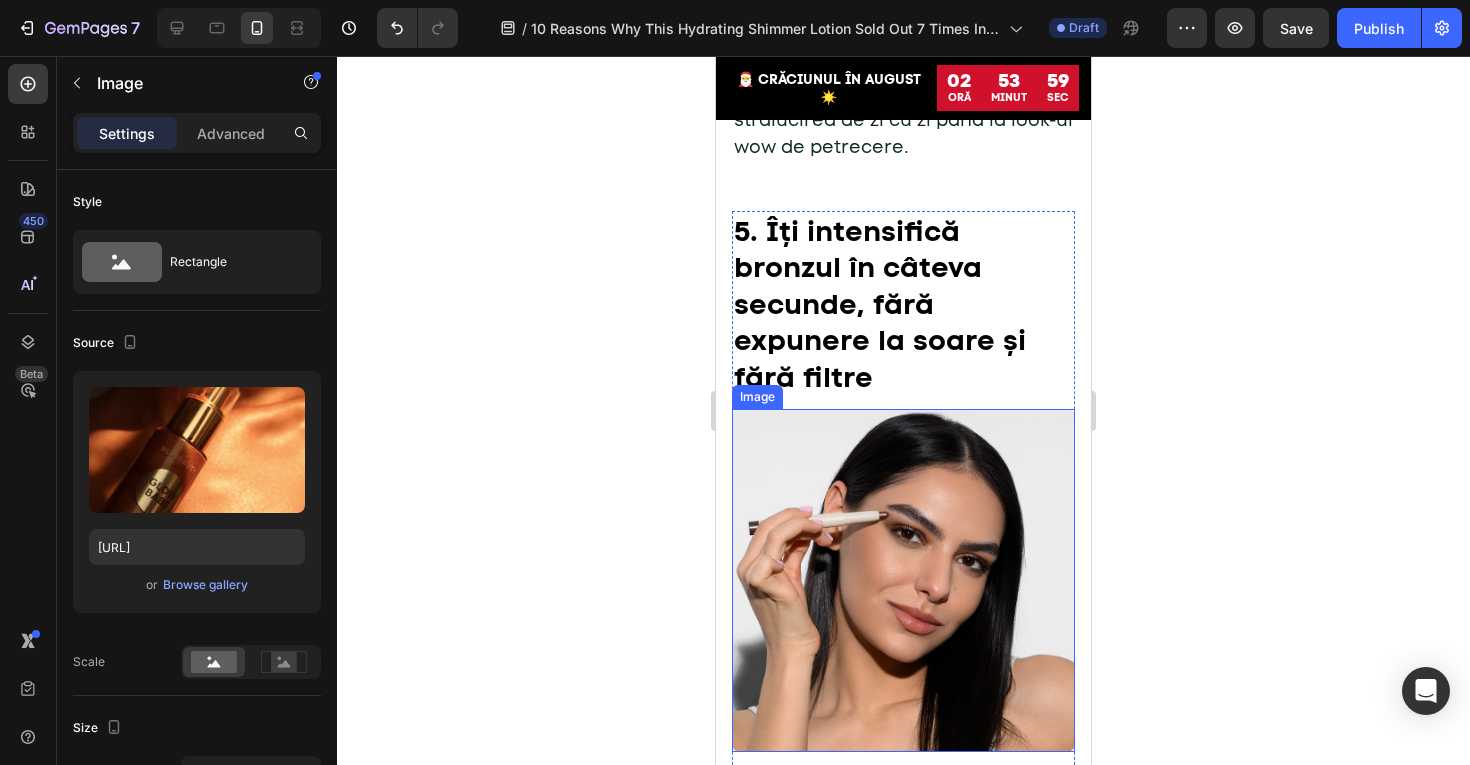 click at bounding box center (903, 580) 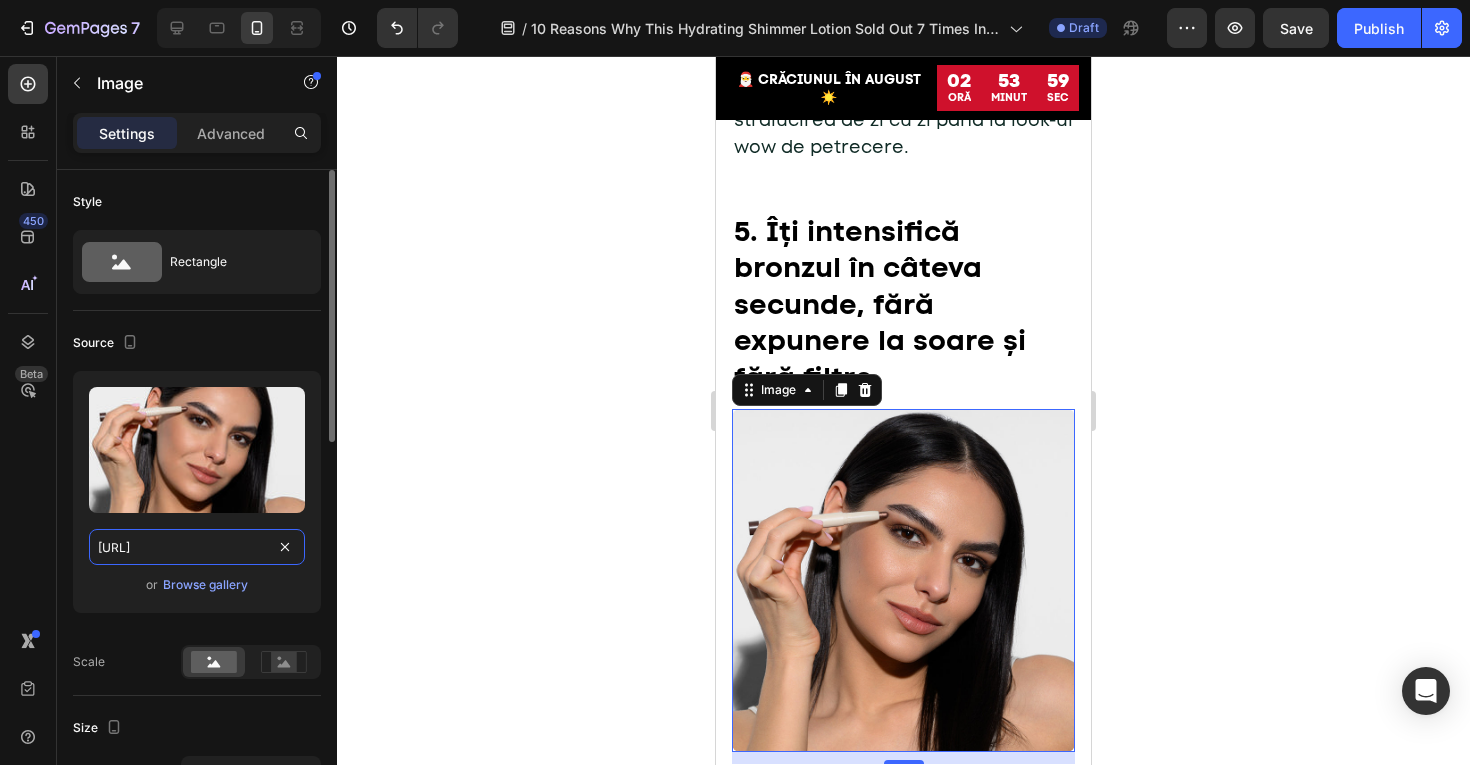 click on "https://cdn.shopify.com/s/files/1/0775/0831/3373/files/gempages_485104230382699404-4b7cdc7e-b93d-44a7-9b83-877d728e8e3e.jpg" at bounding box center (197, 547) 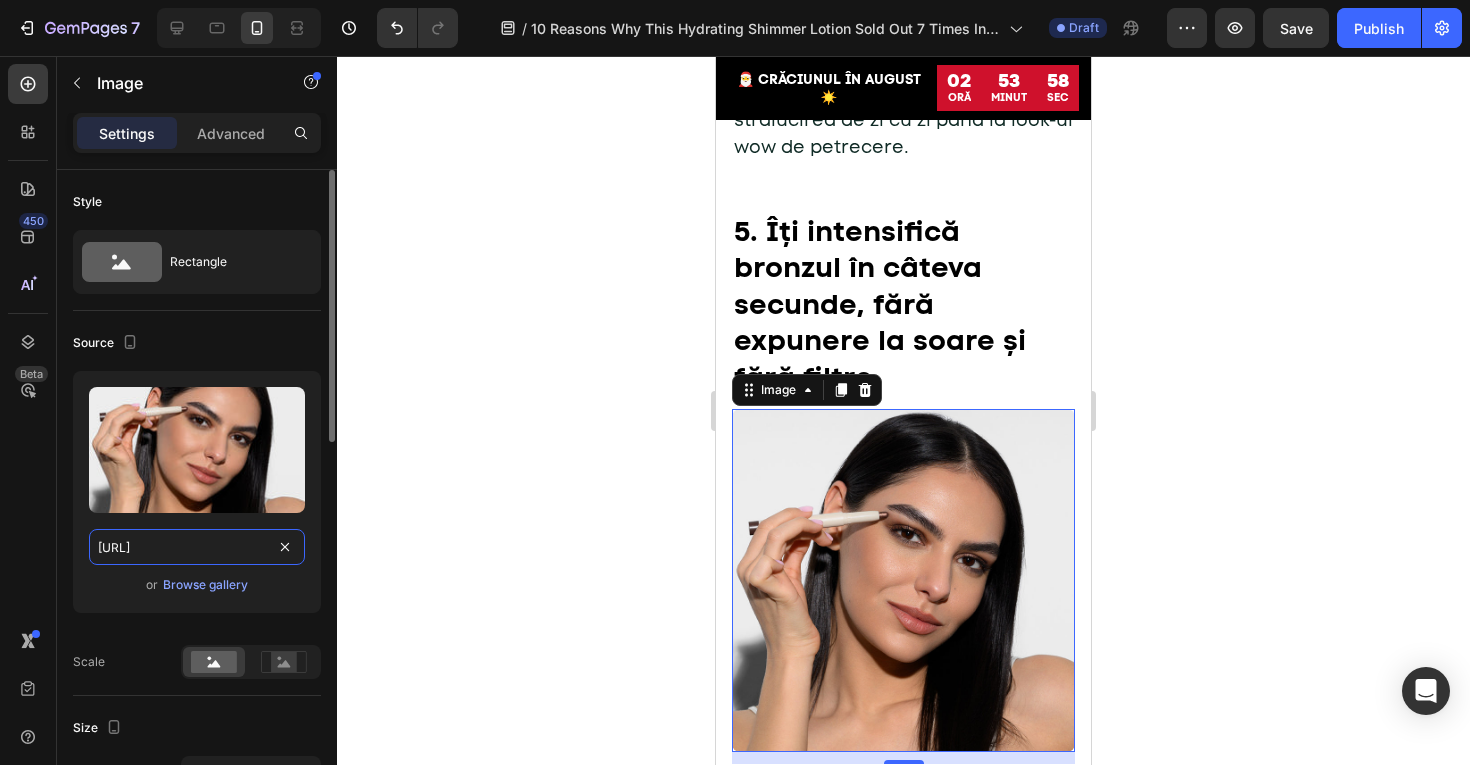 paste on "309f2ce7-cd7f-4c8c-83d2-485885812bba.jpgom/s/files/1/0775/0831/3373/files/gempages_485104230382699404-" 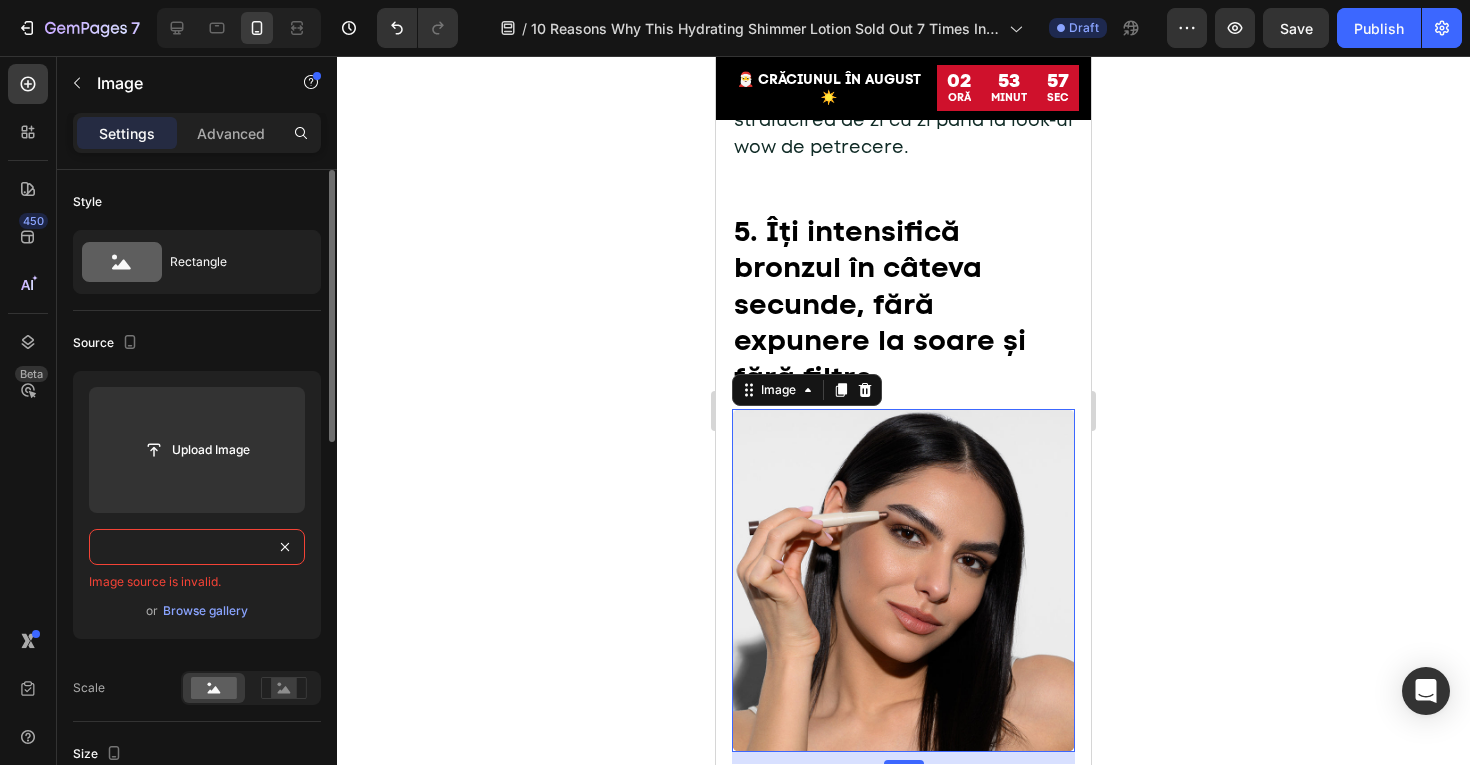 paste 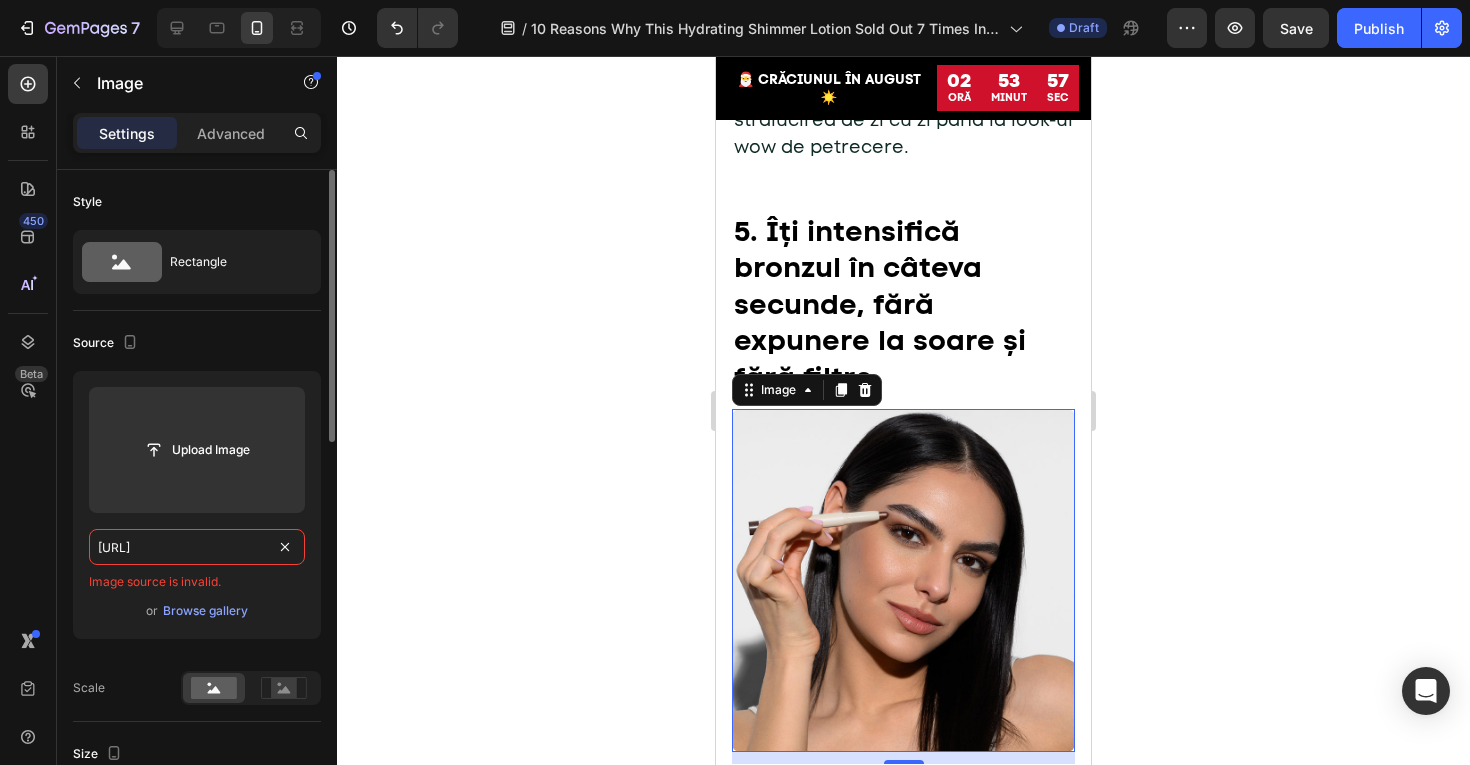 scroll, scrollTop: 0, scrollLeft: 615, axis: horizontal 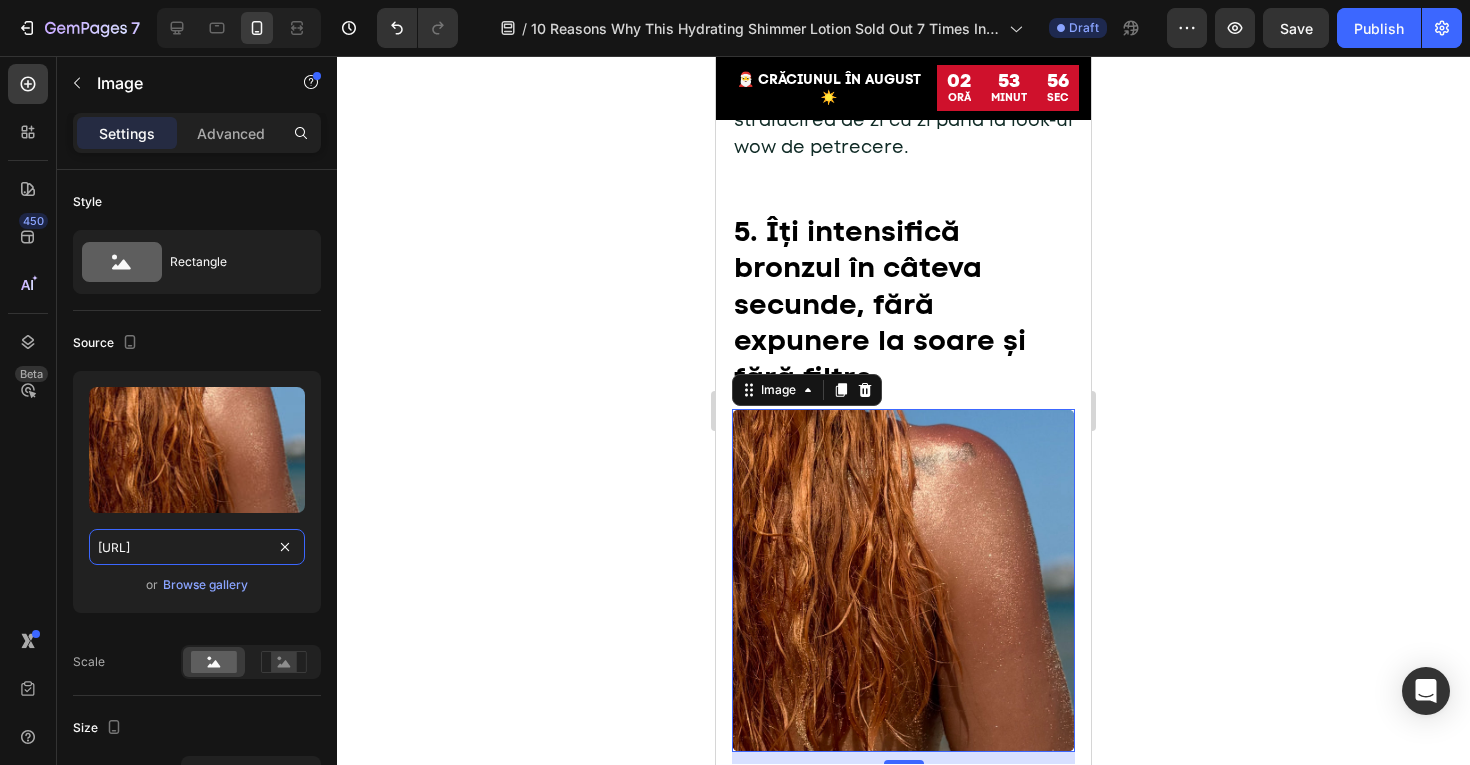 type on "https://cdn.shopify.com/s/files/1/0775/0831/3373/files/gempages_485104230382699404-309f2ce7-cd7f-4c8c-83d2-485885812bba.jpg" 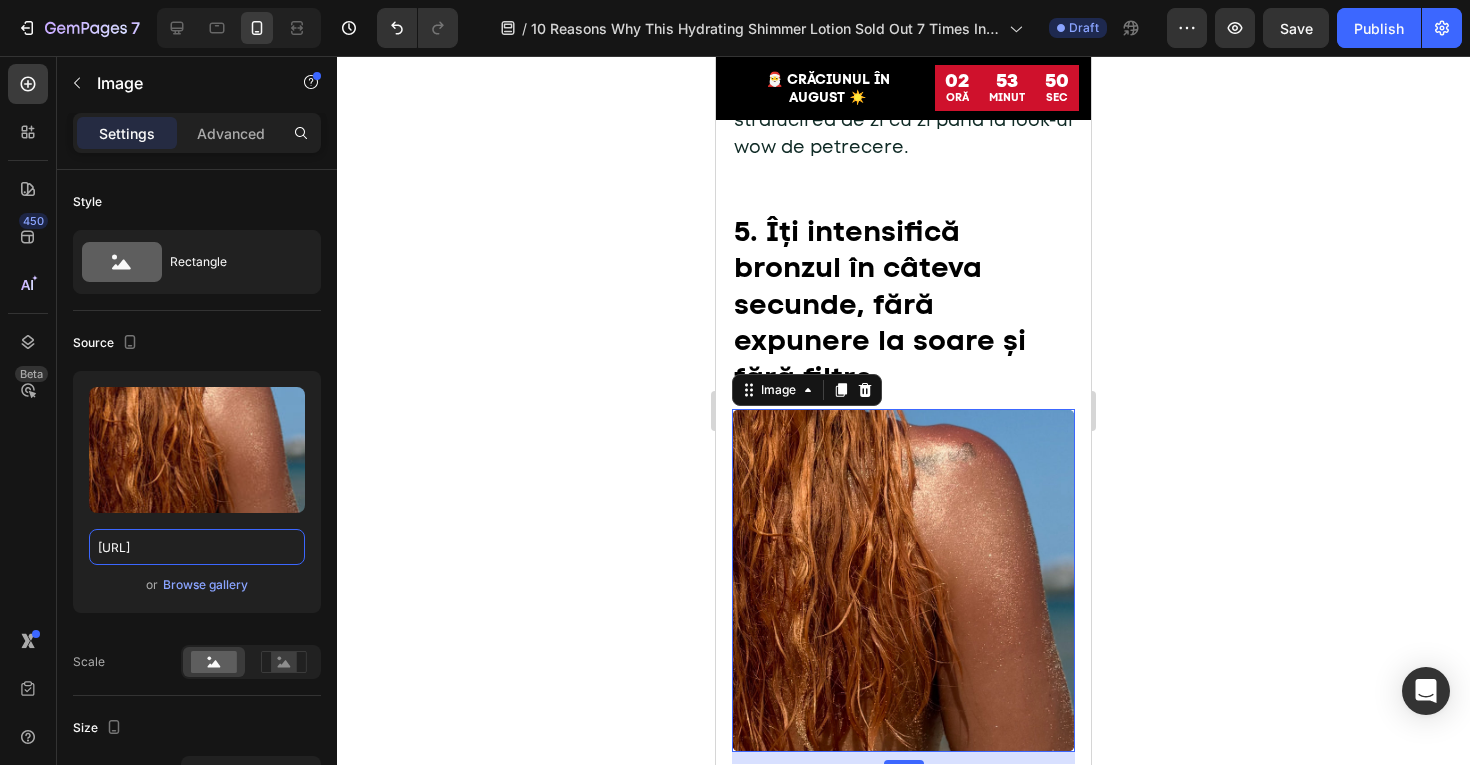 scroll, scrollTop: 0, scrollLeft: 0, axis: both 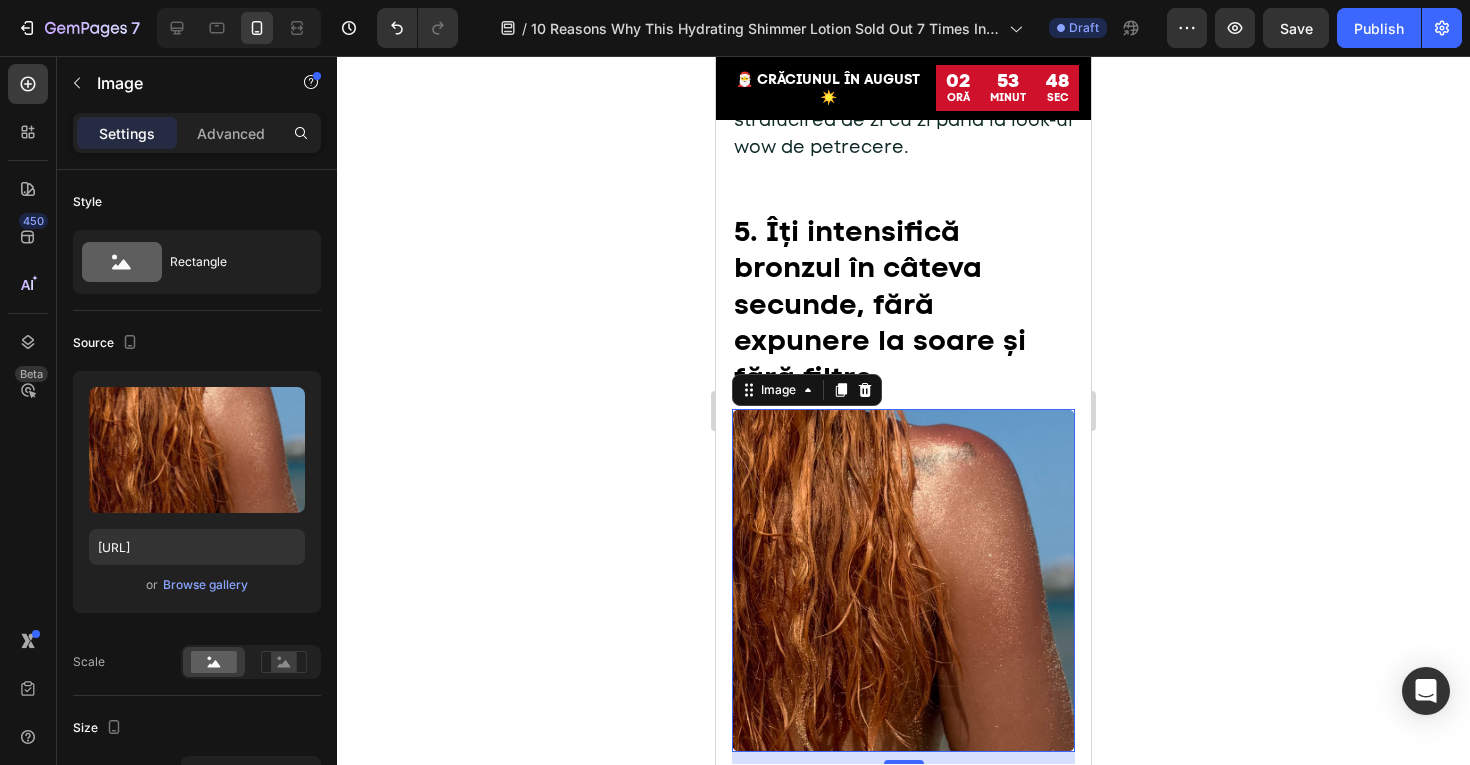 click at bounding box center (903, 580) 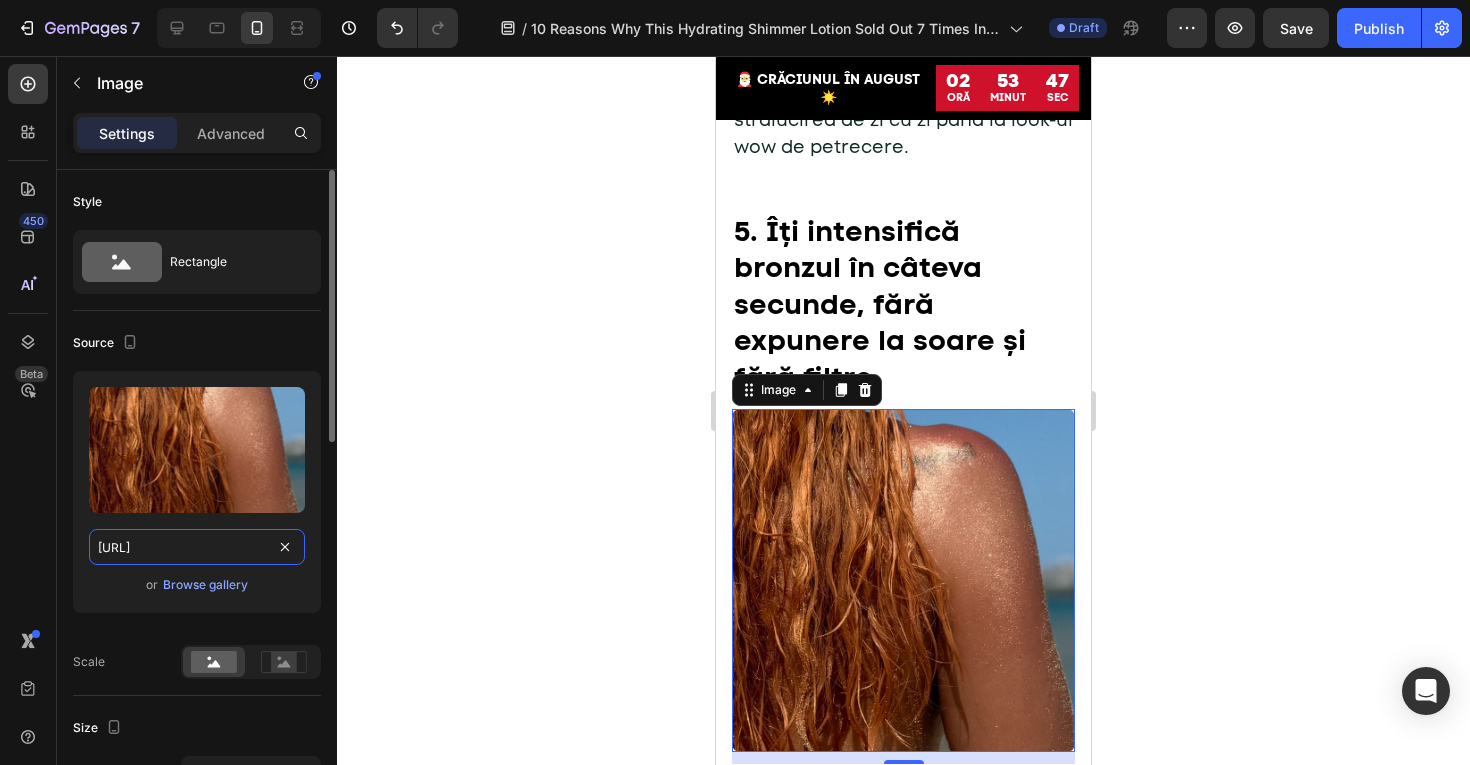 click on "https://cdn.shopify.com/s/files/1/0775/0831/3373/files/gempages_485104230382699404-309f2ce7-cd7f-4c8c-83d2-485885812bba.jpg" at bounding box center (197, 547) 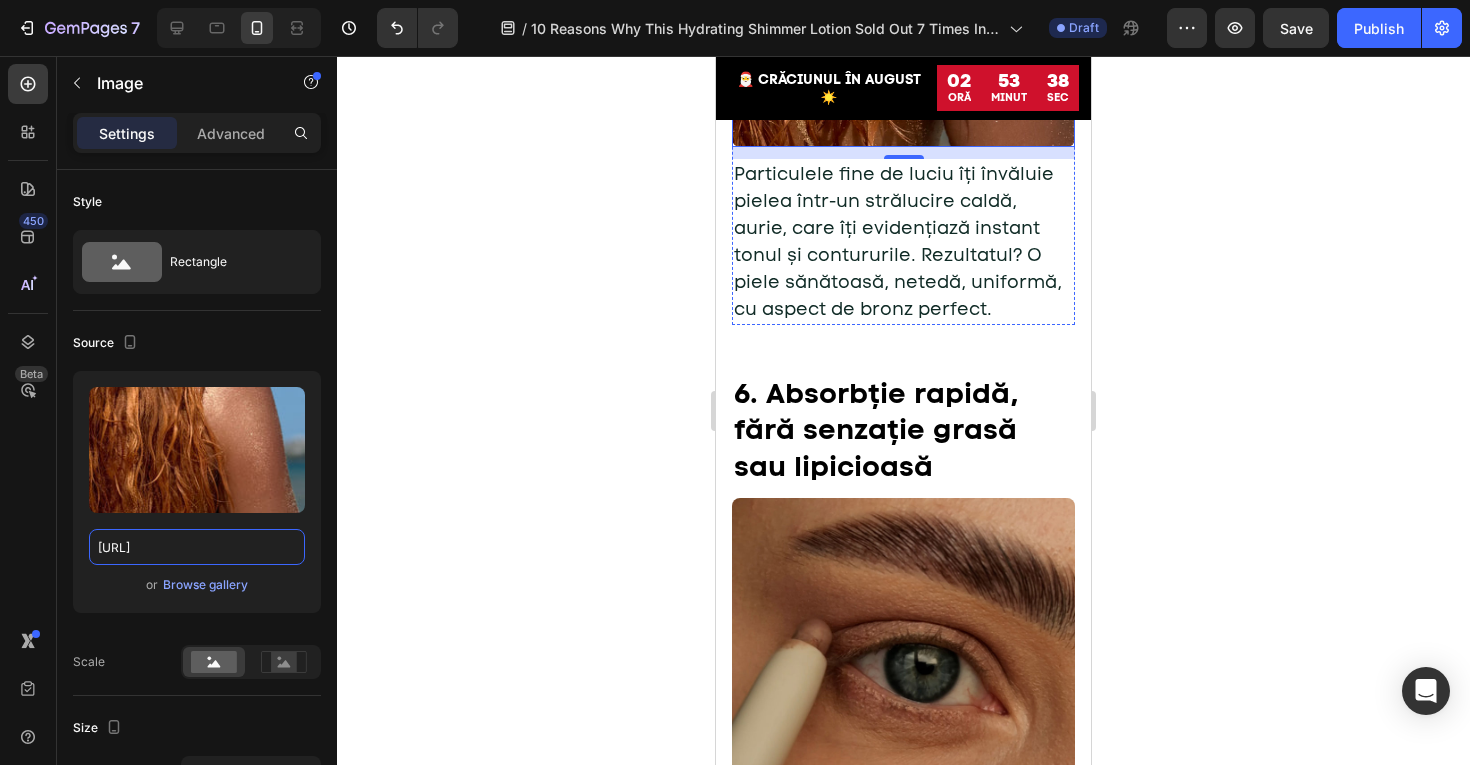 scroll, scrollTop: 4332, scrollLeft: 0, axis: vertical 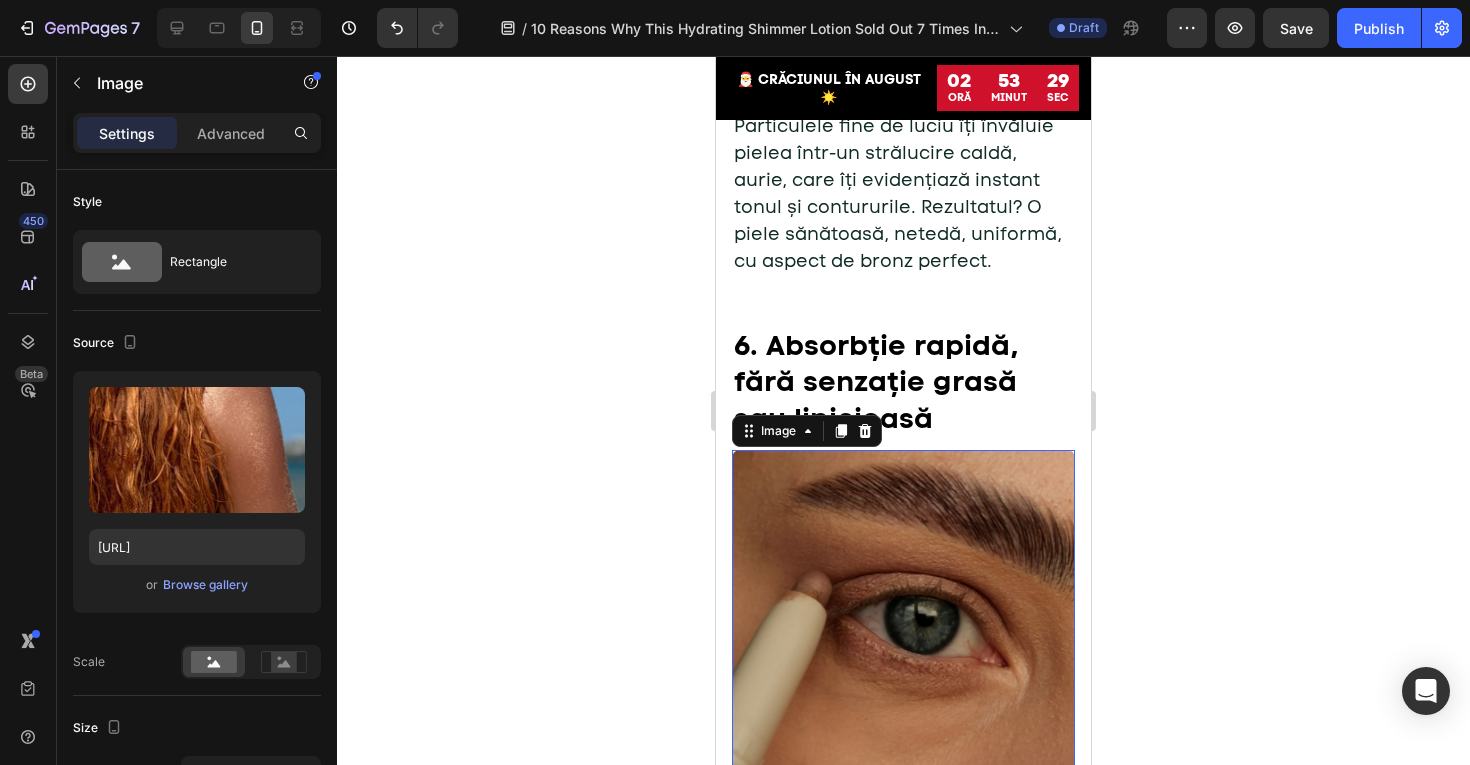 click at bounding box center [903, 621] 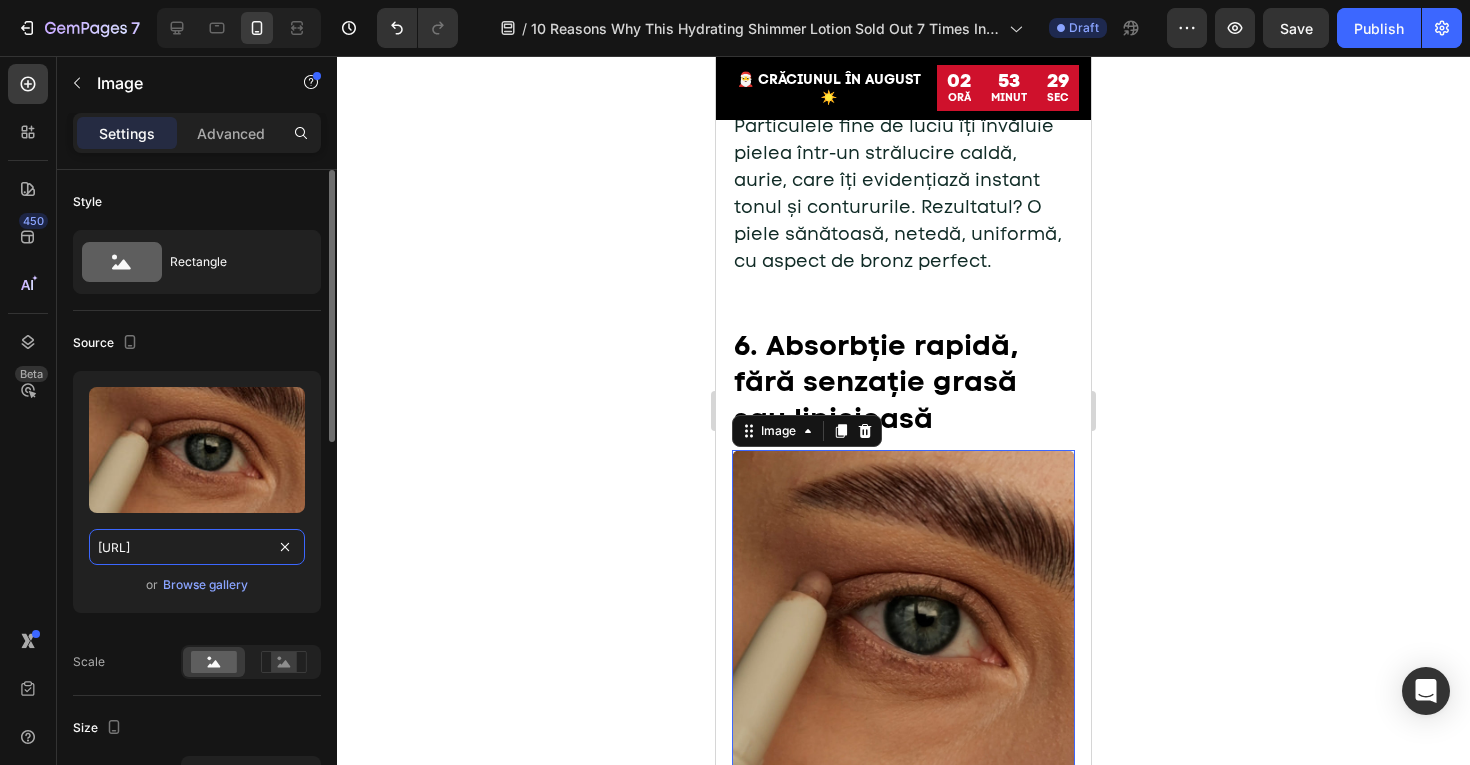 click on "https://cdn.shopify.com/s/files/1/0775/0831/3373/files/gempages_485104230382699404-97b14597-a80d-43bb-803f-af19e21110dc.jpg" at bounding box center [197, 547] 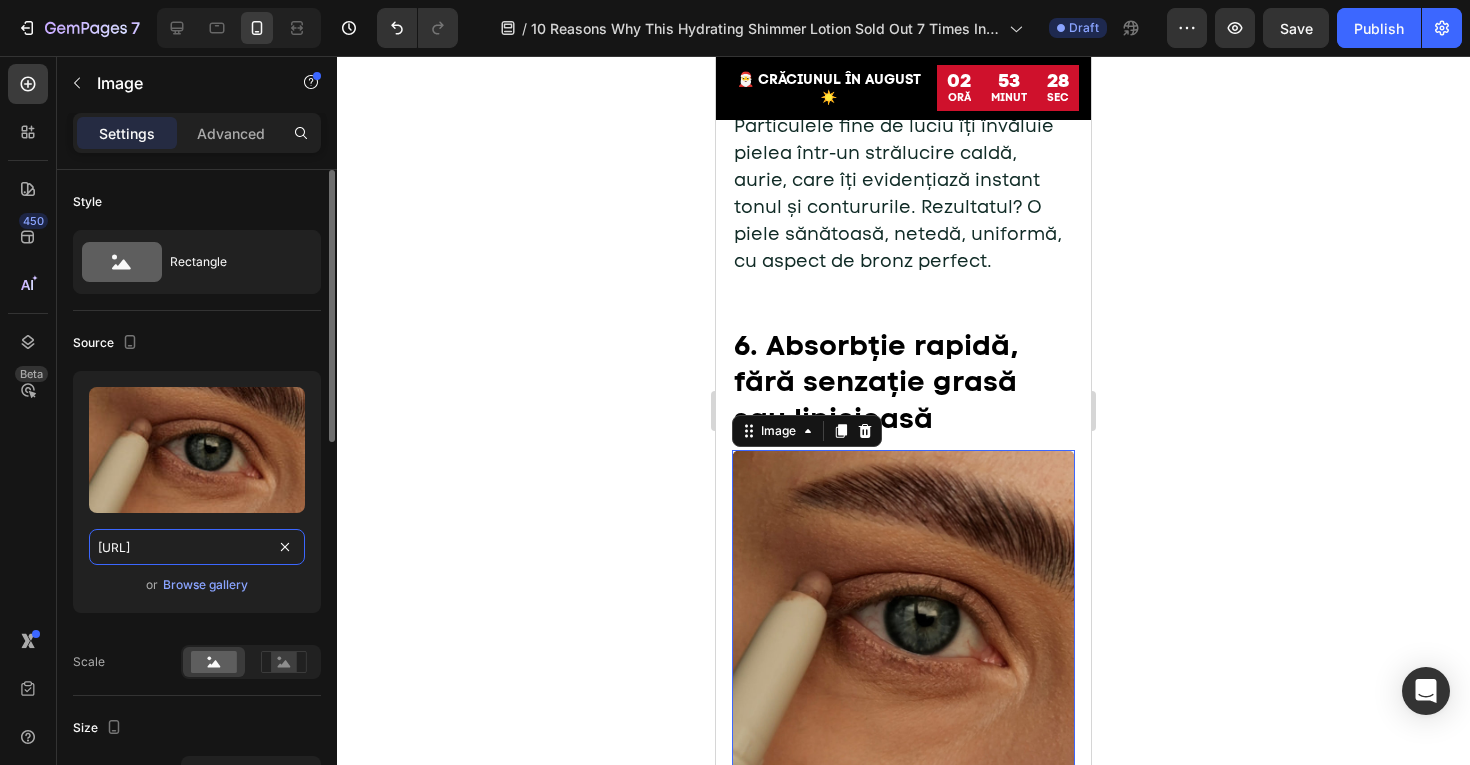 paste on "5144323b-e5c2-4424-b133-935d366495ba" 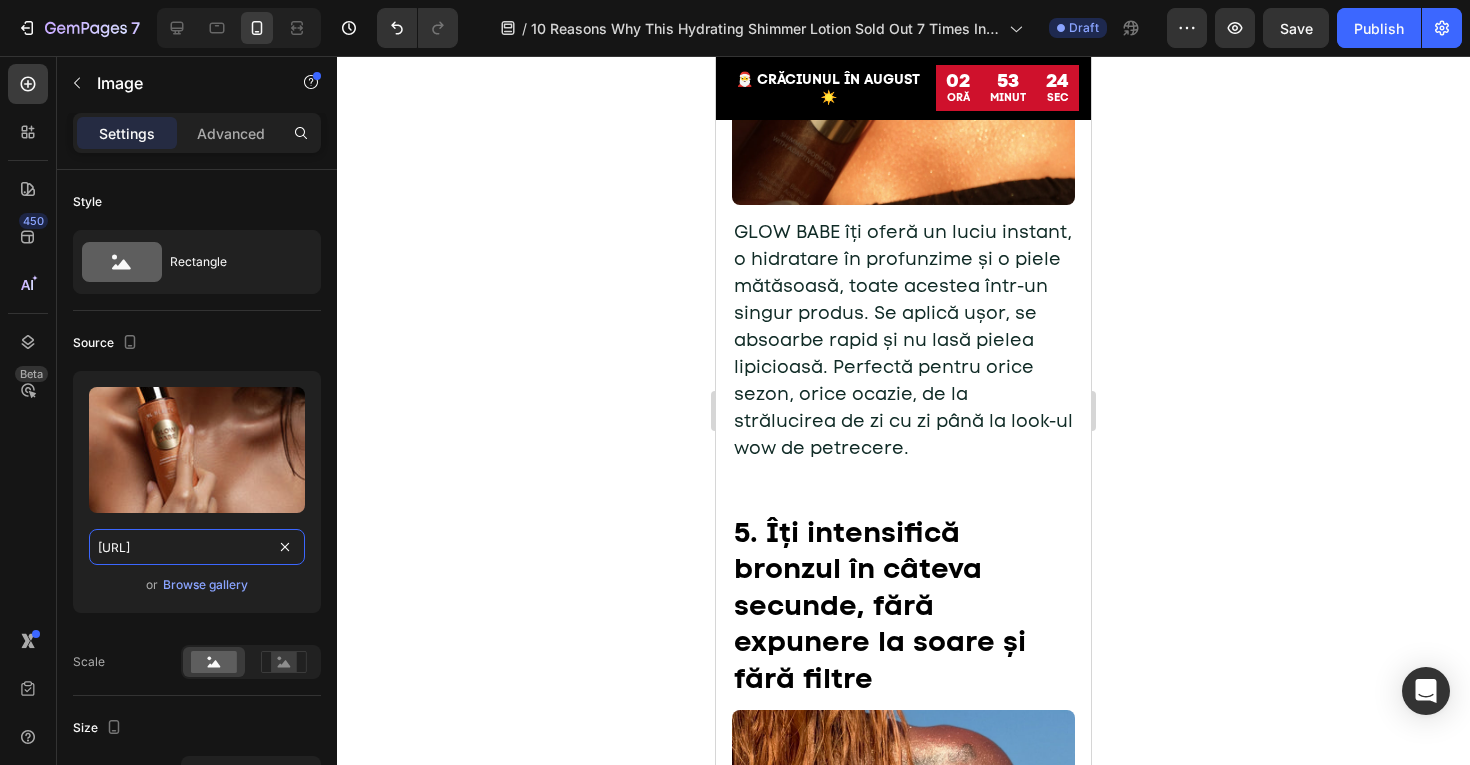 scroll, scrollTop: 3745, scrollLeft: 0, axis: vertical 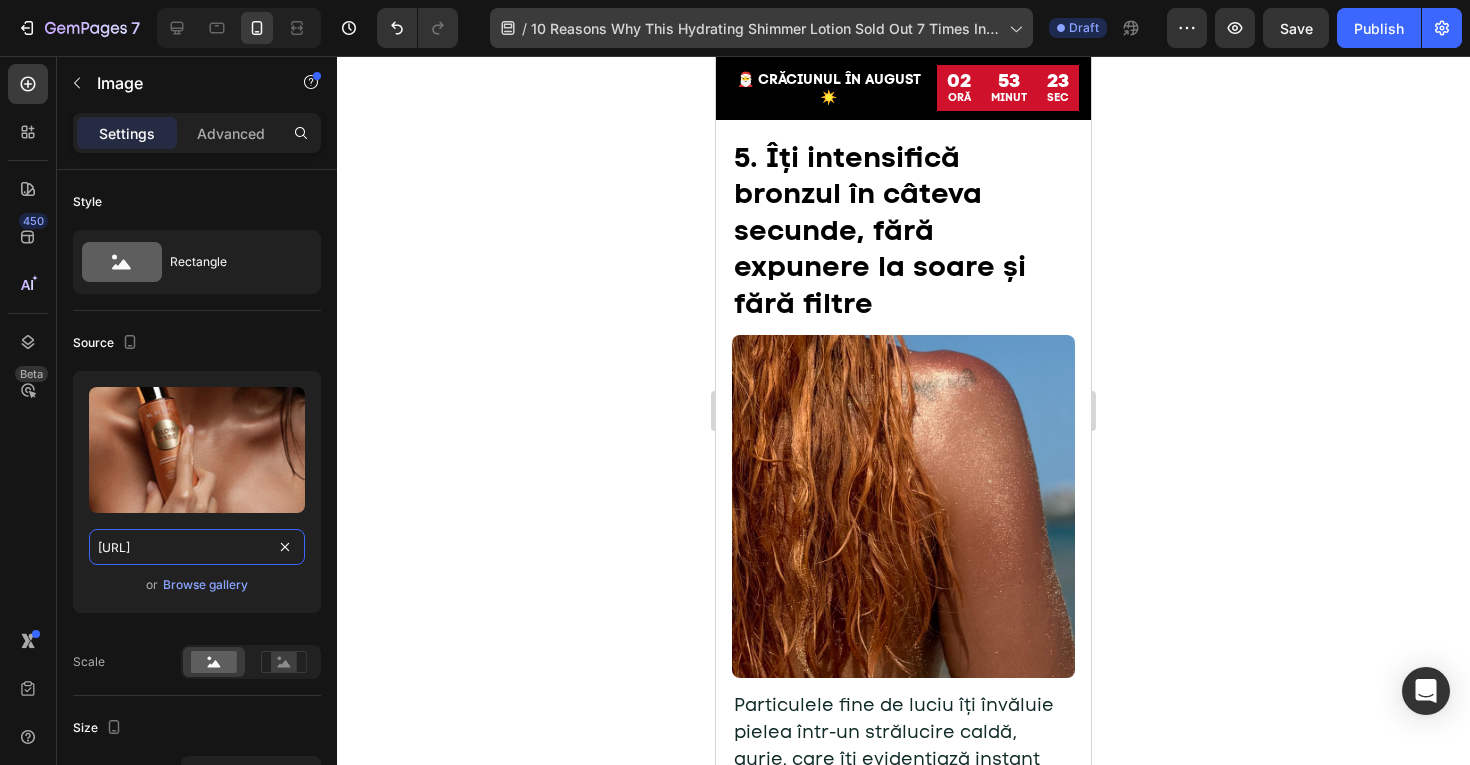 type on "https://cdn.shopify.com/s/files/1/0775/0831/3373/files/gempages_485104230382699404-5144323b-e5c2-4424-b133-935d366495ba.jpg" 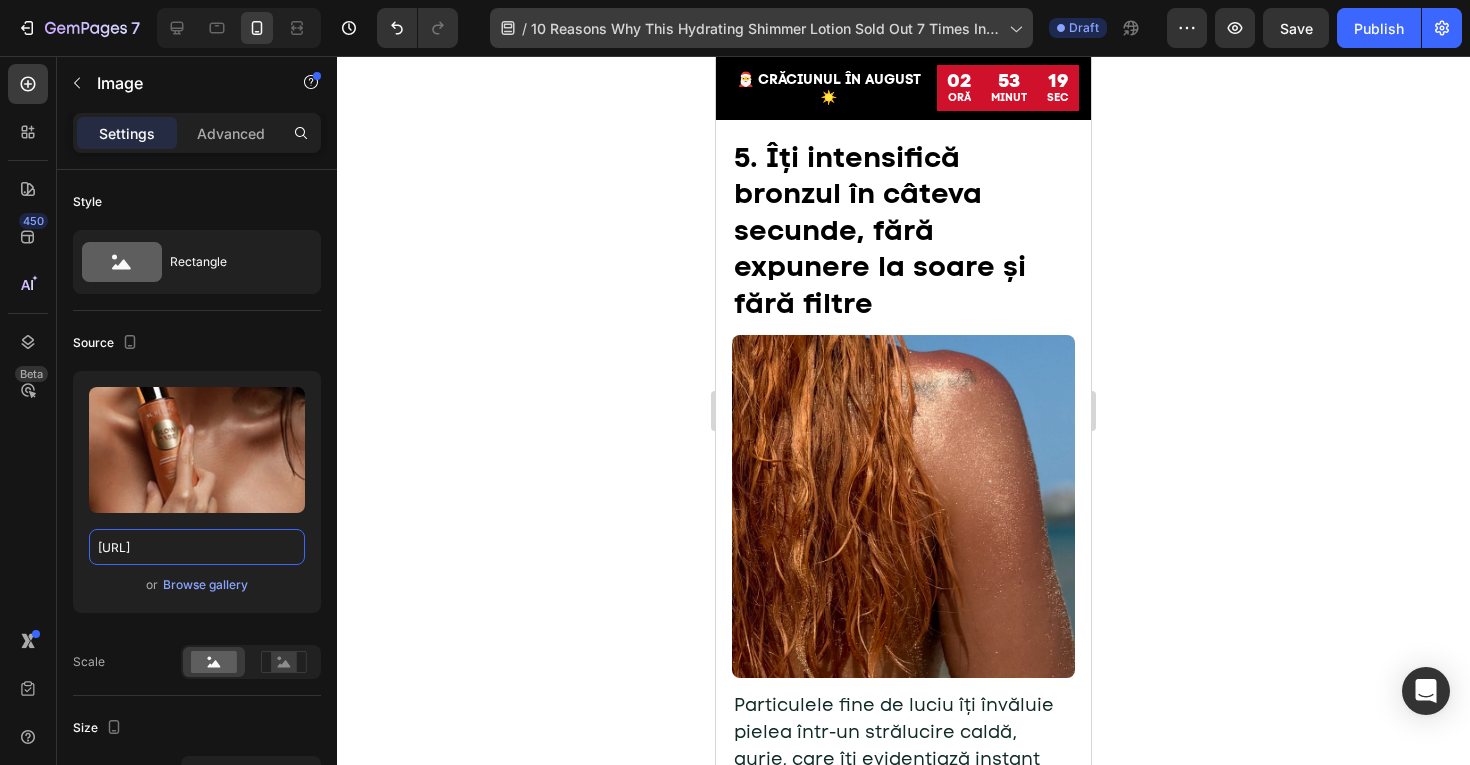 scroll, scrollTop: 0, scrollLeft: 0, axis: both 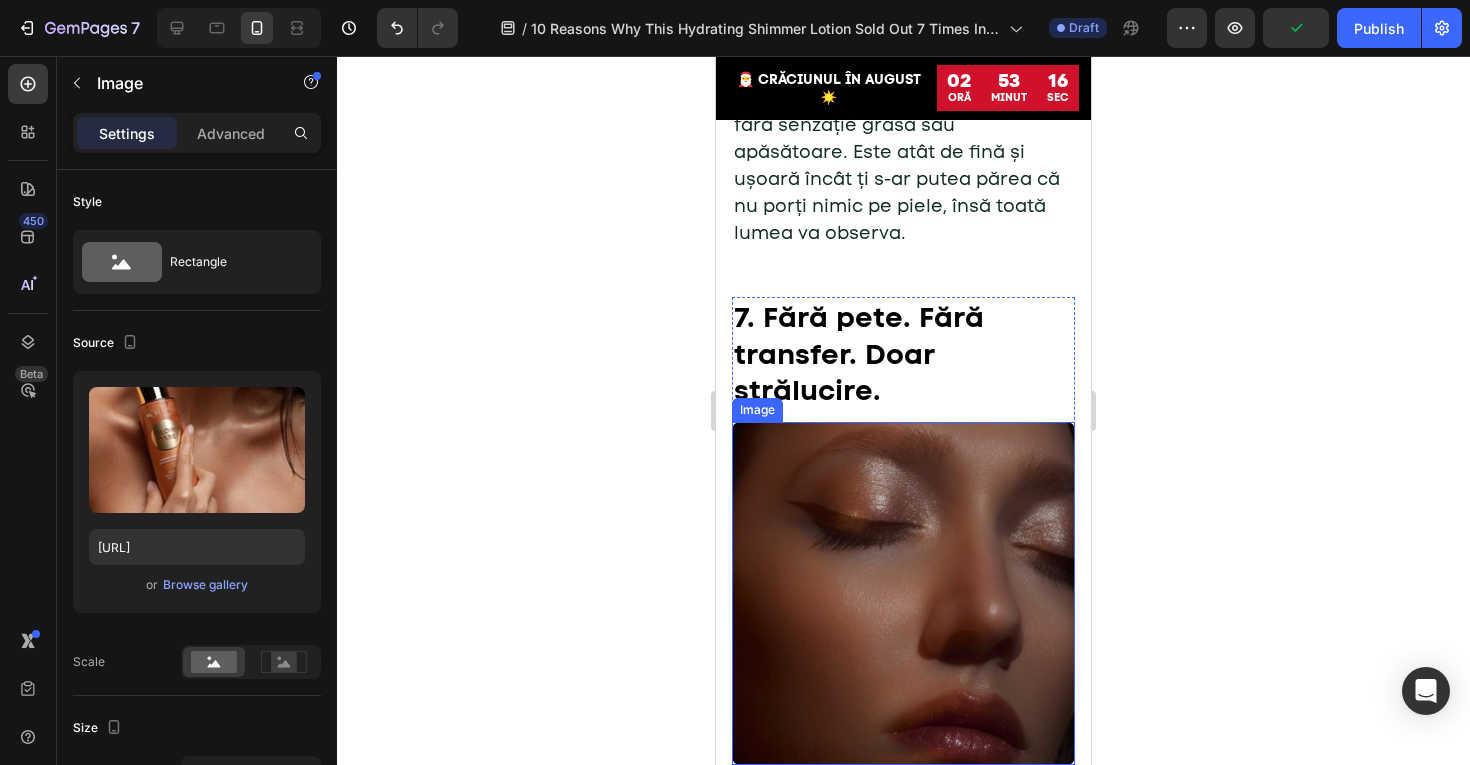 click at bounding box center (903, 593) 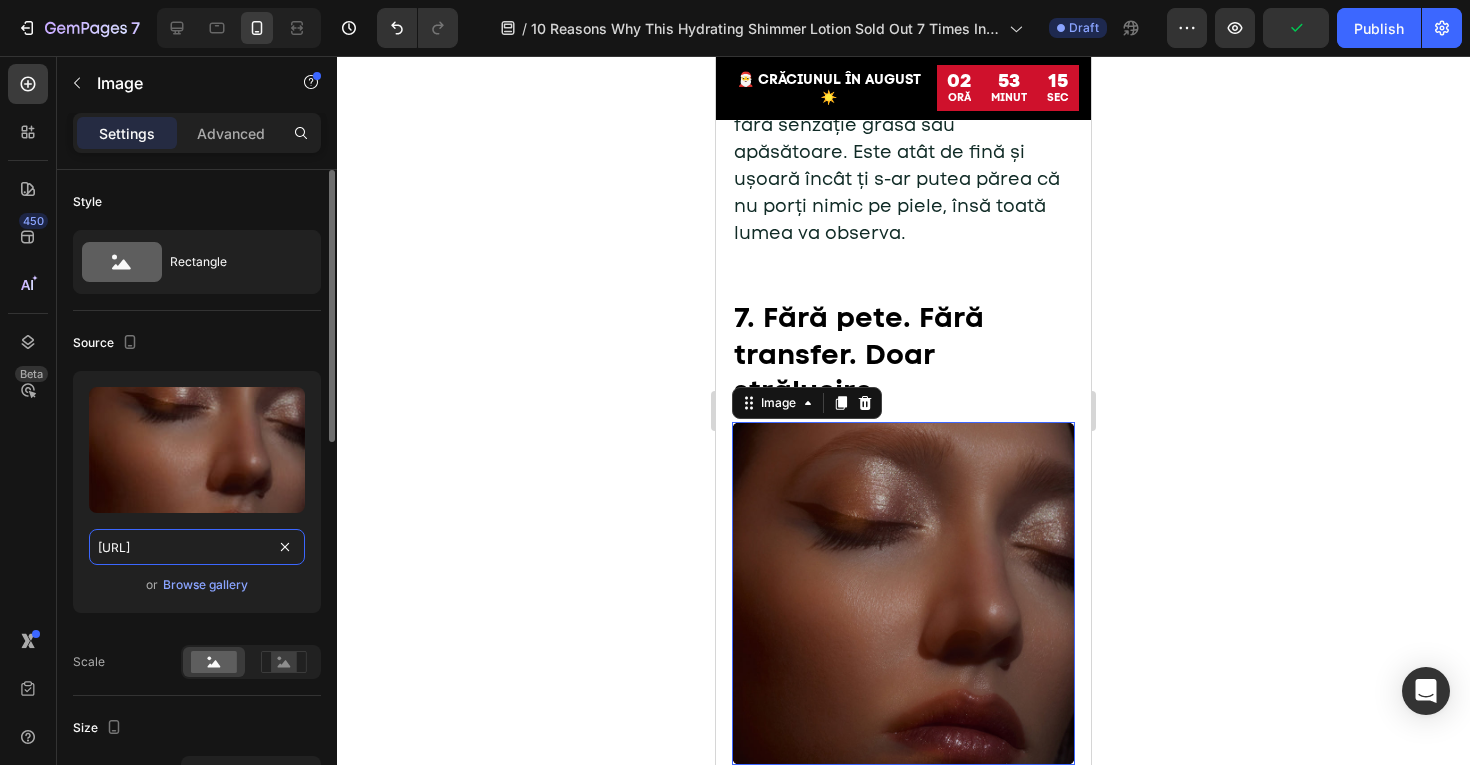 click on "https://cdn.shopify.com/s/files/1/0775/0831/3373/files/gempages_485104230382699404-f4819151-c4a1-4191-9133-3e095859a4ec.jpg" at bounding box center (197, 547) 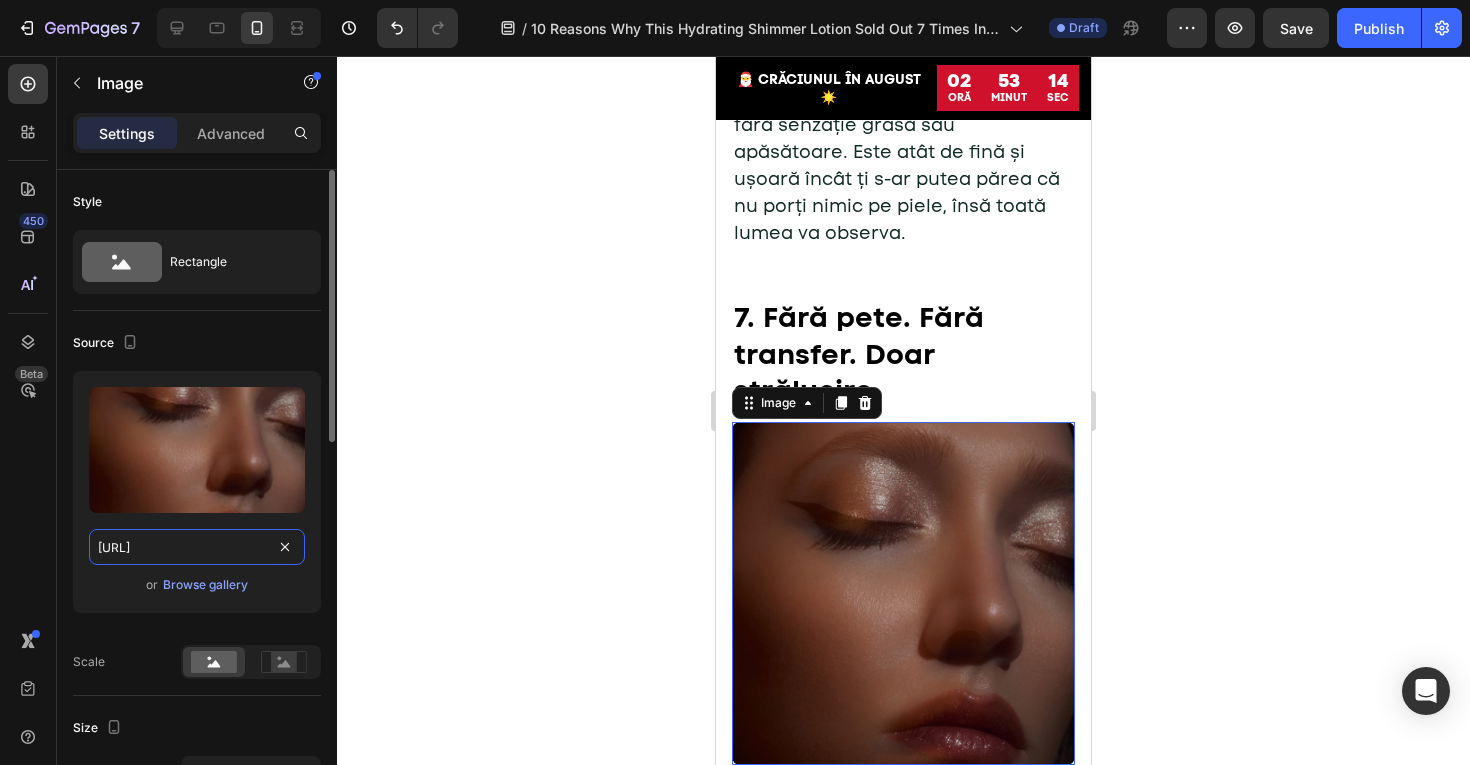 paste on "ae81a7f5-c668-4812-a69f-71ebfabc273" 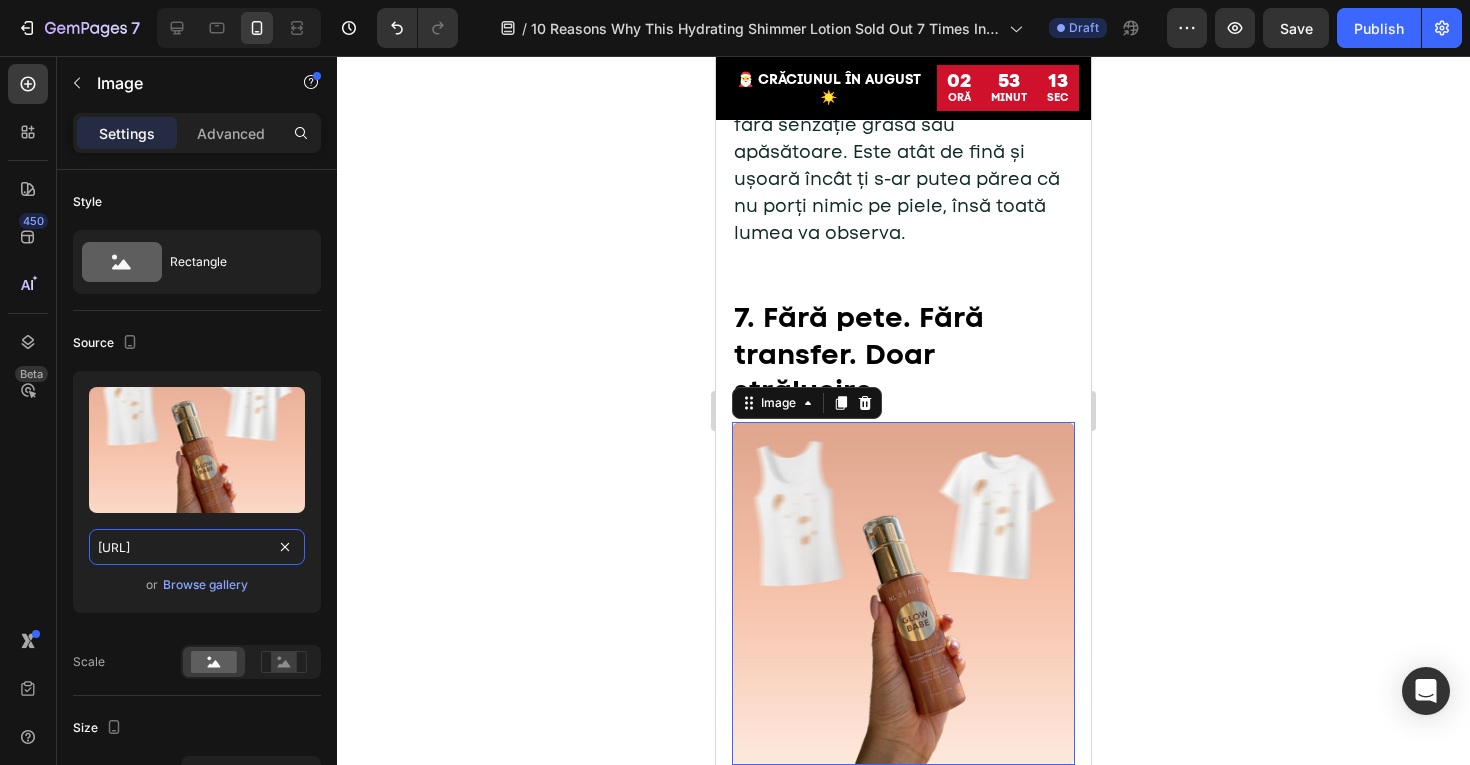 type on "https://cdn.shopify.com/s/files/1/0775/0831/3373/files/gempages_485104230382699404-ae81a7f5-c668-4812-a69f-71ebfabc273c.jpg" 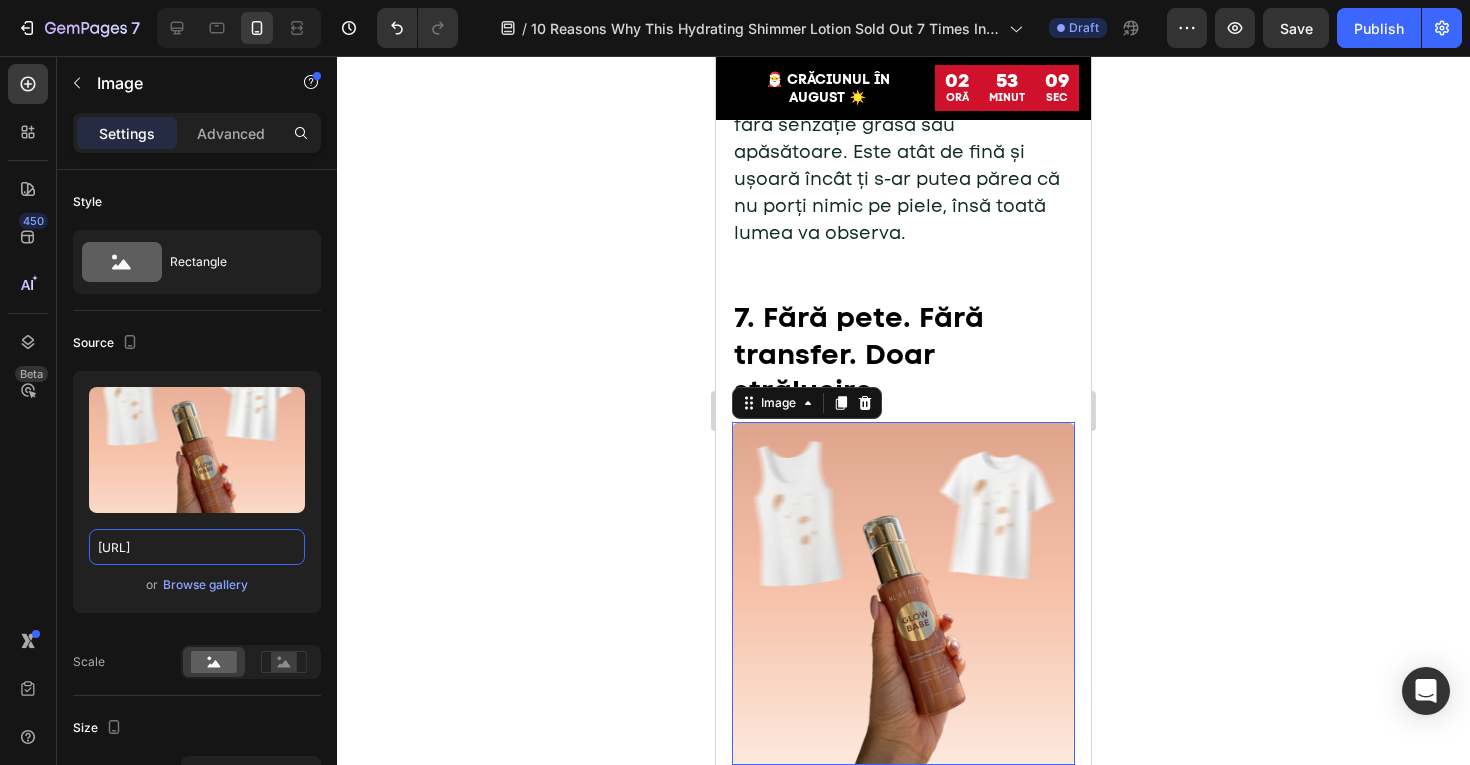 scroll, scrollTop: 0, scrollLeft: 0, axis: both 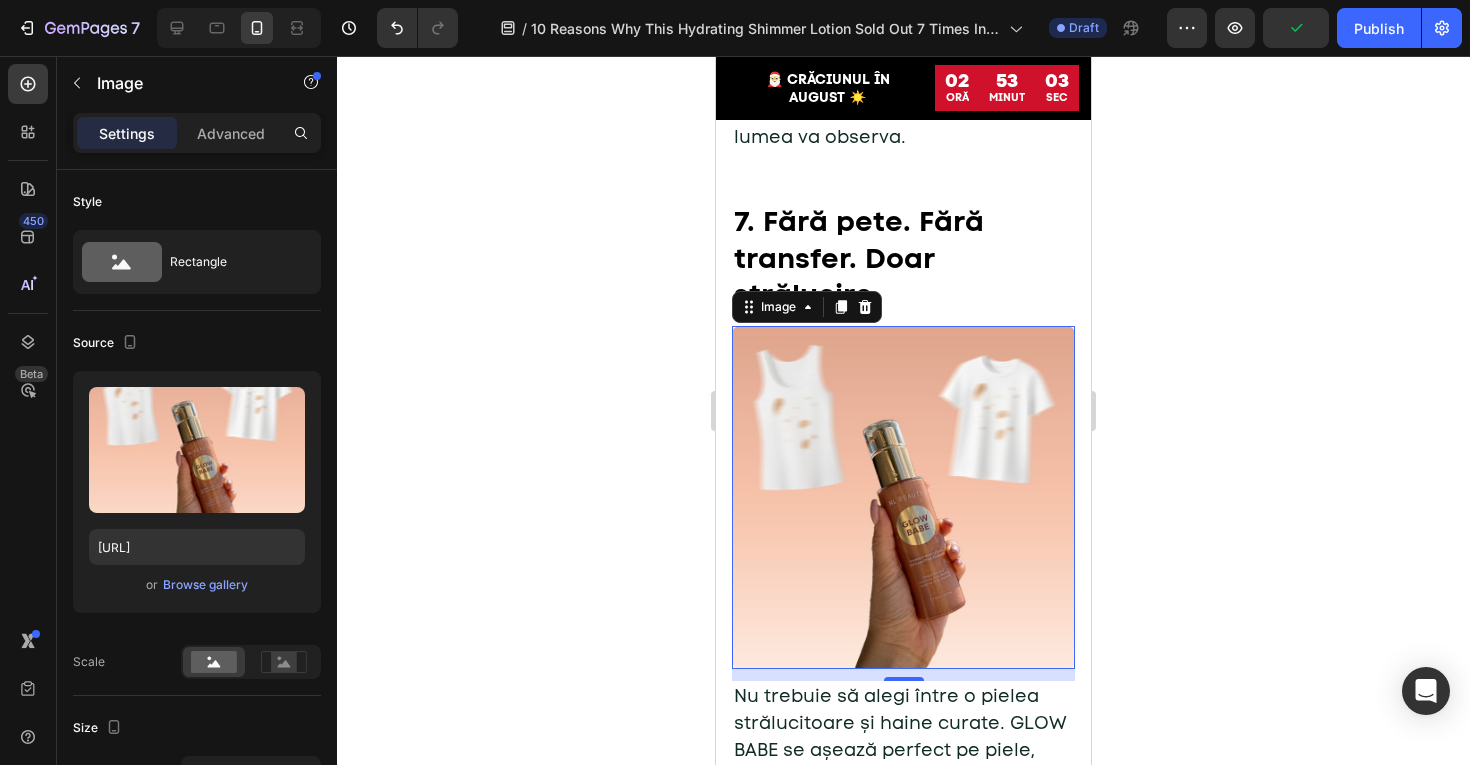 click at bounding box center [903, 497] 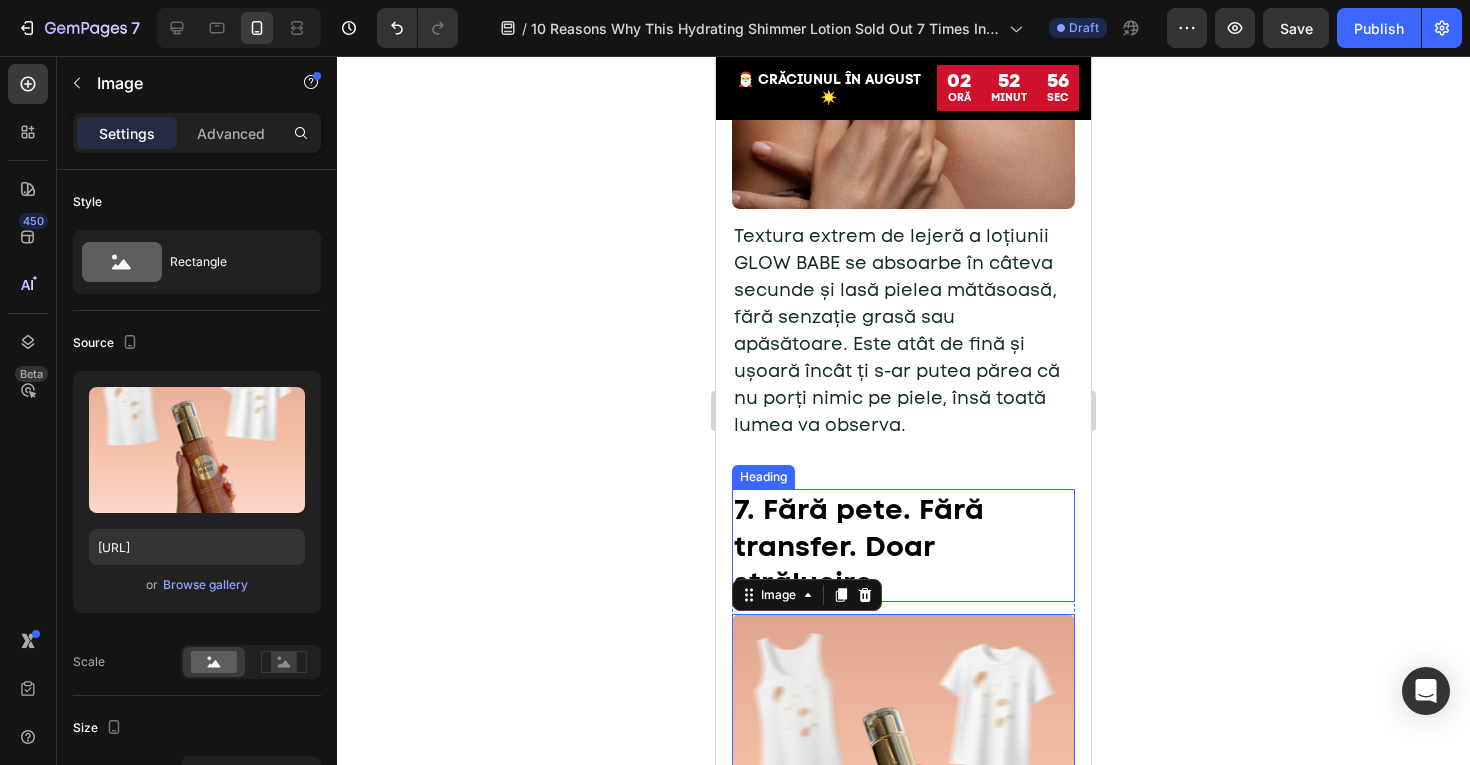 scroll, scrollTop: 4790, scrollLeft: 0, axis: vertical 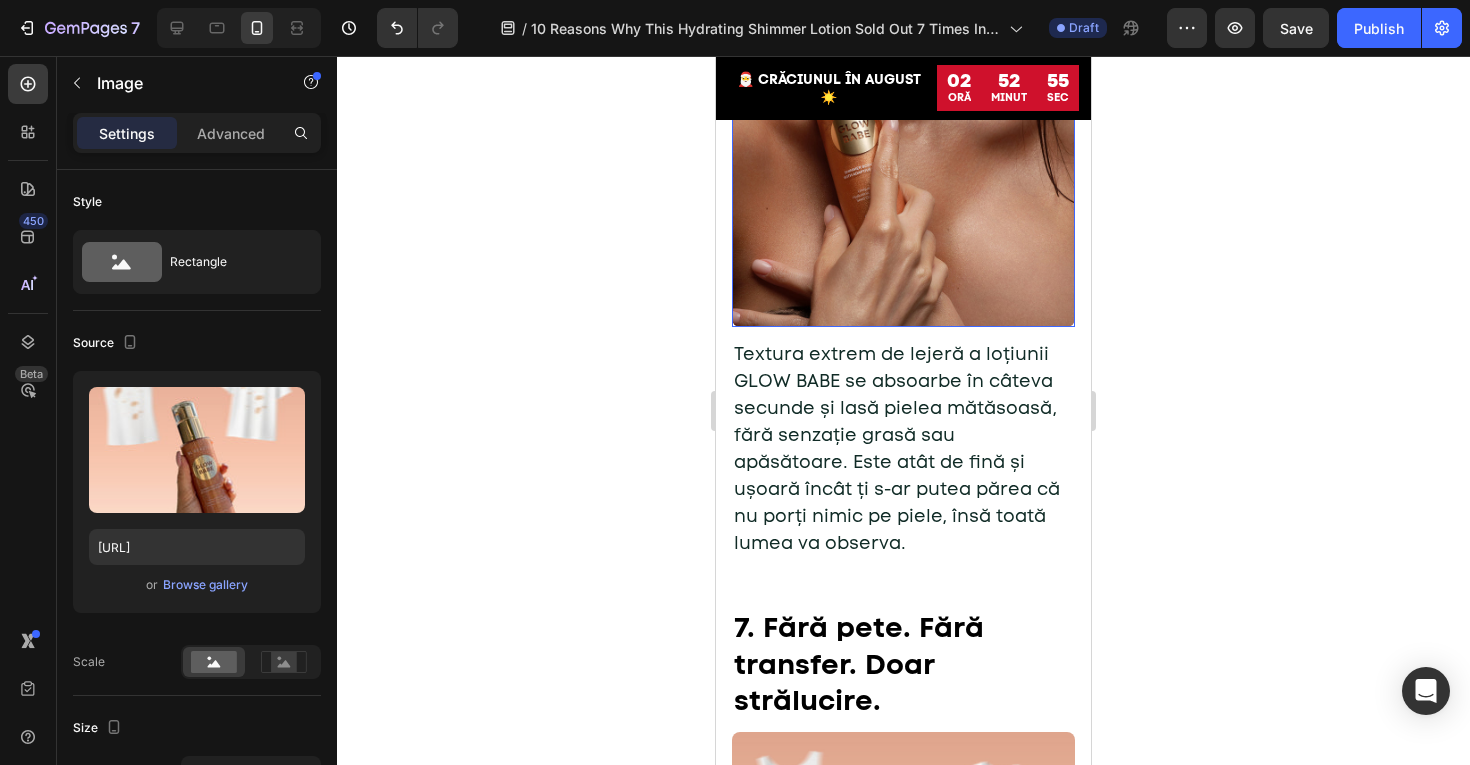 click at bounding box center (903, 155) 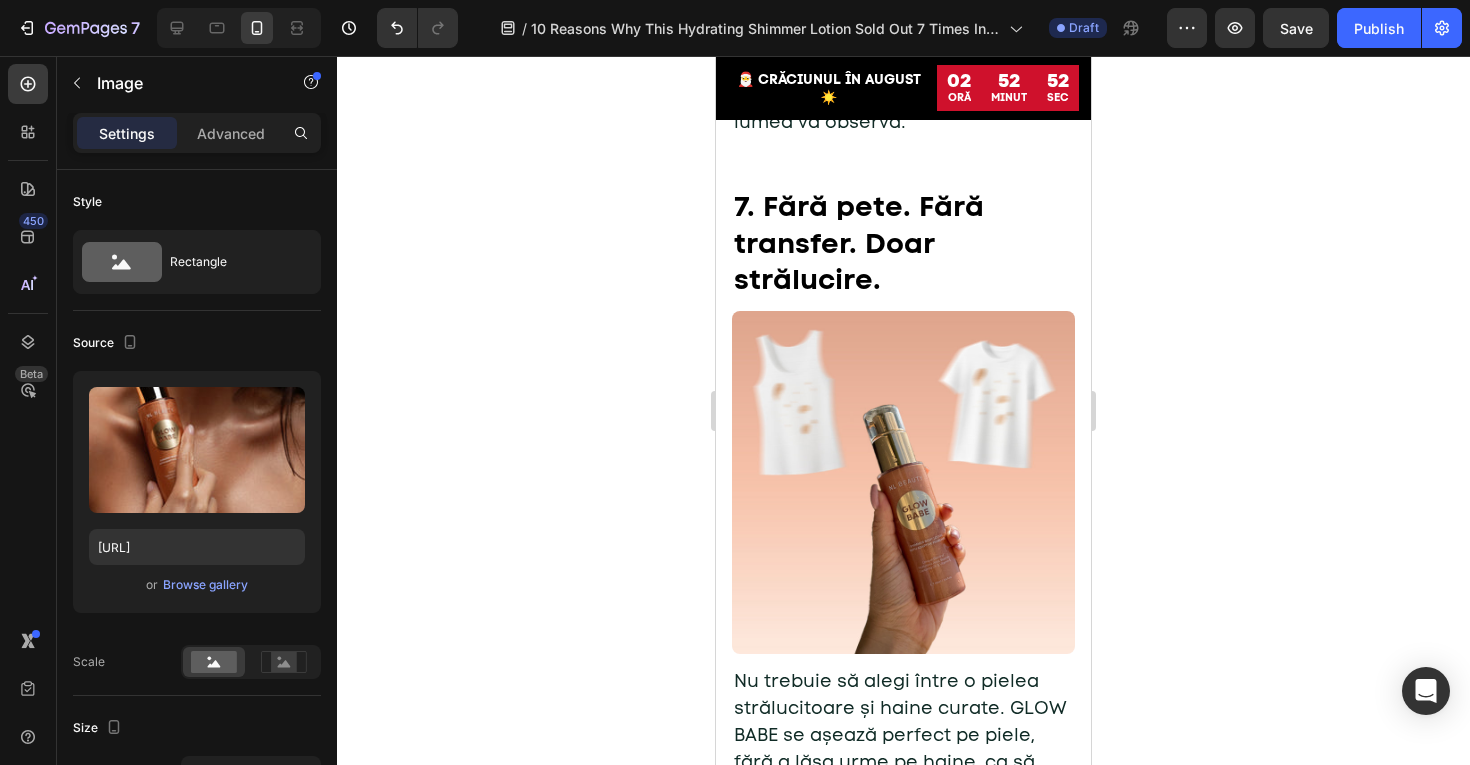 scroll, scrollTop: 5240, scrollLeft: 0, axis: vertical 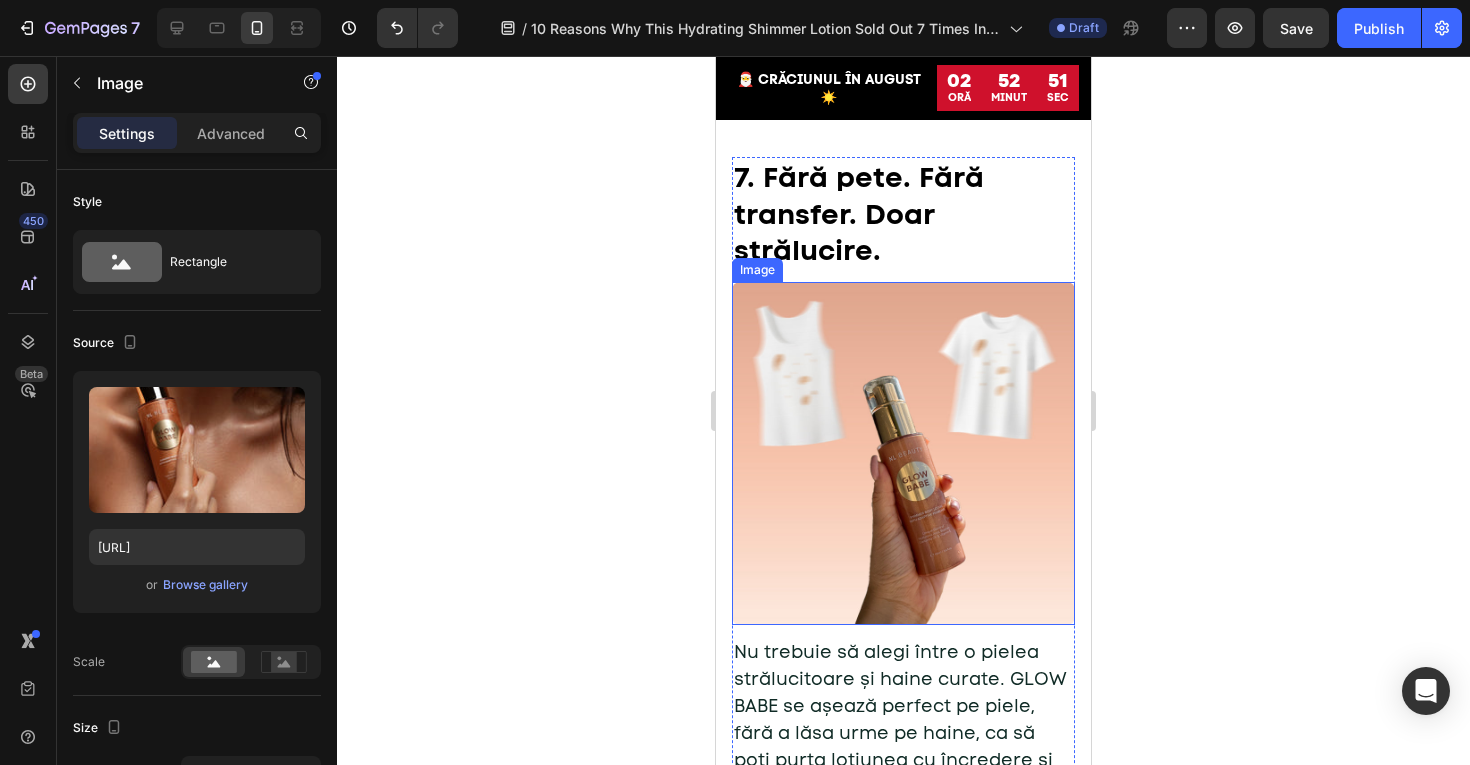 click at bounding box center (903, 453) 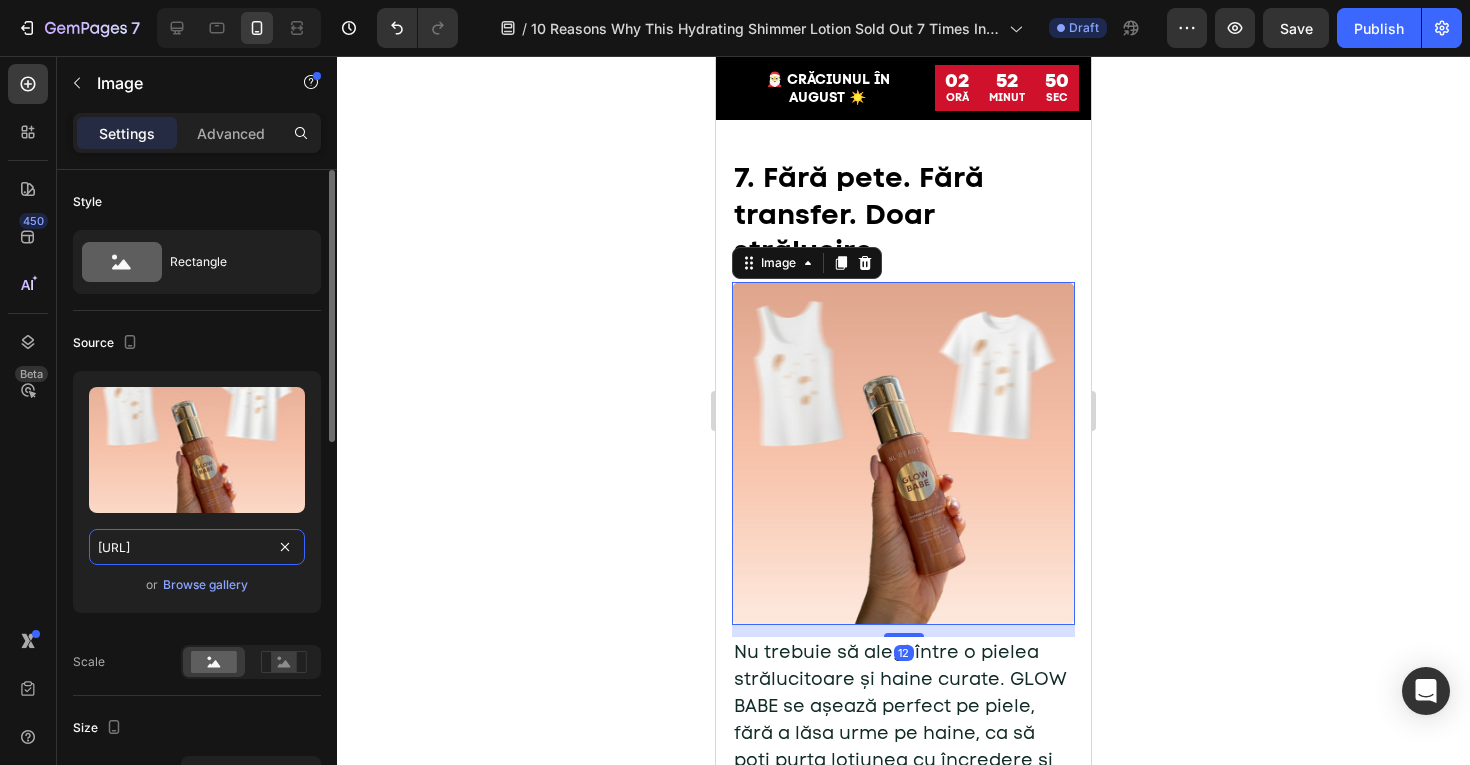 click on "https://cdn.shopify.com/s/files/1/0775/0831/3373/files/gempages_485104230382699404-ae81a7f5-c668-4812-a69f-71ebfabc273c.jpg" at bounding box center (197, 547) 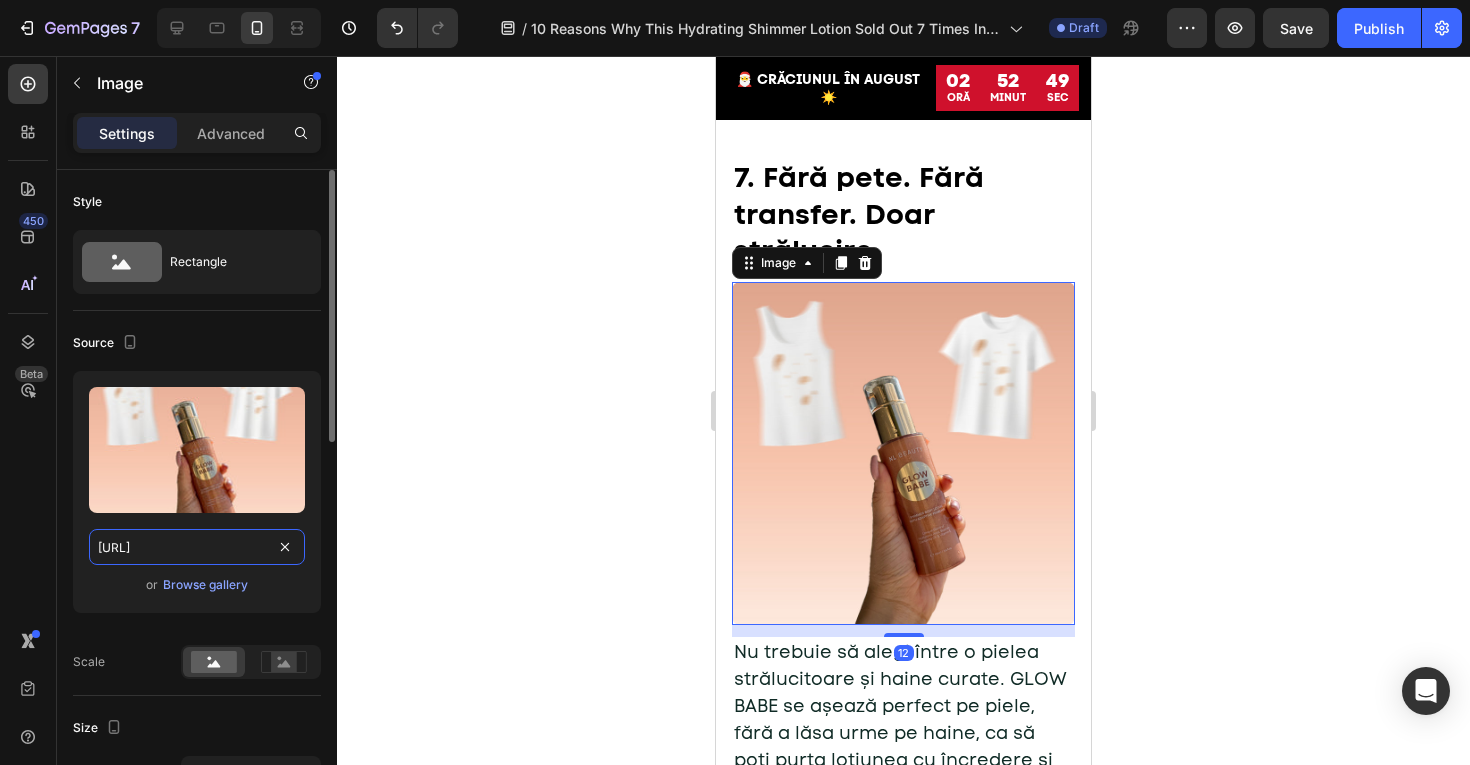 scroll, scrollTop: 0, scrollLeft: 604, axis: horizontal 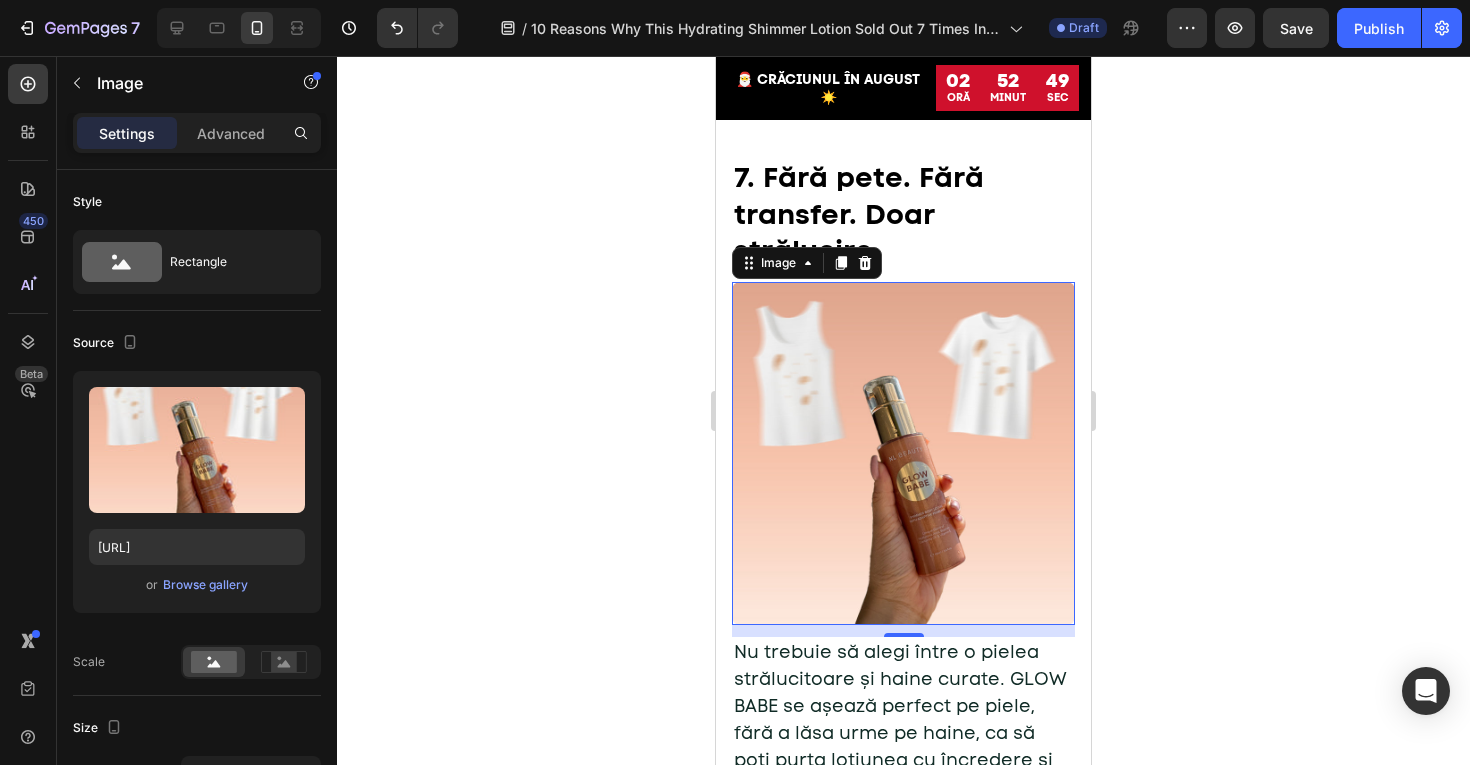 click 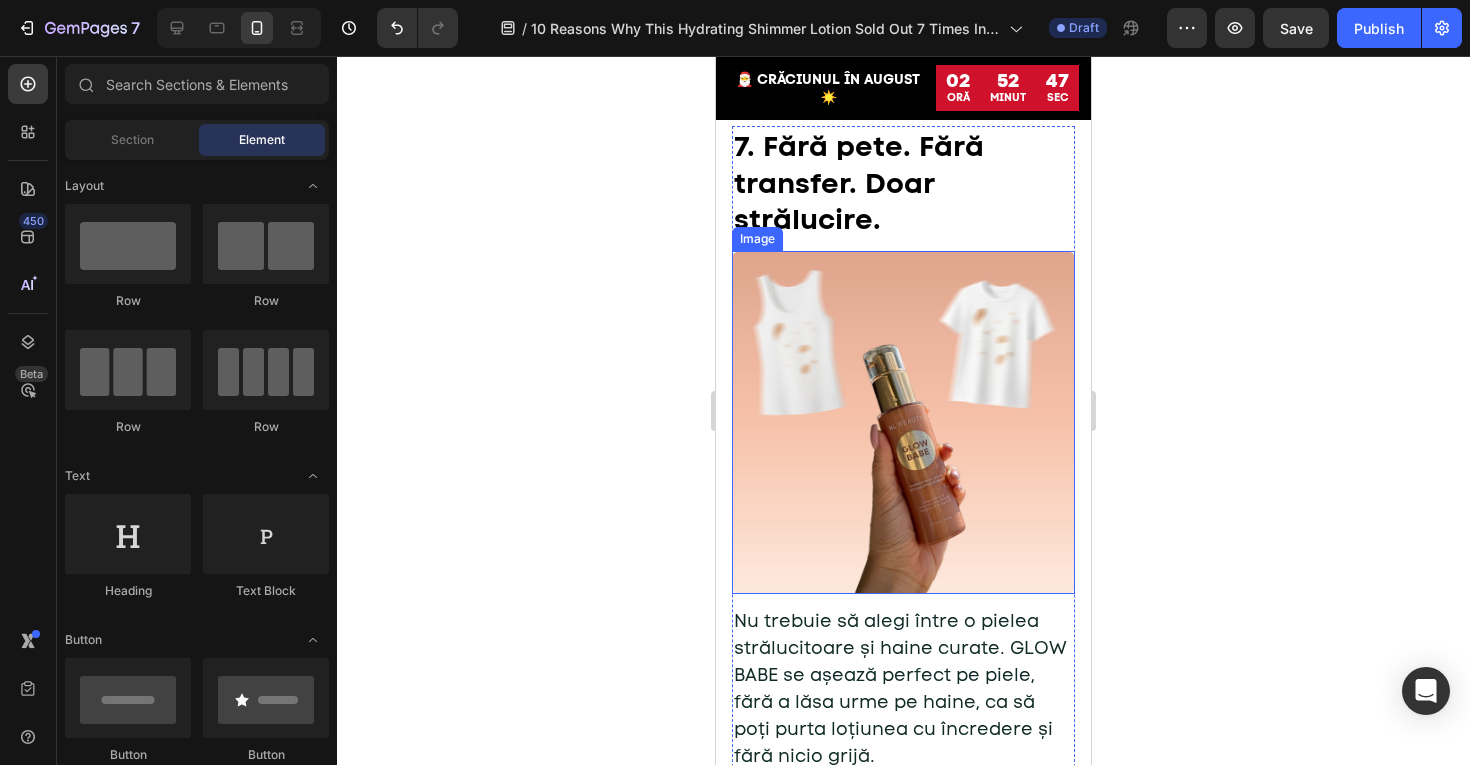 scroll, scrollTop: 5274, scrollLeft: 0, axis: vertical 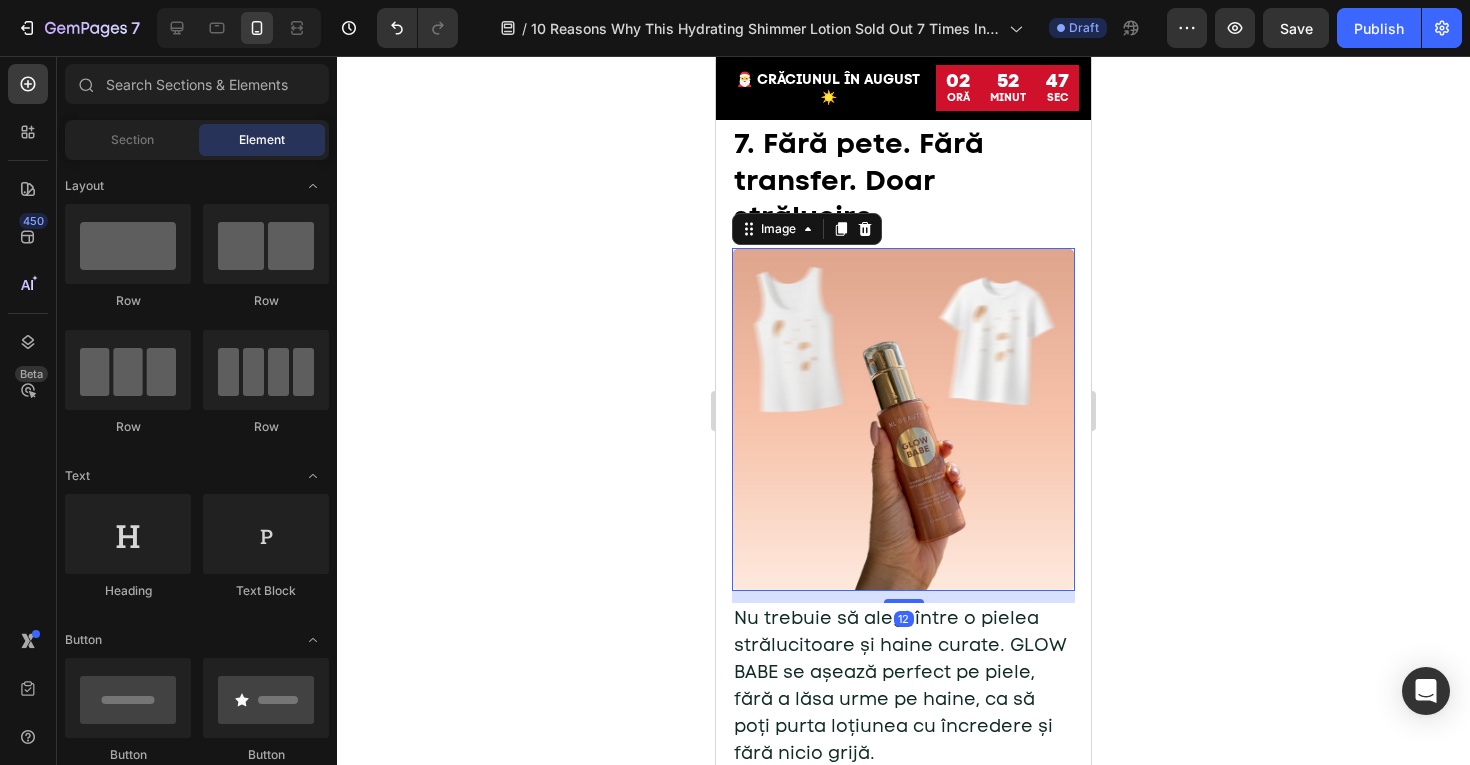 click at bounding box center (903, 419) 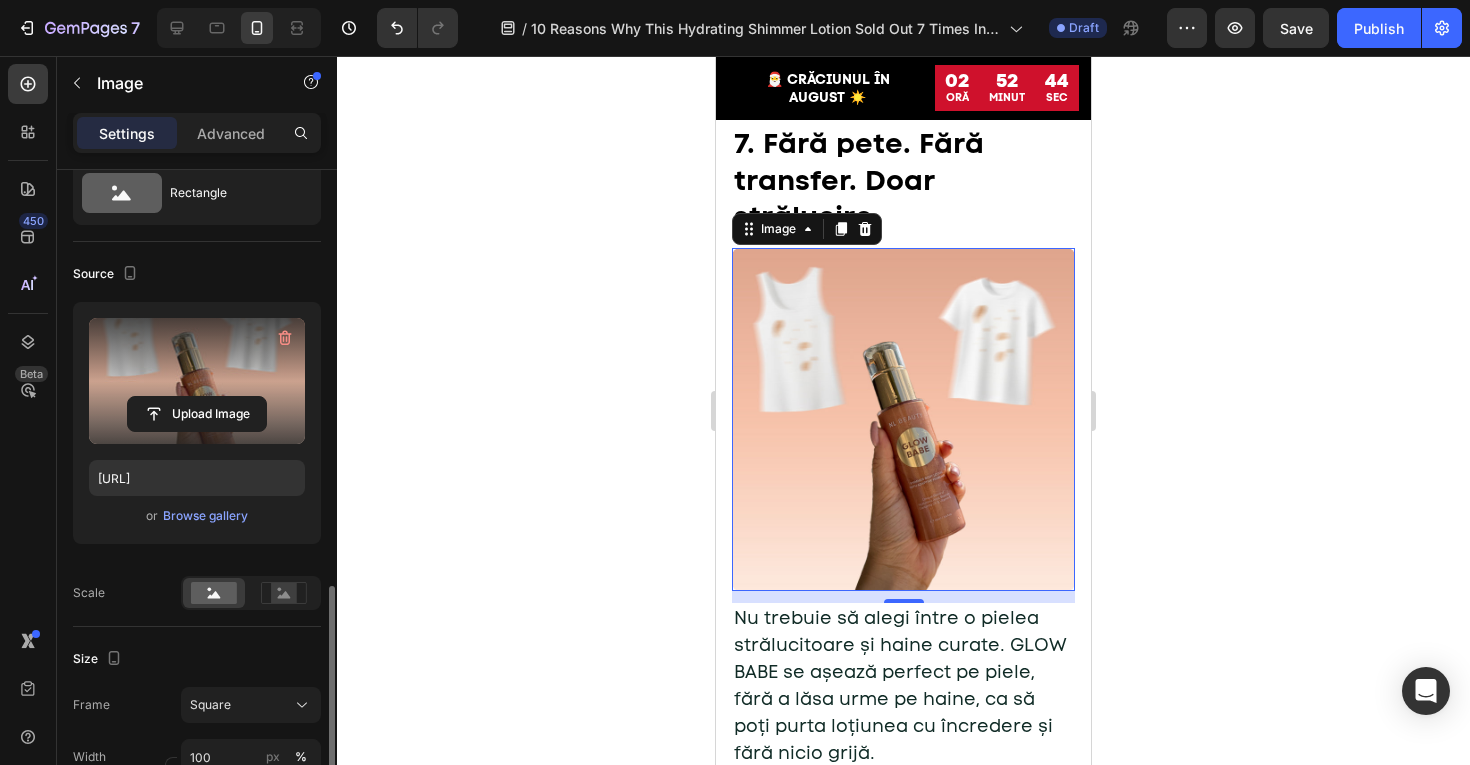 scroll, scrollTop: 0, scrollLeft: 0, axis: both 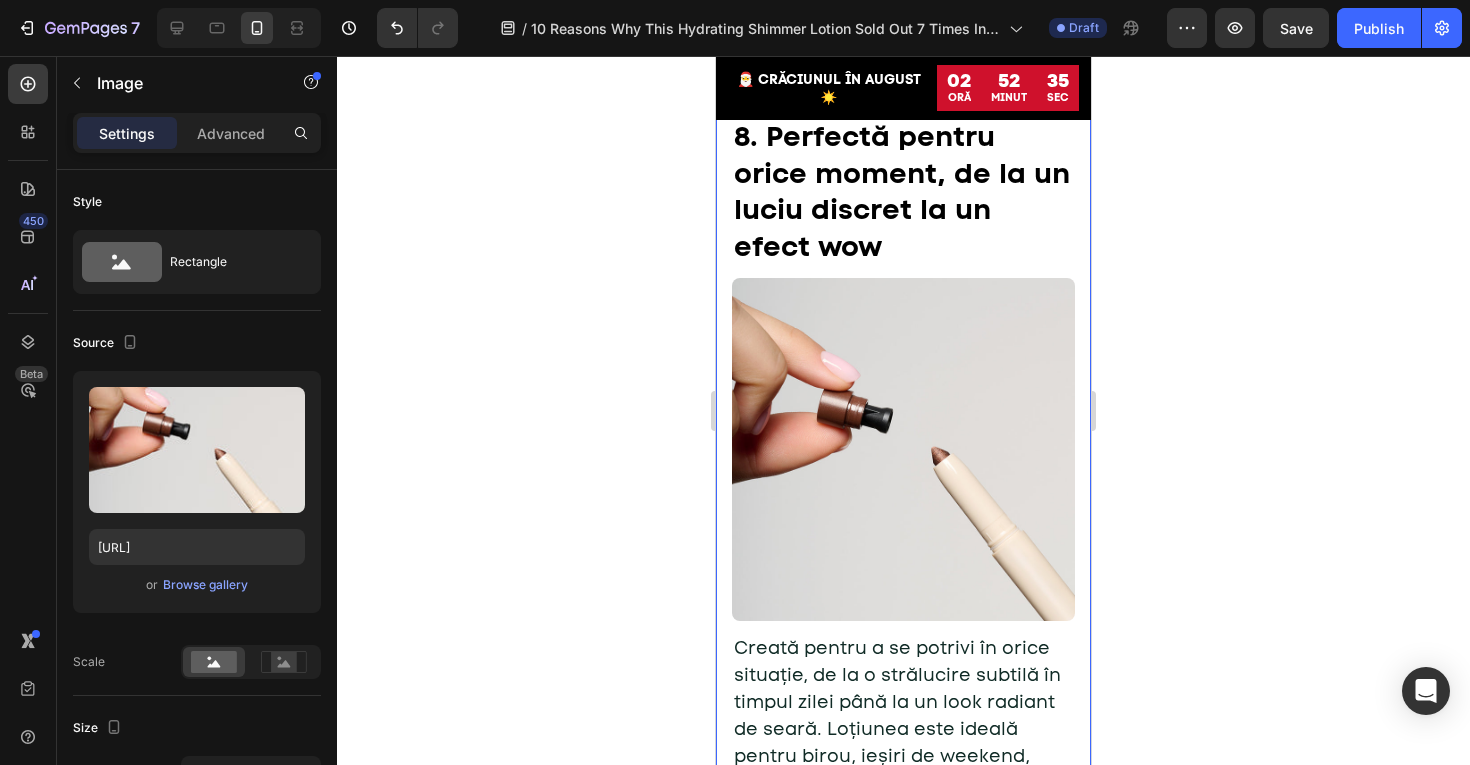 click at bounding box center (903, 449) 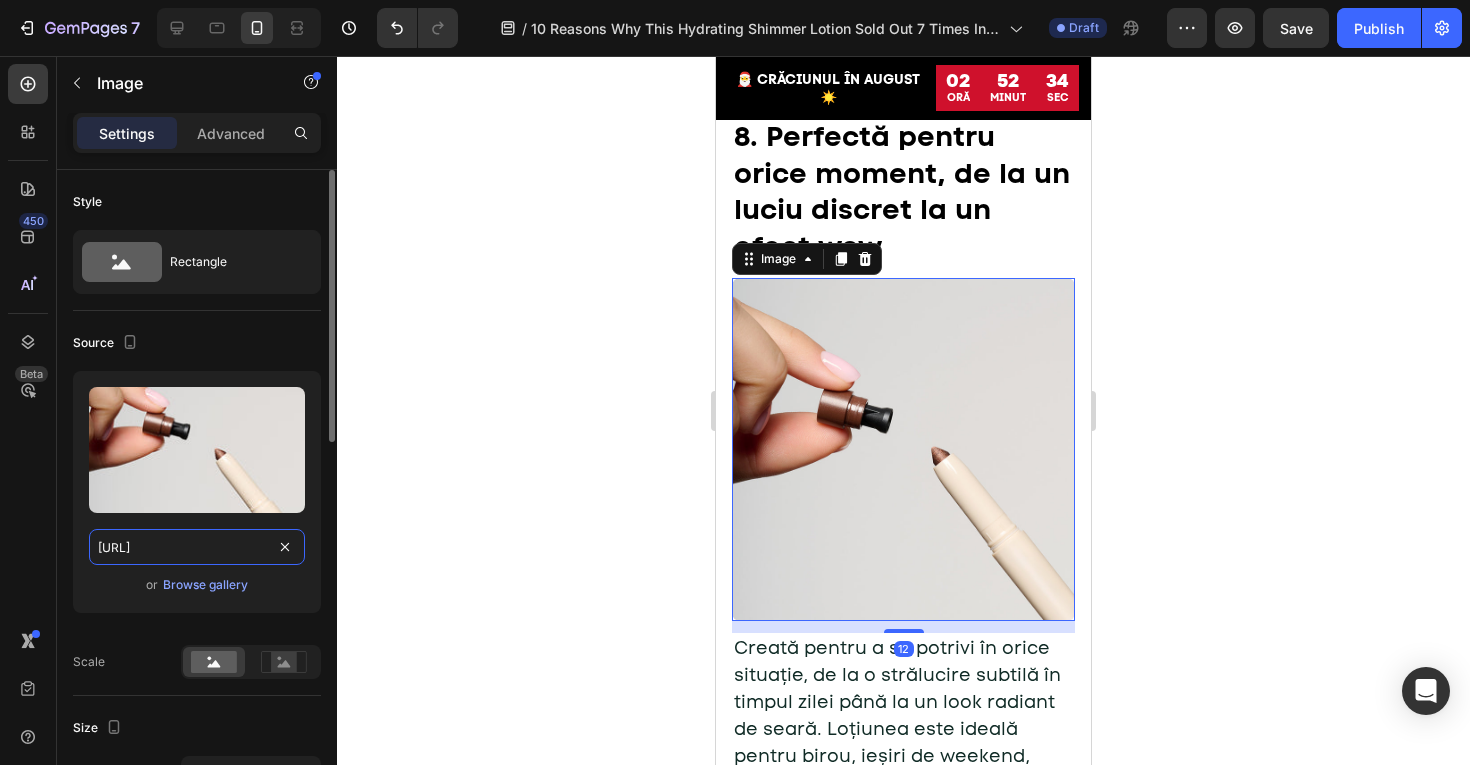 click on "https://cdn.shopify.com/s/files/1/0775/0831/3373/files/gempages_485104230382699404-ae3fa1a0-36bb-4871-a8d3-c8c50612d573.jpg" at bounding box center [197, 547] 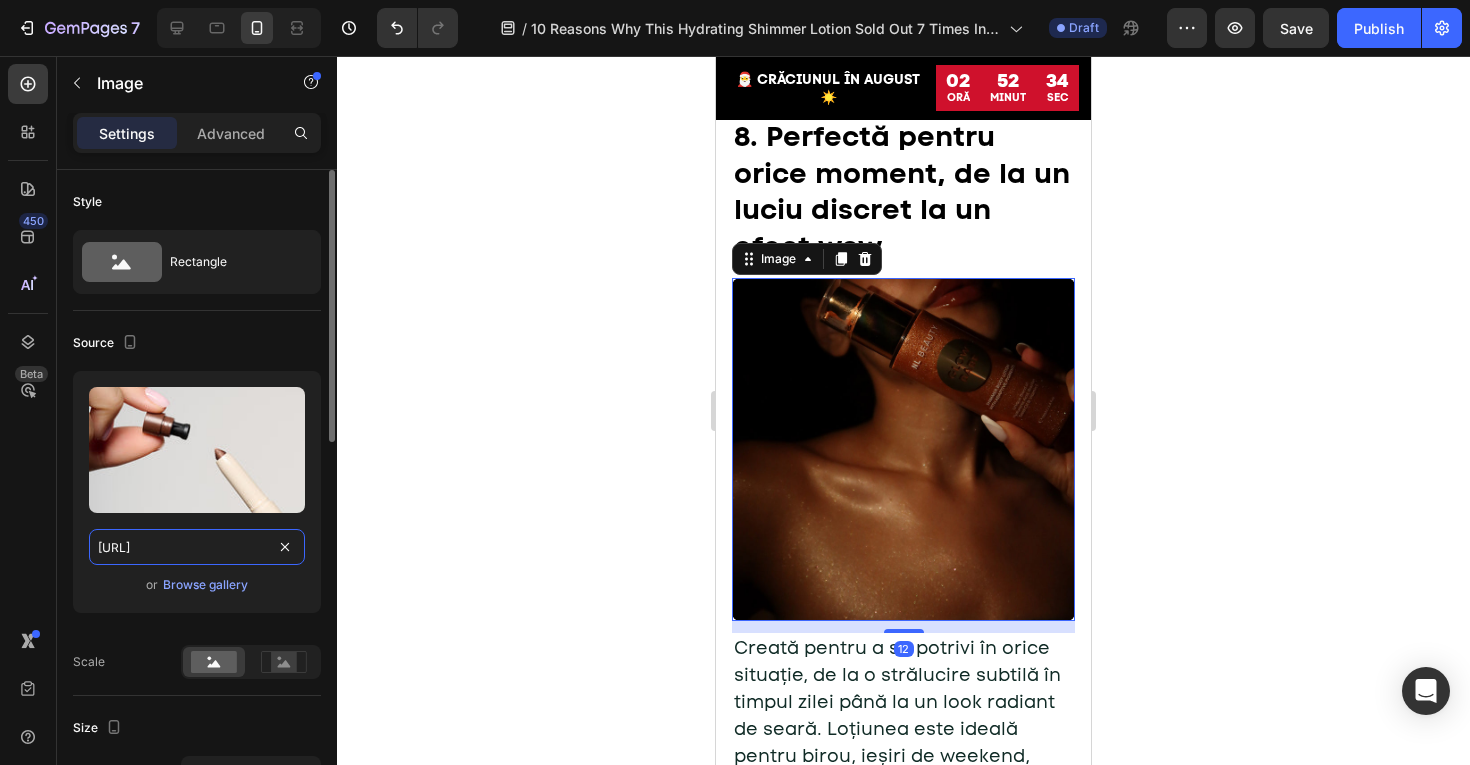 scroll, scrollTop: 0, scrollLeft: 619, axis: horizontal 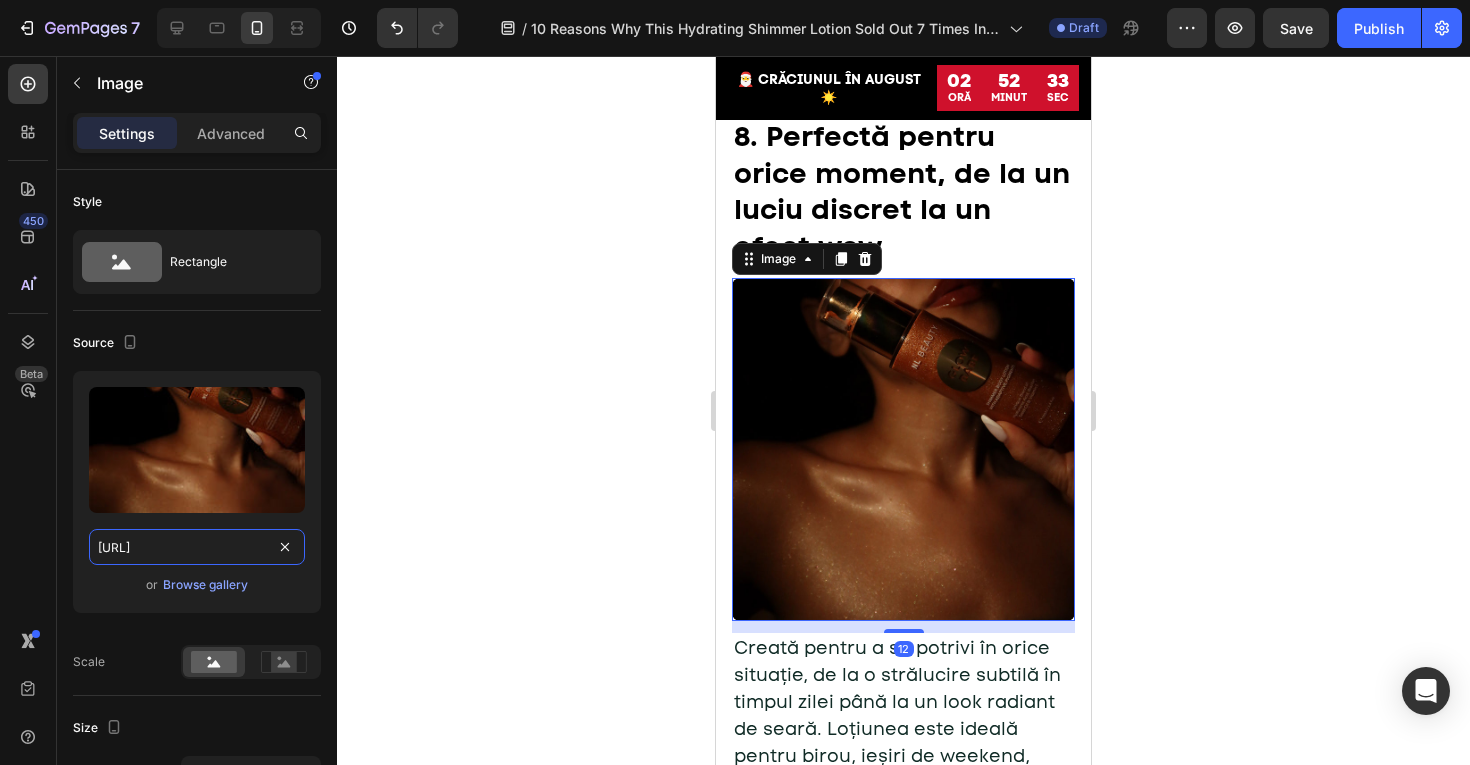 type on "https://cdn.shopify.com/s/files/1/0775/0831/3373/files/gempages_485104230382699404-416c6cd7-2996-4066-9c94-ab3bfe408255.jpg" 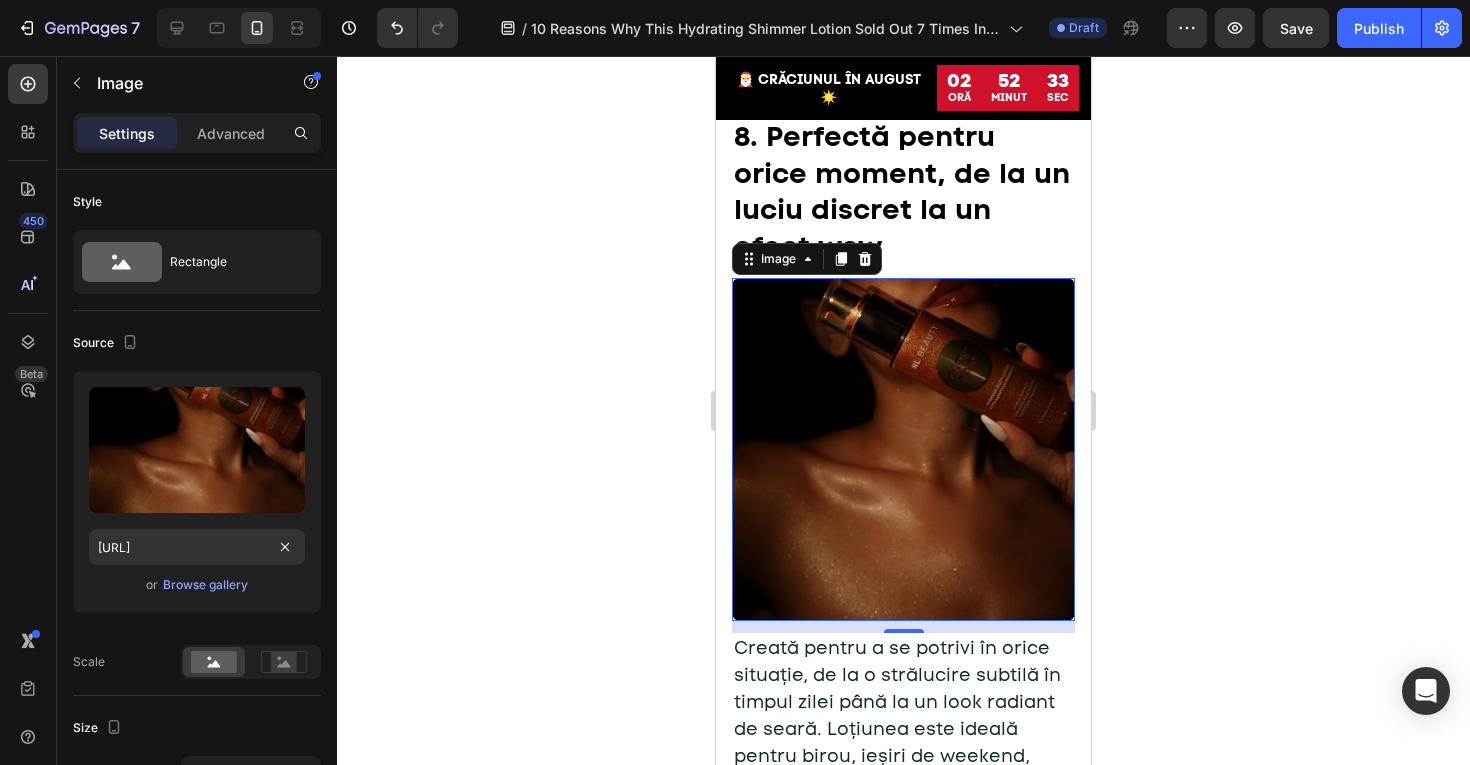 click 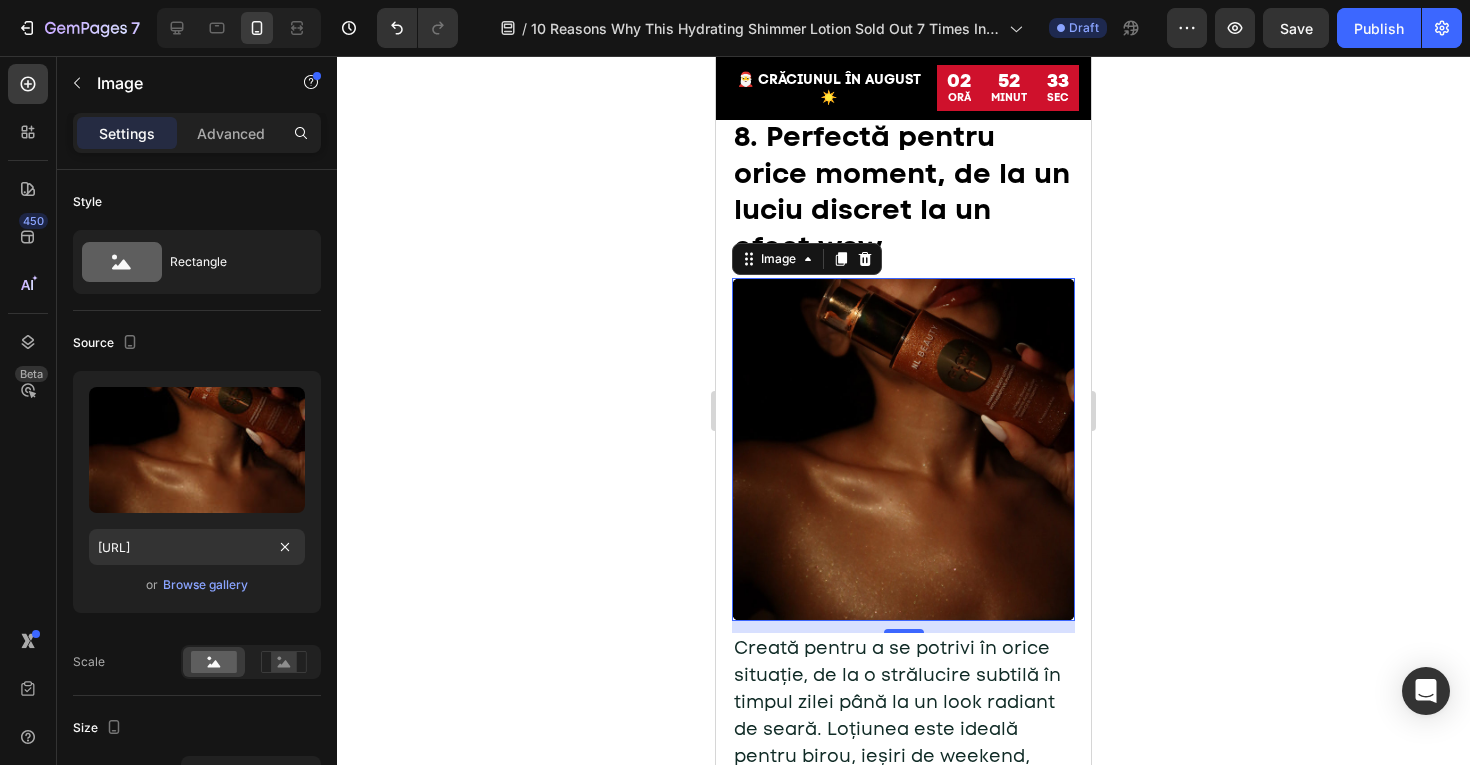 scroll, scrollTop: 0, scrollLeft: 0, axis: both 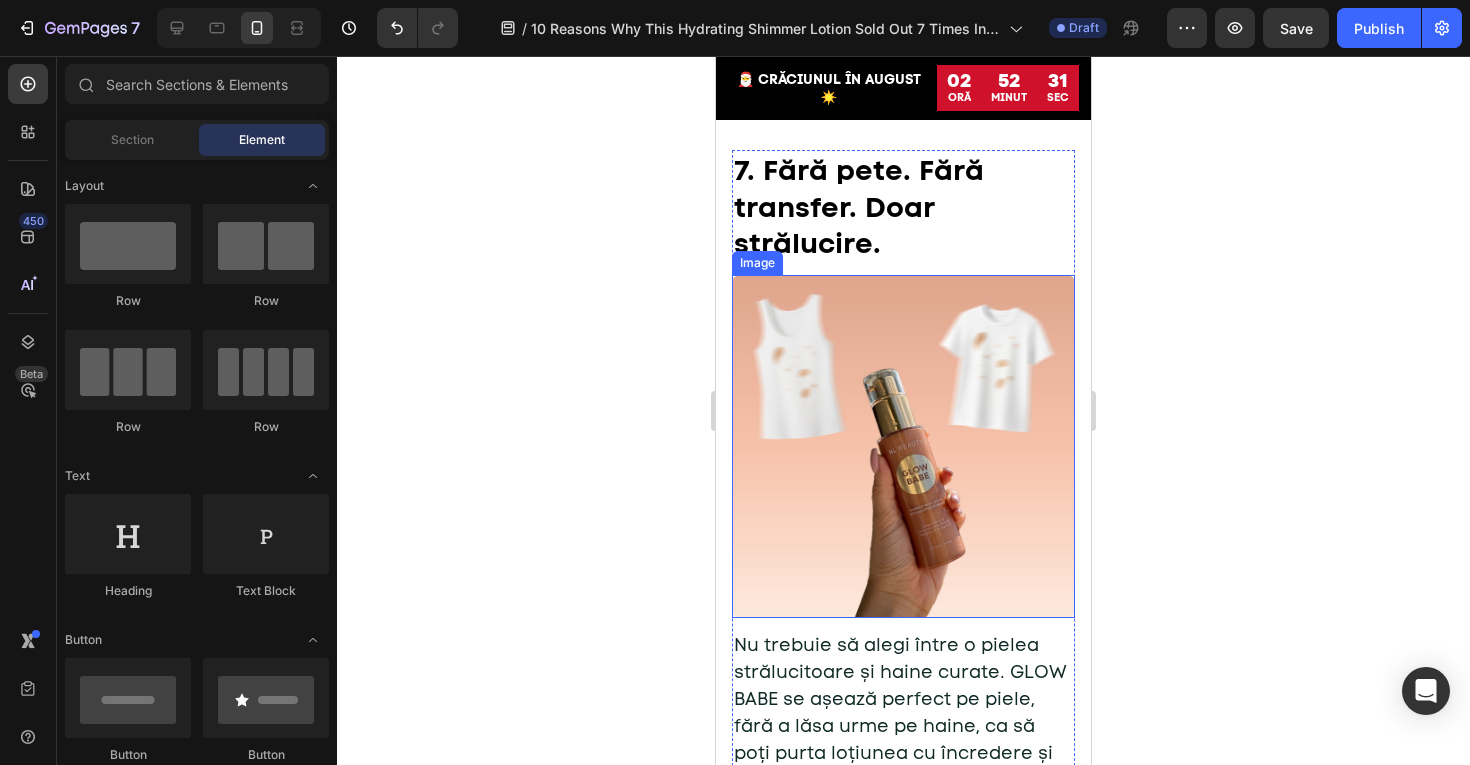 click at bounding box center (903, 446) 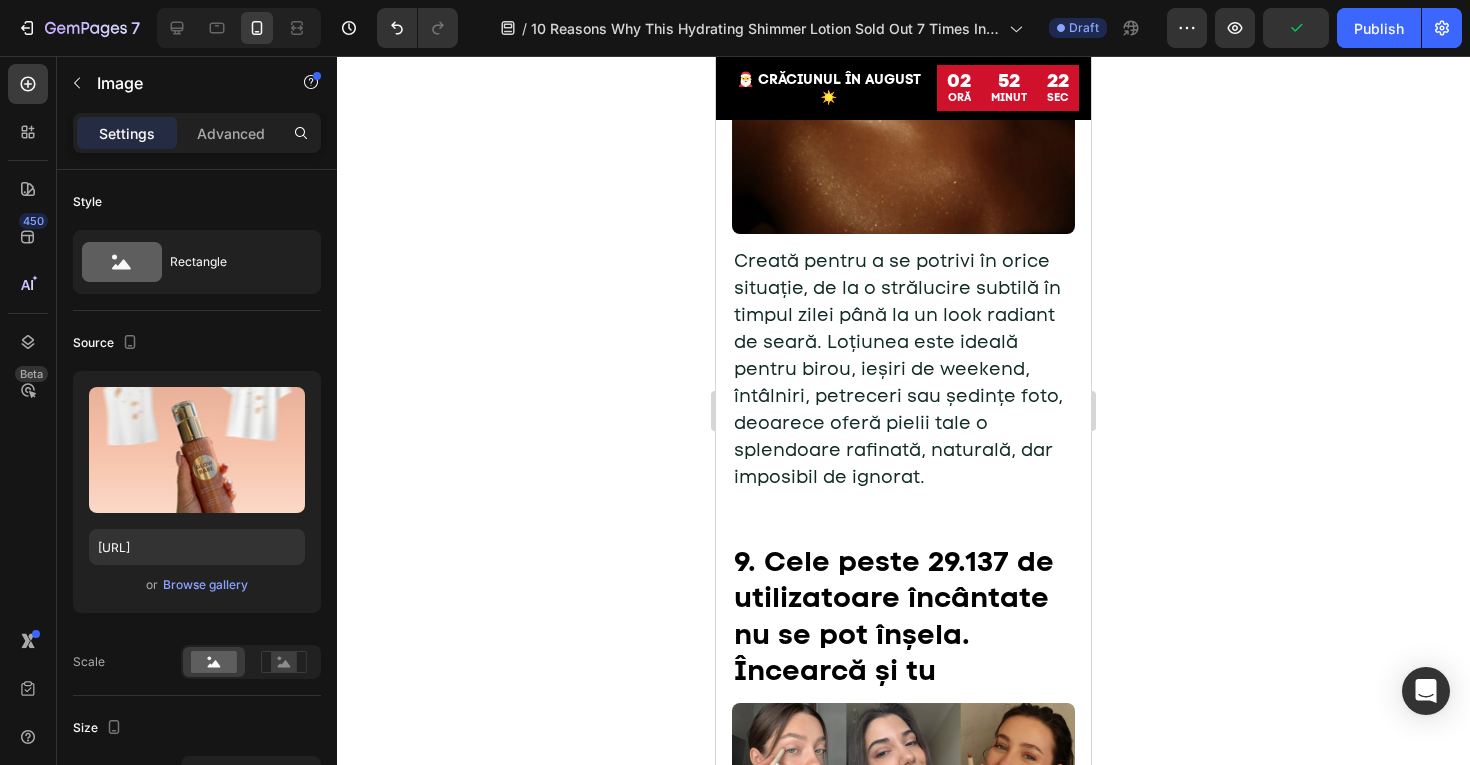 scroll, scrollTop: 6612, scrollLeft: 0, axis: vertical 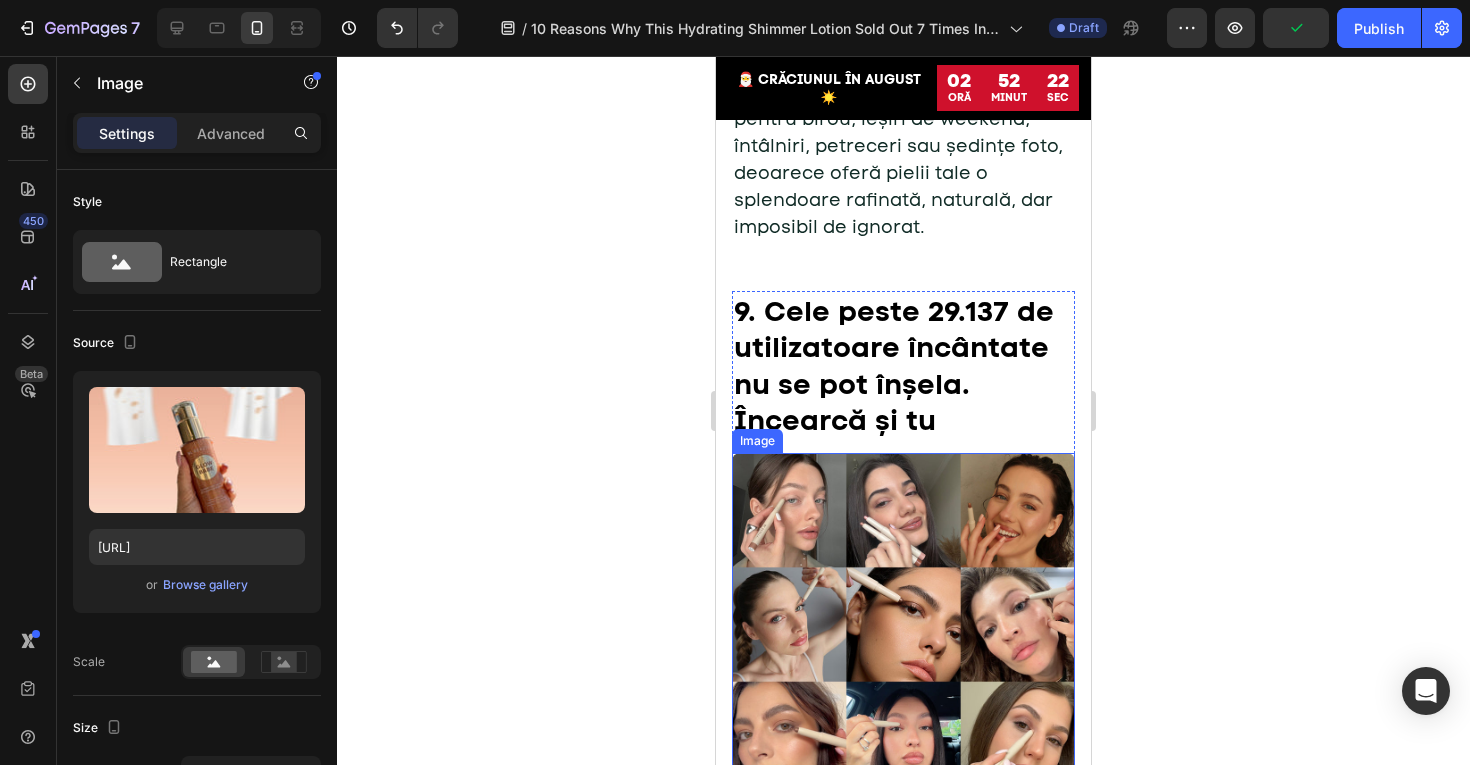 click at bounding box center (903, 624) 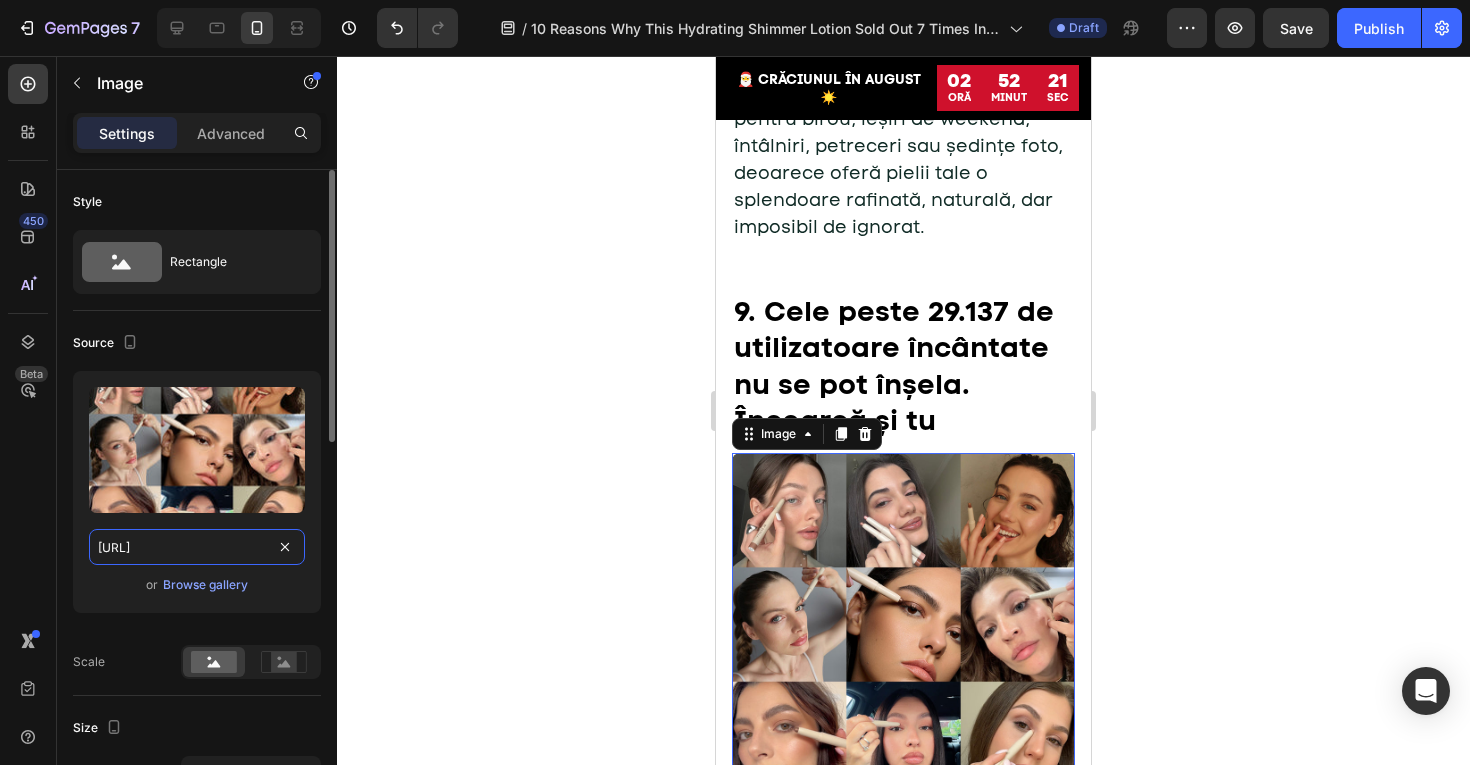 click on "https://cdn.shopify.com/s/files/1/0775/0831/3373/files/gempages_485104230382699404-a0595783-c836-496e-96f8-b00a45f0e54d.jpg" at bounding box center [197, 547] 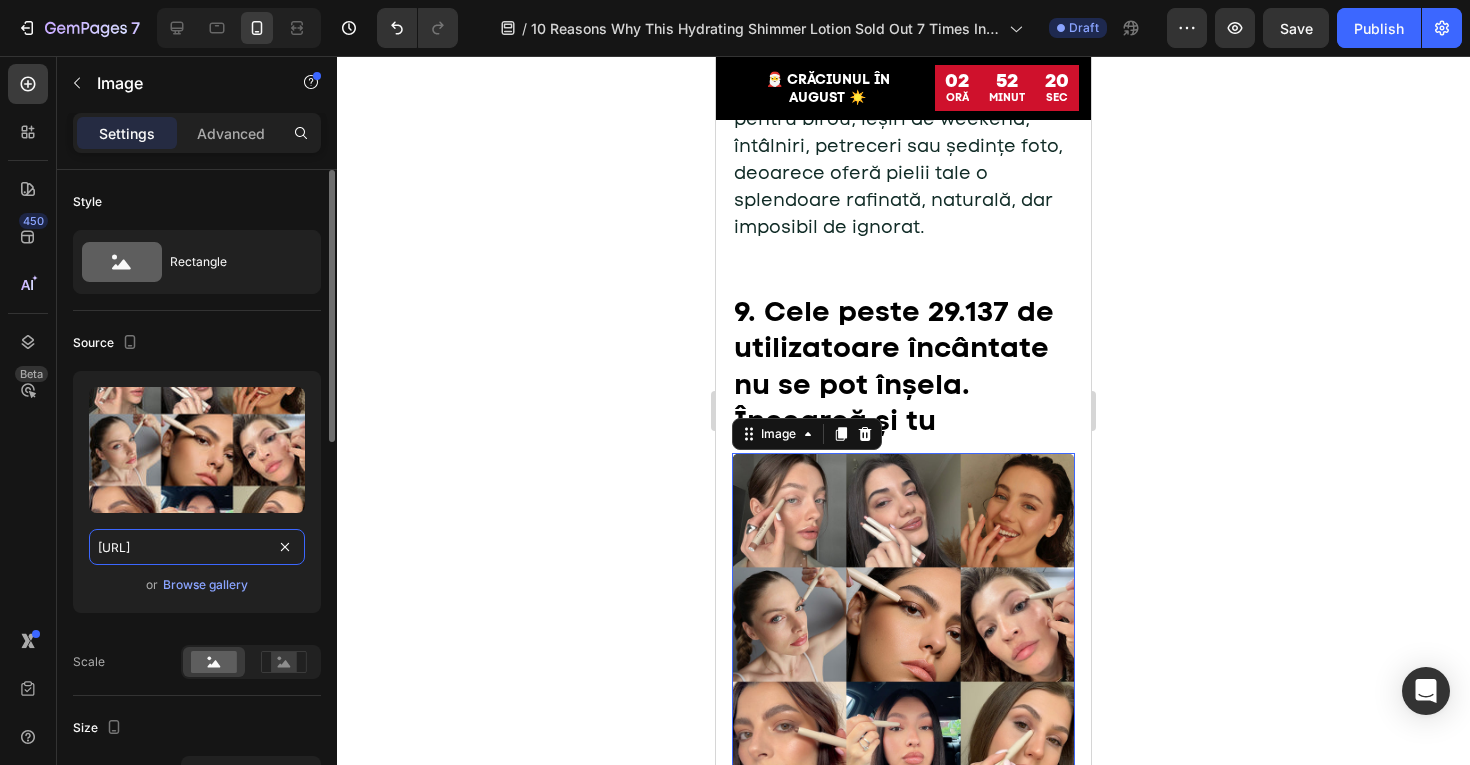 paste on "fa36de34-75fb-41e5-a956-e2e864ee7858" 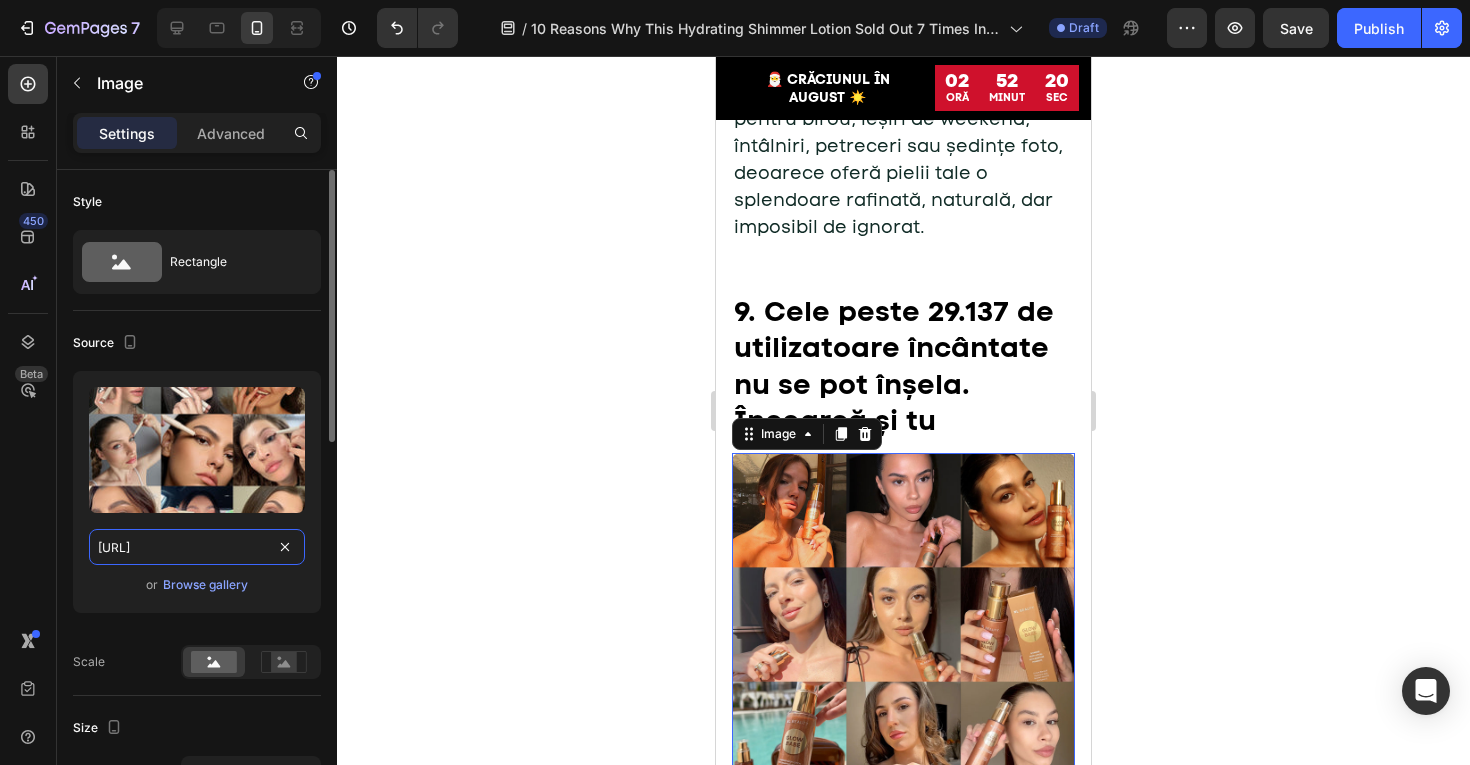 scroll, scrollTop: 0, scrollLeft: 614, axis: horizontal 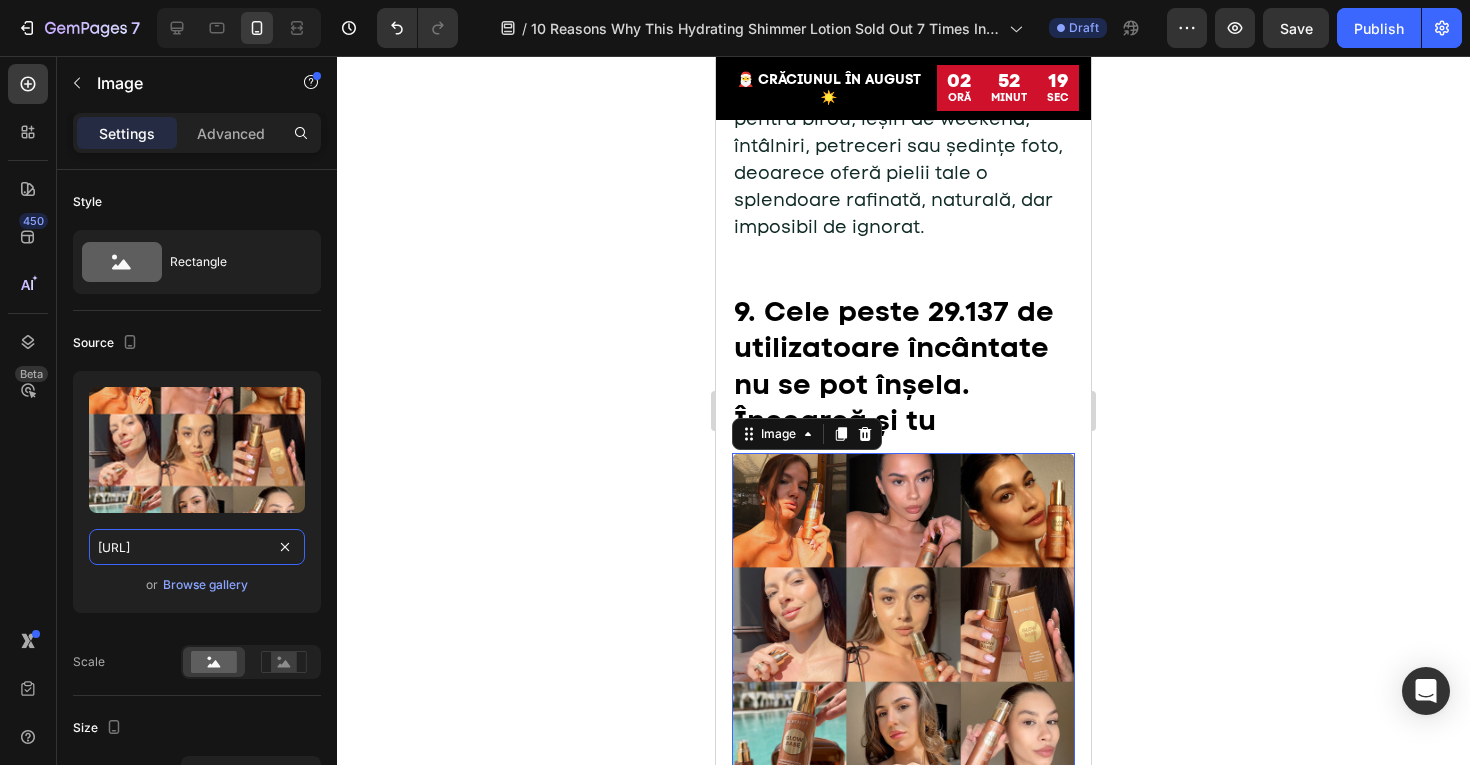 type on "https://cdn.shopify.com/s/files/1/0775/0831/3373/files/gempages_485104230382699404-fa36de34-75fb-41e5-a956-e2e864ee7858.jpg" 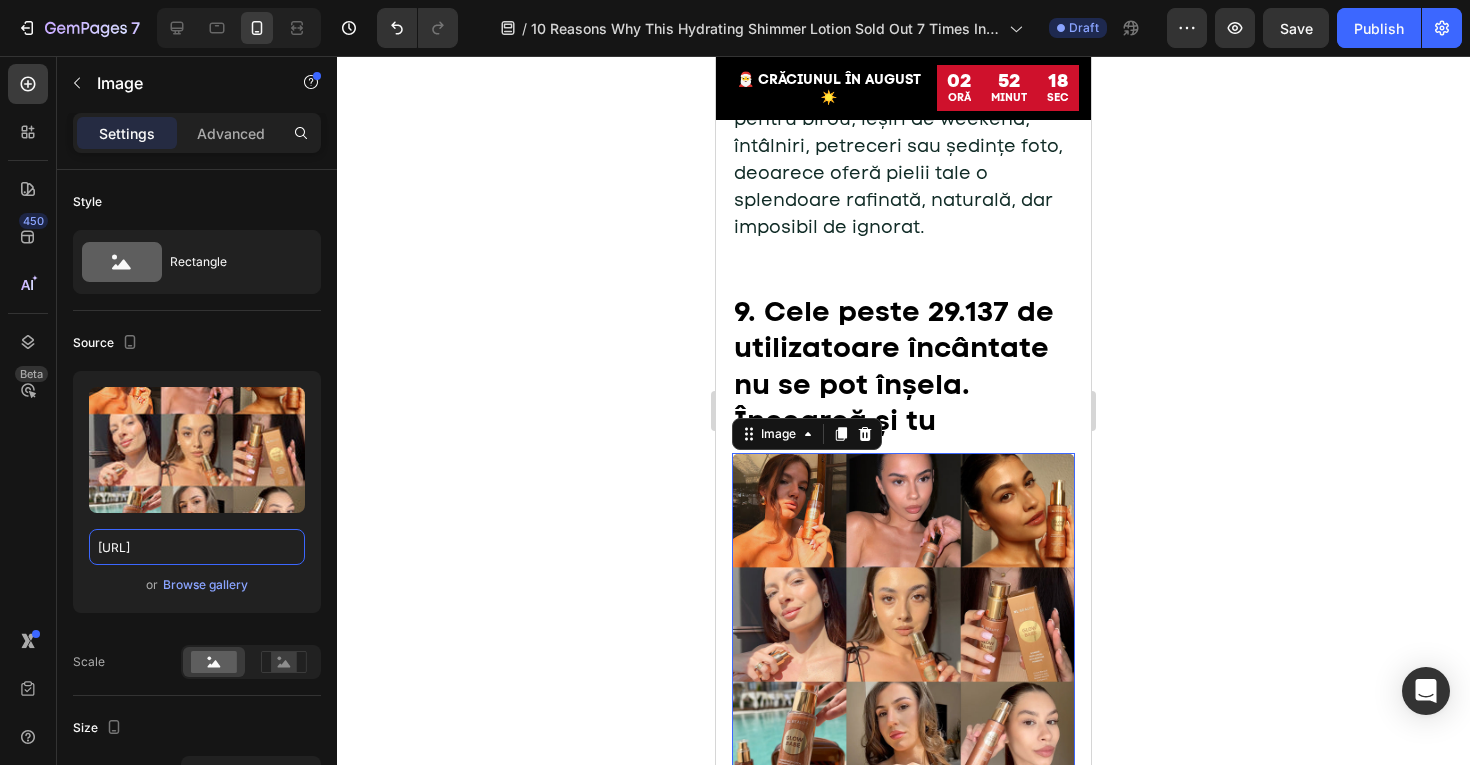 scroll, scrollTop: 0, scrollLeft: 0, axis: both 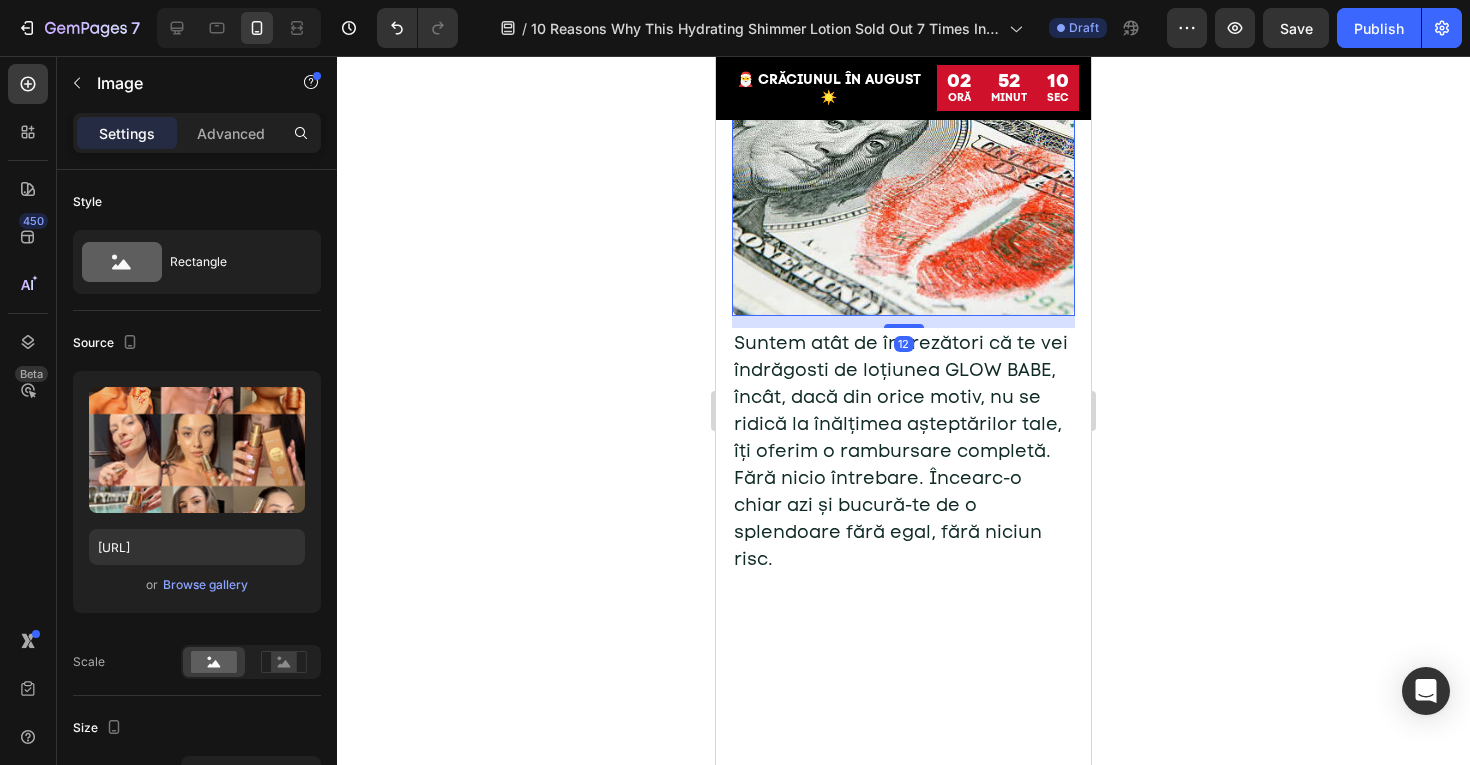 click at bounding box center (903, 144) 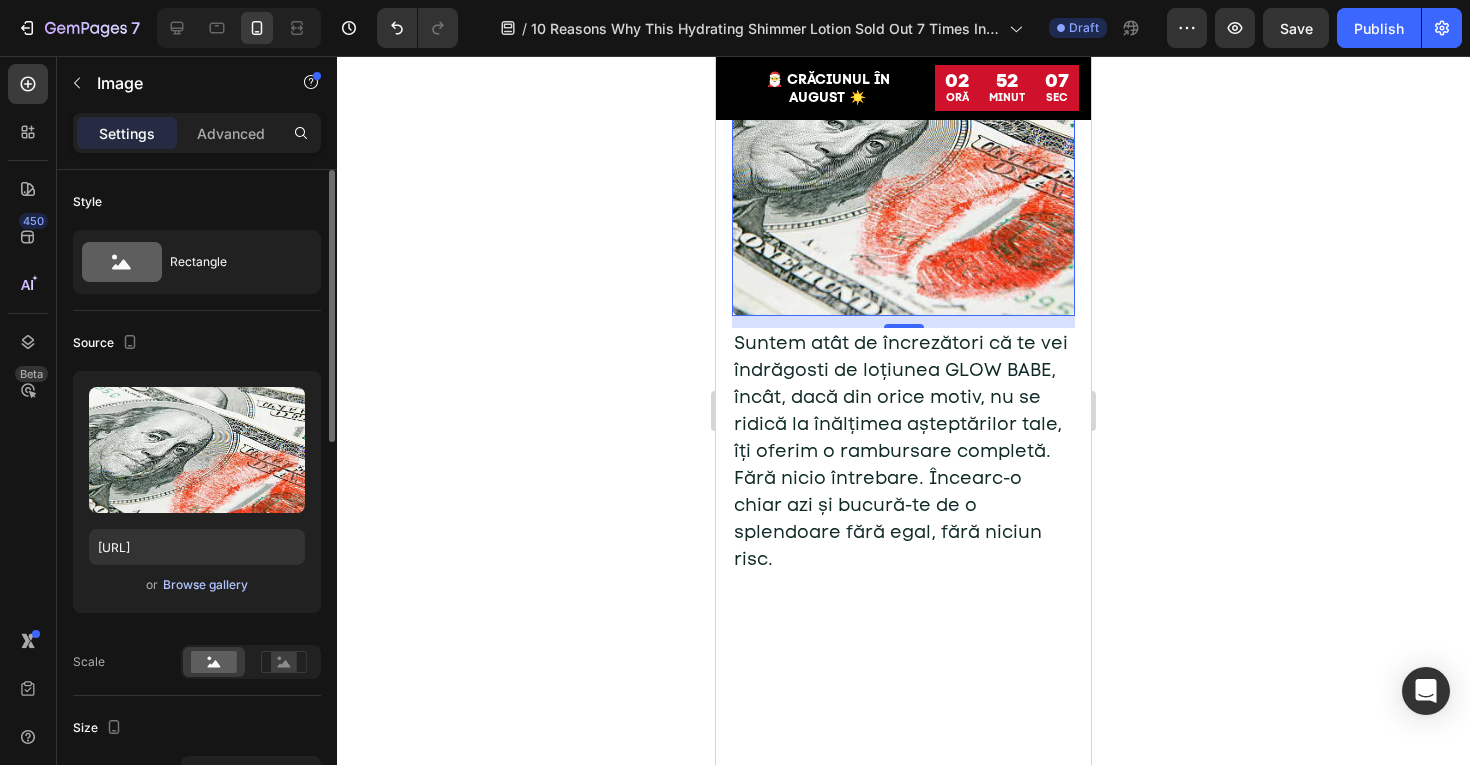 click on "Browse gallery" at bounding box center (205, 585) 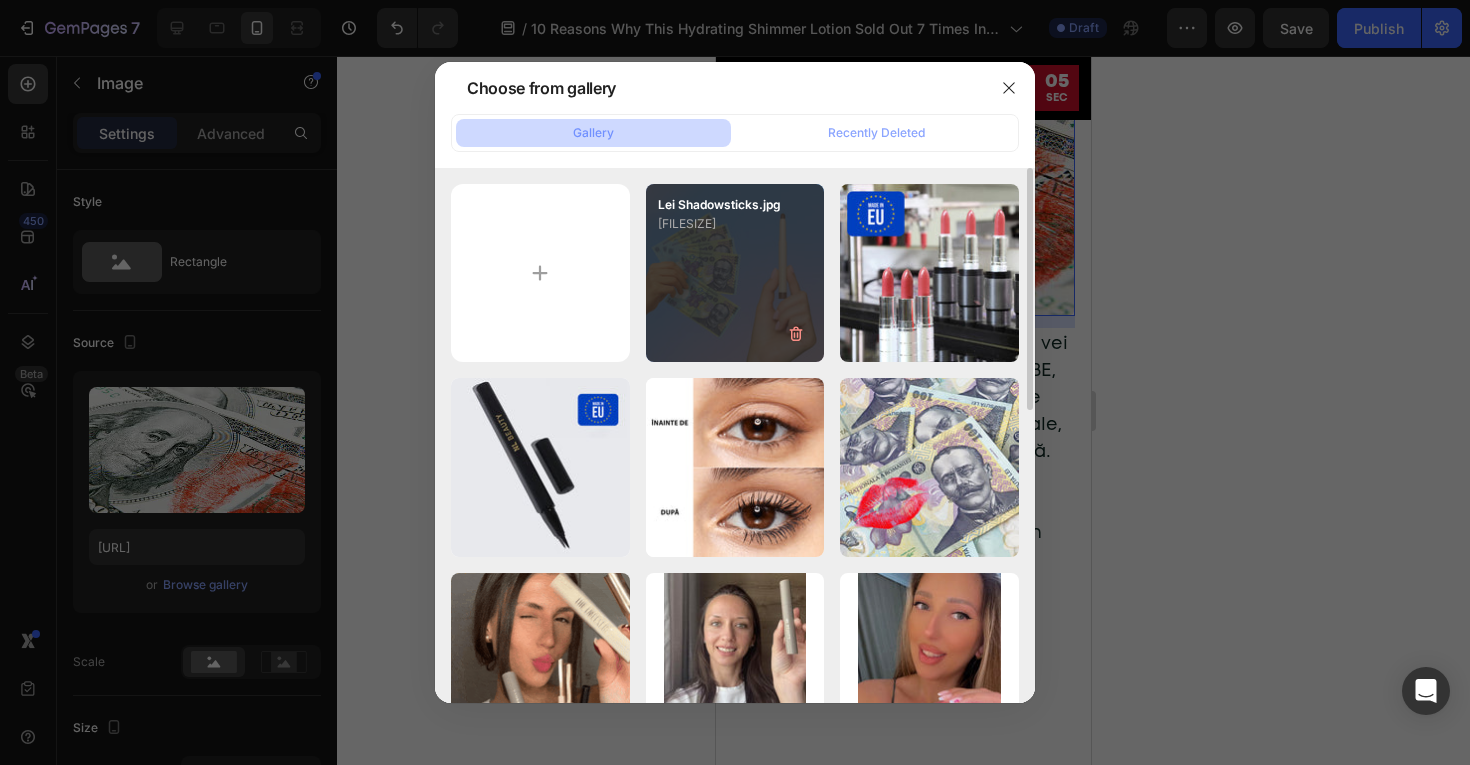 click on "Lei Shadowsticks.jpg 725.15 kb" at bounding box center (735, 273) 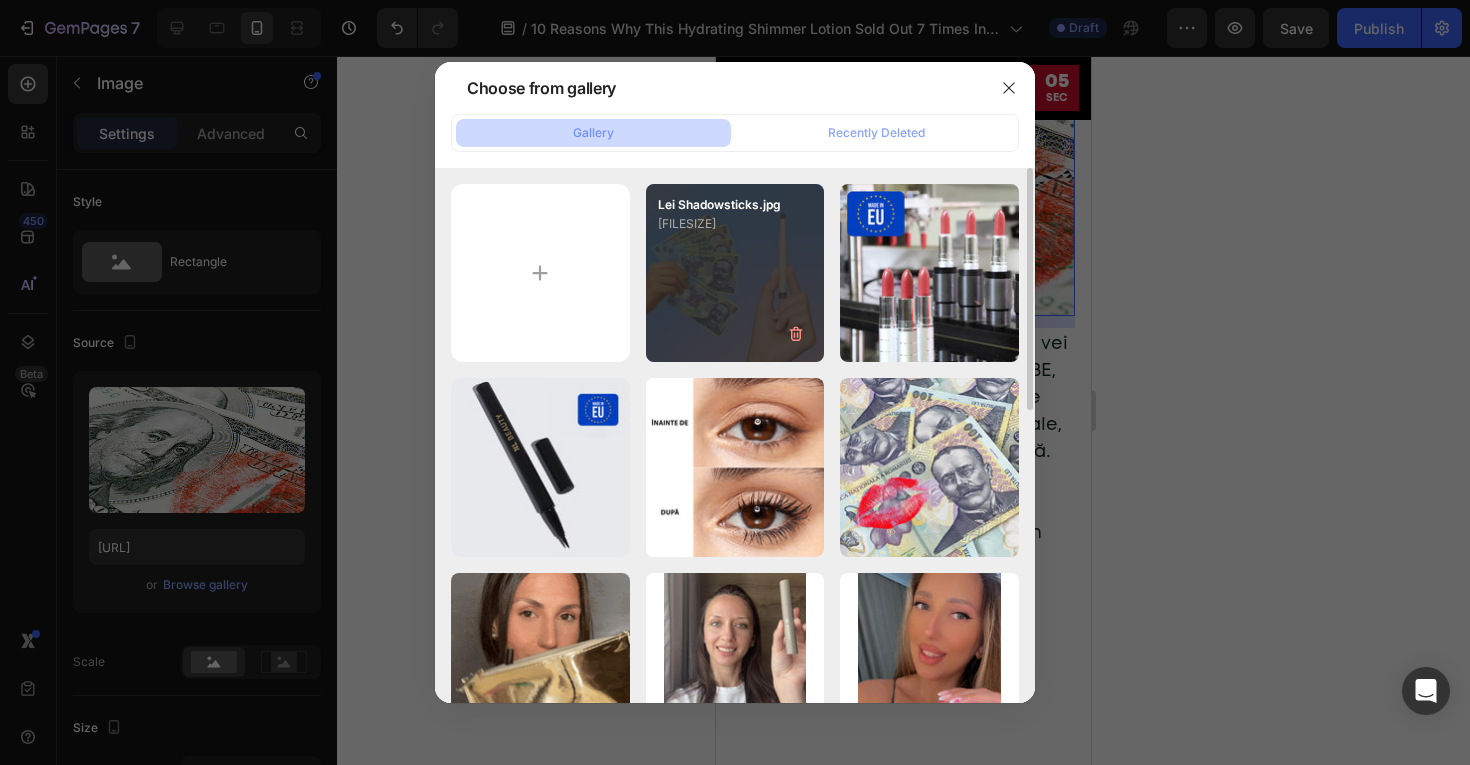 type on "https://cdn.shopify.com/s/files/1/0803/6250/4489/files/gempages_516968115775472520-16856fab-c6ab-4df0-bfea-b263a17ab4fa.jpg" 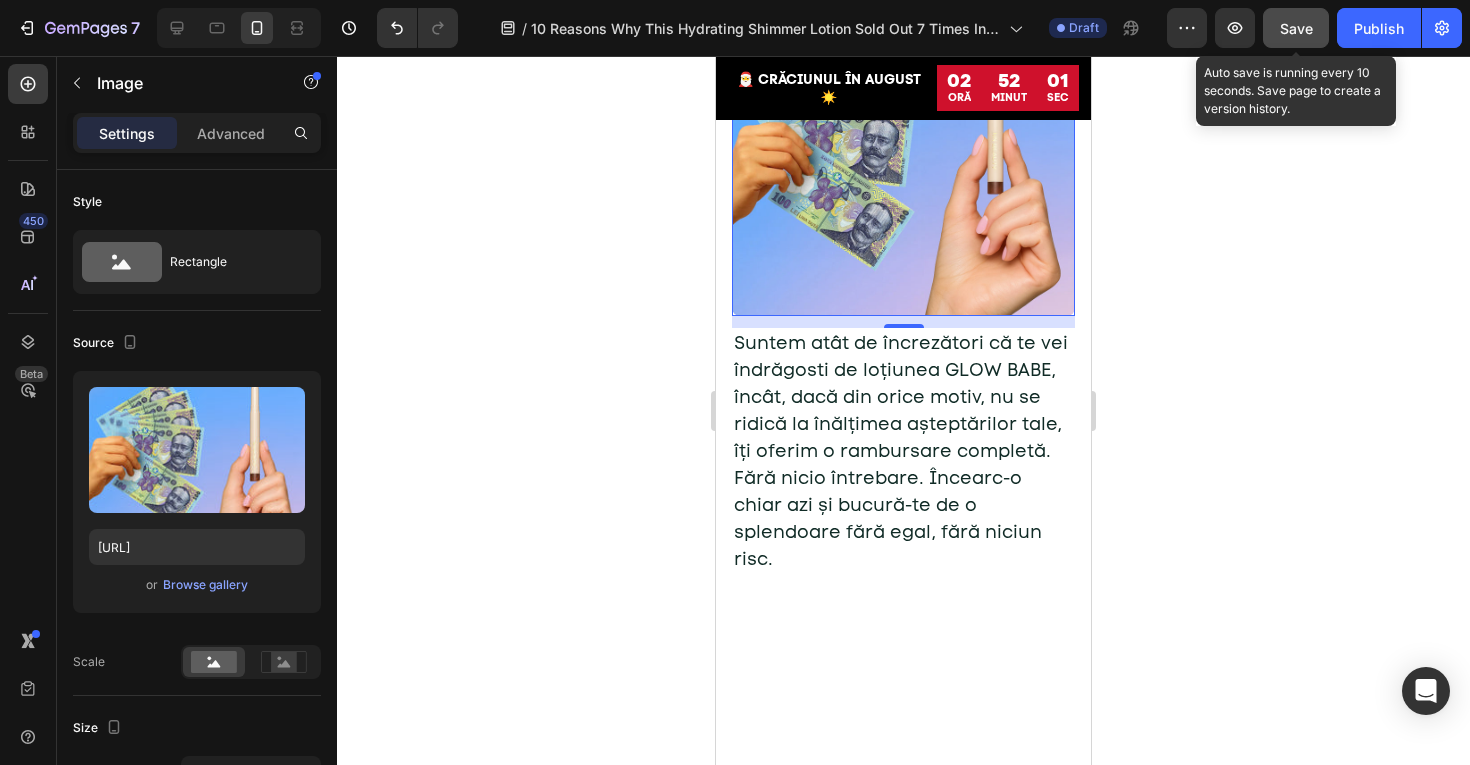click on "Save" 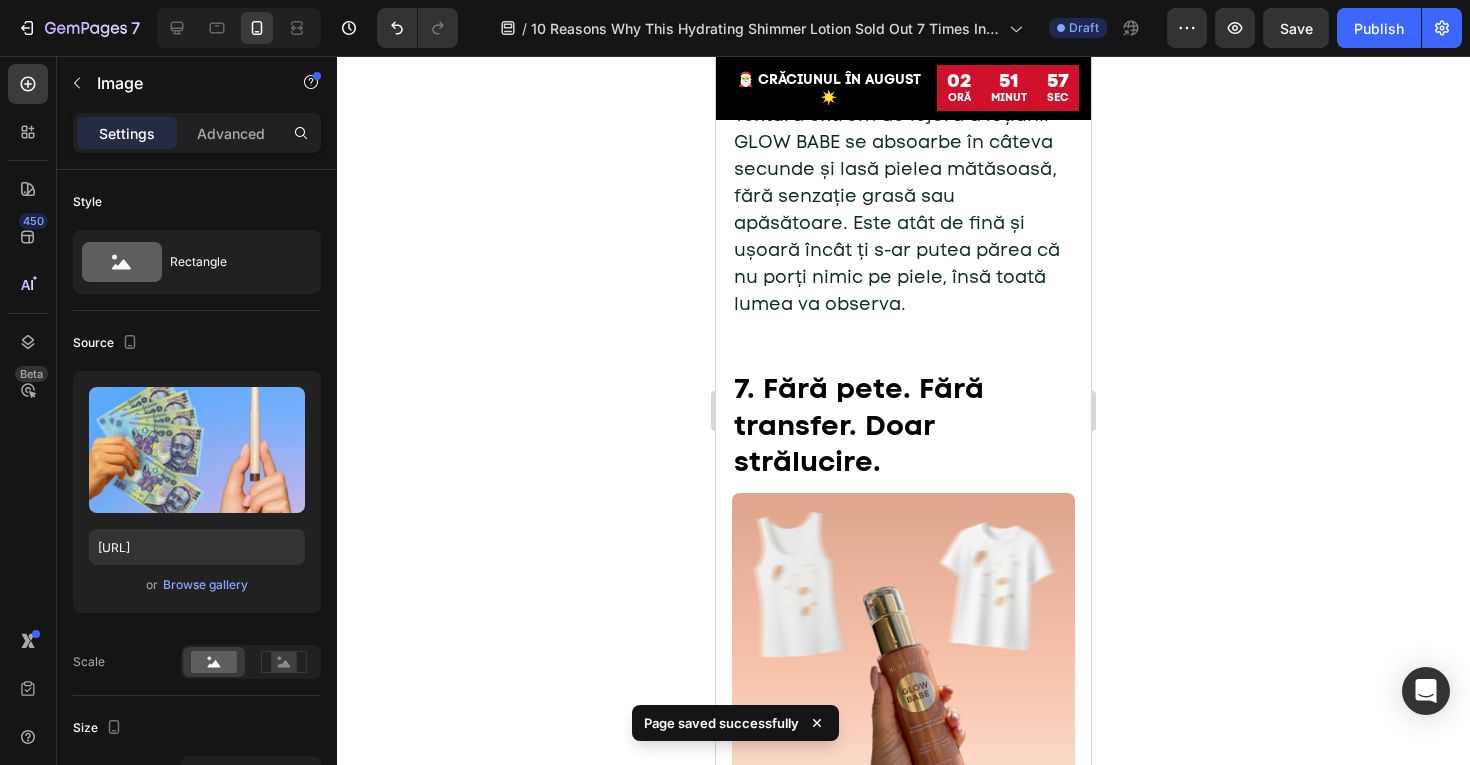 scroll, scrollTop: 5025, scrollLeft: 0, axis: vertical 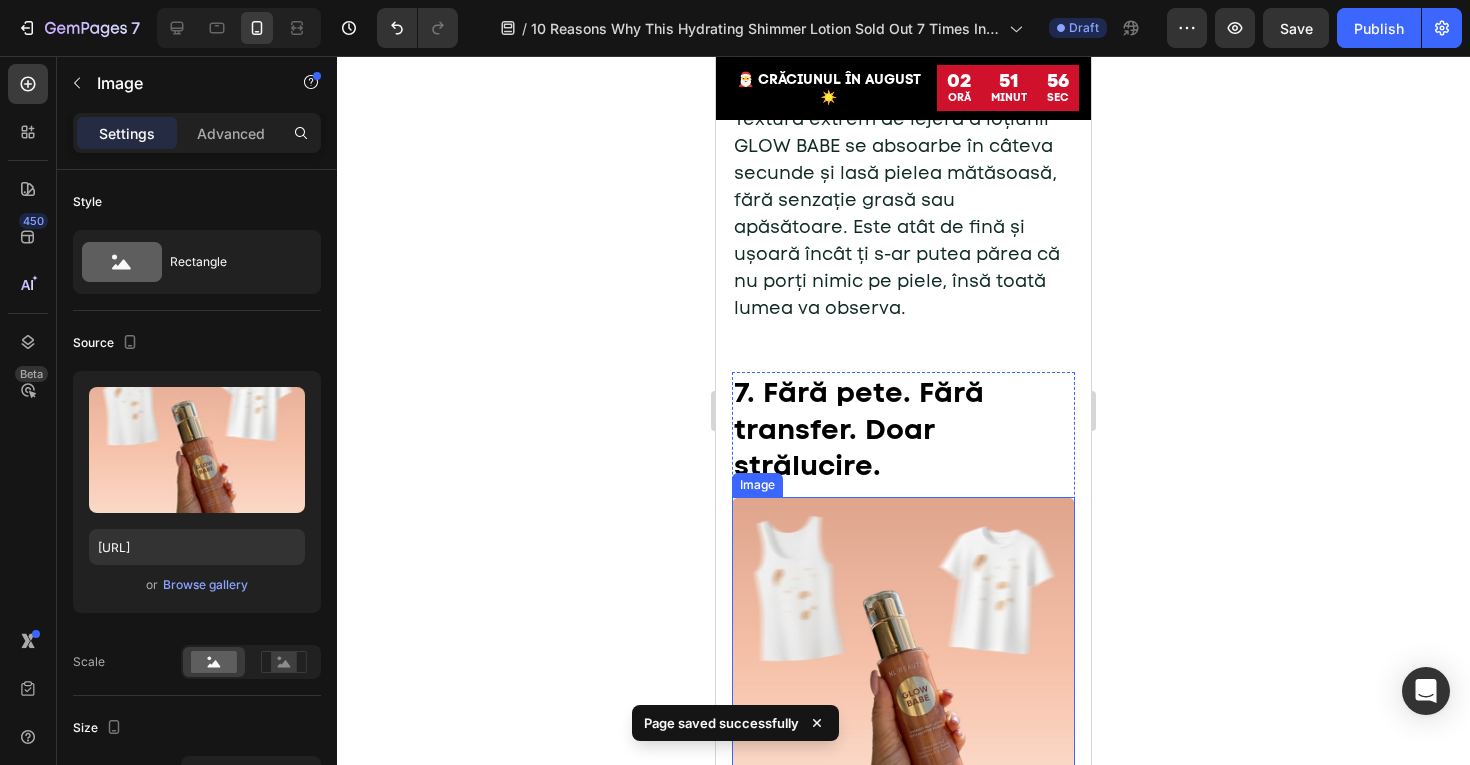 click at bounding box center (903, 668) 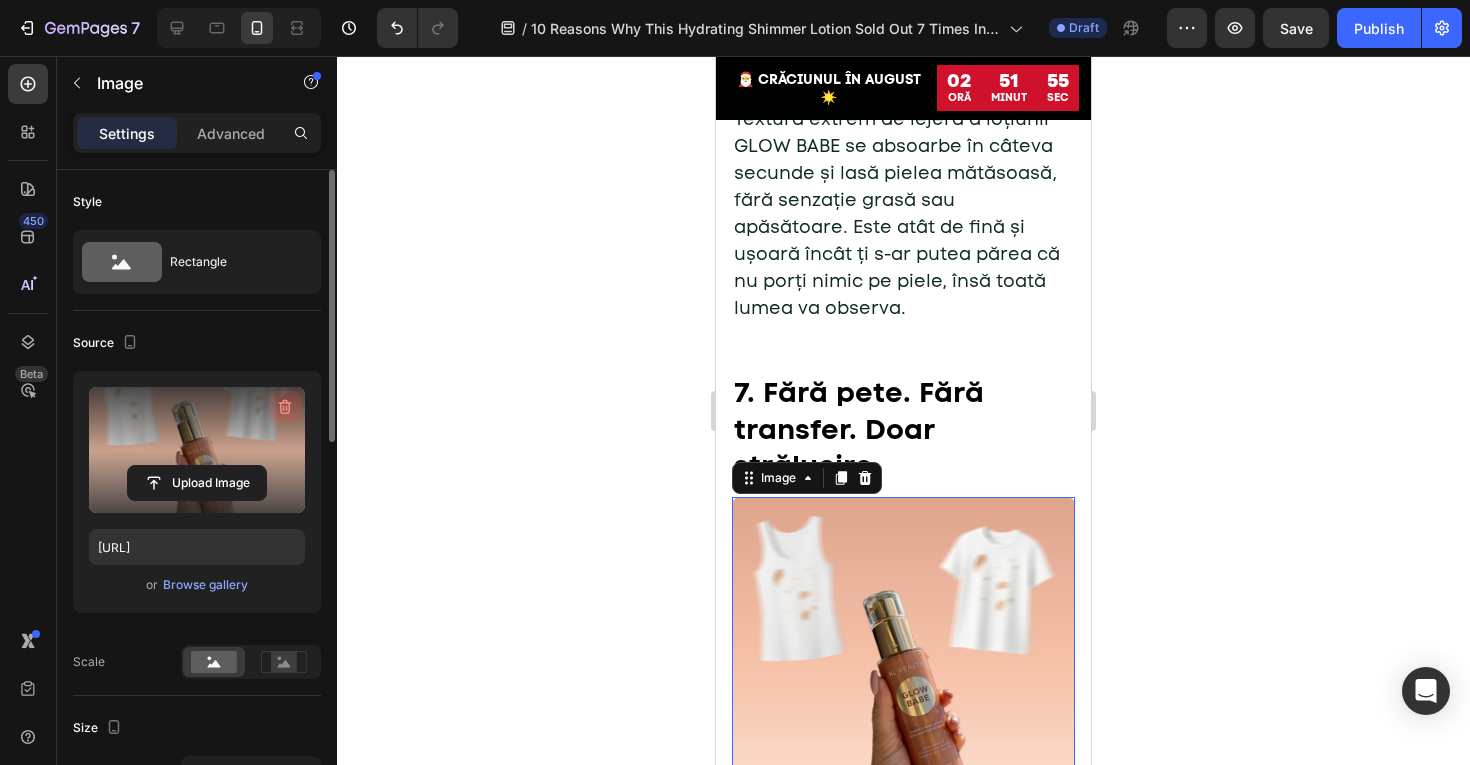 click 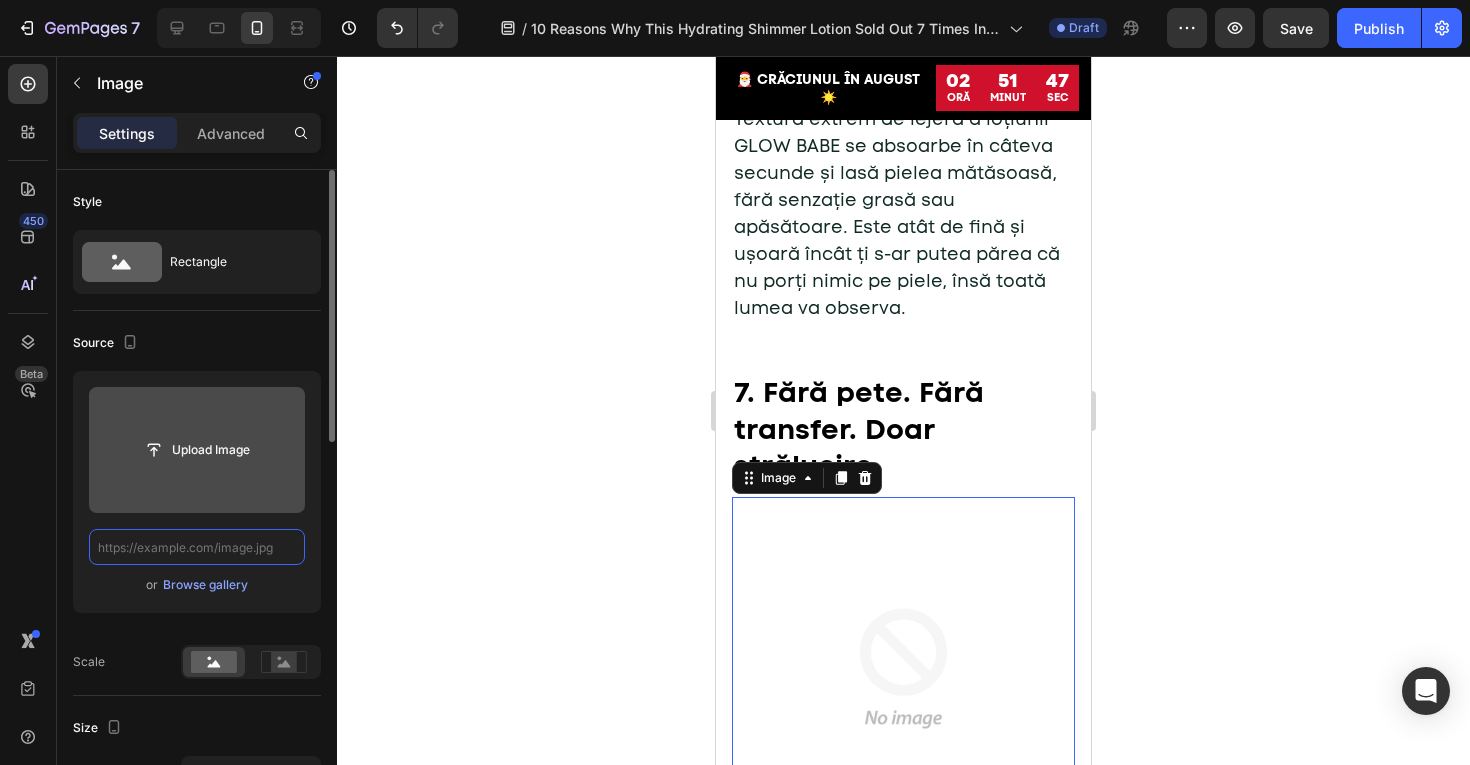 click at bounding box center (197, 547) 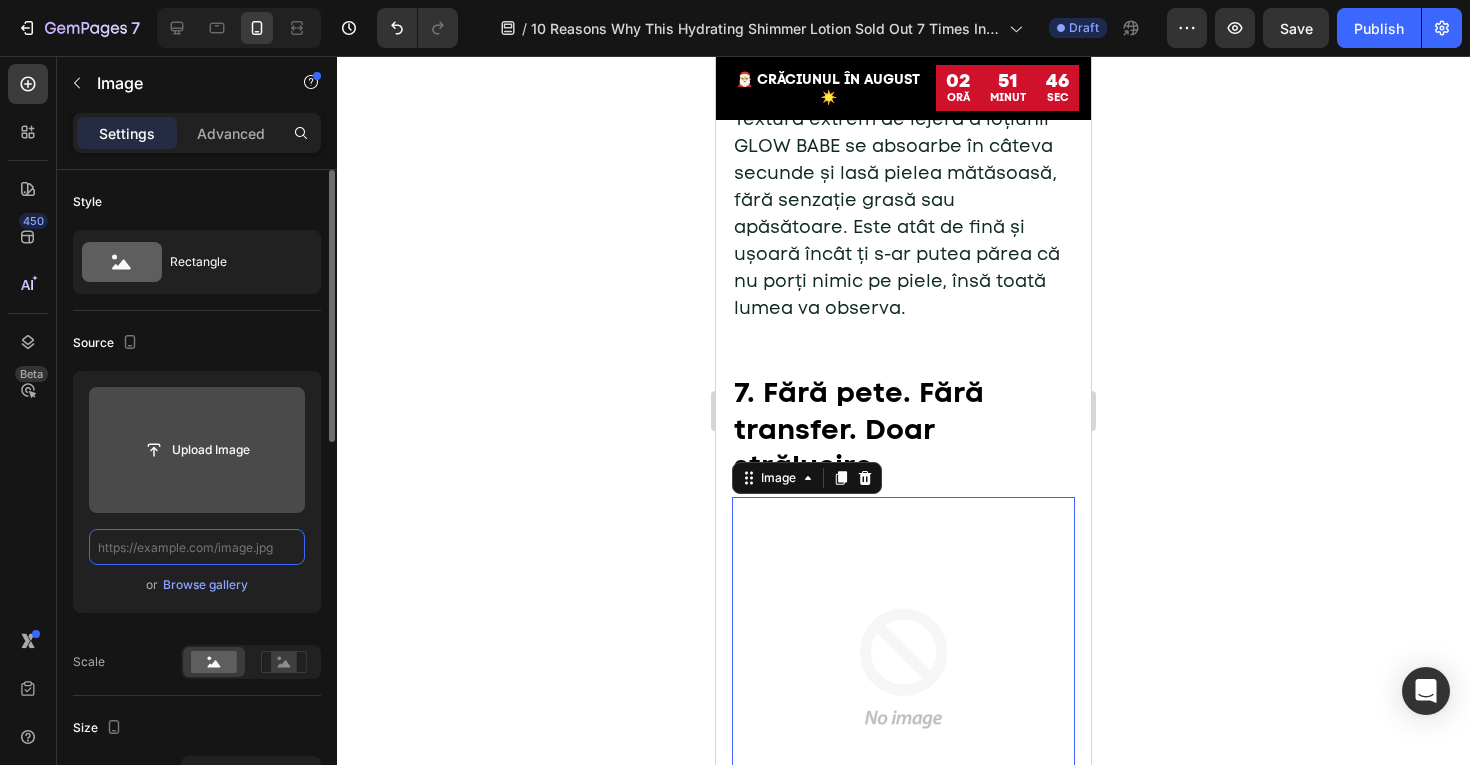 paste on "https://cdn.shopify.com/s/files/1/0775/0831/3373/files/gempages_485104230382699404-ae81a7f5-c668-4812-a69f-71ebfabc273c.jpg" 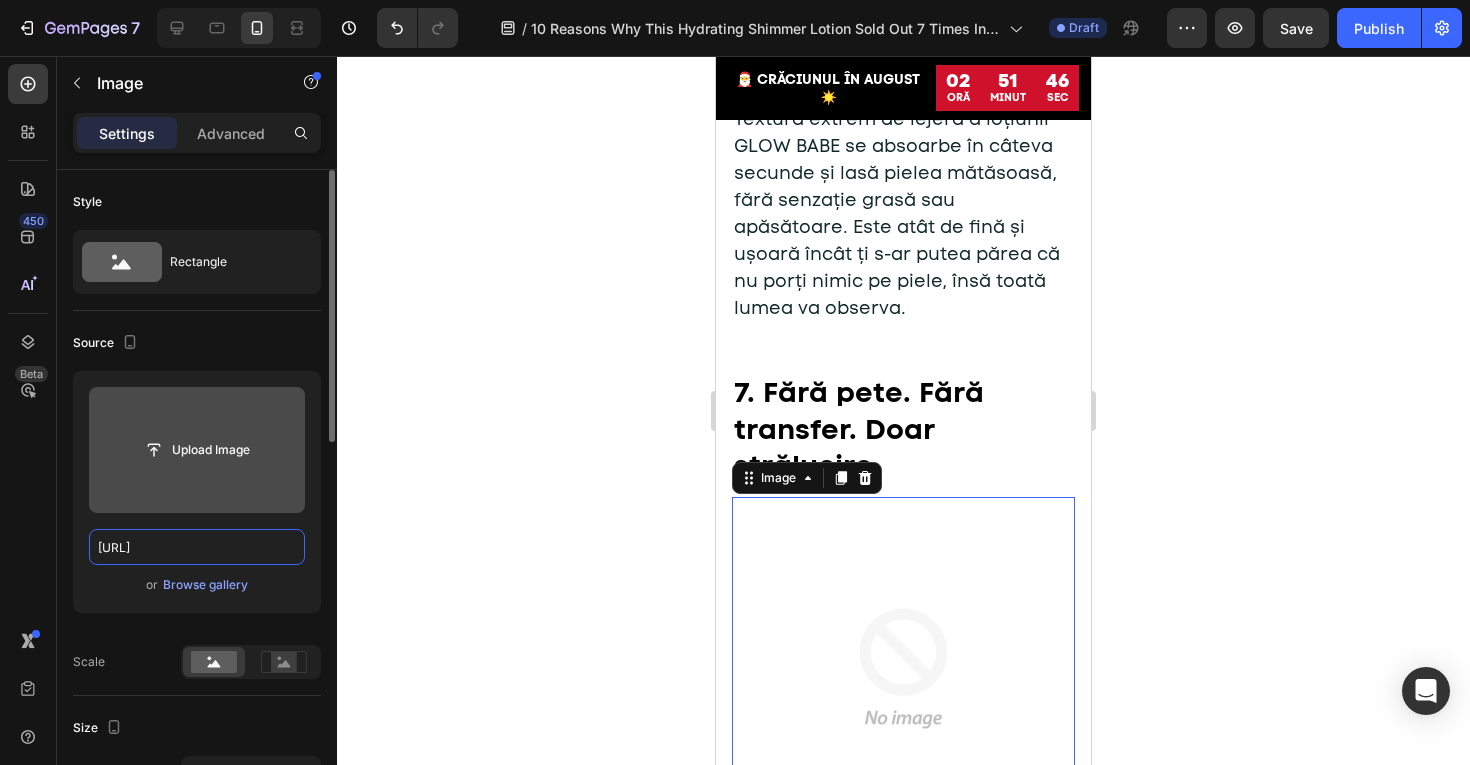 scroll, scrollTop: 0, scrollLeft: 604, axis: horizontal 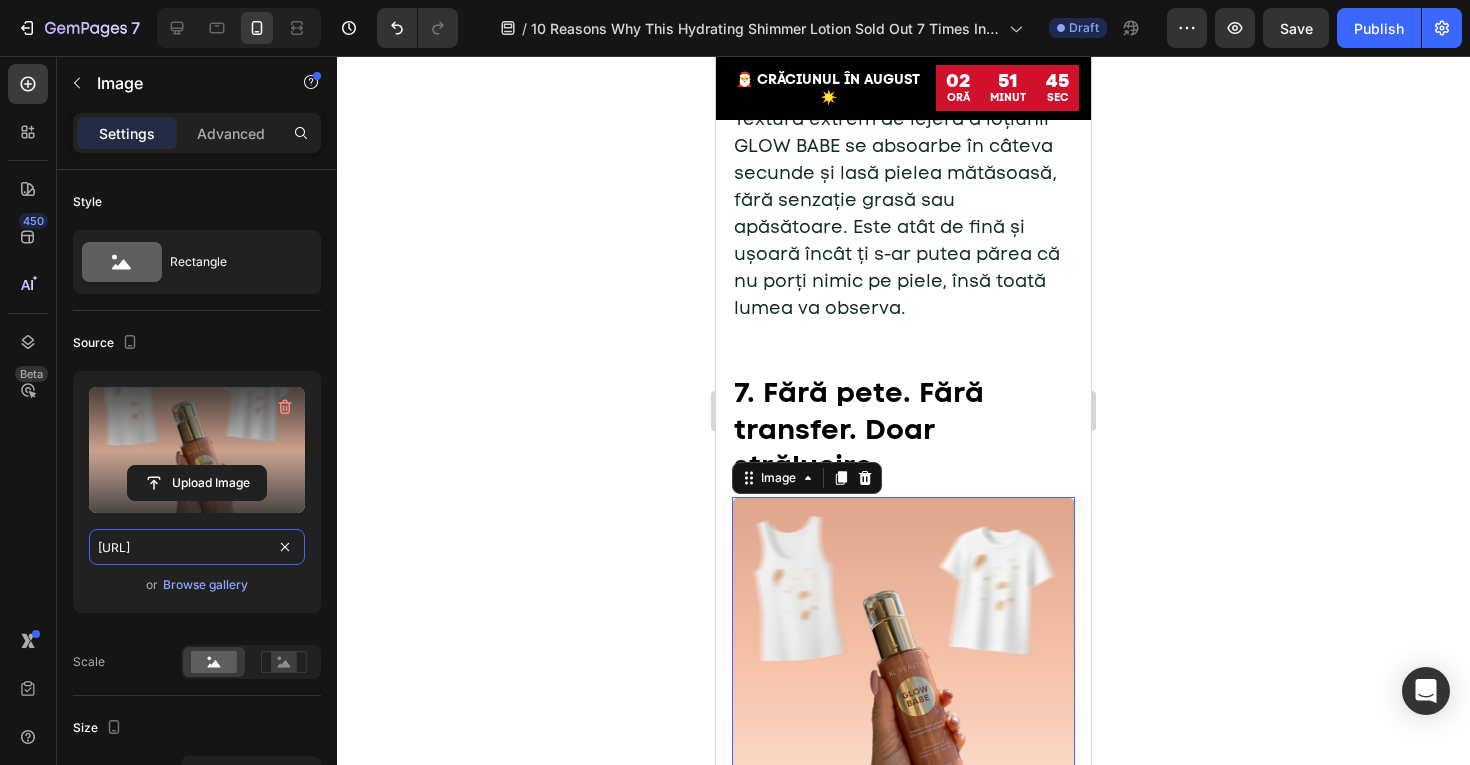 type on "https://cdn.shopify.com/s/files/1/0775/0831/3373/files/gempages_485104230382699404-ae81a7f5-c668-4812-a69f-71ebfabc273c.jpg" 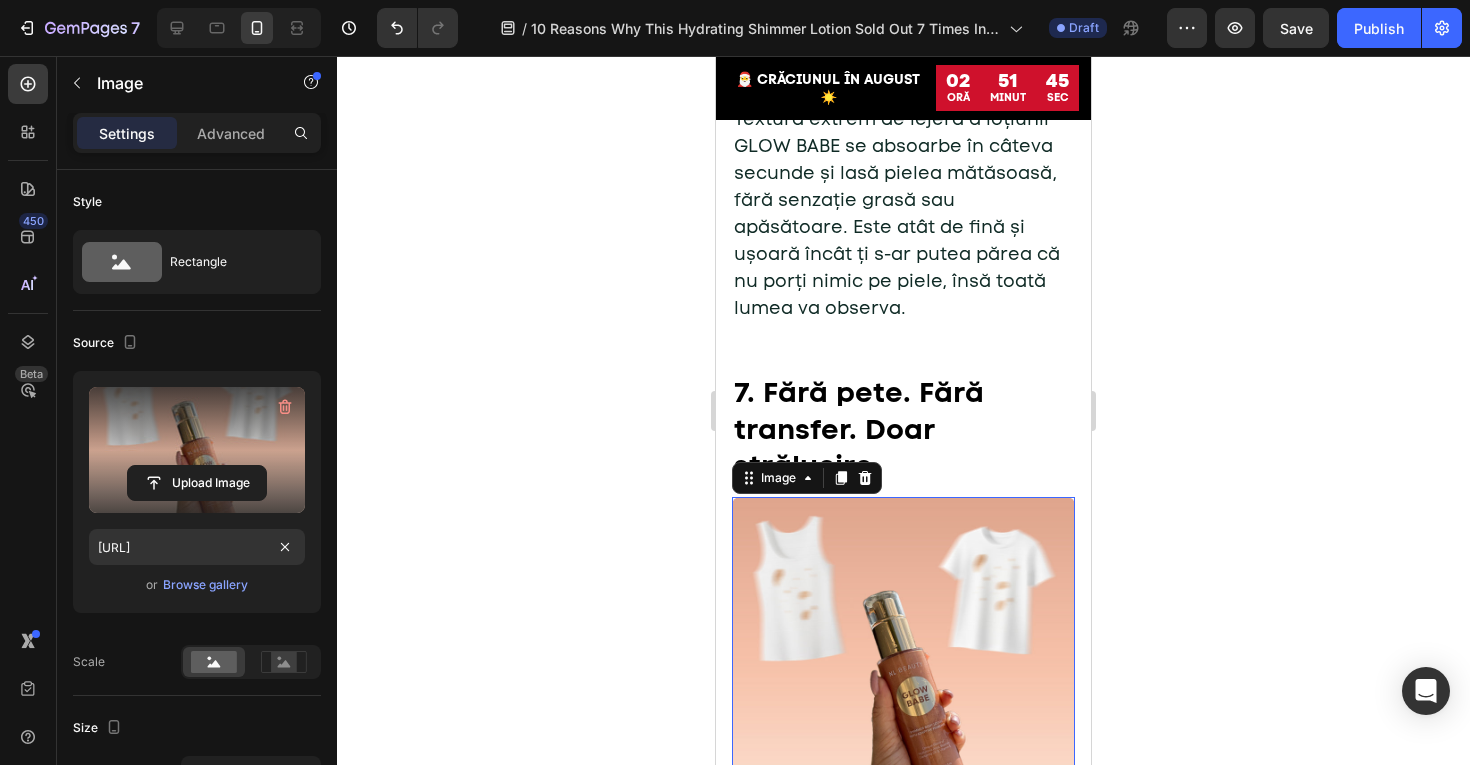 scroll, scrollTop: 0, scrollLeft: 0, axis: both 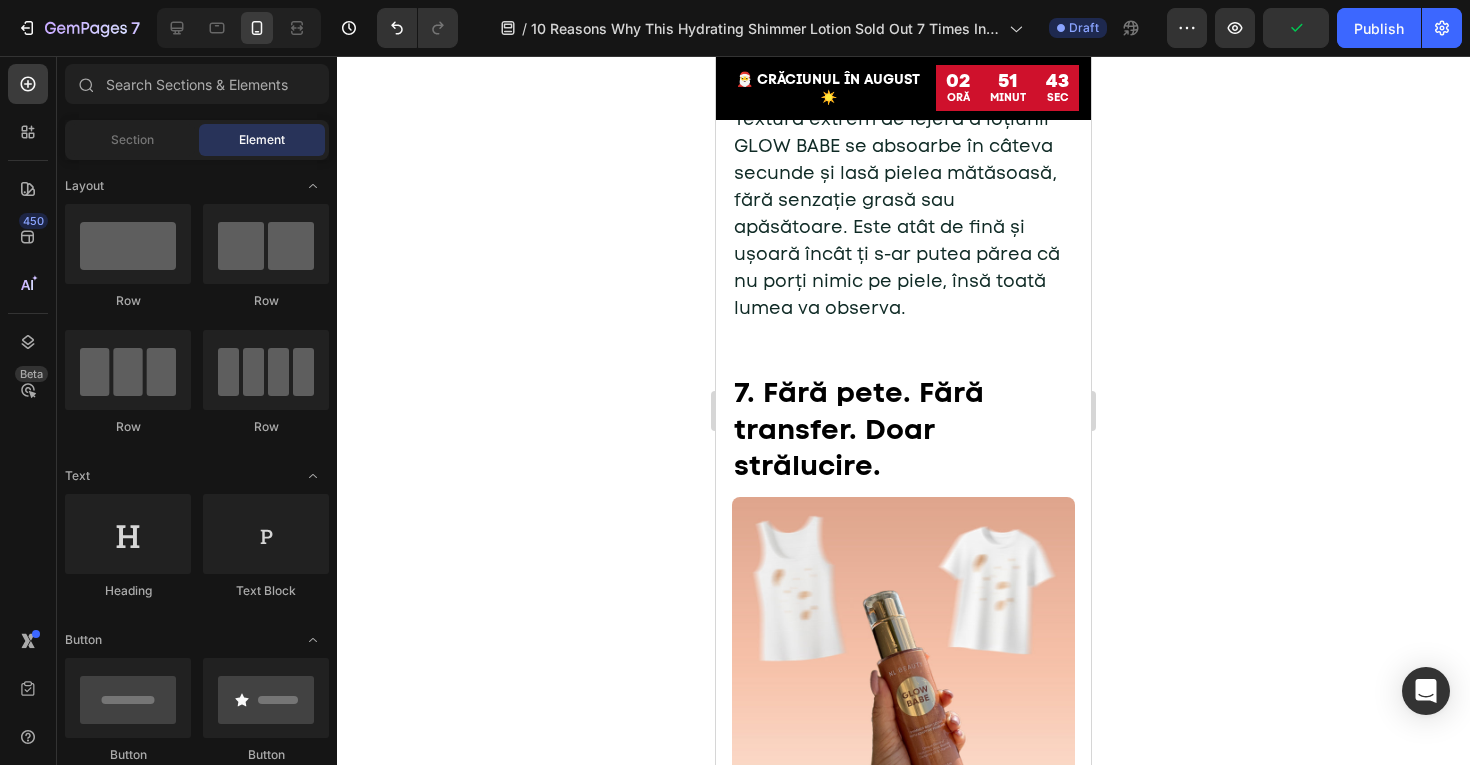 click 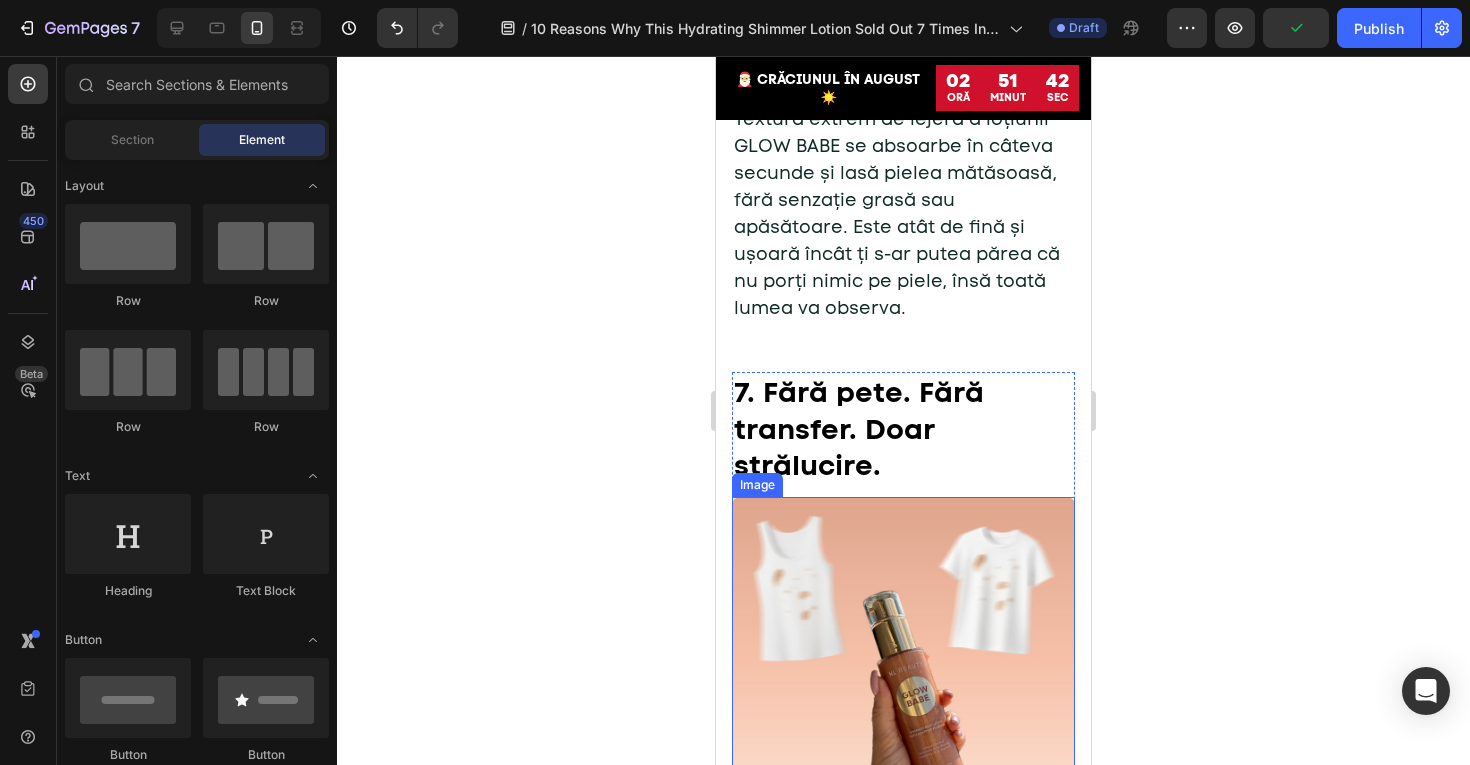 scroll, scrollTop: 5321, scrollLeft: 0, axis: vertical 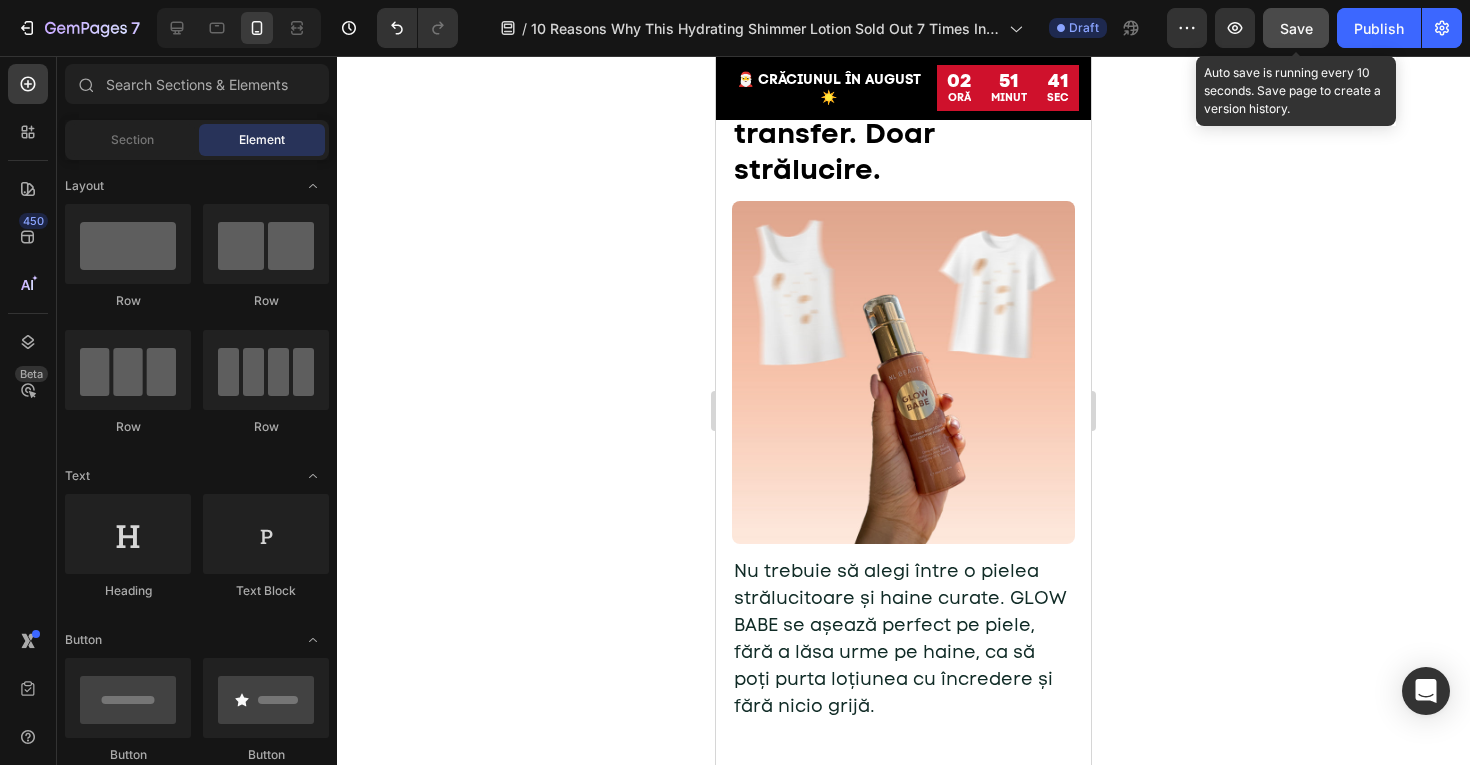 click on "Save" at bounding box center [1296, 28] 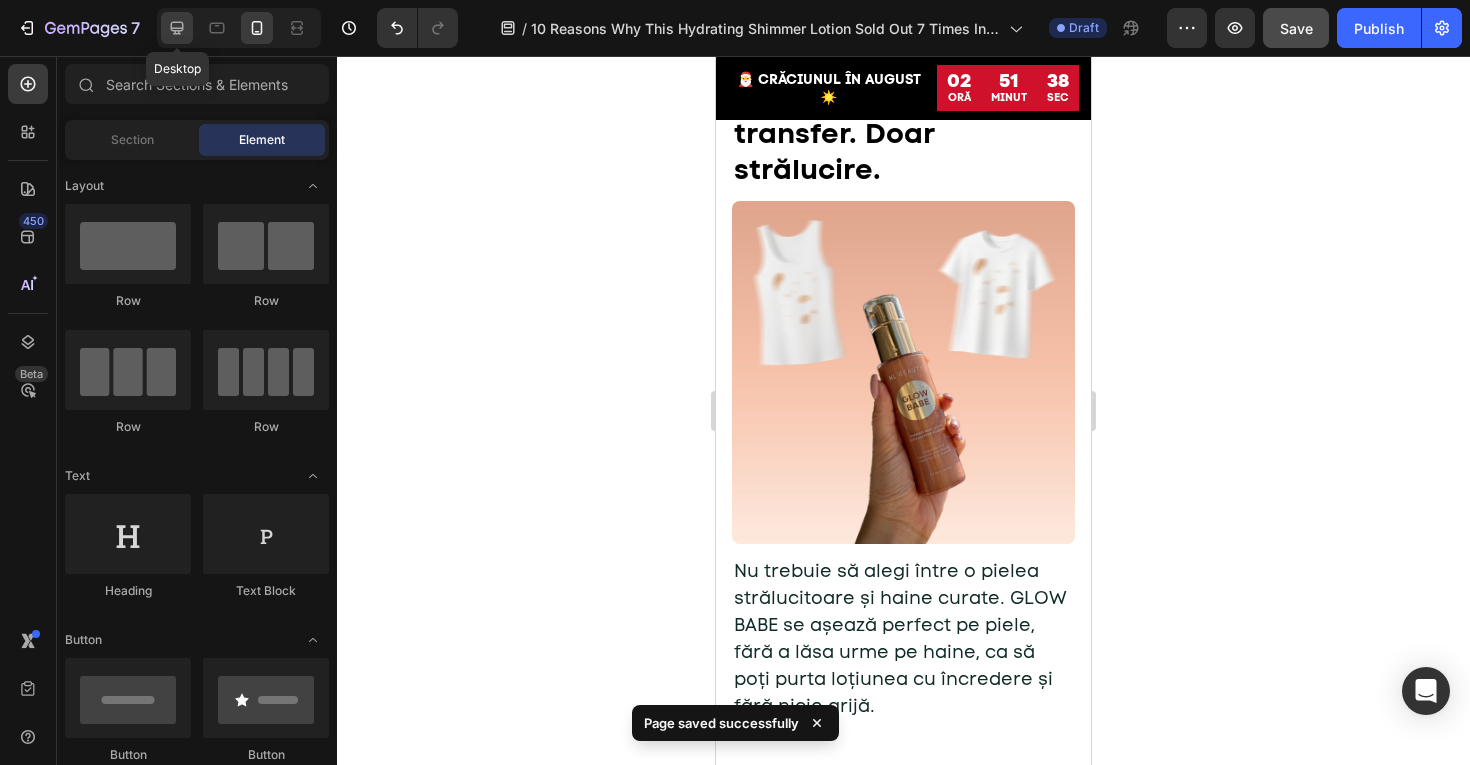 click 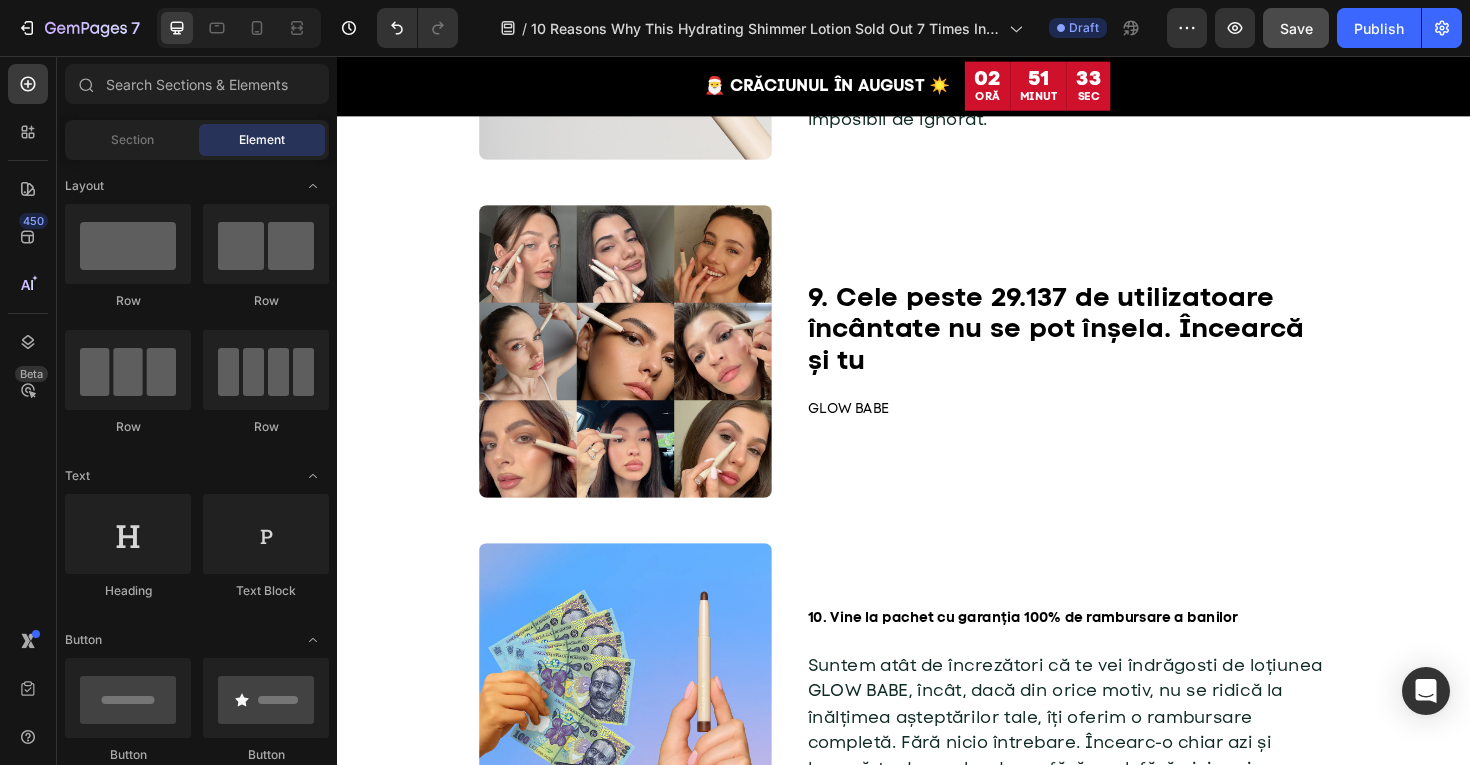 scroll, scrollTop: 3366, scrollLeft: 0, axis: vertical 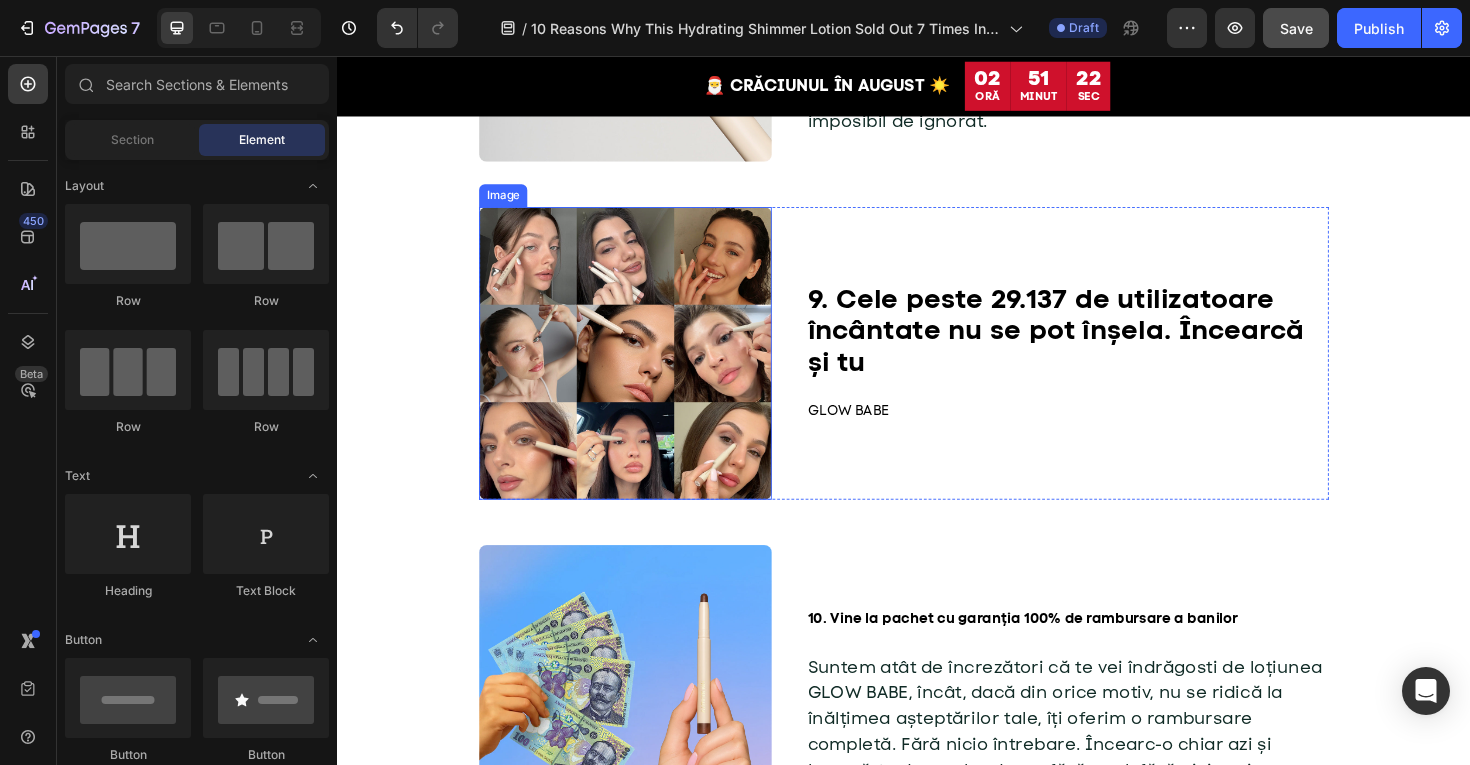click at bounding box center (642, 371) 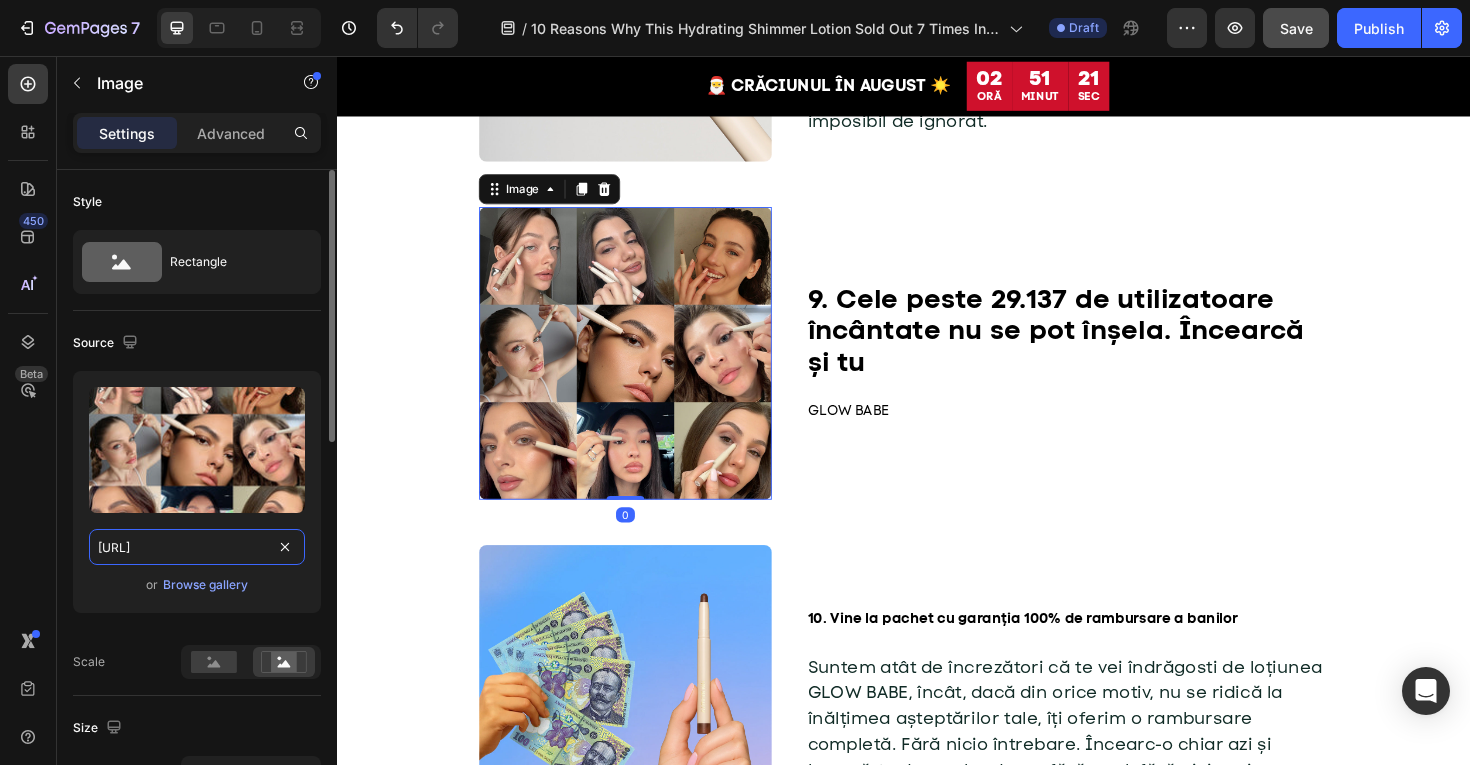 click on "https://cdn.shopify.com/s/files/1/0775/0831/3373/files/gempages_485104230382699404-a0595783-c836-496e-96f8-b00a45f0e54d.jpg" at bounding box center [197, 547] 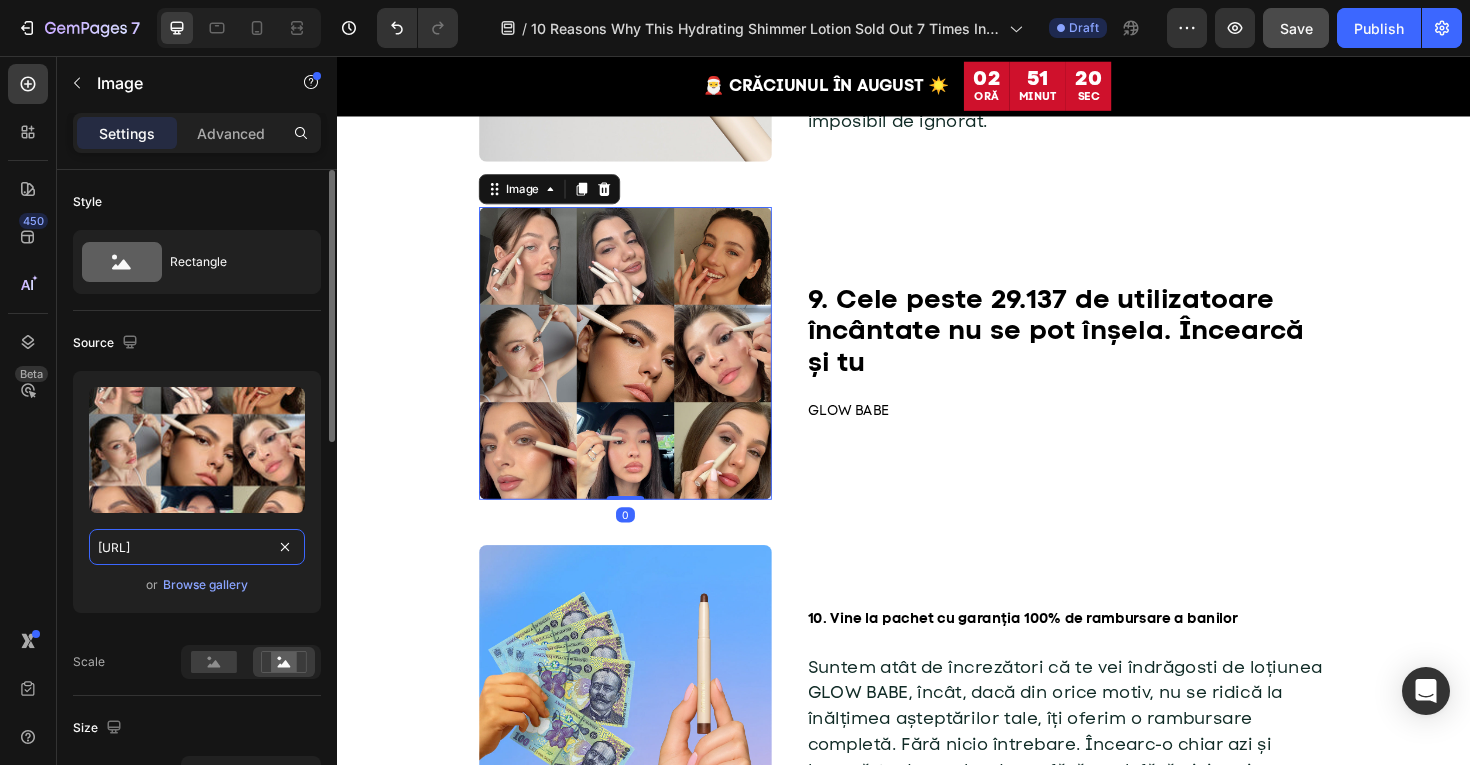 paste on "fa36de34-75fb-41e5-a956-e2e864ee7858" 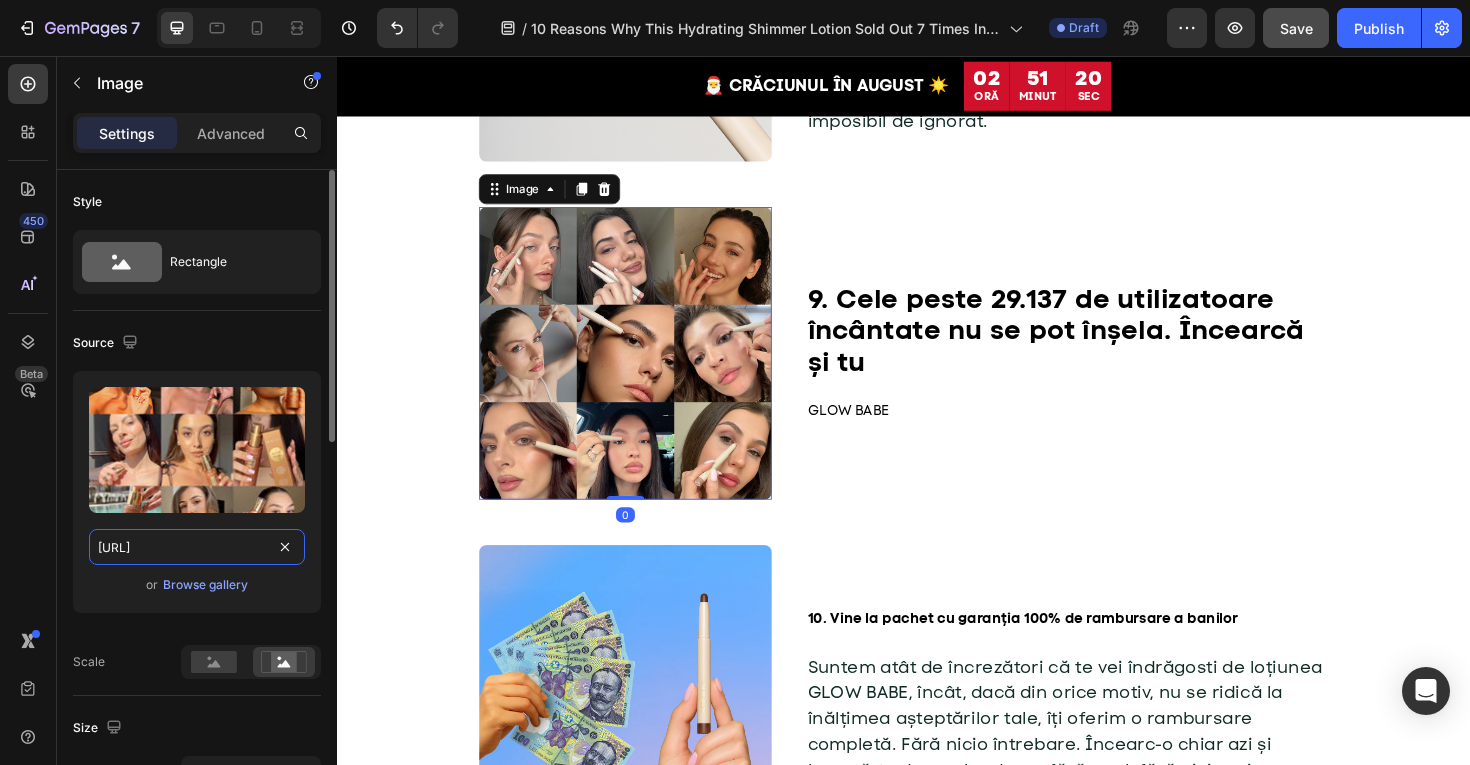 scroll, scrollTop: 0, scrollLeft: 614, axis: horizontal 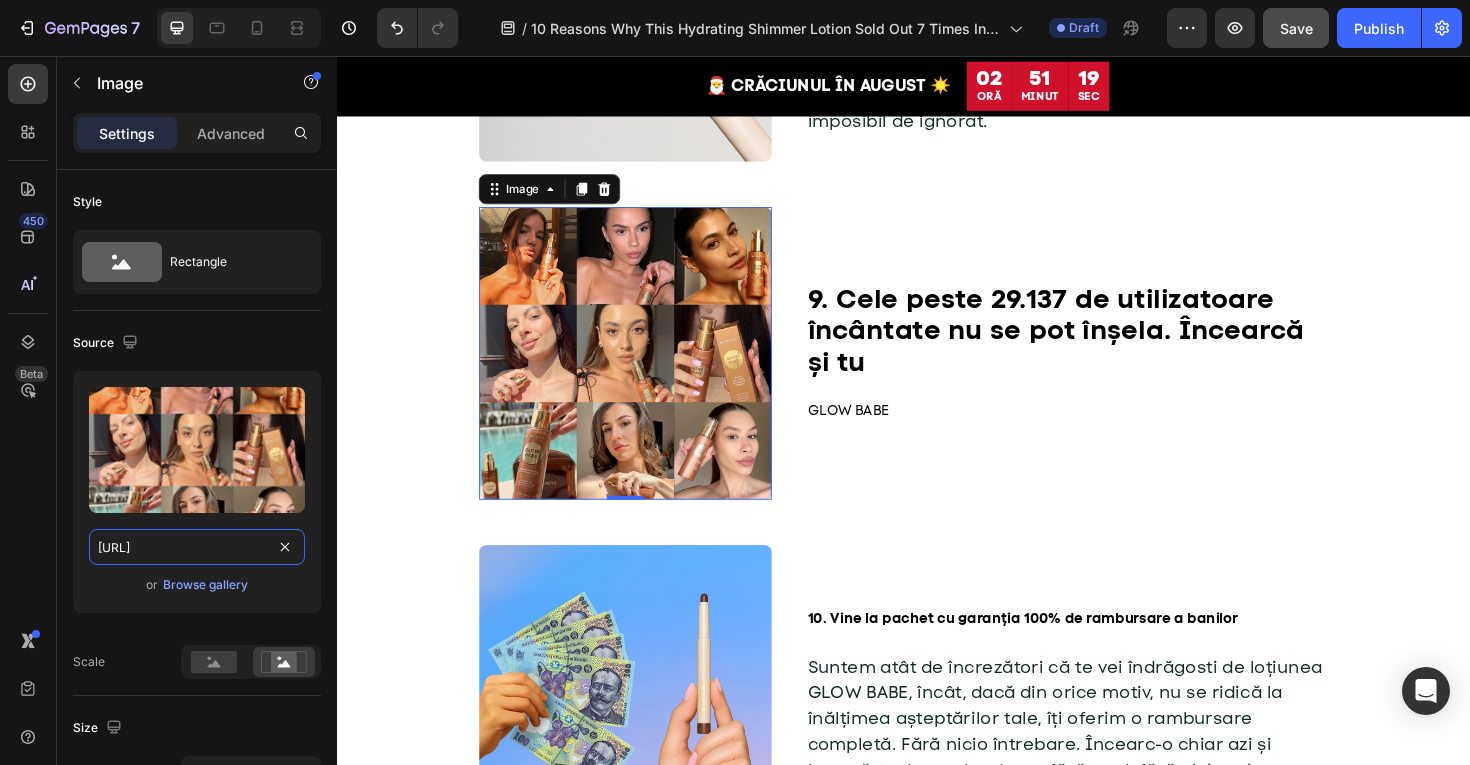 type on "https://cdn.shopify.com/s/files/1/0775/0831/3373/files/gempages_485104230382699404-fa36de34-75fb-41e5-a956-e2e864ee7858.jpg" 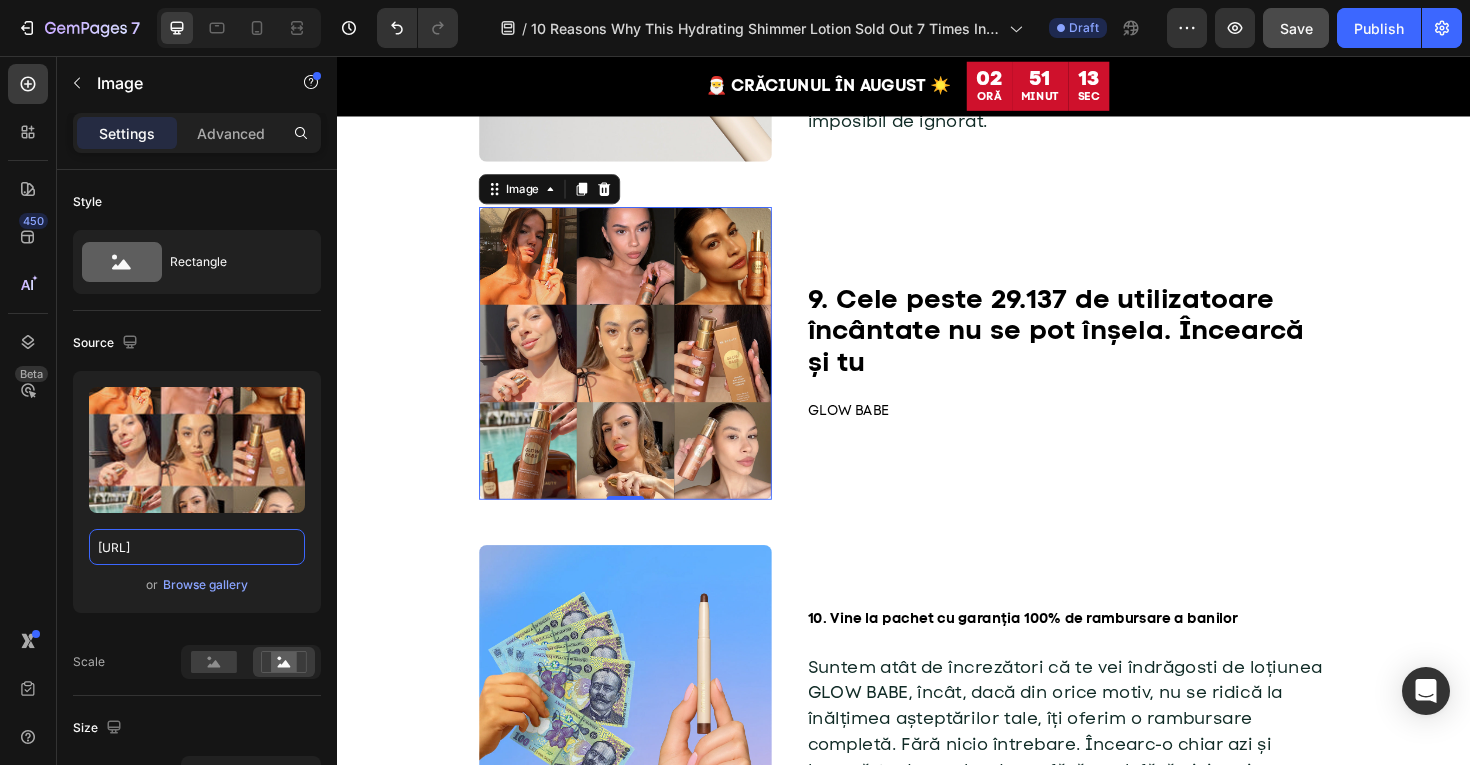 scroll, scrollTop: 0, scrollLeft: 0, axis: both 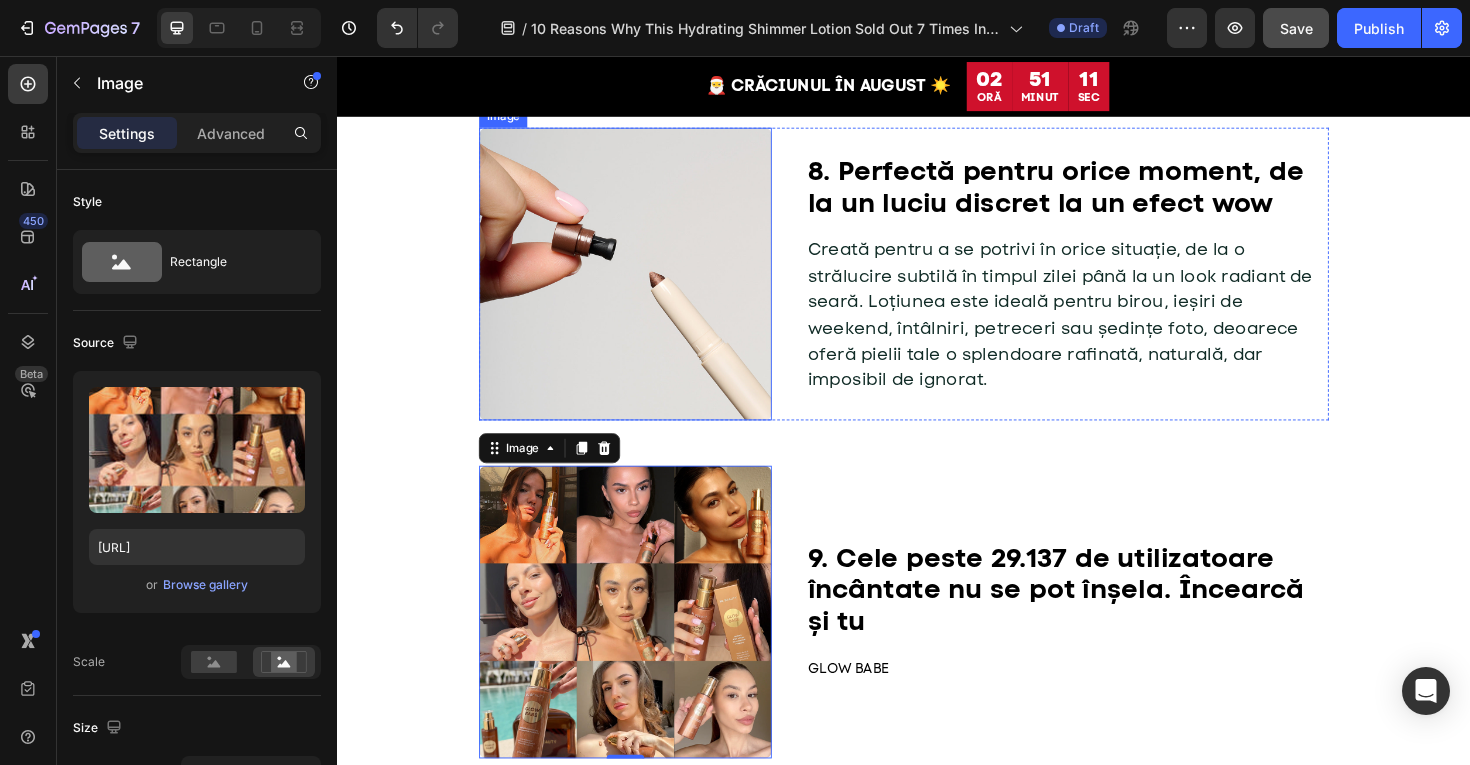 click at bounding box center (642, 287) 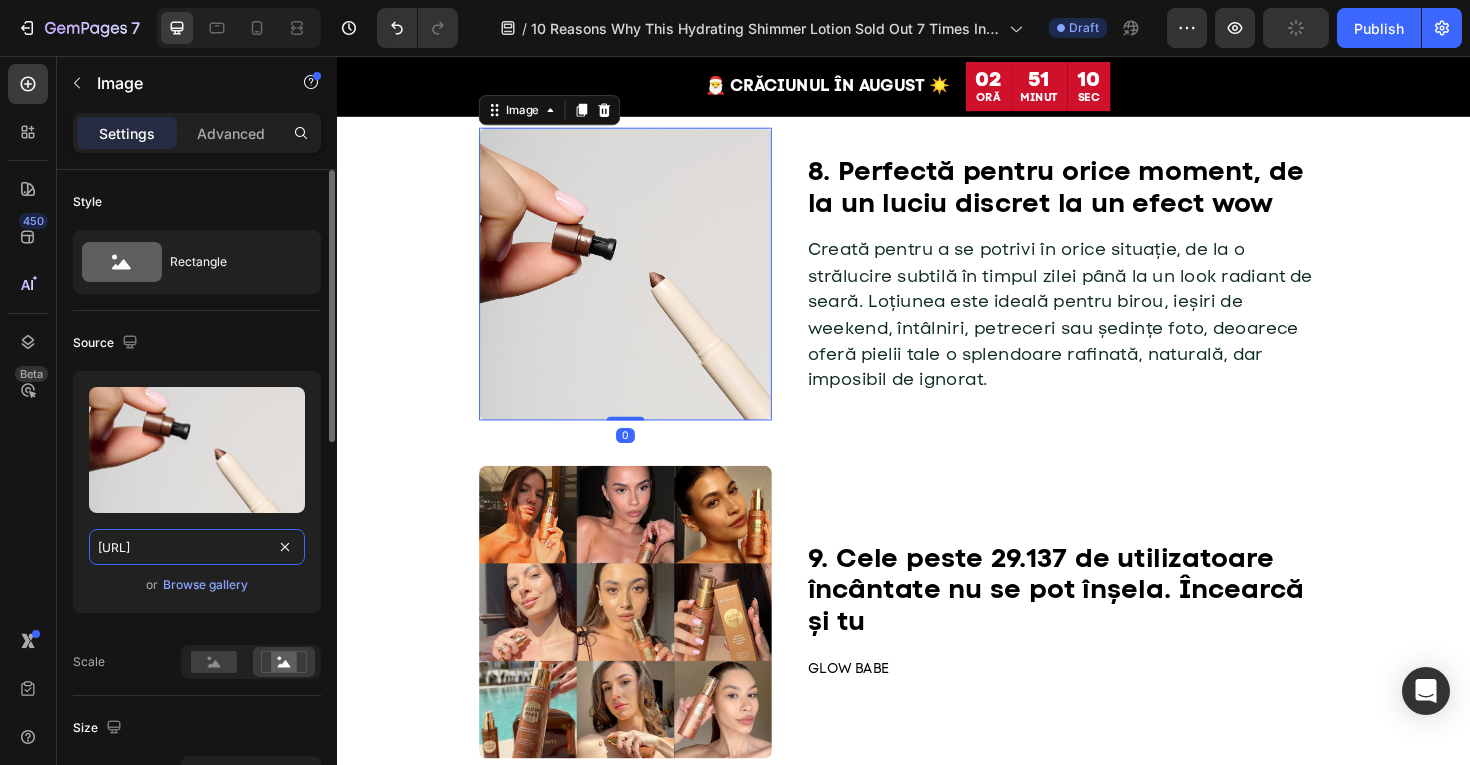 click on "https://cdn.shopify.com/s/files/1/0775/0831/3373/files/gempages_485104230382699404-ae3fa1a0-36bb-4871-a8d3-c8c50612d573.jpg" at bounding box center (197, 547) 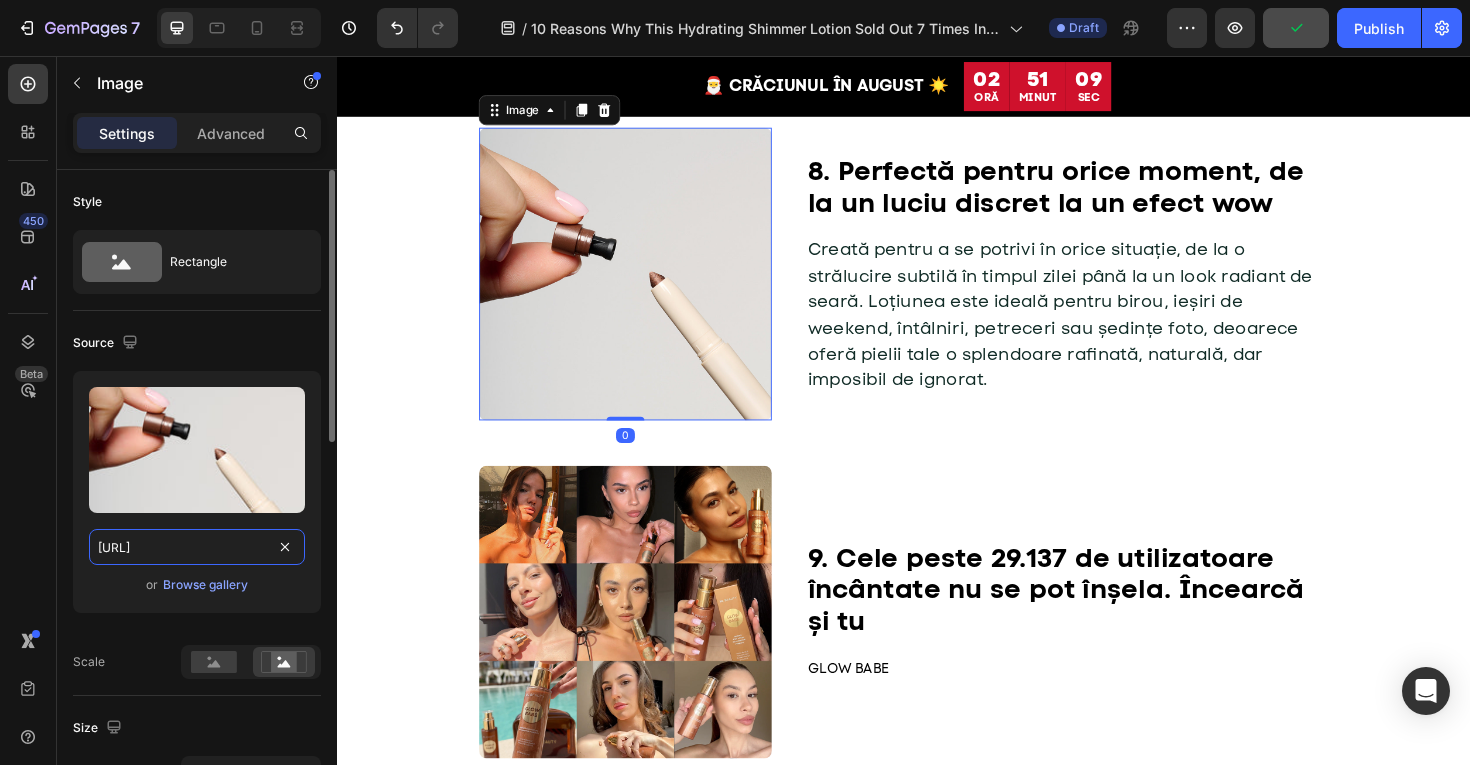 paste on "416c6cd7-2996-4066-9c94-ab3bfe408255" 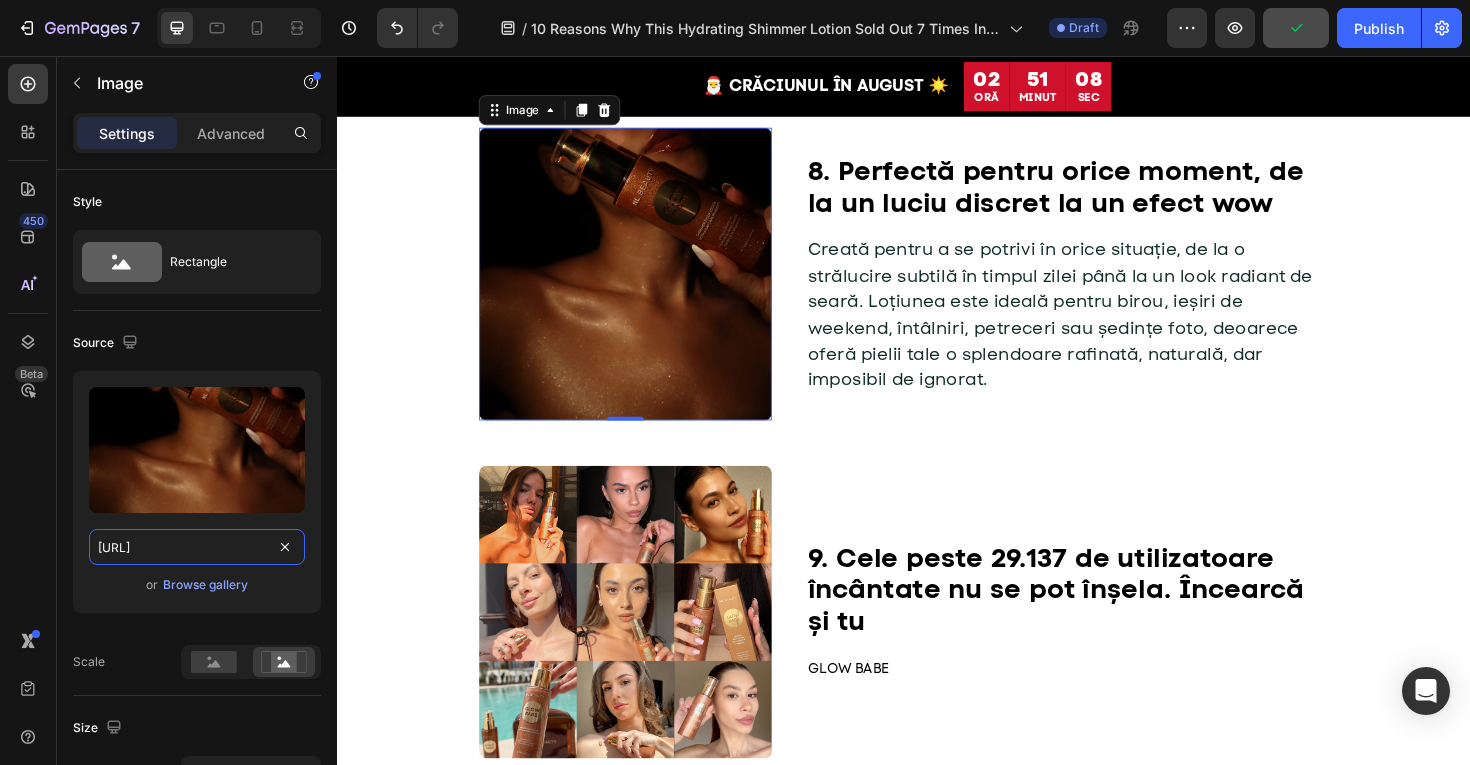 type on "https://cdn.shopify.com/s/files/1/0775/0831/3373/files/gempages_485104230382699404-416c6cd7-2996-4066-9c94-ab3bfe408255.jpg" 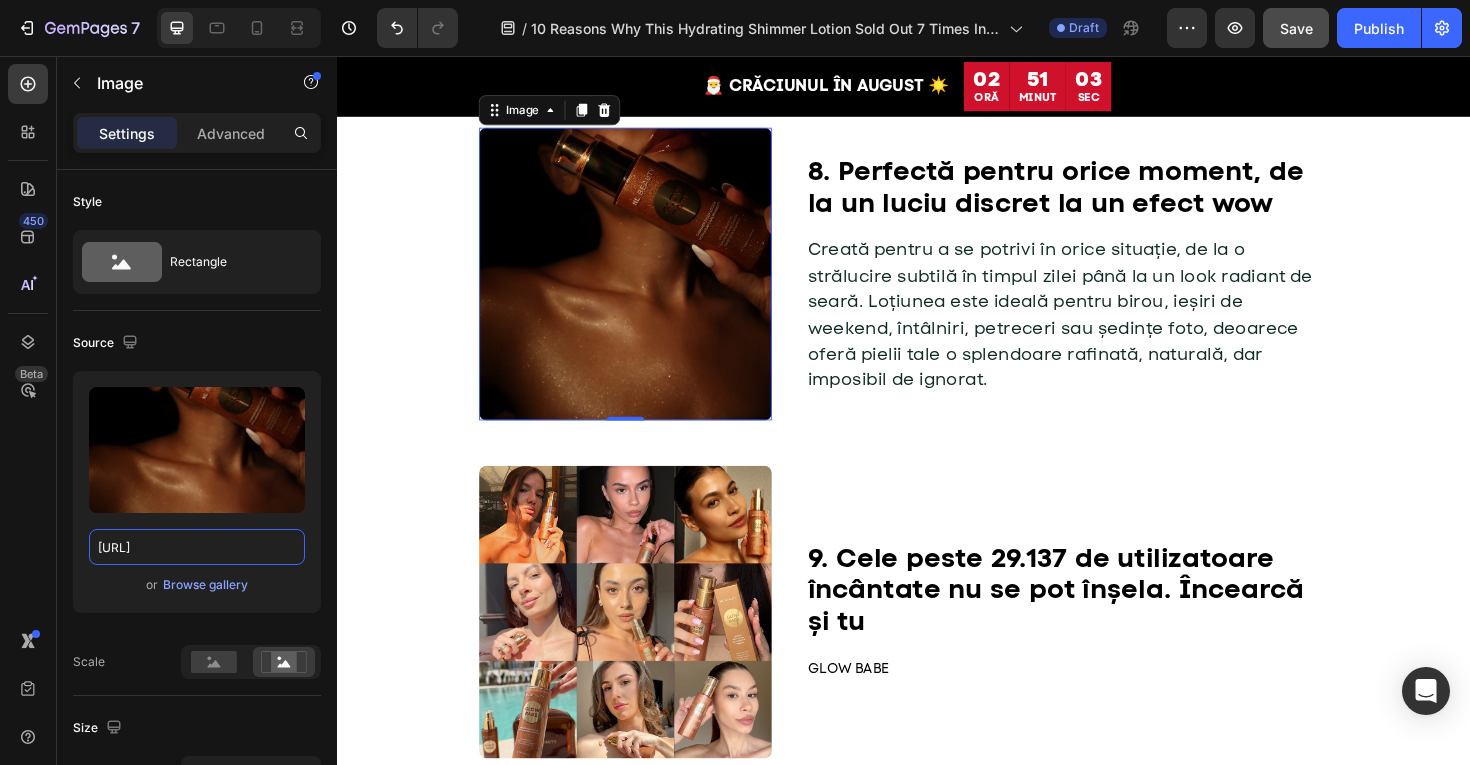 scroll, scrollTop: 0, scrollLeft: 0, axis: both 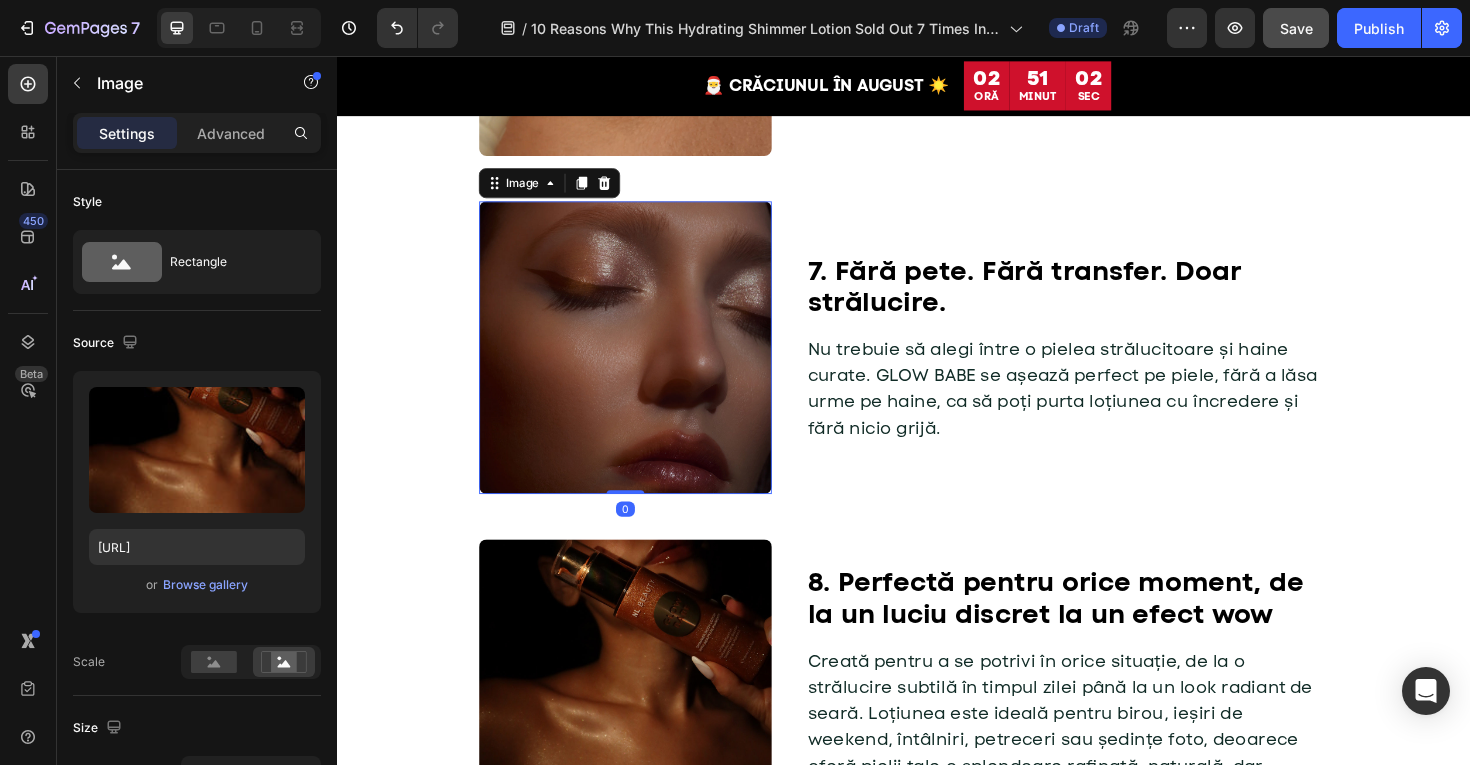 click at bounding box center (642, 365) 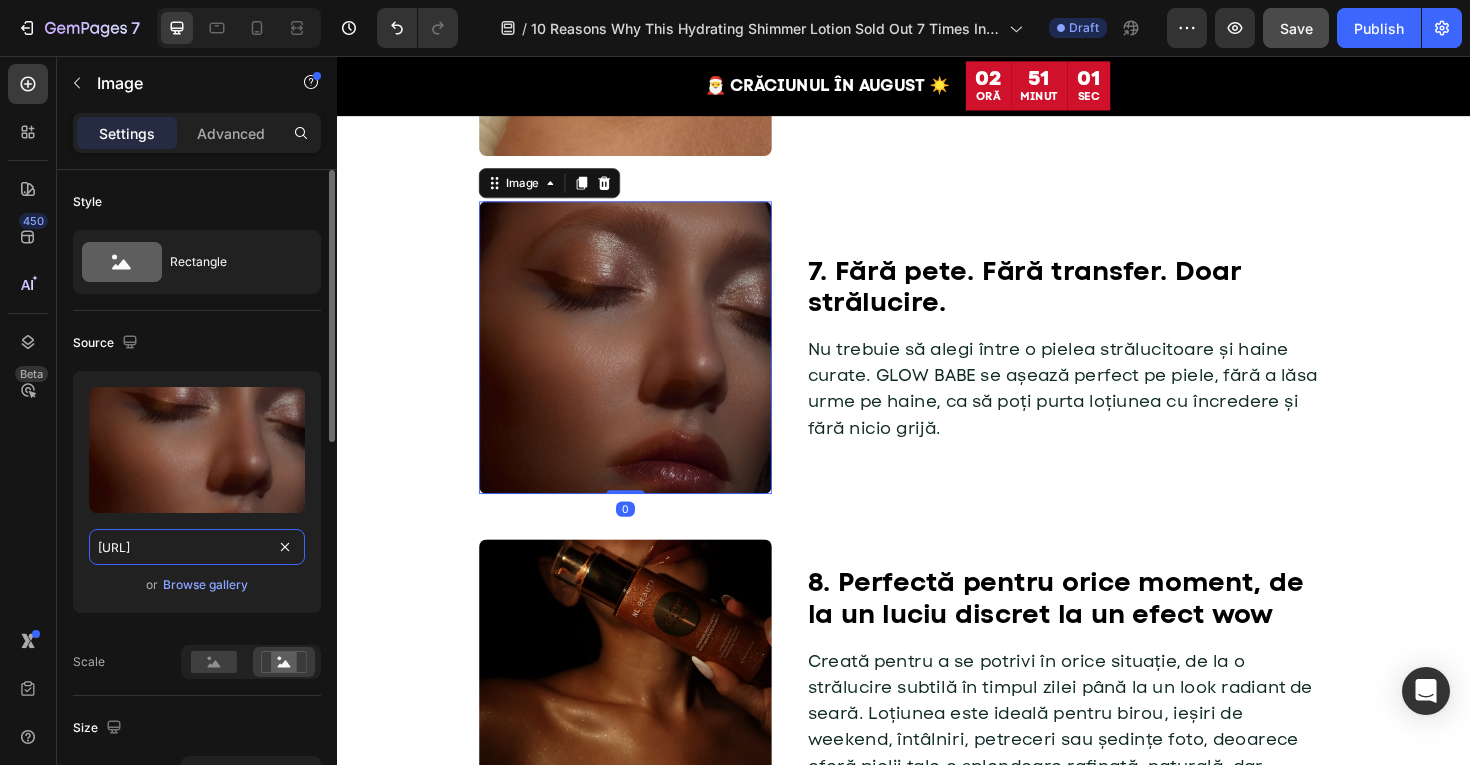 click on "https://cdn.shopify.com/s/files/1/0775/0831/3373/files/gempages_485104230382699404-f4819151-c4a1-4191-9133-3e095859a4ec.jpg" at bounding box center (197, 547) 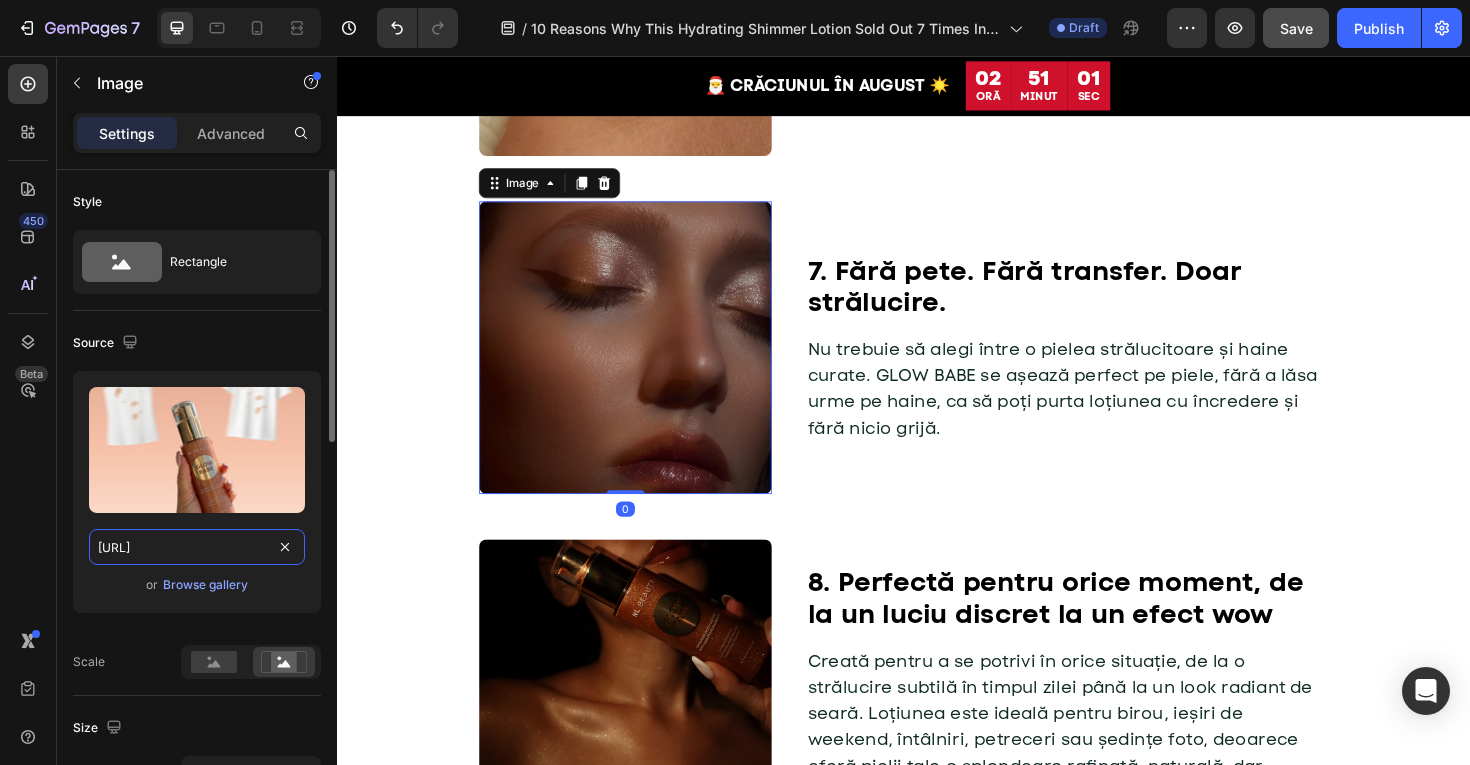 scroll, scrollTop: 0, scrollLeft: 604, axis: horizontal 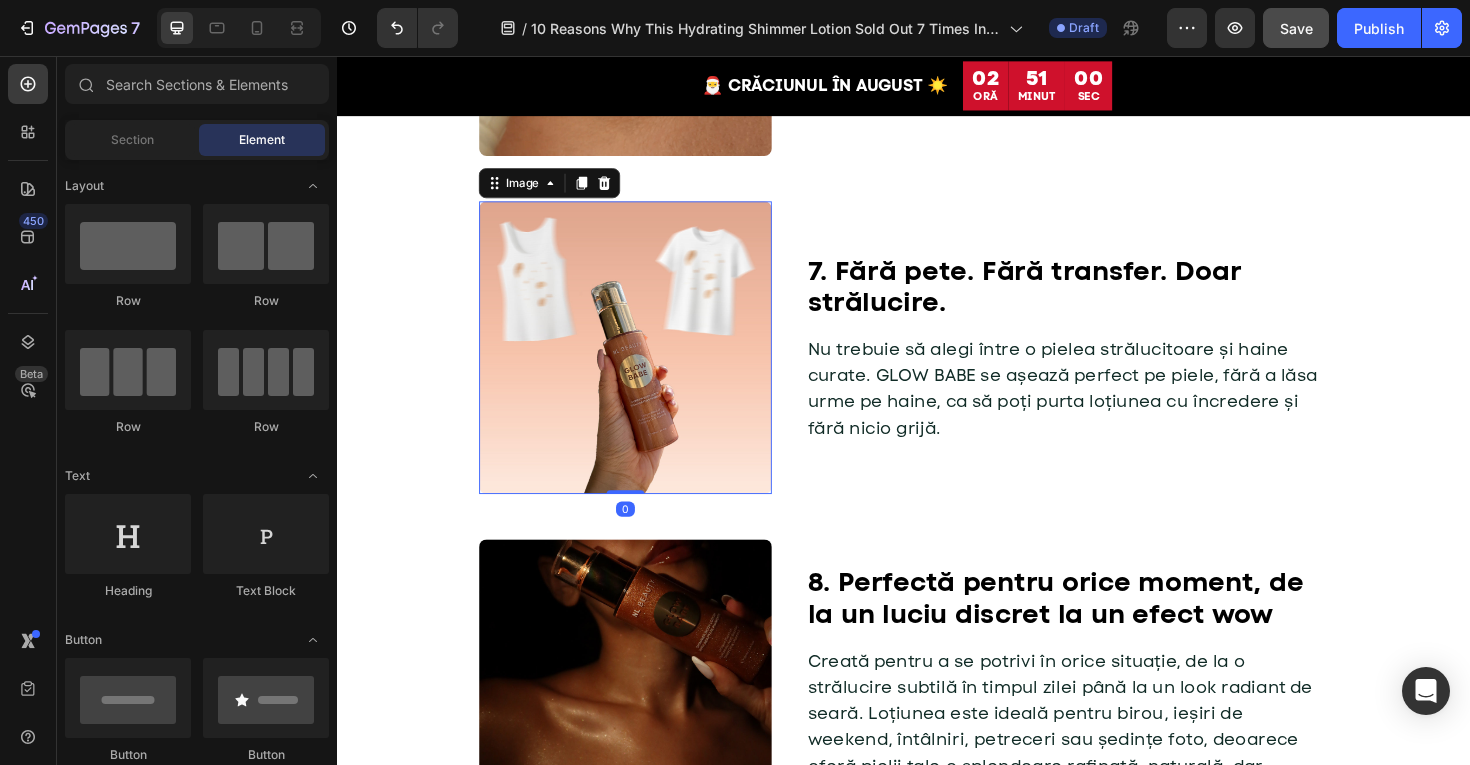 click on "🎅 CRĂCIUNUL ÎN AUGUST ☀️ Heading 02 ORĂ 51 MINUT 00 SEC Countdown Timer Row Header ⁠⁠⁠⁠⁠⁠⁠ 1. Noua formulă 2-în-1 pentru o strălucire instantanee și o hidratare intensă Heading Image NL BEAUTY a creat o loțiune de corp care nu doar că îți oferă un luciu spectaculos, ci îți și hrănește pielea în profunzime. O combinație de ingrediente active puternice oferă hidratare de lungă durată și catifelare, iar particulele fine asigură o strălucire uniformă și radiantă, încă de la prima aplicare. Text Block Row ⁠⁠⁠⁠⁠⁠⁠ 2. Pigmenți inteligenți care se adaptează tonului pielii tale Heading Image Tehnologia inovatoare a pigmenților din GLOW BABE se adaptează tonului unic al pielii tale, creând o strălucire personalizată, naturală, fără contraste dure și fără un efect artificial. Doar pielea ta… dar îmbunătățită.  Rezultatul? Un luciu uniform, impecabil, perfect pentru orice ocazie. Text Block Row ⁠⁠⁠⁠⁠⁠⁠ Heading Image Row" at bounding box center [937, -133] 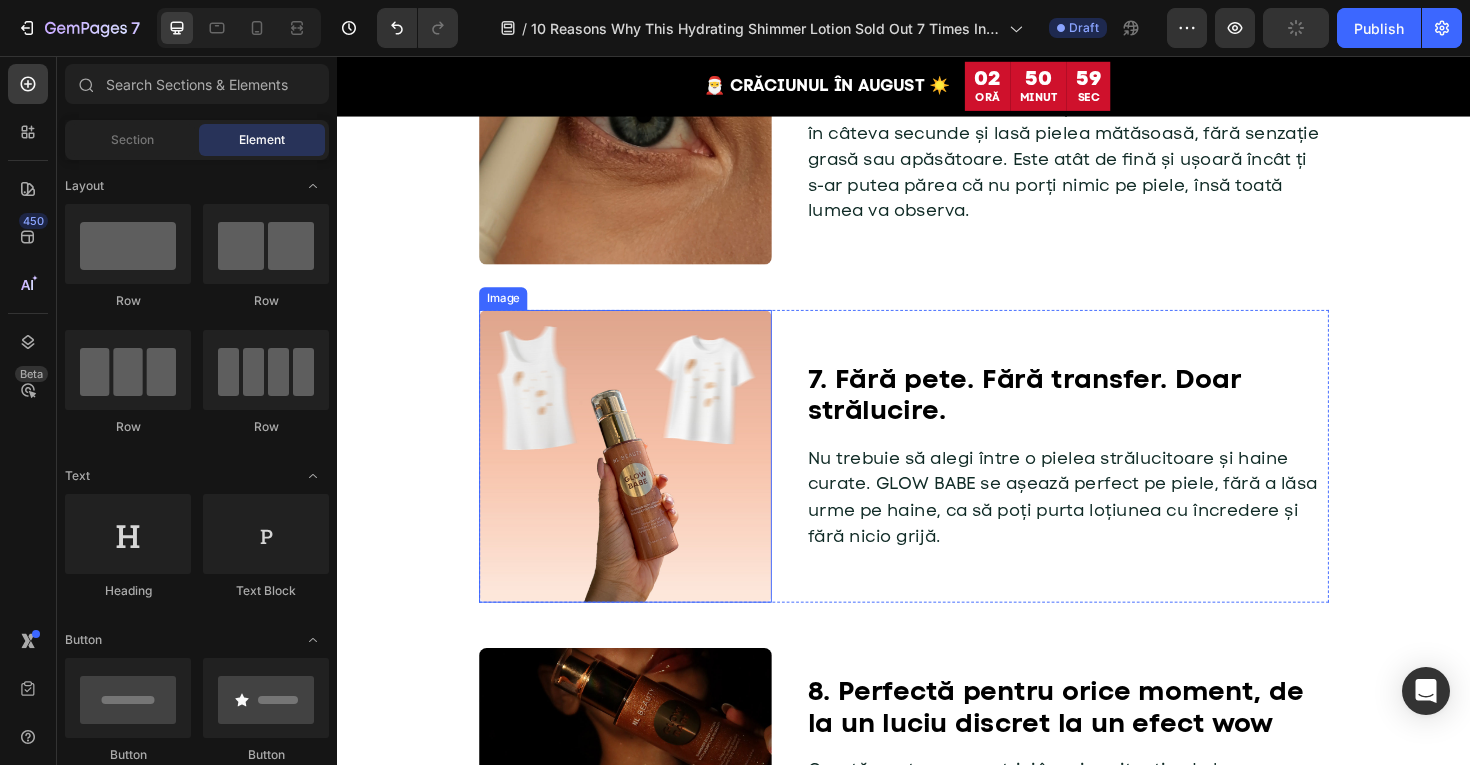 scroll, scrollTop: 2299, scrollLeft: 0, axis: vertical 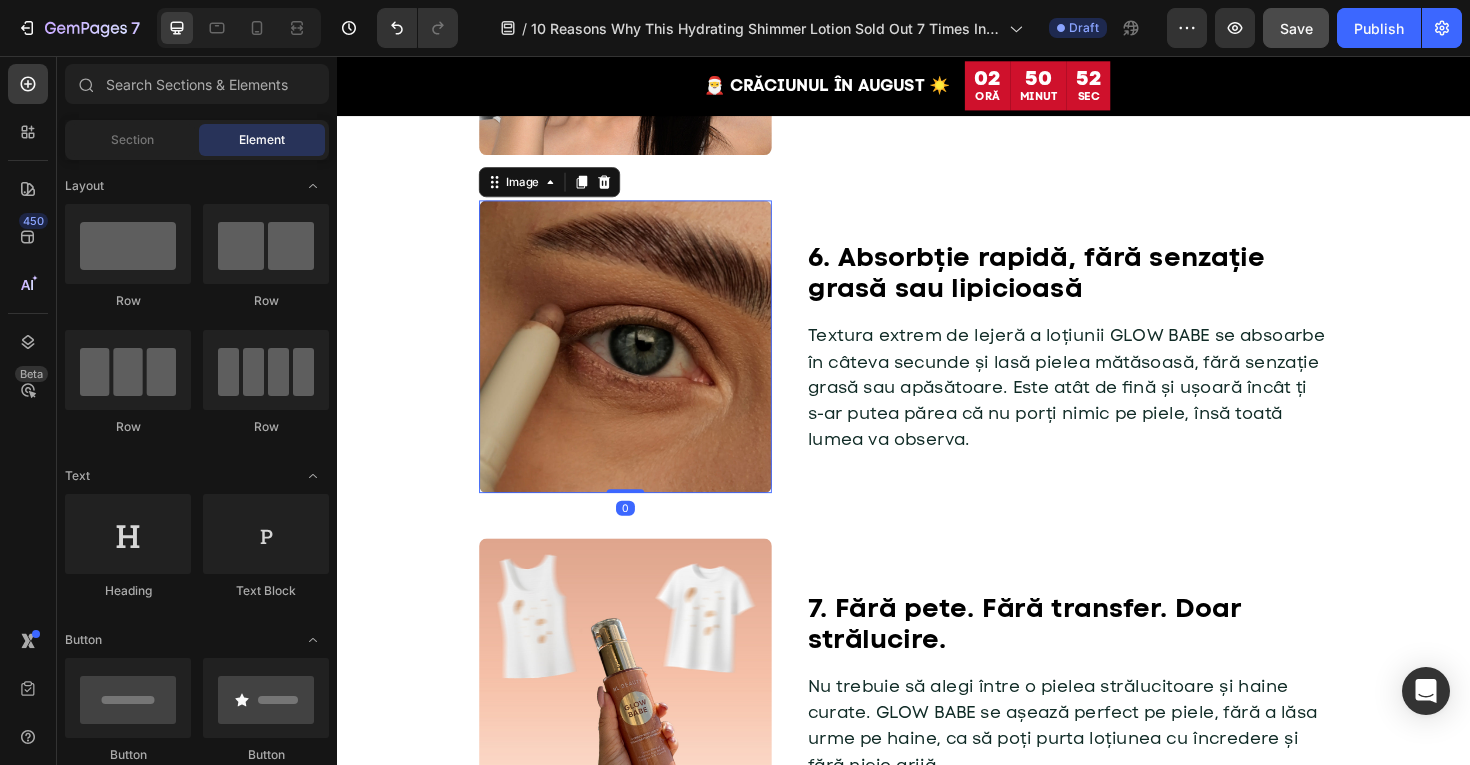 click at bounding box center [642, 364] 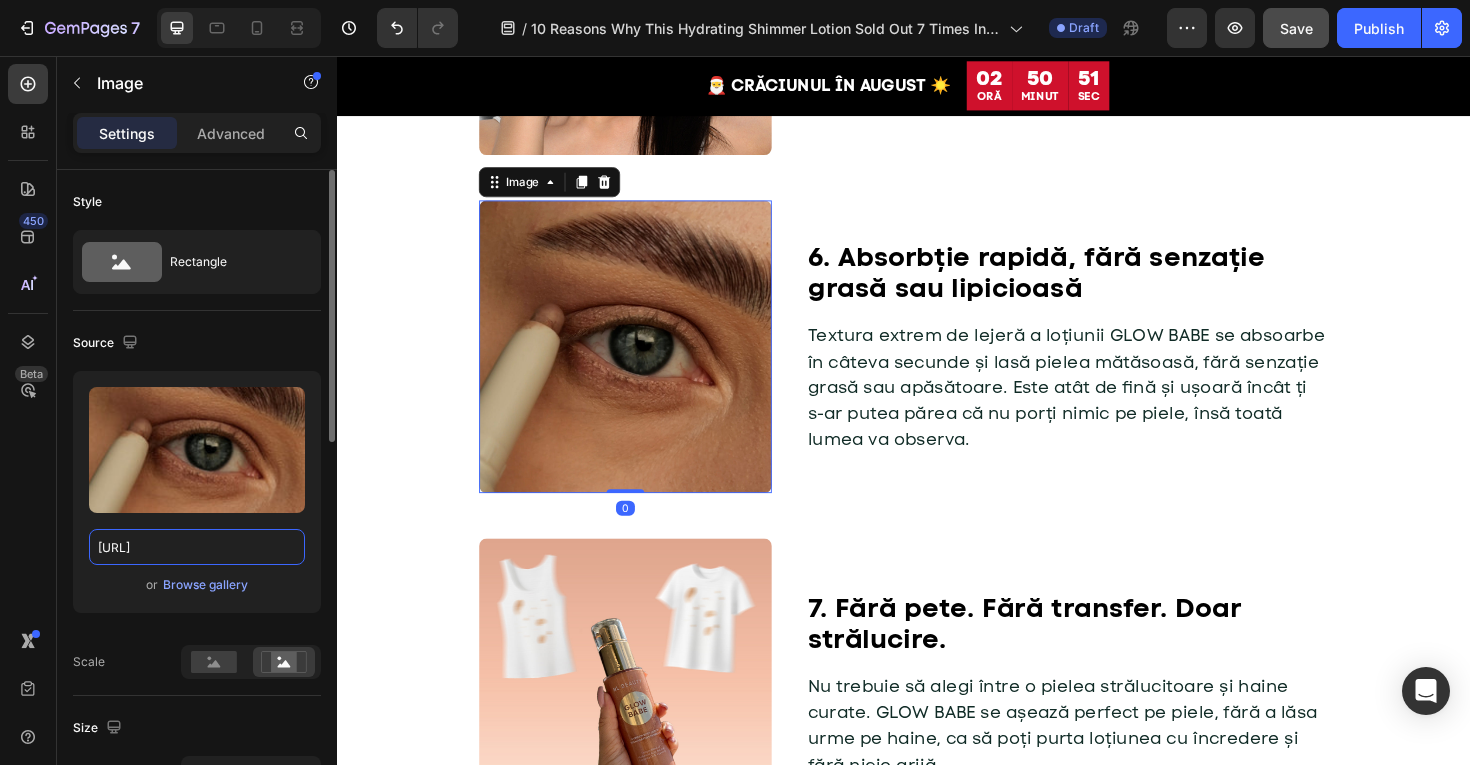 click on "https://cdn.shopify.com/s/files/1/0775/0831/3373/files/gempages_485104230382699404-97b14597-a80d-43bb-803f-af19e21110dc.jpg" at bounding box center [197, 547] 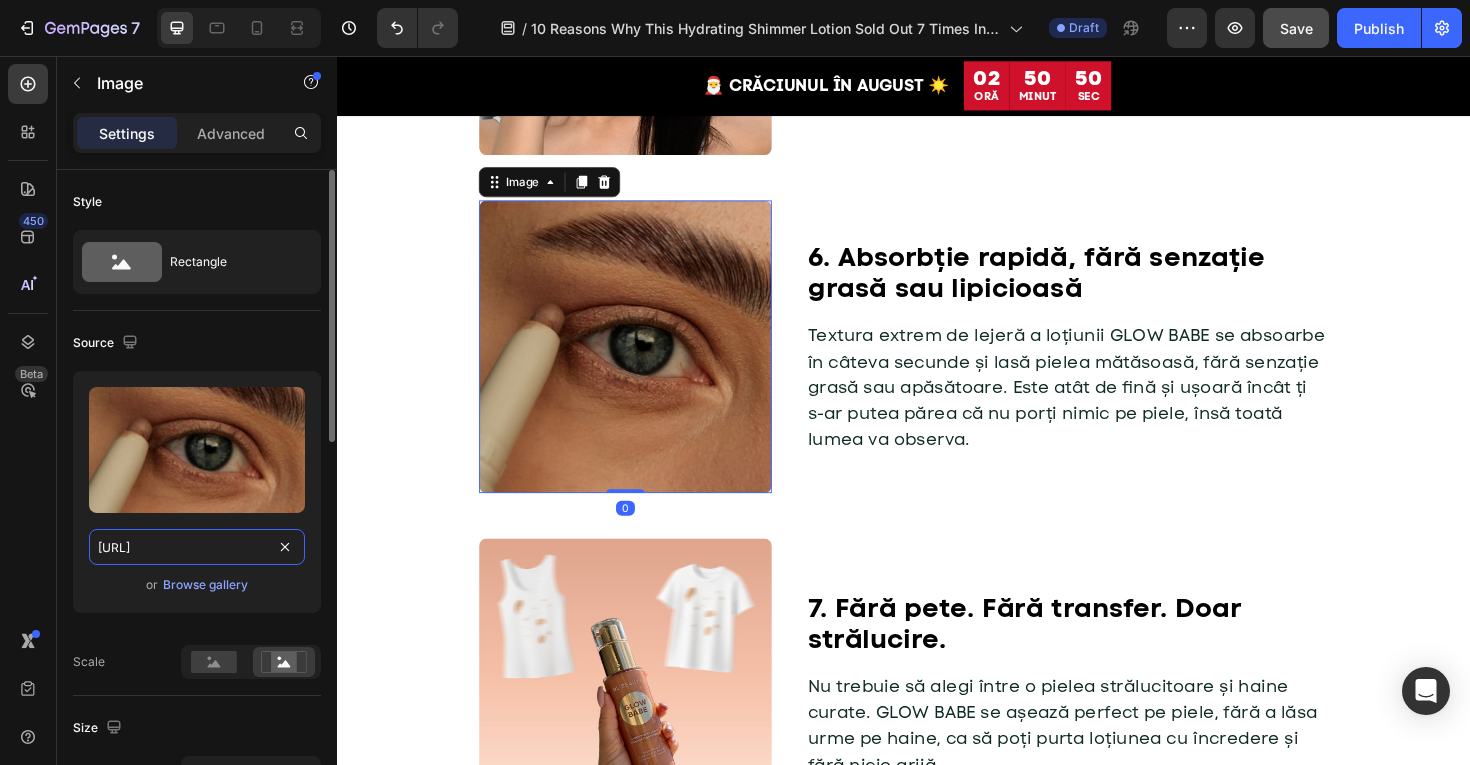 paste on "5144323b-e5c2-4424-b133-935d366495ba" 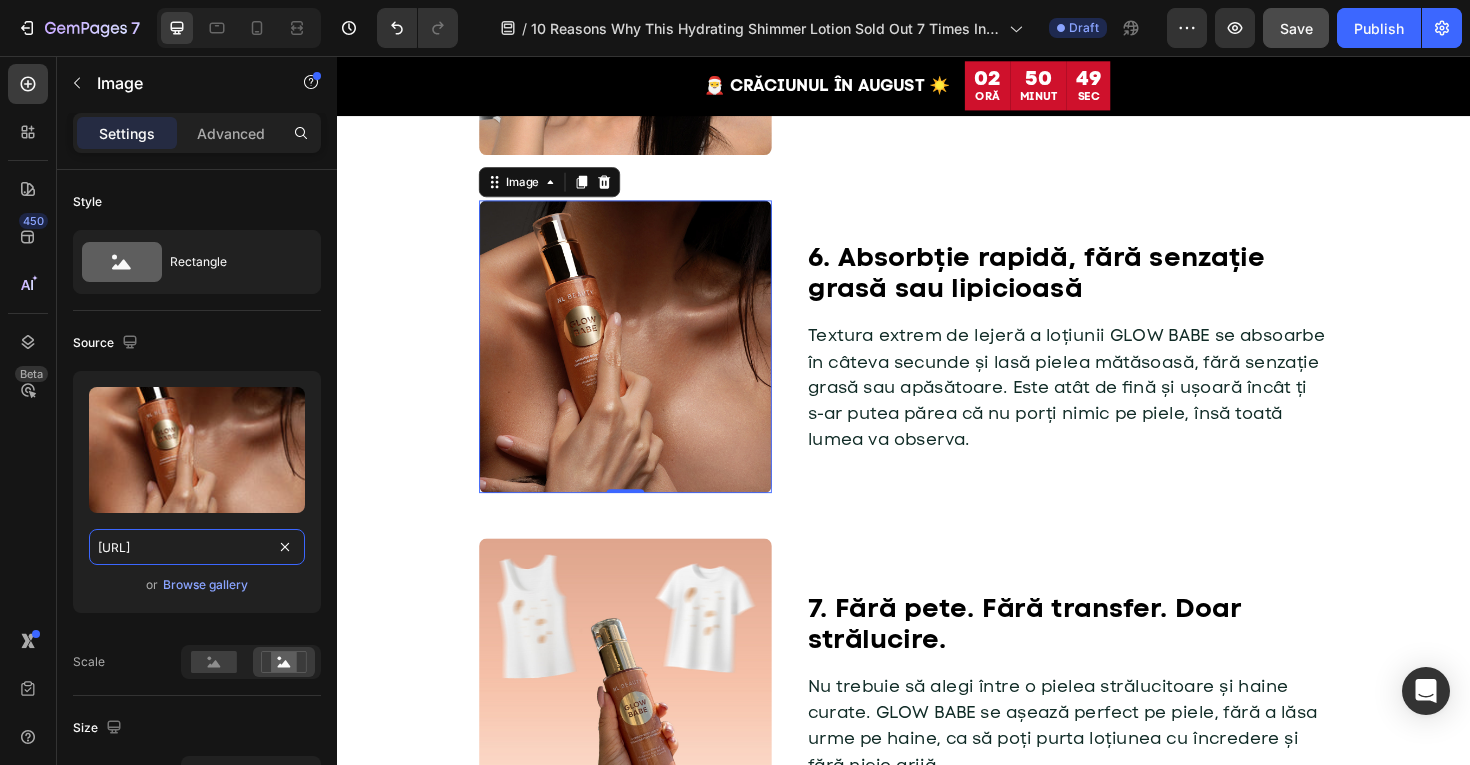 type on "https://cdn.shopify.com/s/files/1/0775/0831/3373/files/gempages_485104230382699404-5144323b-e5c2-4424-b133-935d366495ba.jpg" 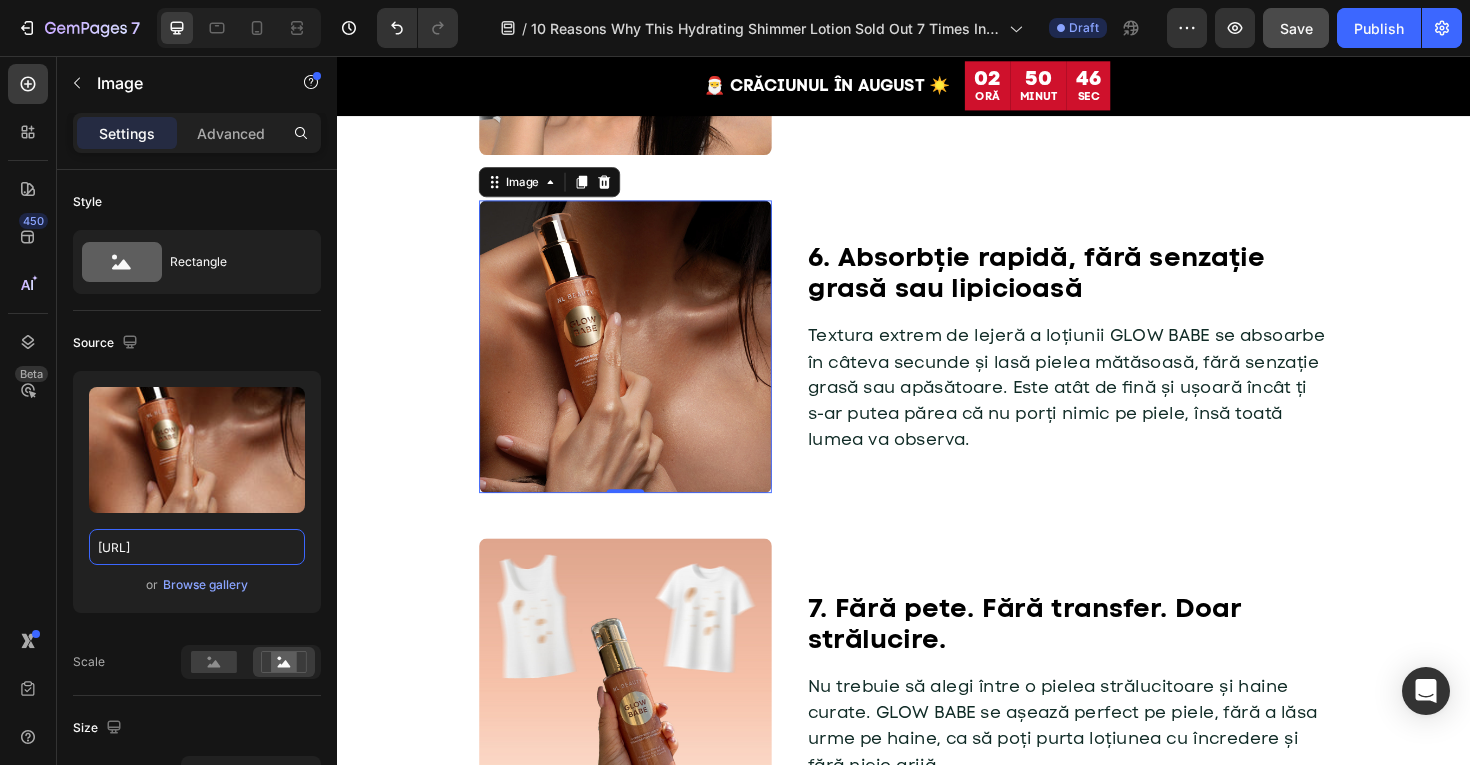 scroll, scrollTop: 0, scrollLeft: 0, axis: both 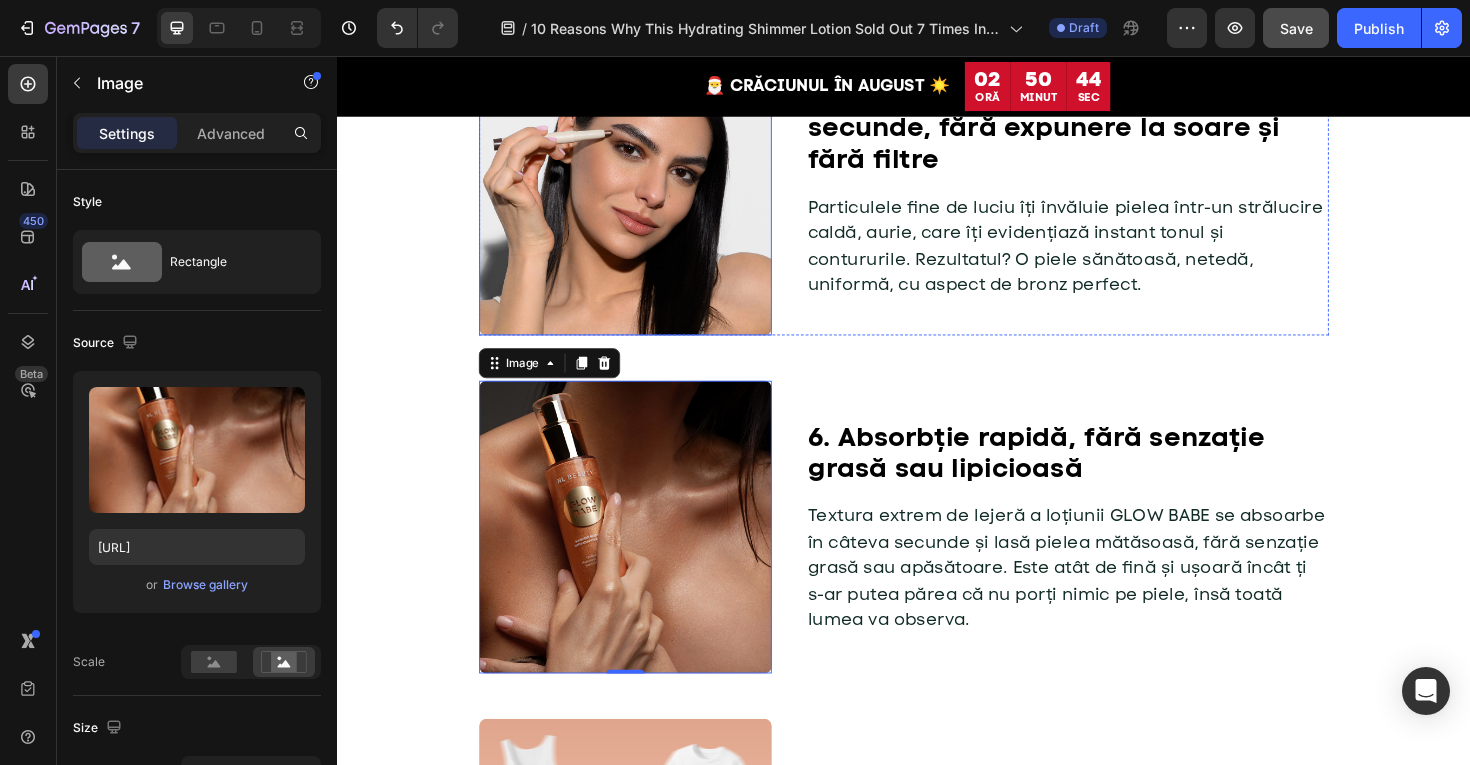 click at bounding box center (642, 197) 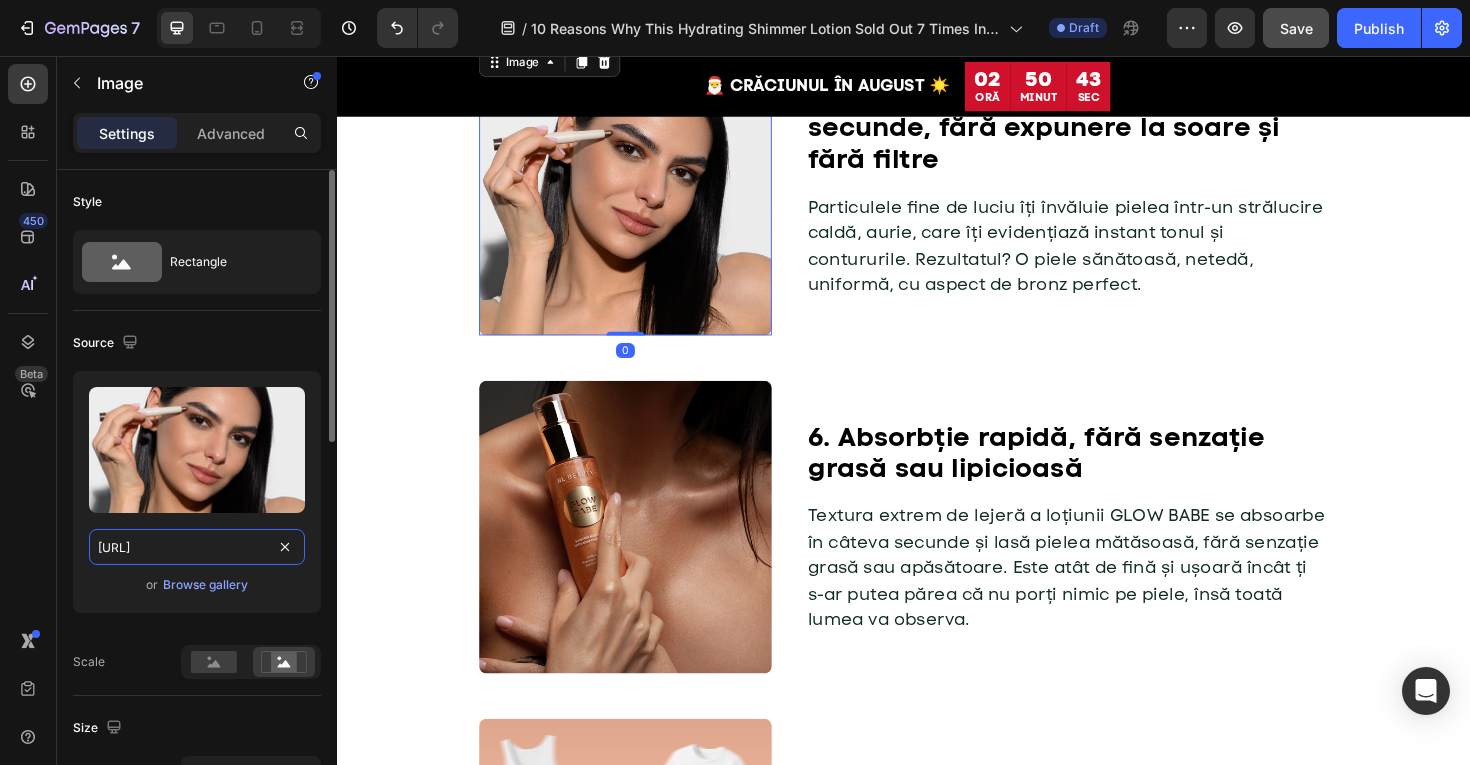 click on "https://cdn.shopify.com/s/files/1/0775/0831/3373/files/gempages_485104230382699404-4b7cdc7e-b93d-44a7-9b83-877d728e8e3e.jpg" at bounding box center (197, 547) 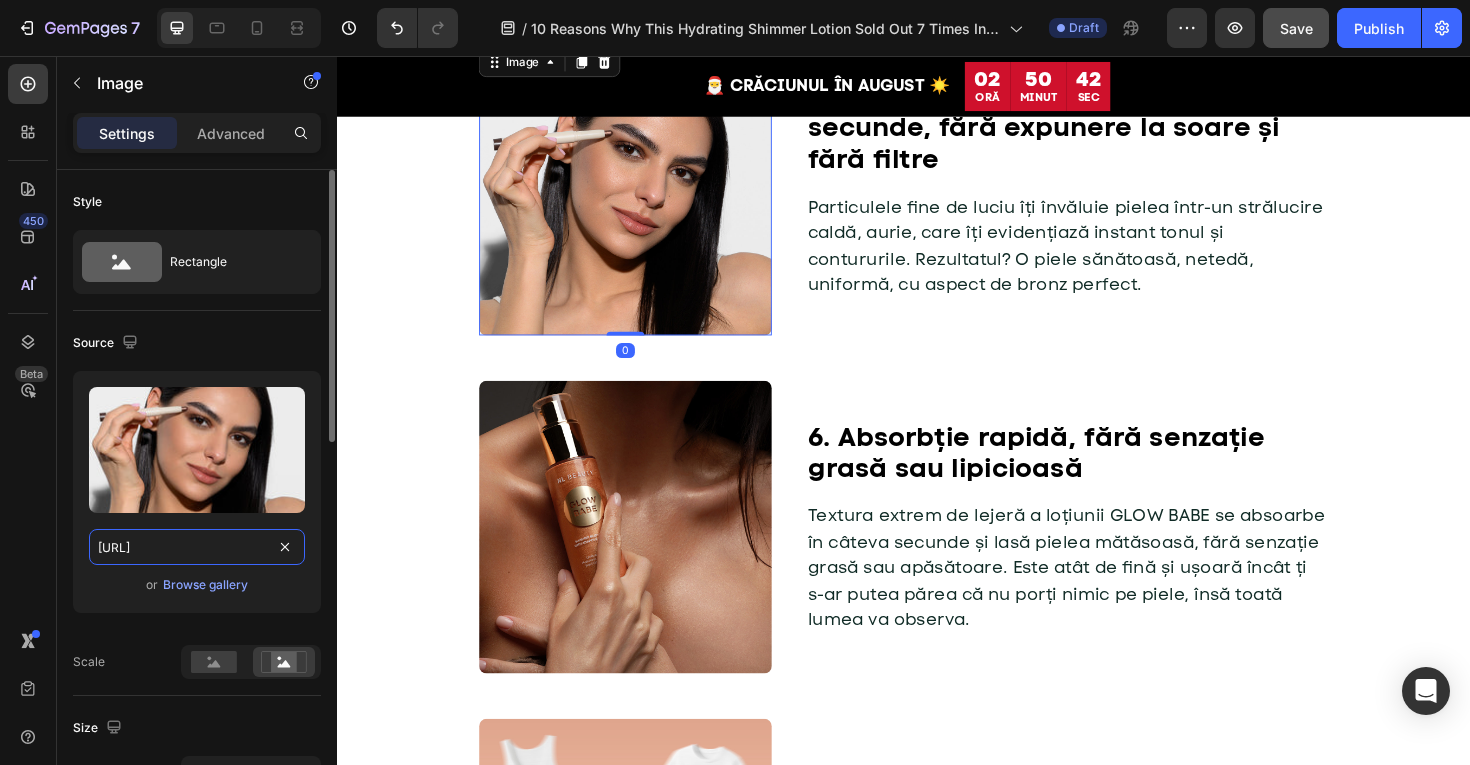 paste on "309f2ce7-cd7f-4c8c-83d2-485885812bba" 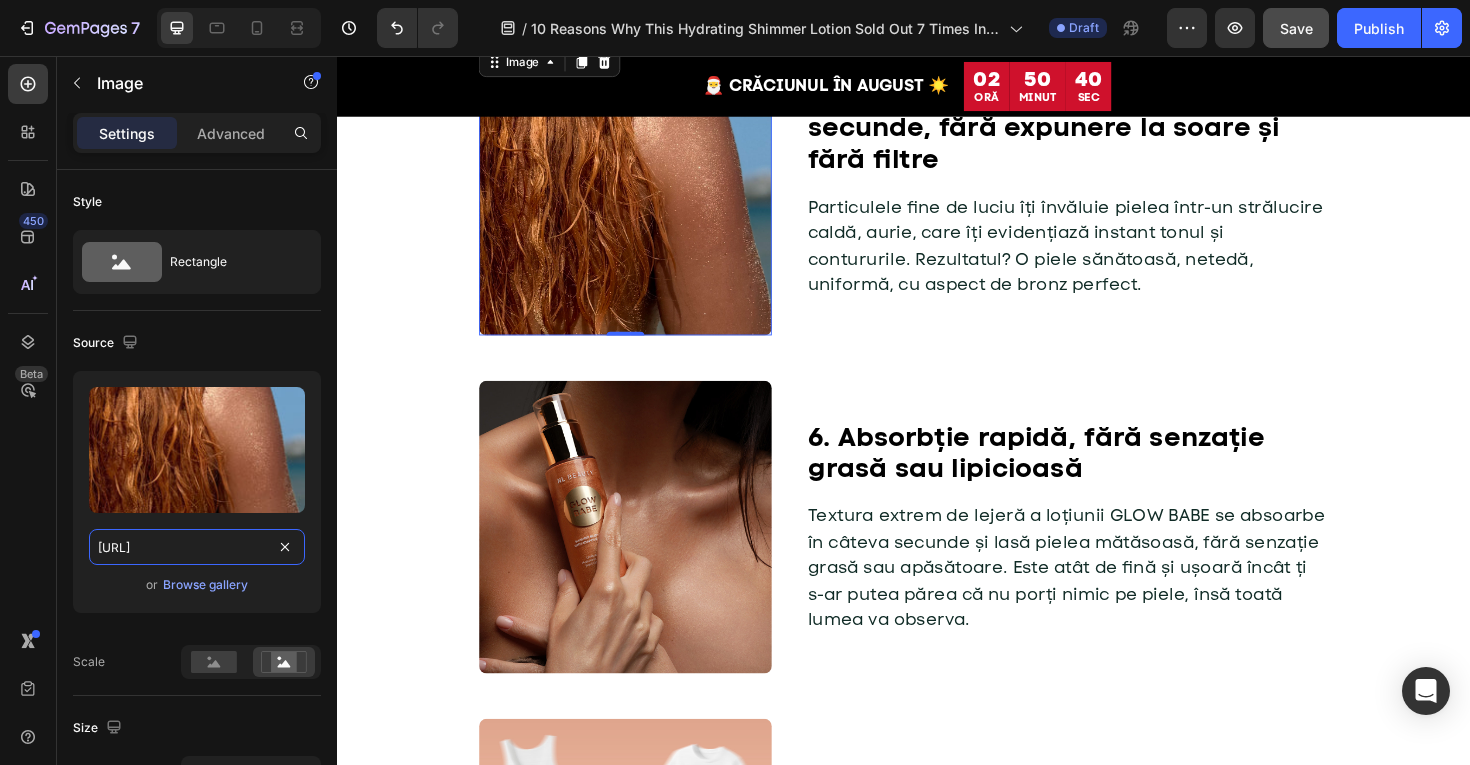 type on "https://cdn.shopify.com/s/files/1/0775/0831/3373/files/gempages_485104230382699404-309f2ce7-cd7f-4c8c-83d2-485885812bba.jpg" 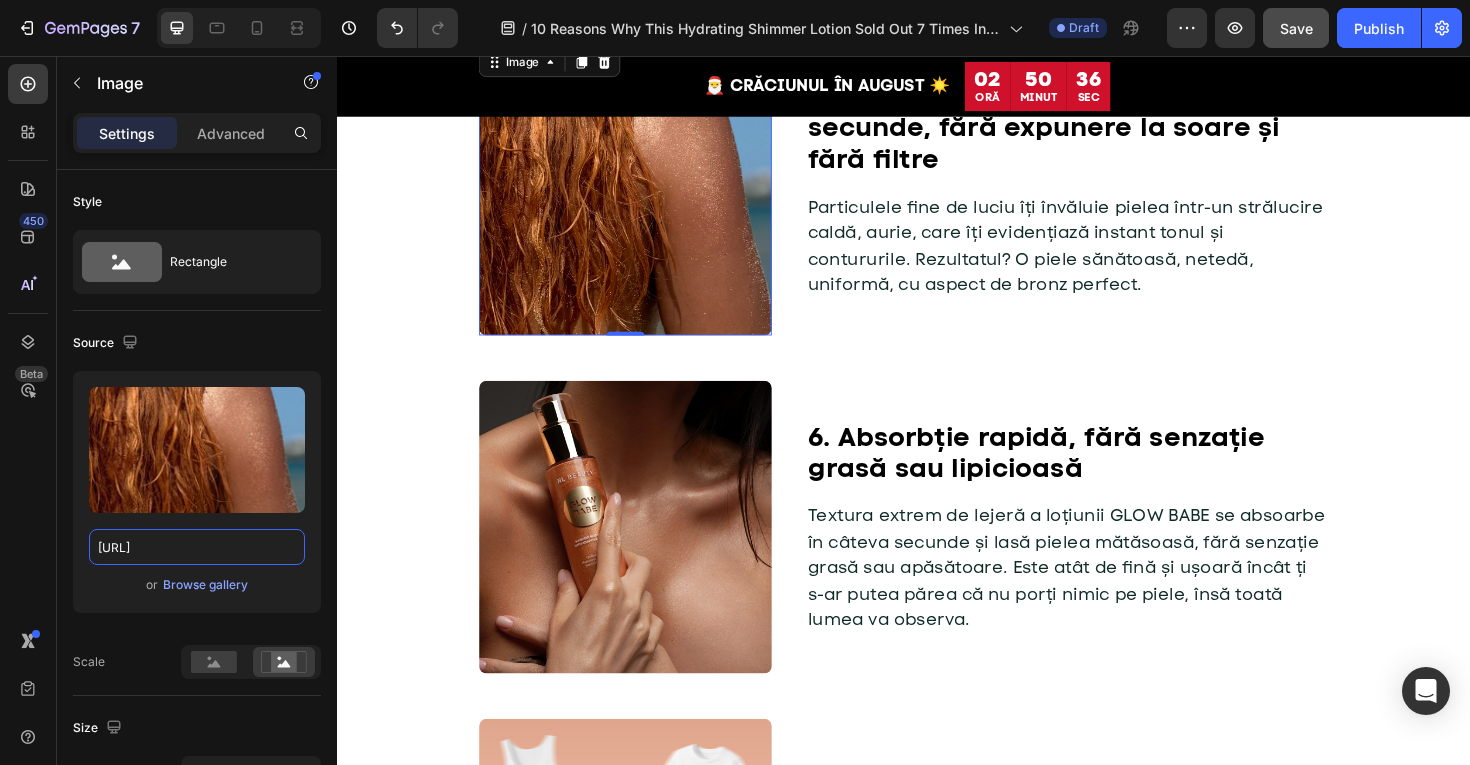 scroll, scrollTop: 0, scrollLeft: 0, axis: both 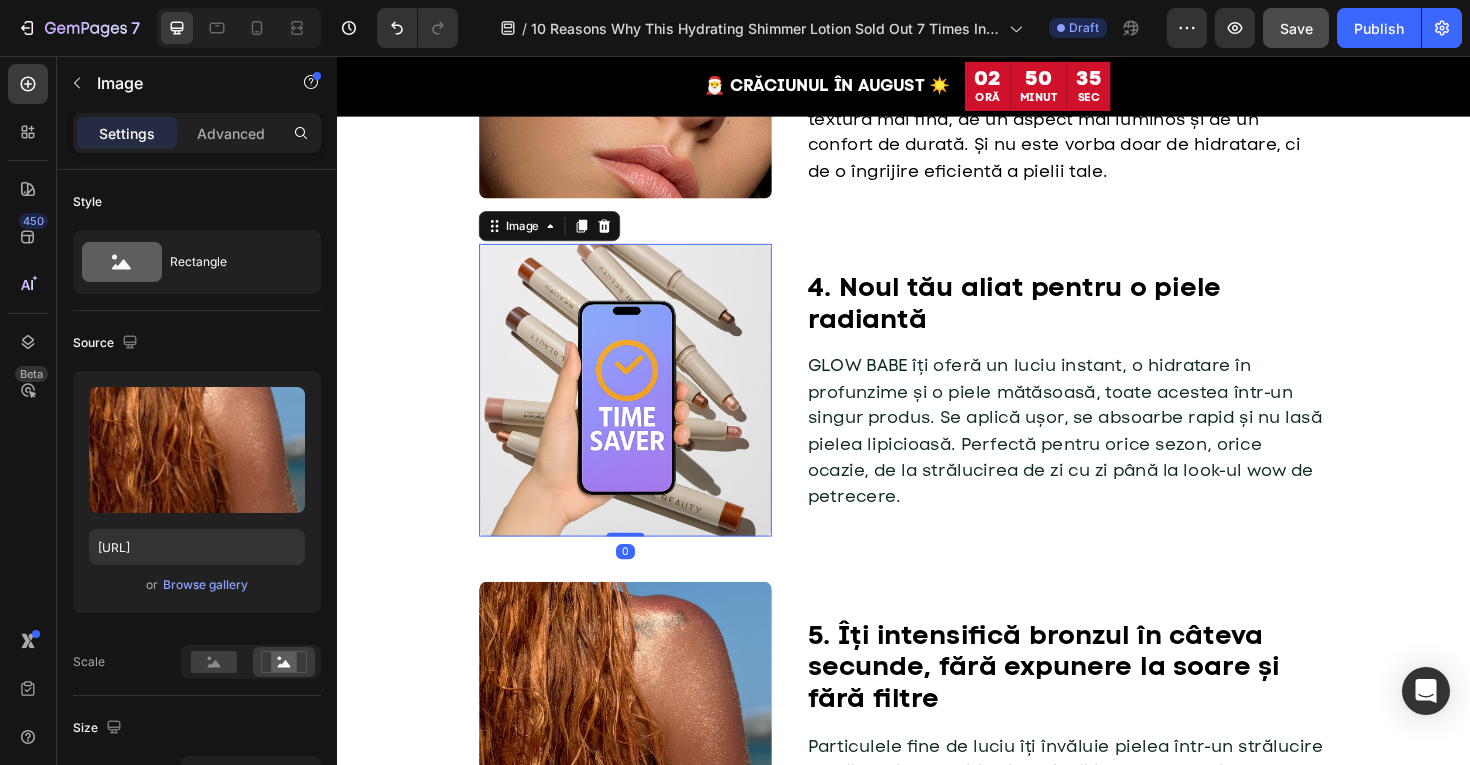 click at bounding box center [642, 410] 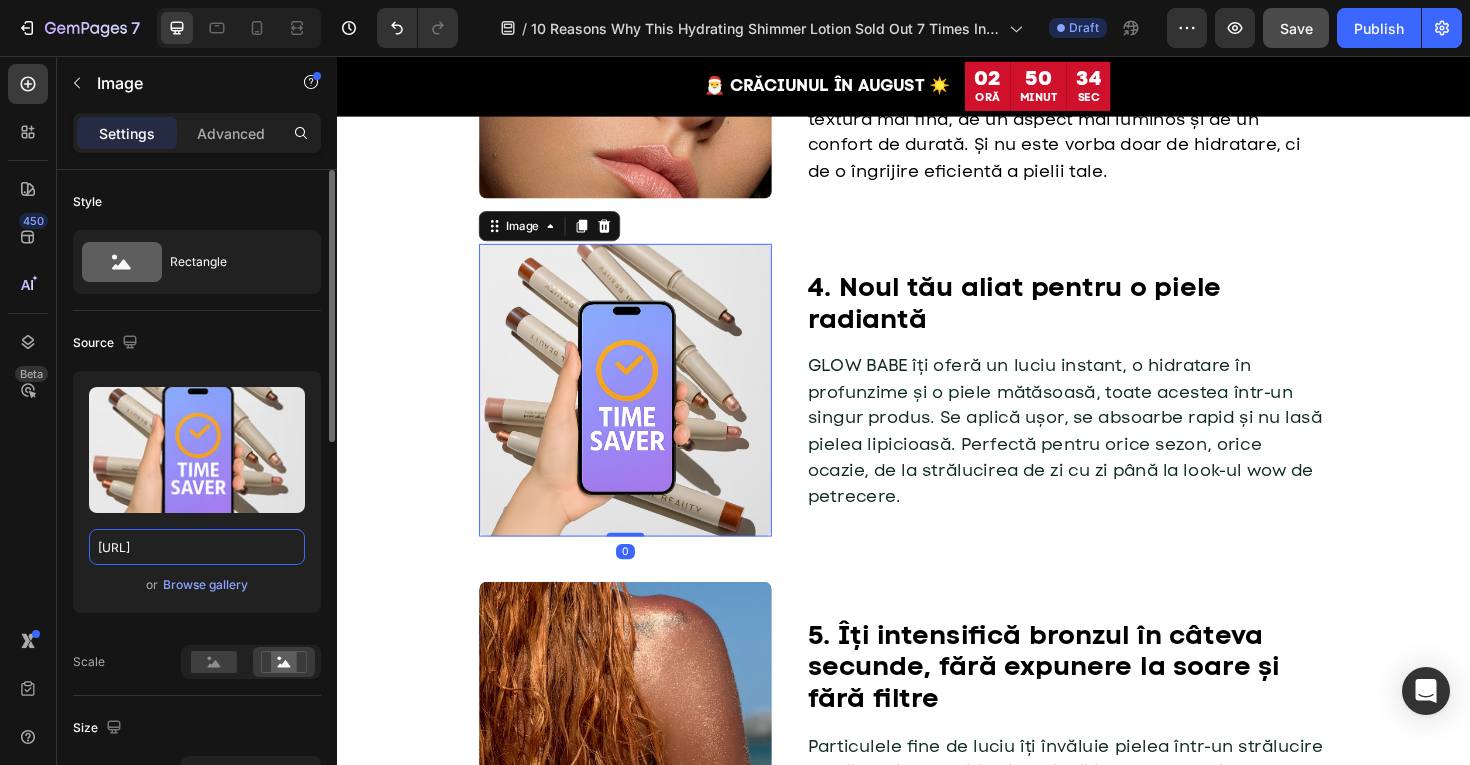 click on "https://cdn.shopify.com/s/files/1/0775/0831/3373/files/gempages_485104230382699404-1906d045-a0ff-4b4c-9ef6-de56c93139a5.jpg" at bounding box center (197, 547) 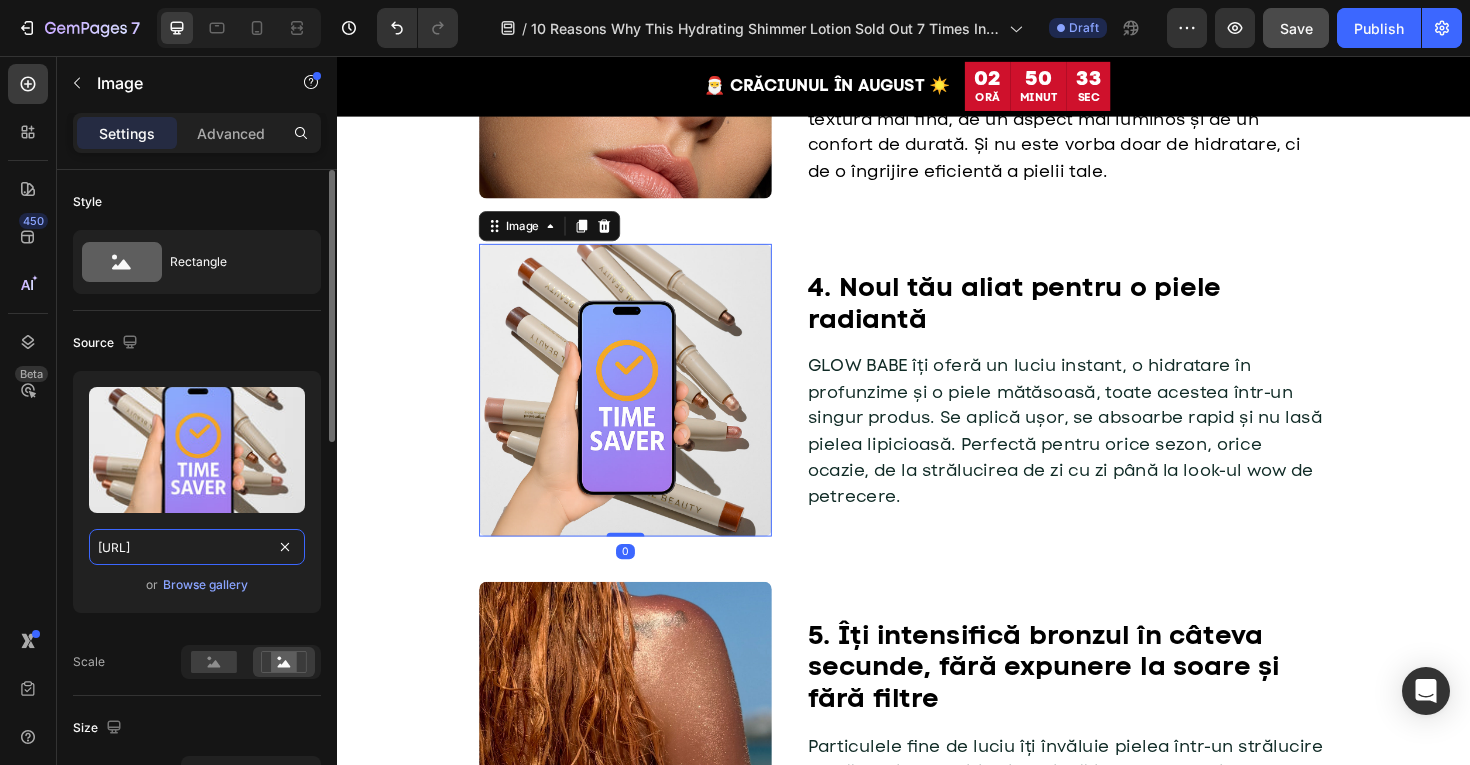 paste on "6c7cb407-4886-408f-870d-e1f1887859bb" 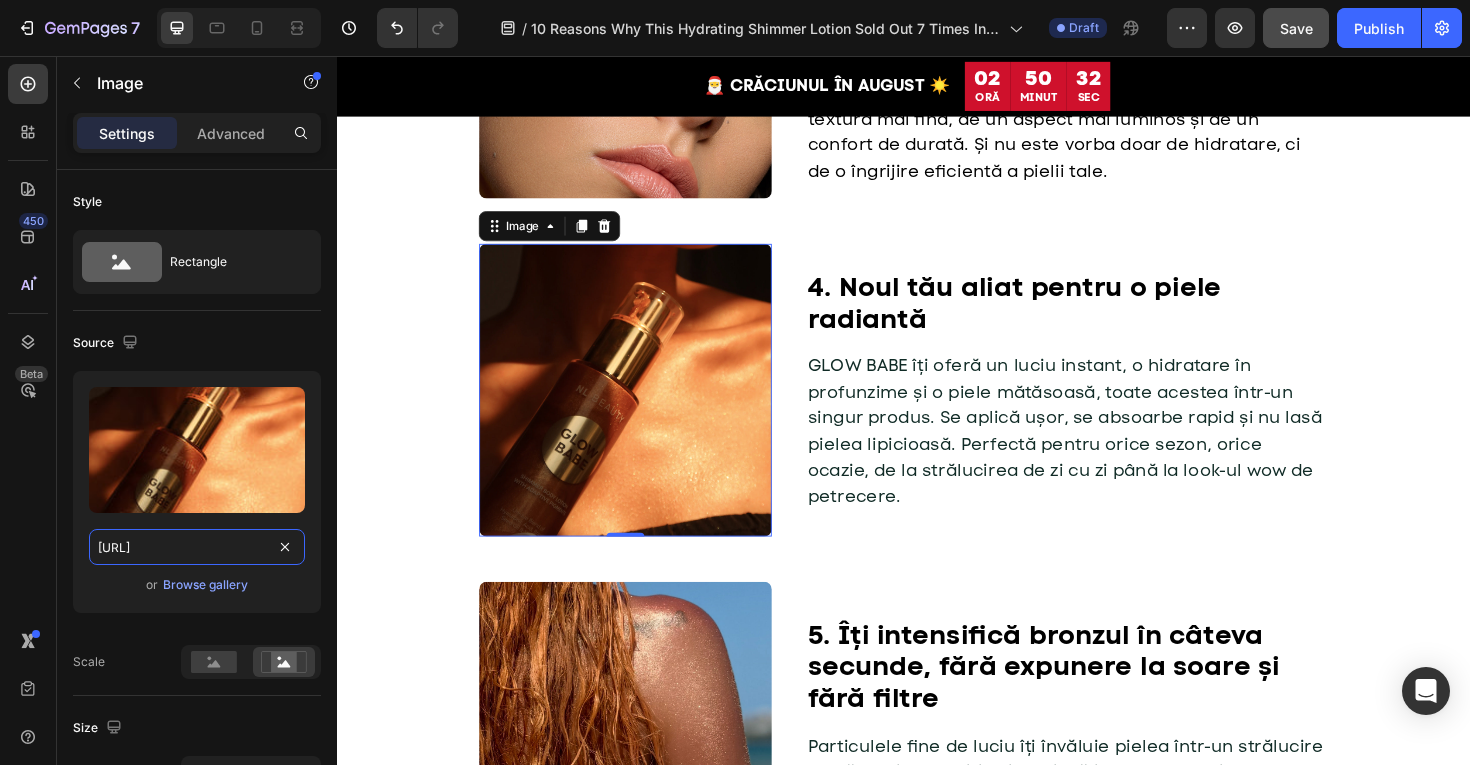 type on "https://cdn.shopify.com/s/files/1/0775/0831/3373/files/gempages_485104230382699404-6c7cb407-4886-408f-870d-e1f1887859bb.jpg" 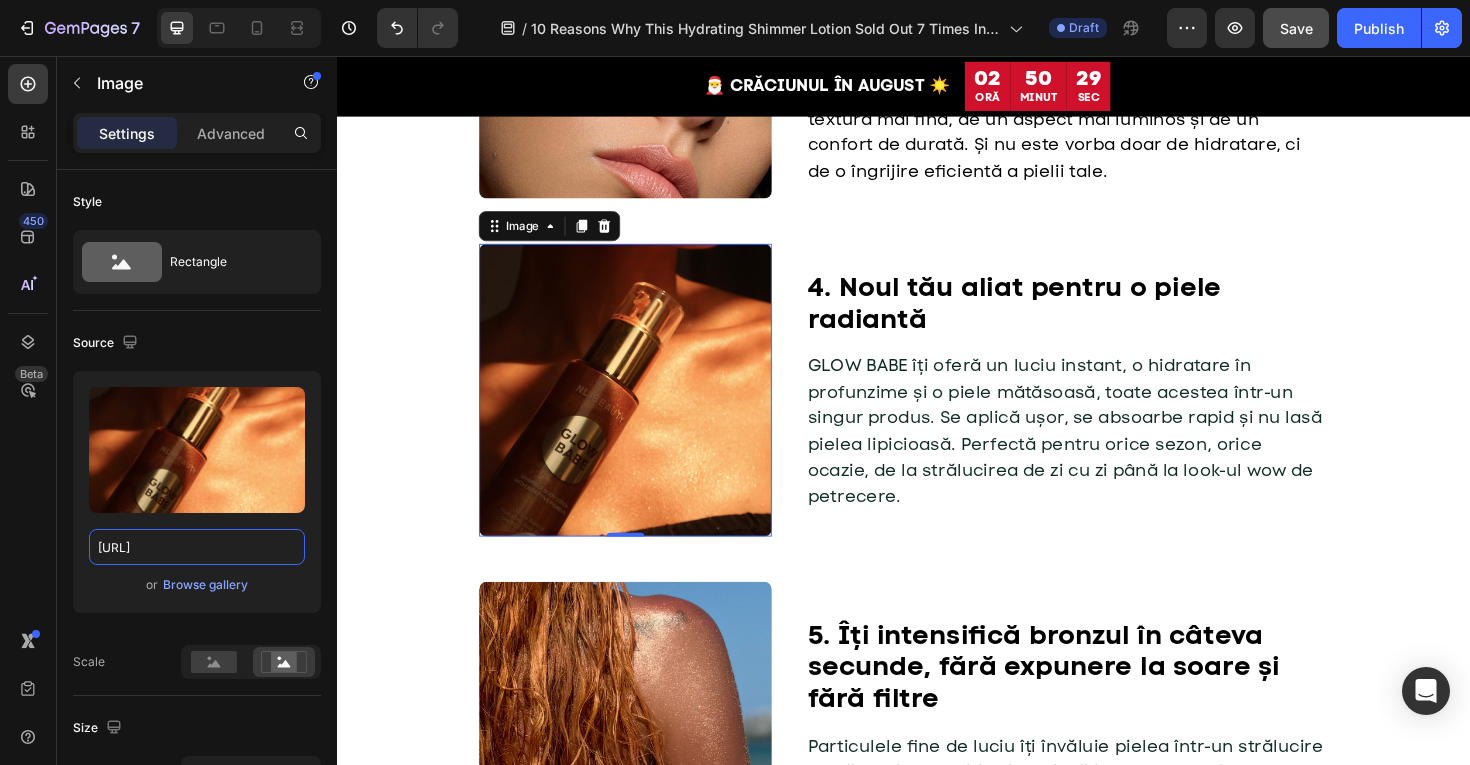 scroll, scrollTop: 0, scrollLeft: 0, axis: both 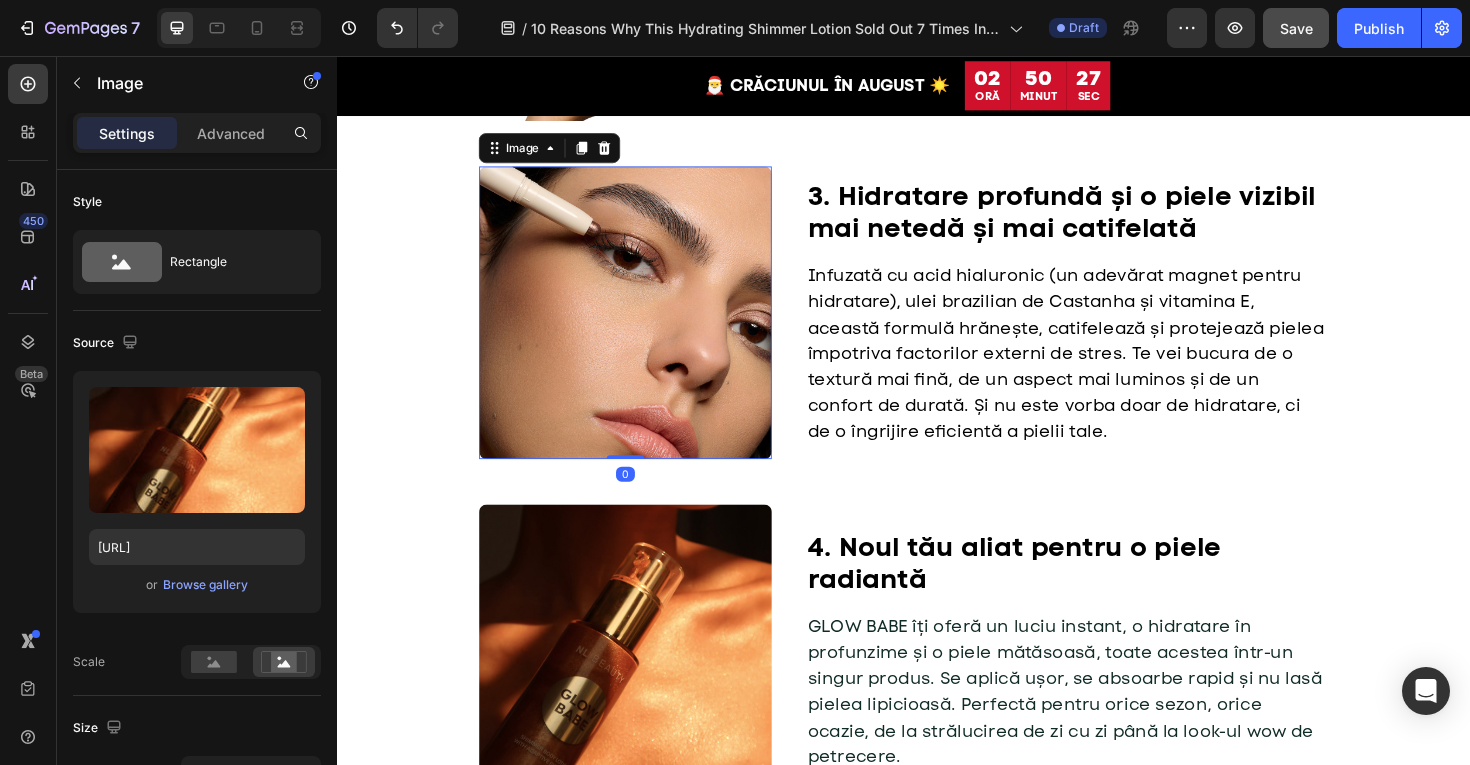 click at bounding box center (642, 328) 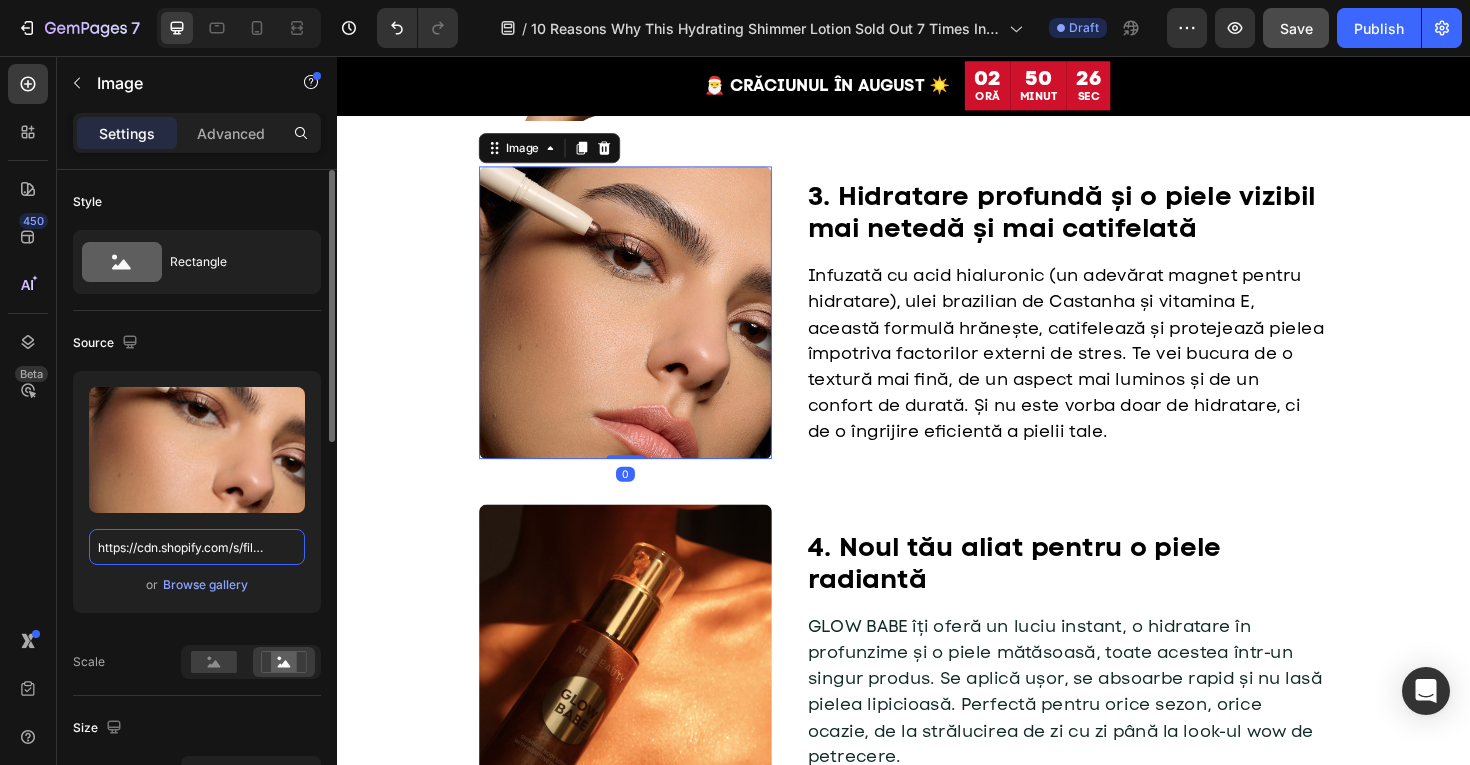 click on "https://cdn.shopify.com/s/files/1/0775/0831/3373/files/gempages_485104230382699404-4f999e03-2df0-447e-bc73-7d55c97043c5.jpg" at bounding box center [197, 547] 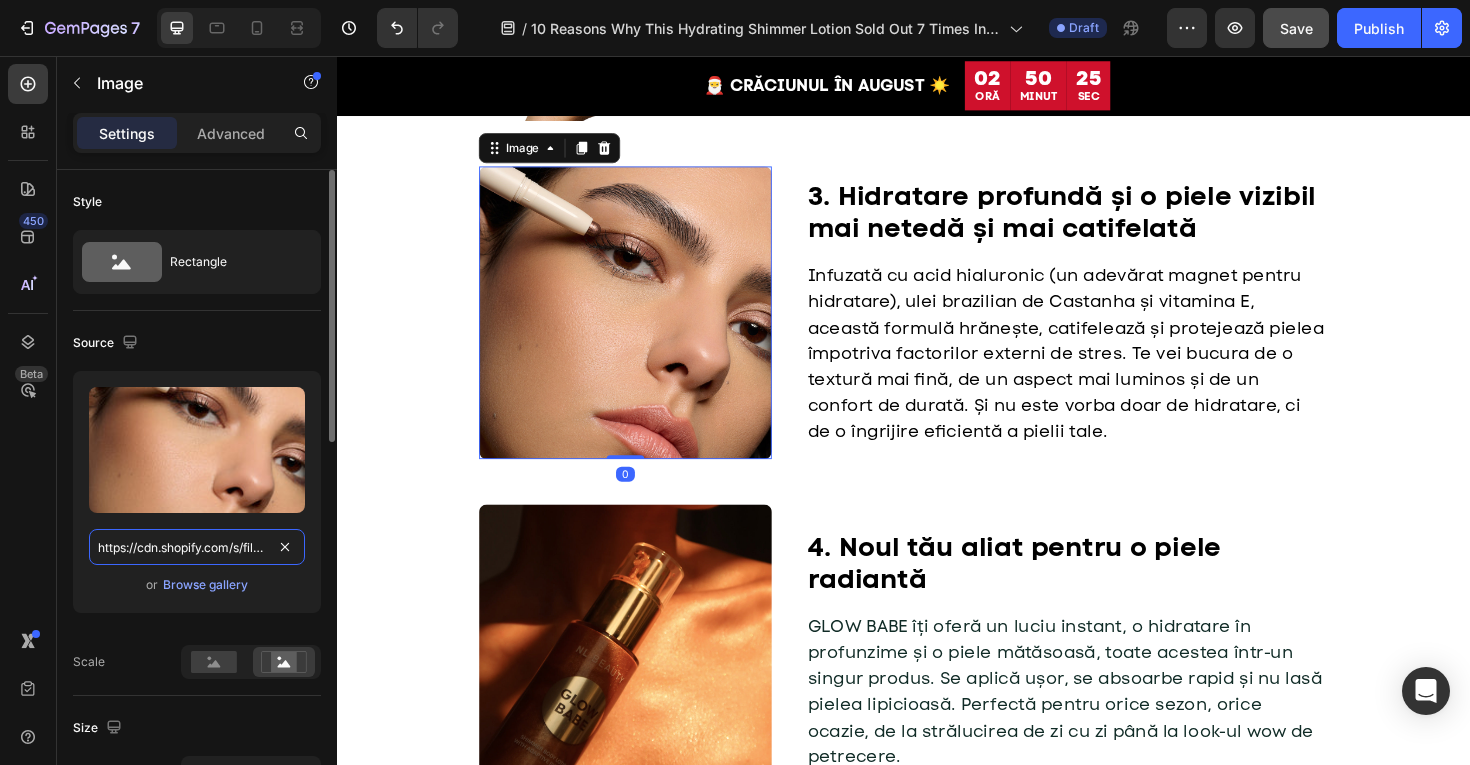 paste on "bd8adf2a-390f-4bae-99fc-68ca2abb52ef" 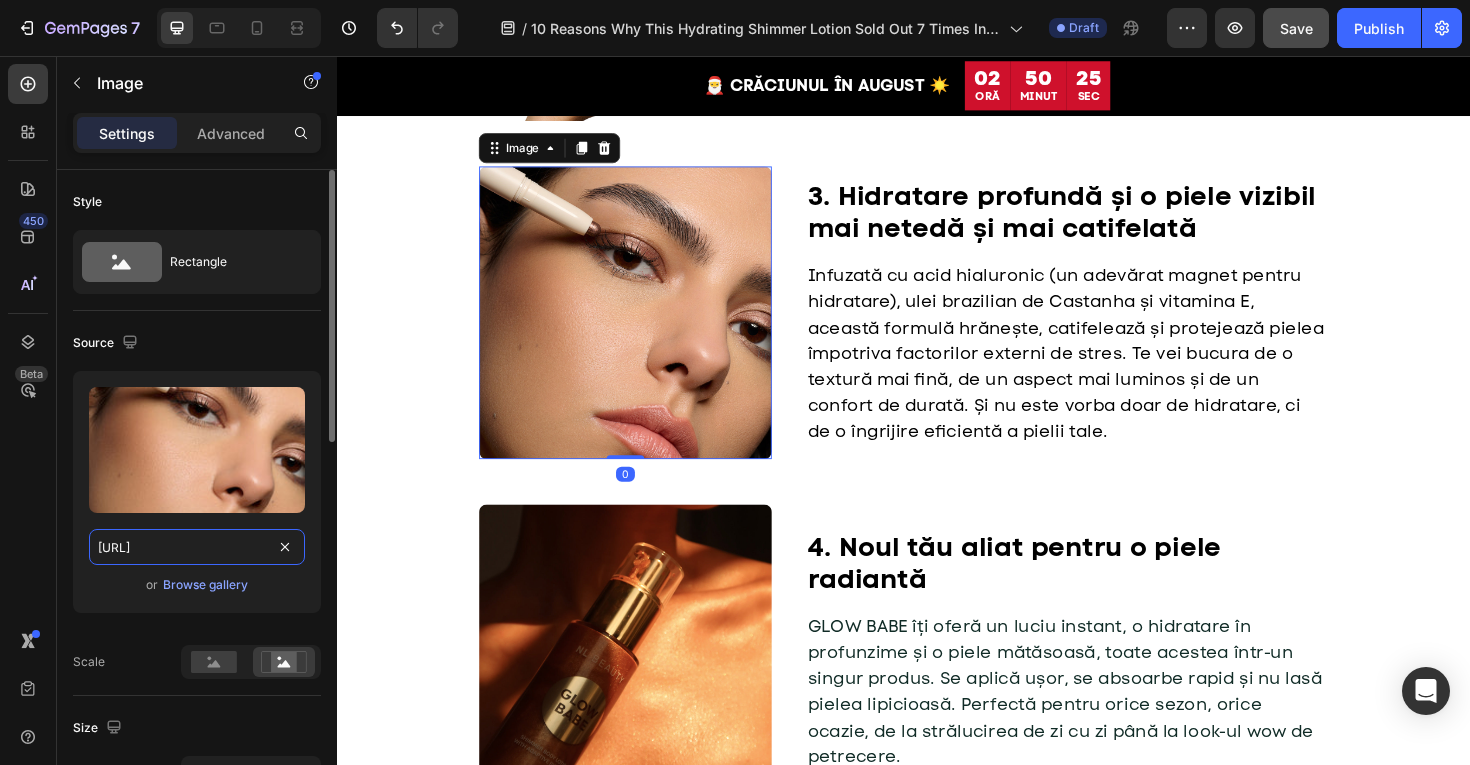 scroll, scrollTop: 0, scrollLeft: 610, axis: horizontal 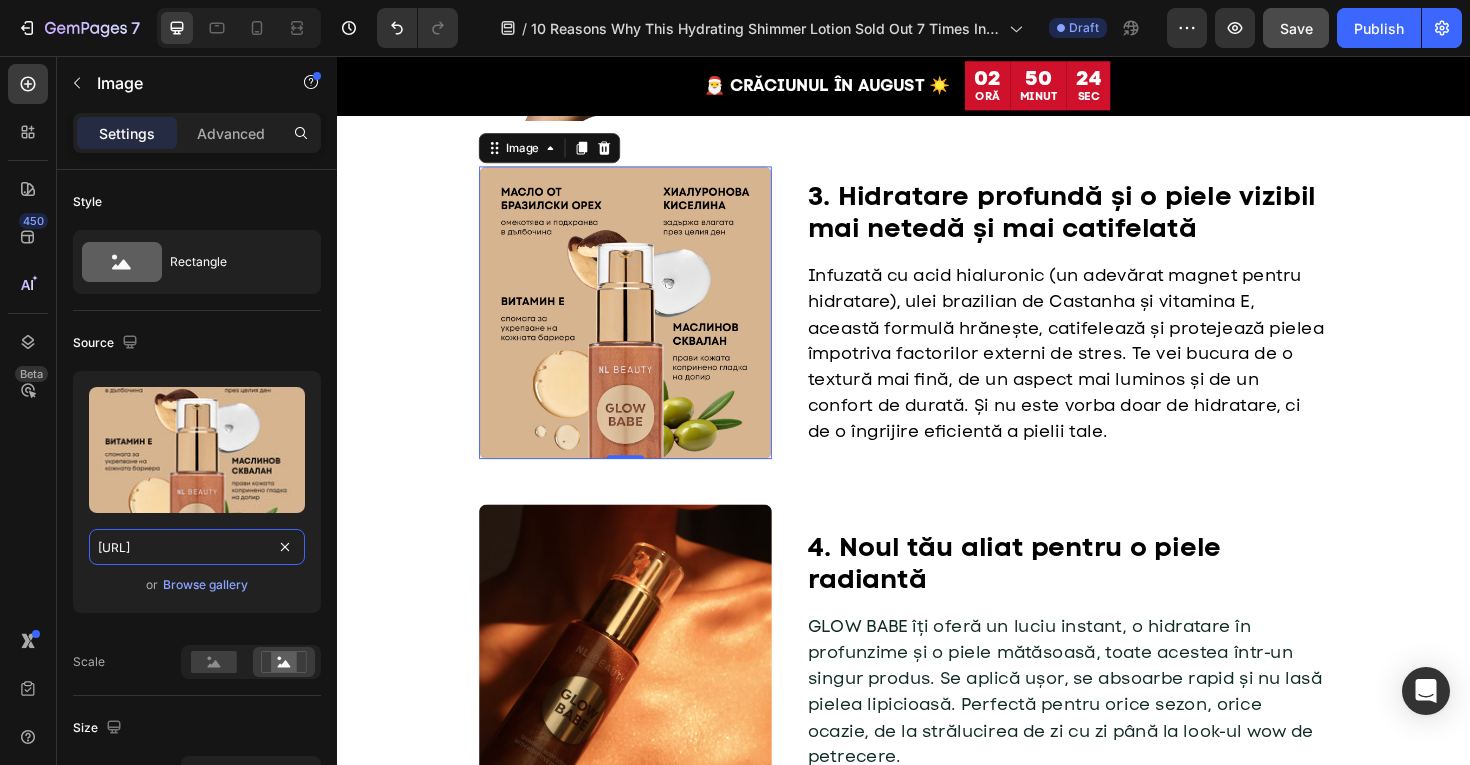 type on "https://cdn.shopify.com/s/files/1/0775/0831/3373/files/gempages_485104230382699404-bd8adf2a-390f-4bae-99fc-68ca2abb52ef.jpg" 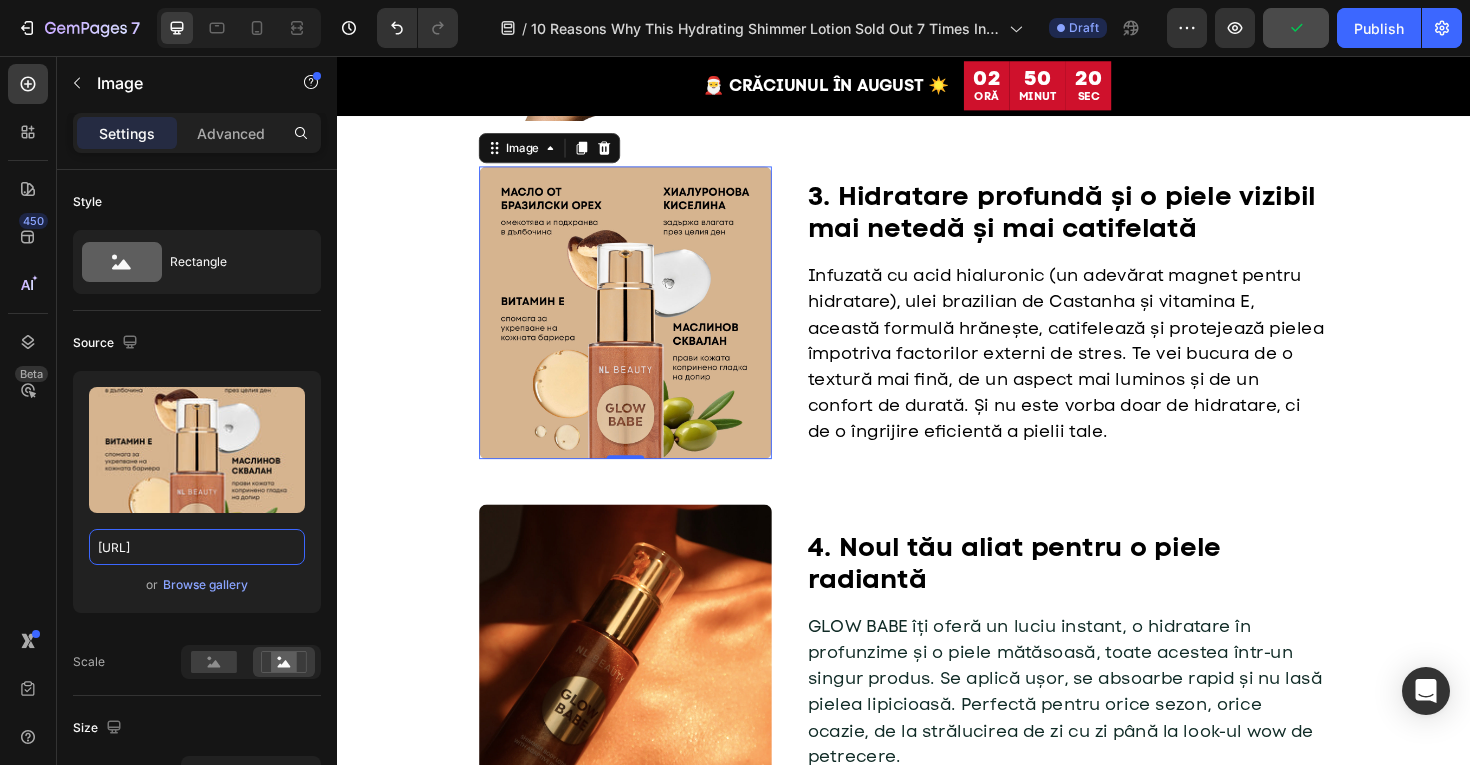 scroll, scrollTop: 0, scrollLeft: 0, axis: both 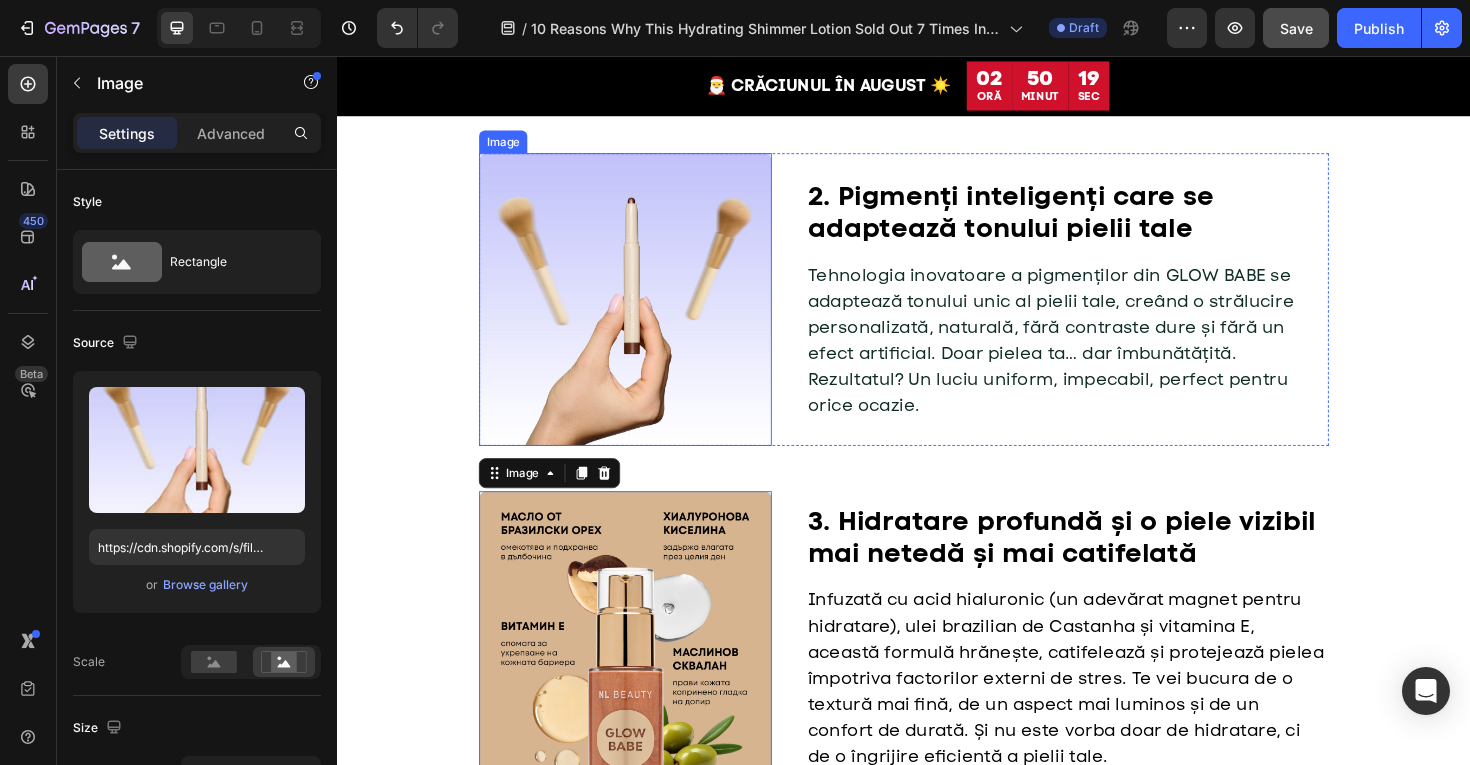 click at bounding box center (642, 314) 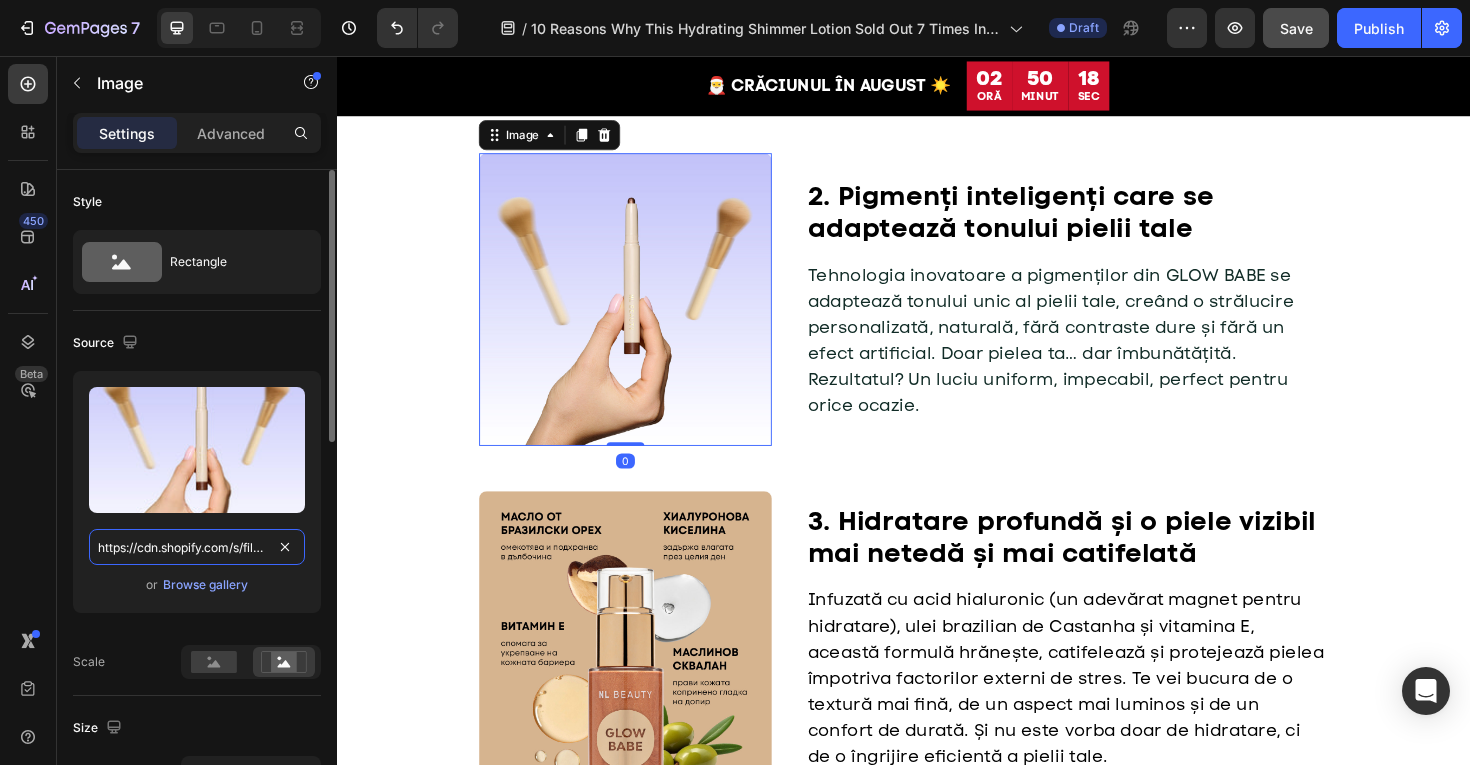 click on "https://cdn.shopify.com/s/files/1/0775/0831/3373/files/gempages_485104230382699404-e3d6c4c8-5603-4bd3-9ad4-5301d2d46b21.jpg" at bounding box center (197, 547) 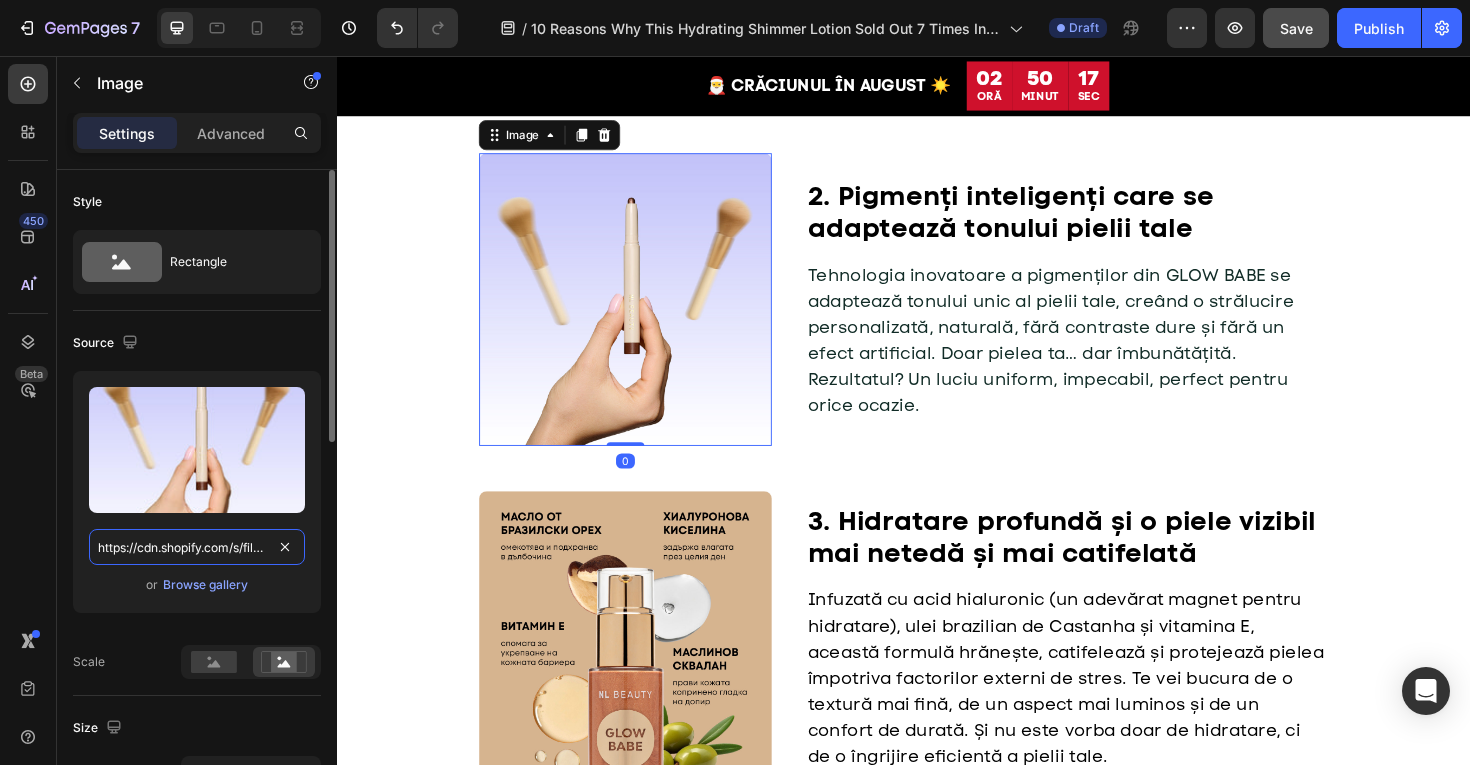 paste on "d6eb8b9e-9c48-4b42-8974-bfc14e271177" 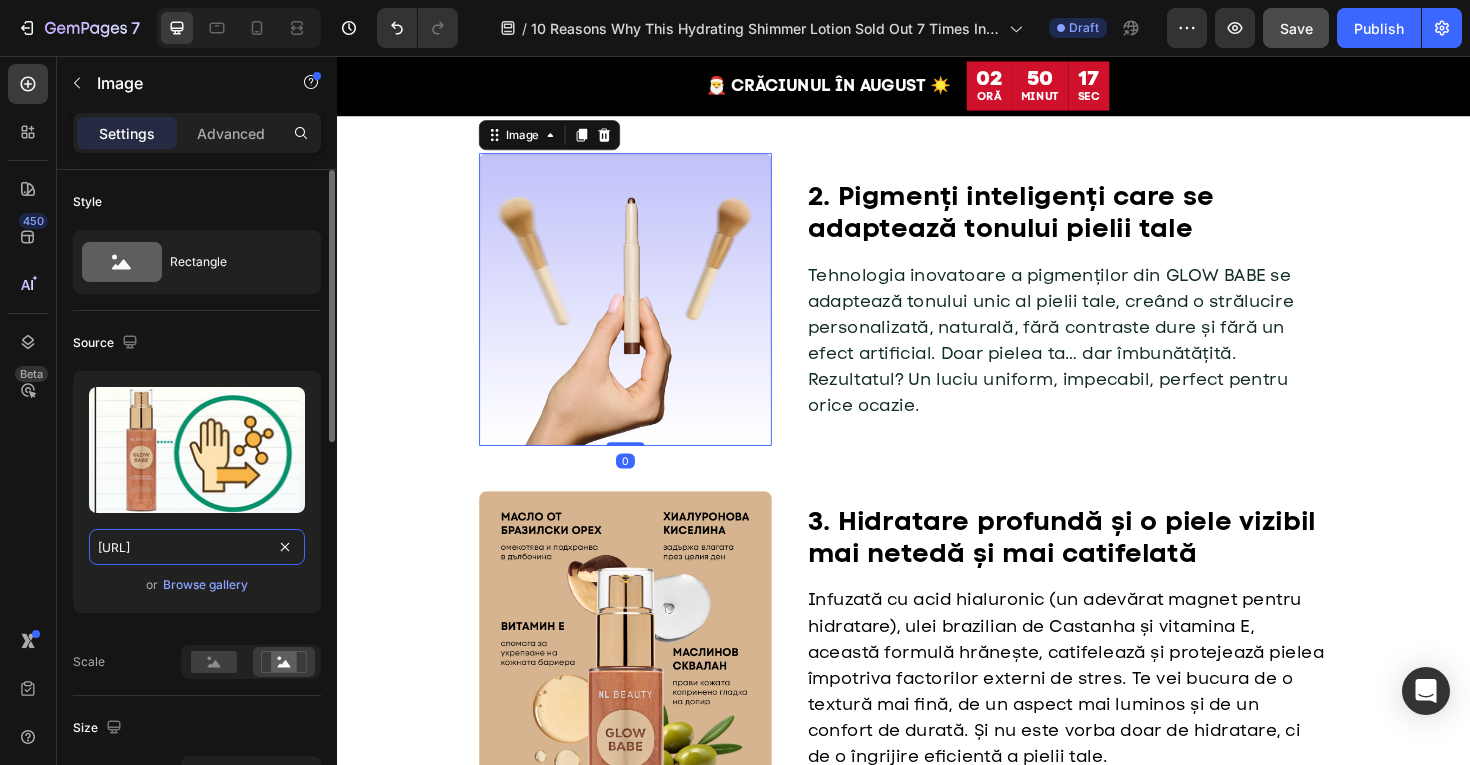 scroll, scrollTop: 0, scrollLeft: 612, axis: horizontal 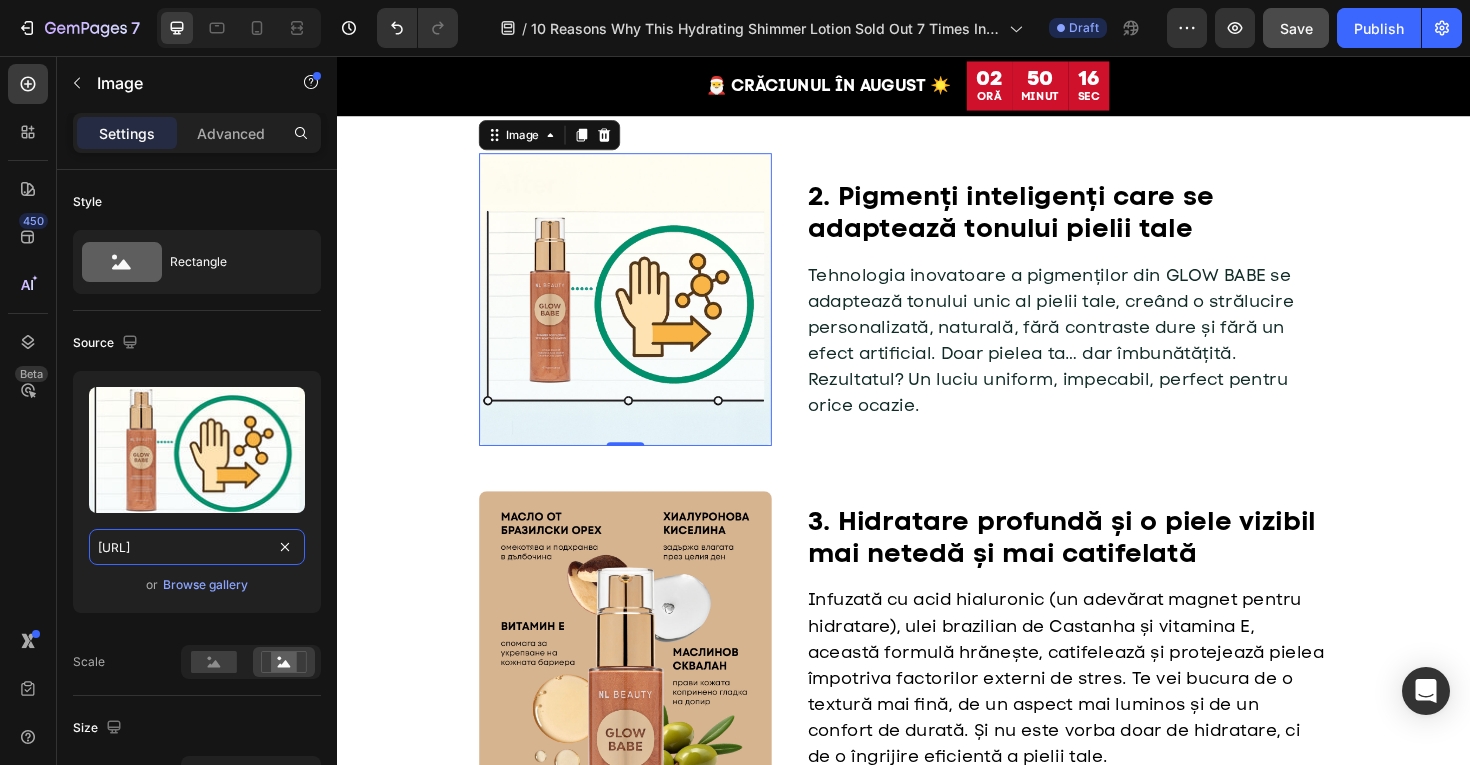 type on "https://cdn.shopify.com/s/files/1/0775/0831/3373/files/gempages_485104230382699404-d6eb8b9e-9c48-4b42-8974-bfc14e271177.jpg" 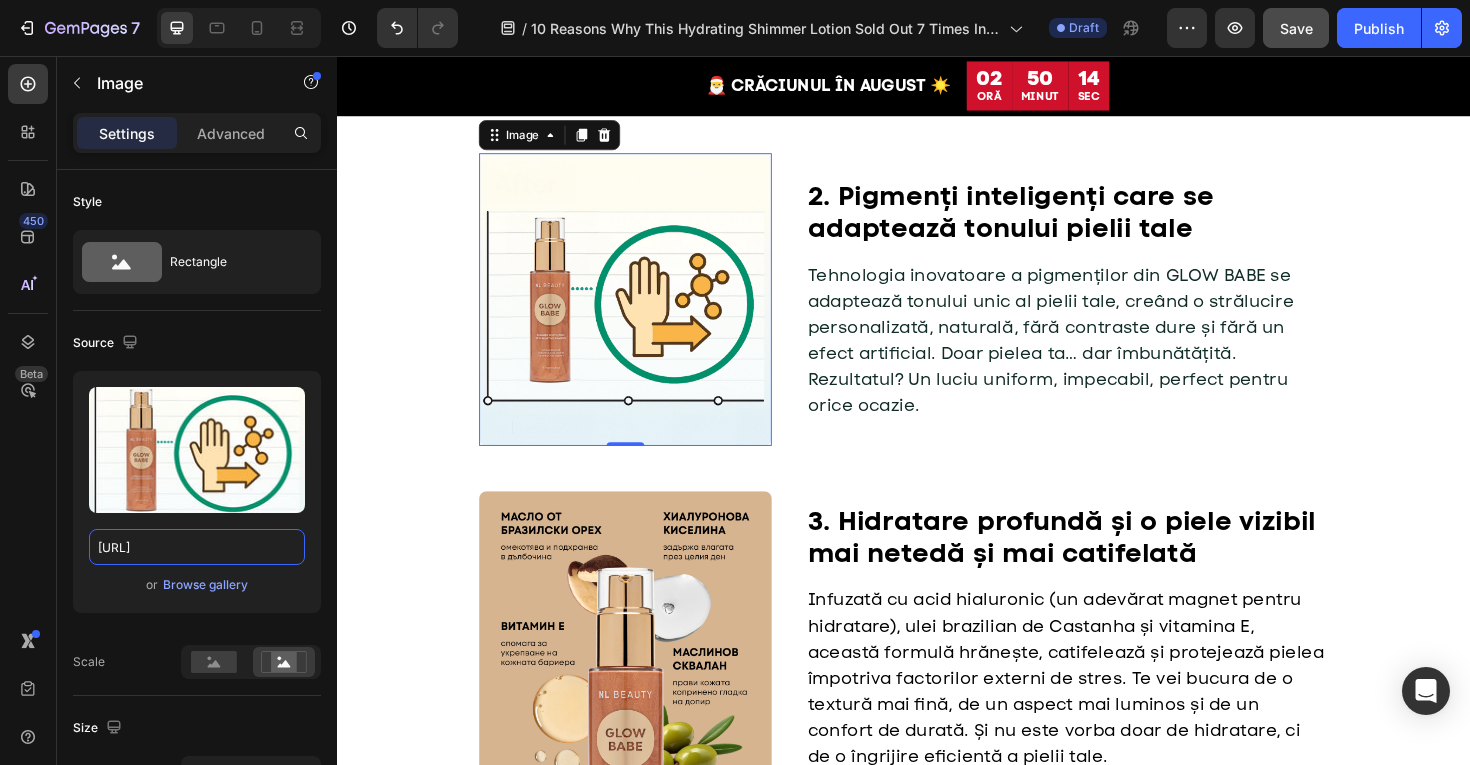 scroll, scrollTop: 0, scrollLeft: 0, axis: both 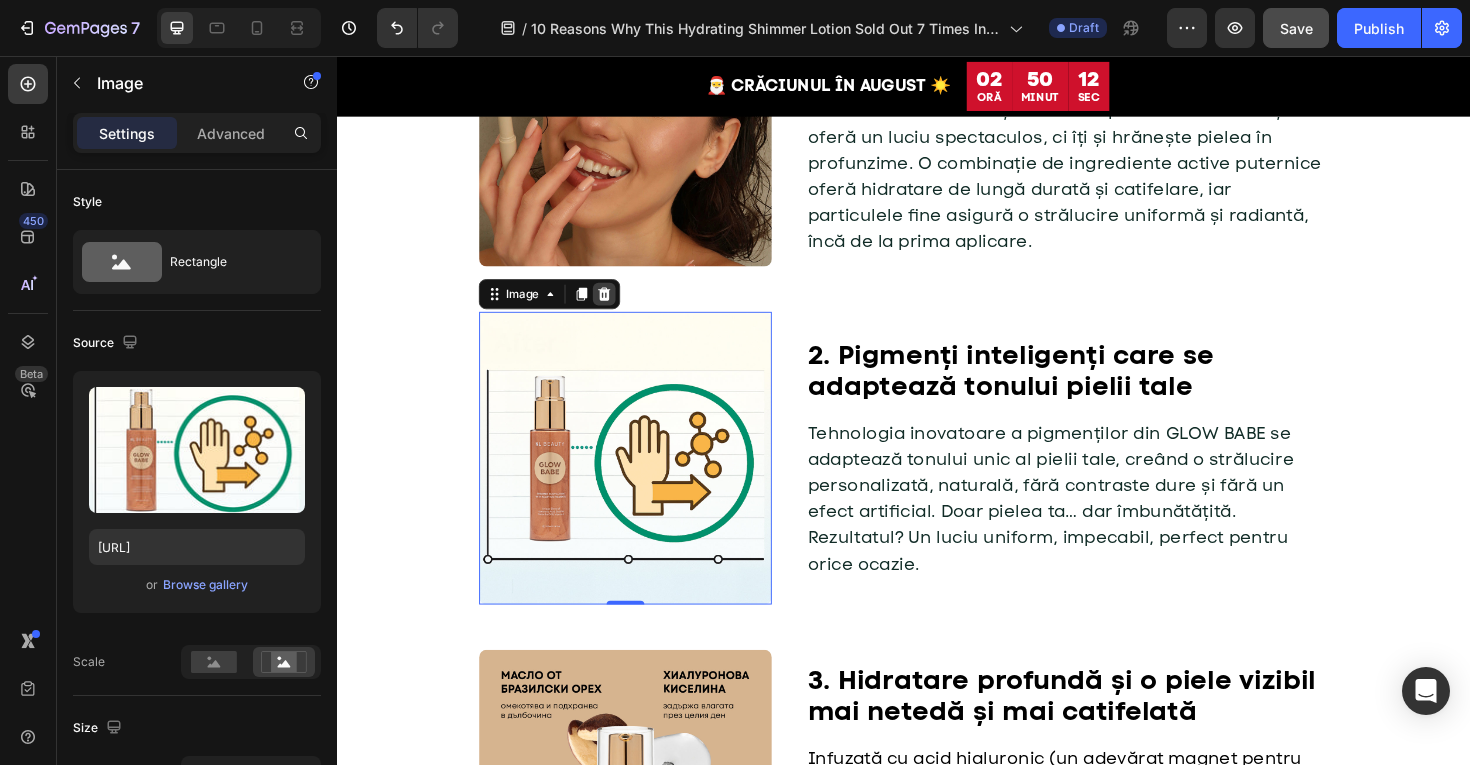 click 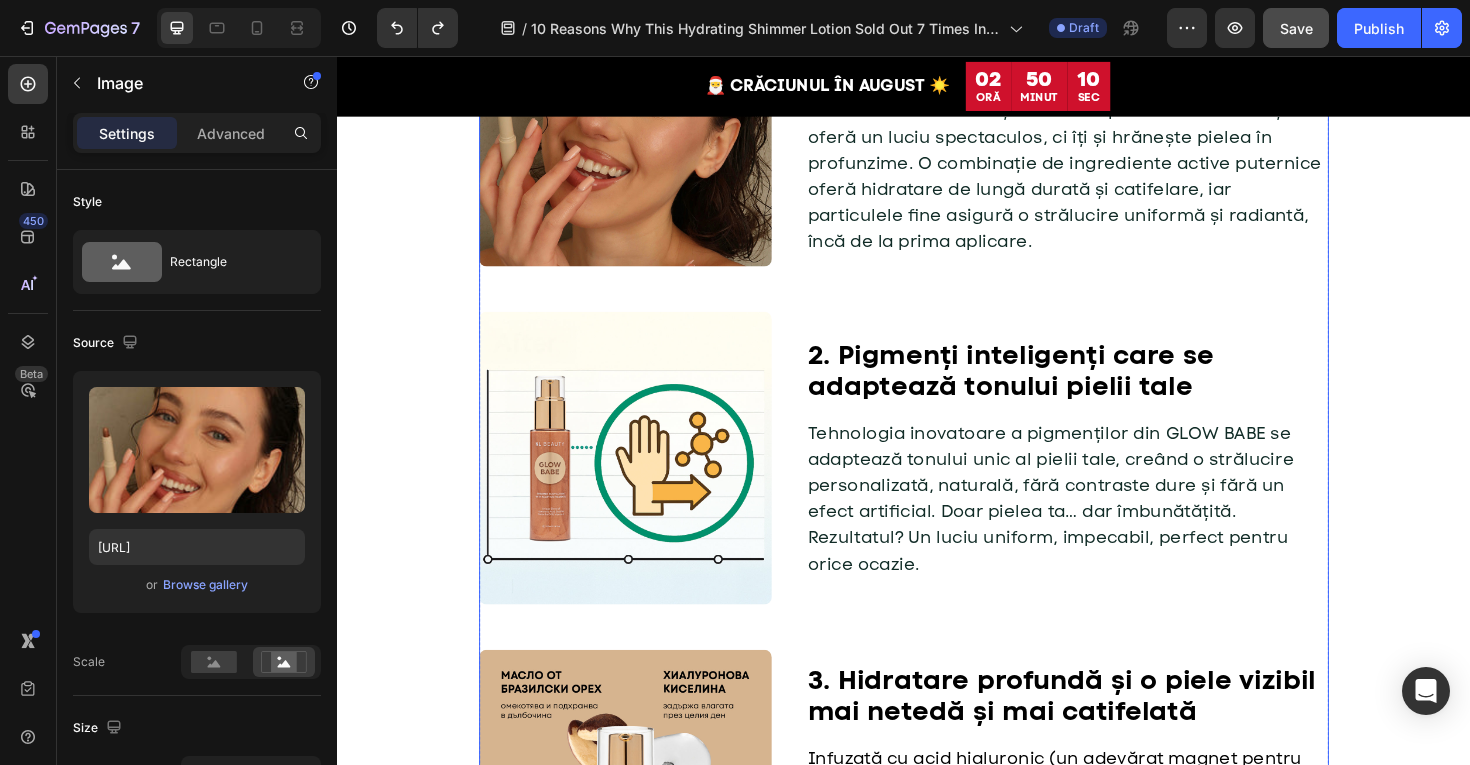 click at bounding box center (642, 124) 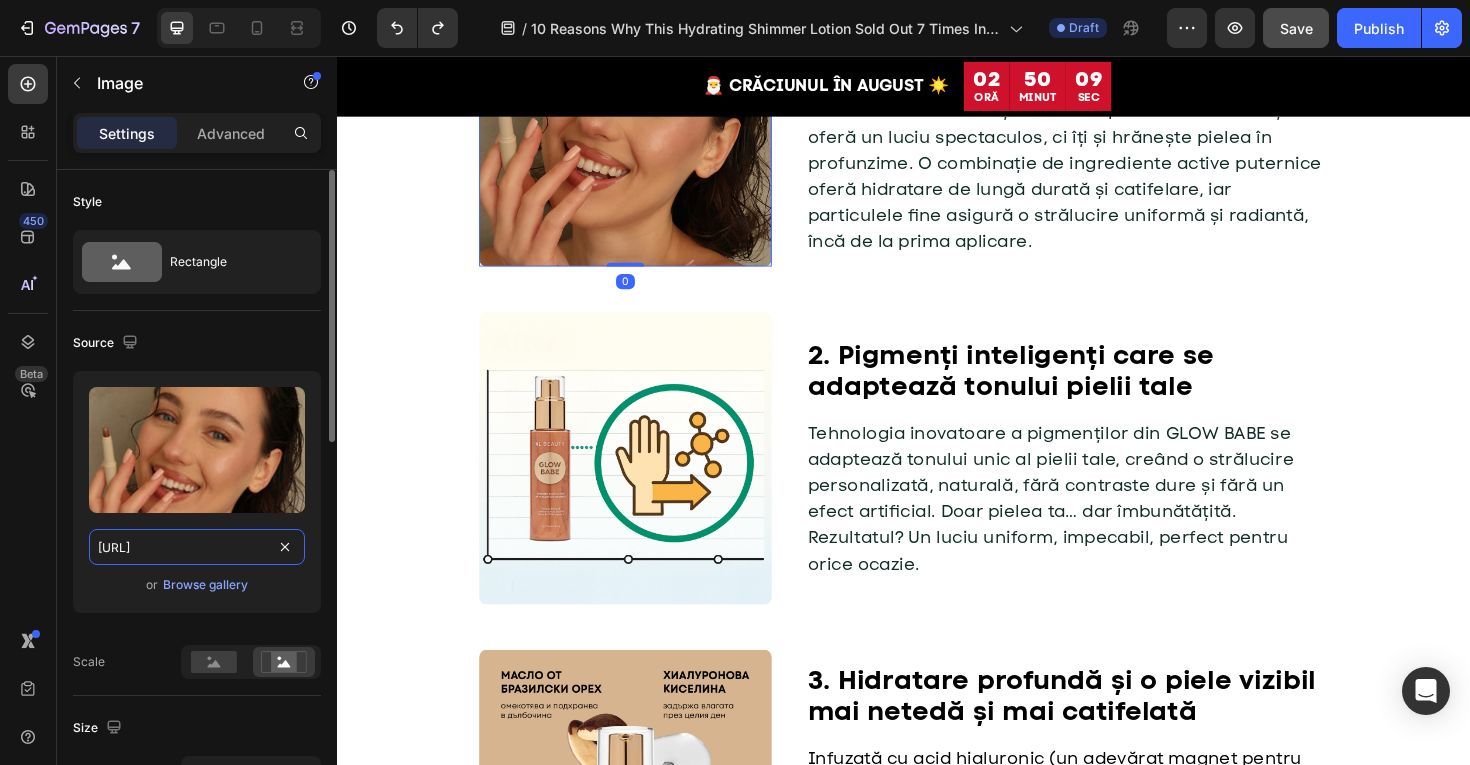 click on "https://cdn.shopify.com/s/files/1/0775/0831/3373/files/gempages_485104230382699404-6c505700-c836-49a9-860b-afb08c826848.jpg" at bounding box center [197, 547] 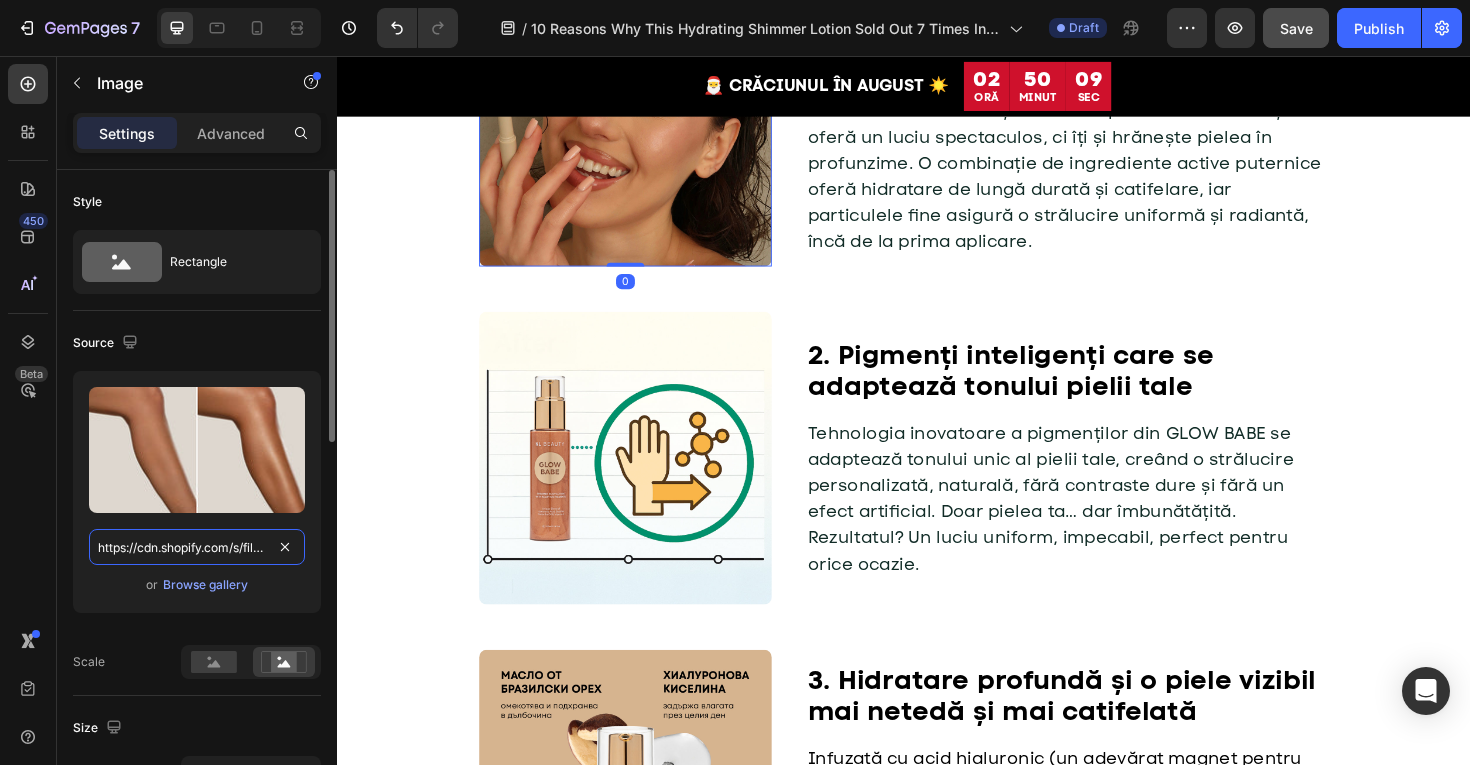 scroll, scrollTop: 0, scrollLeft: 613, axis: horizontal 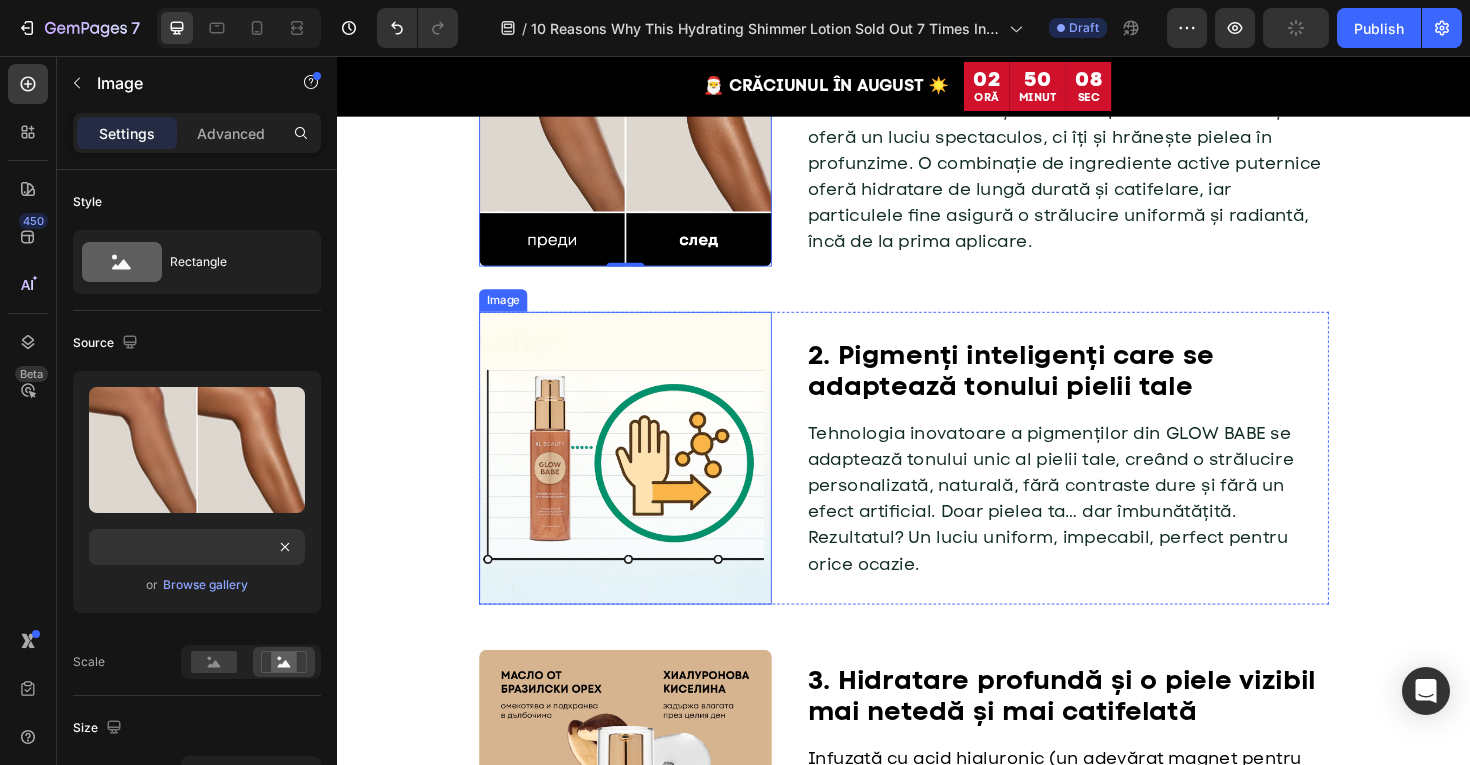 click at bounding box center [642, 482] 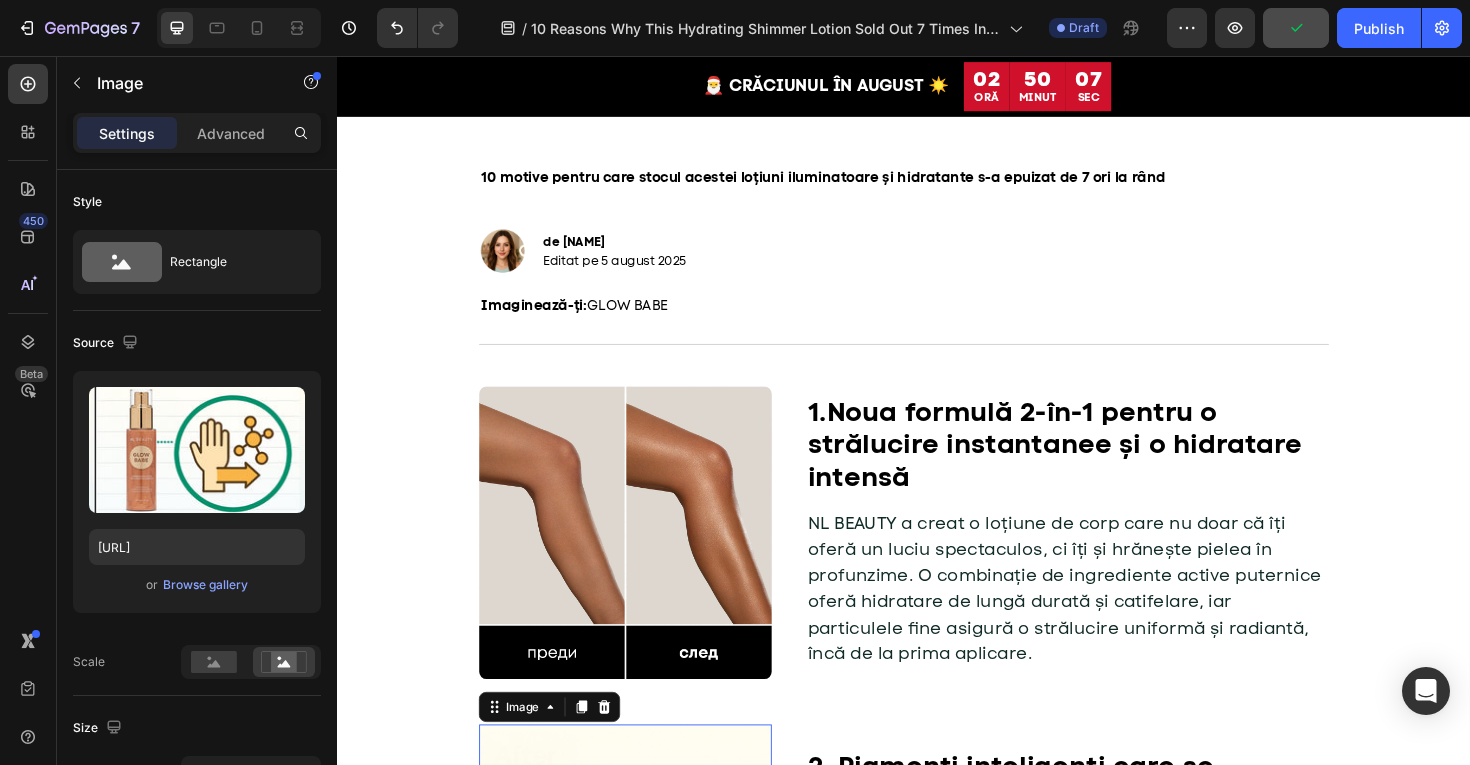 scroll, scrollTop: 0, scrollLeft: 0, axis: both 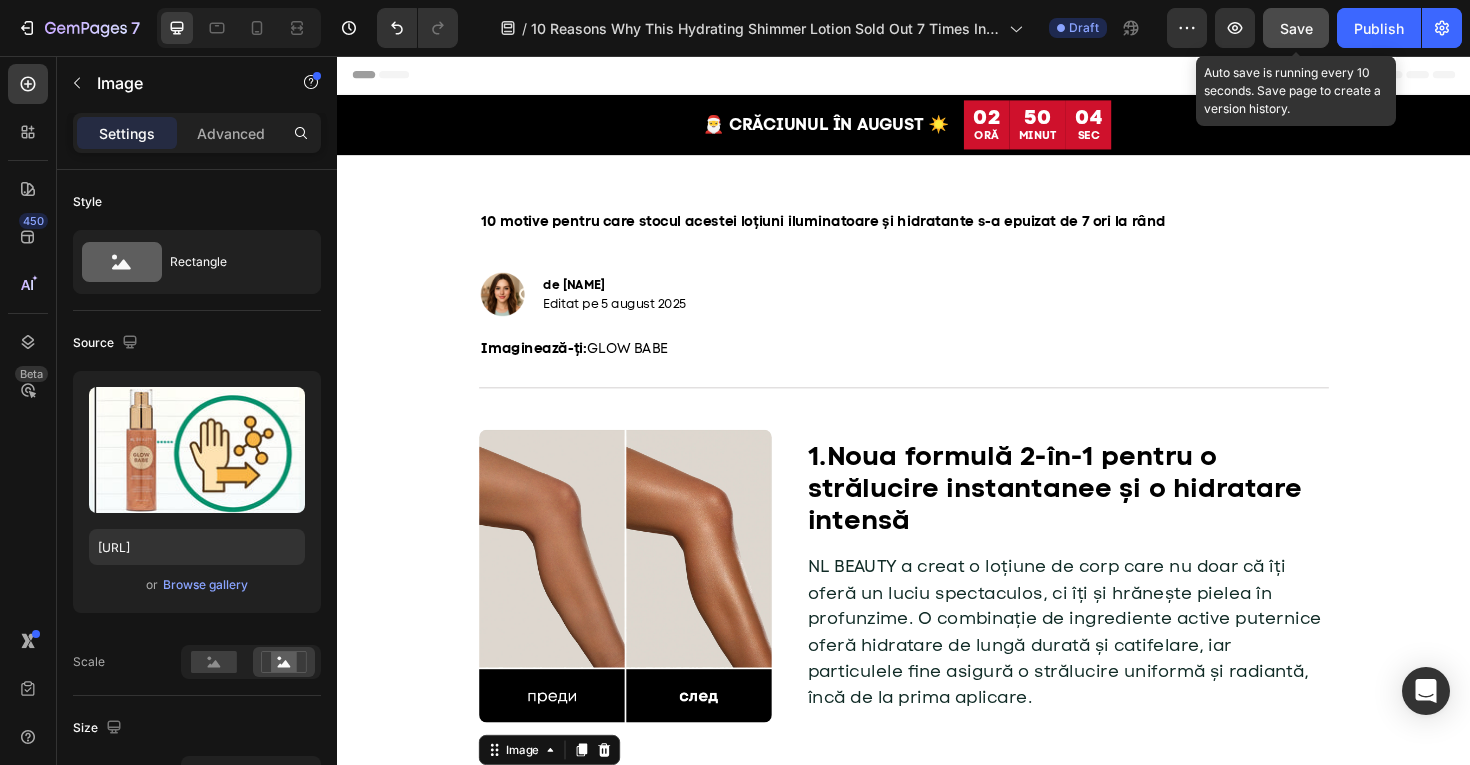 click on "Save" at bounding box center [1296, 28] 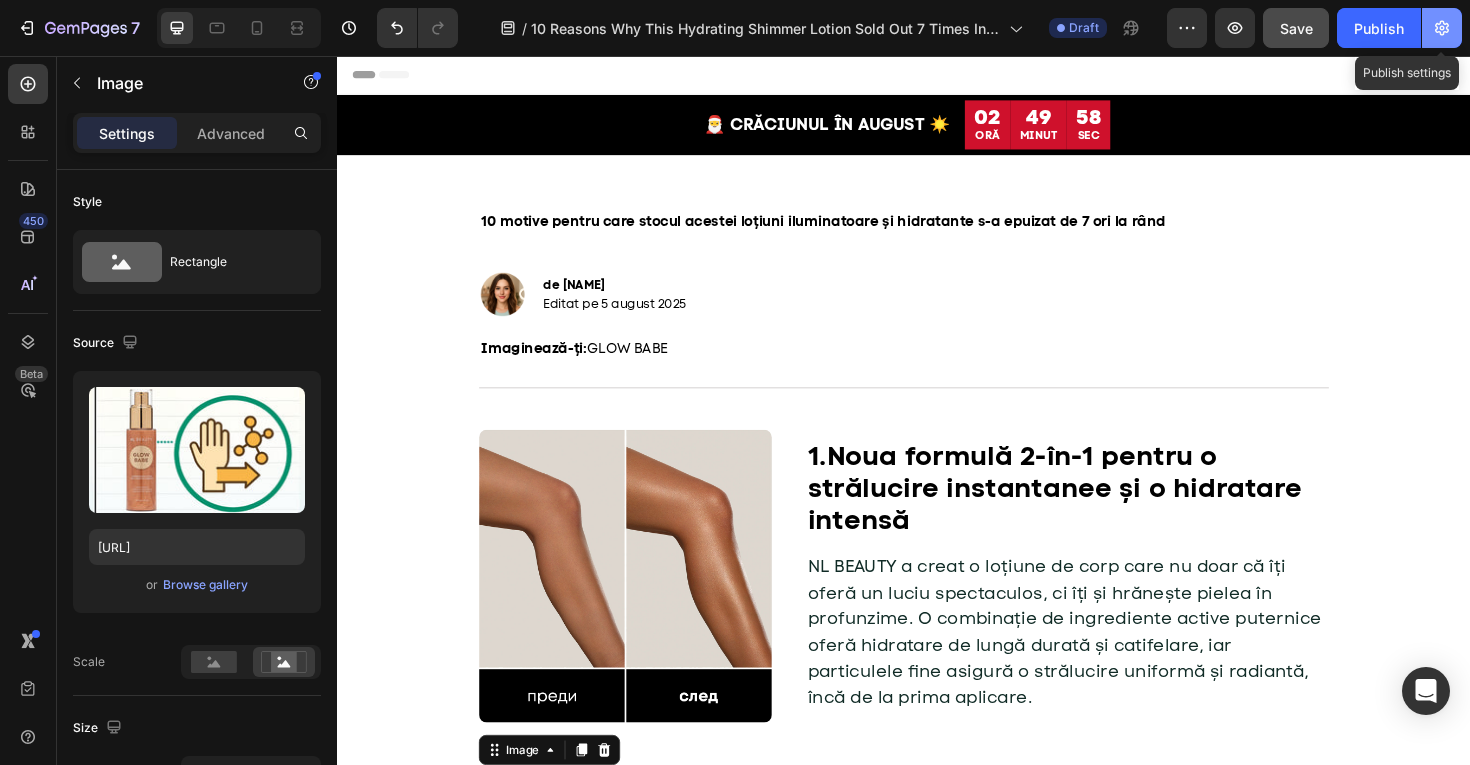 click 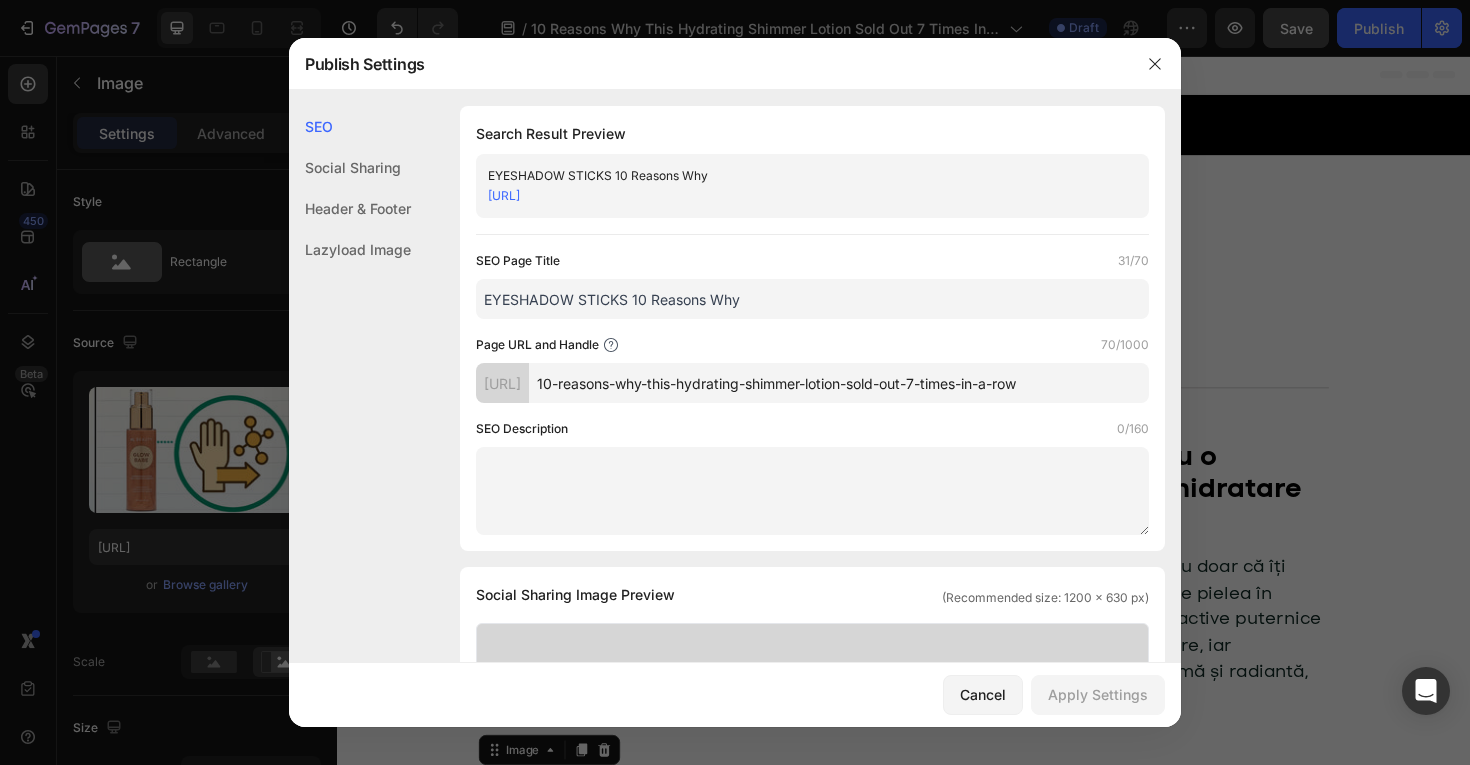click on "EYESHADOW STICKS 10 Reasons Why" at bounding box center (812, 299) 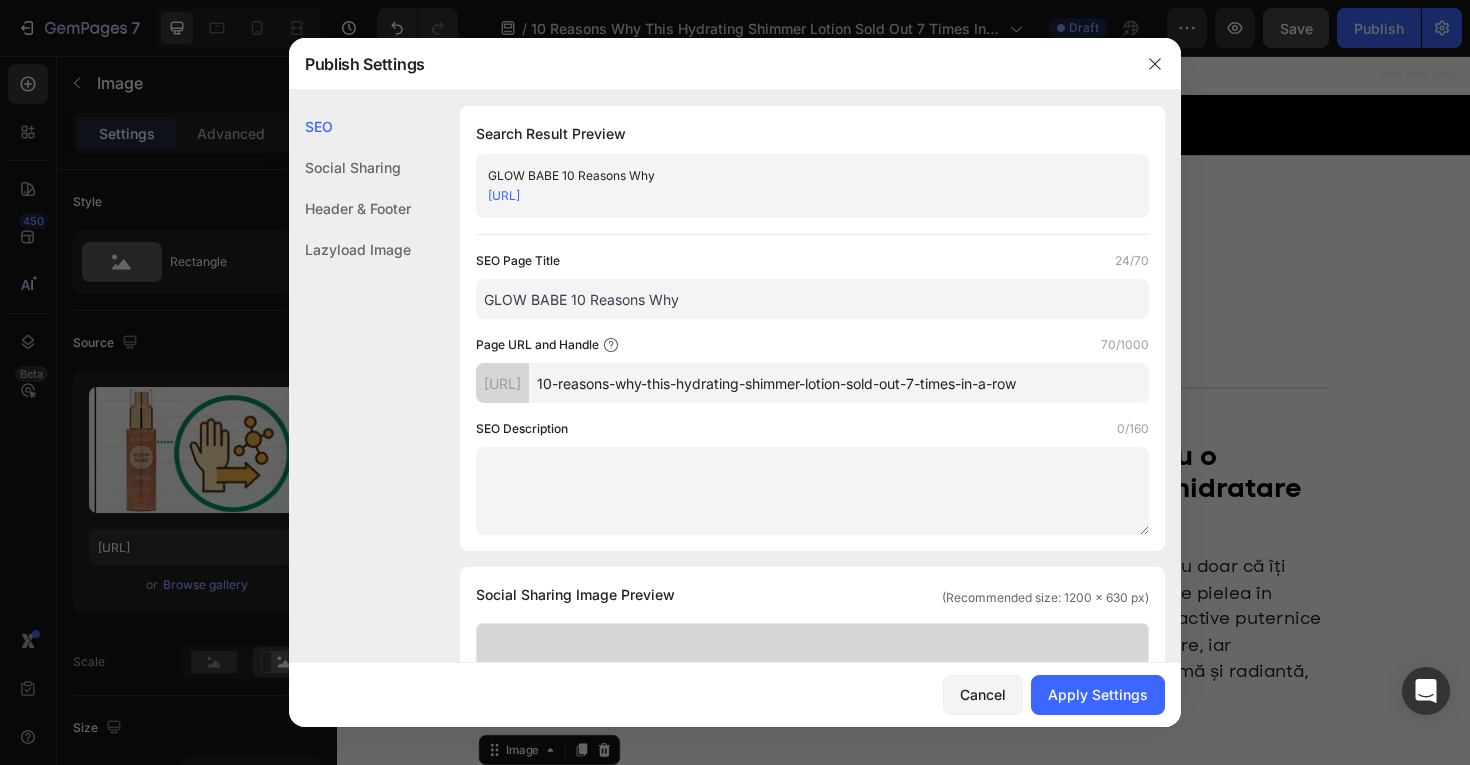 type on "GLOW BABE 10 Reasons Why" 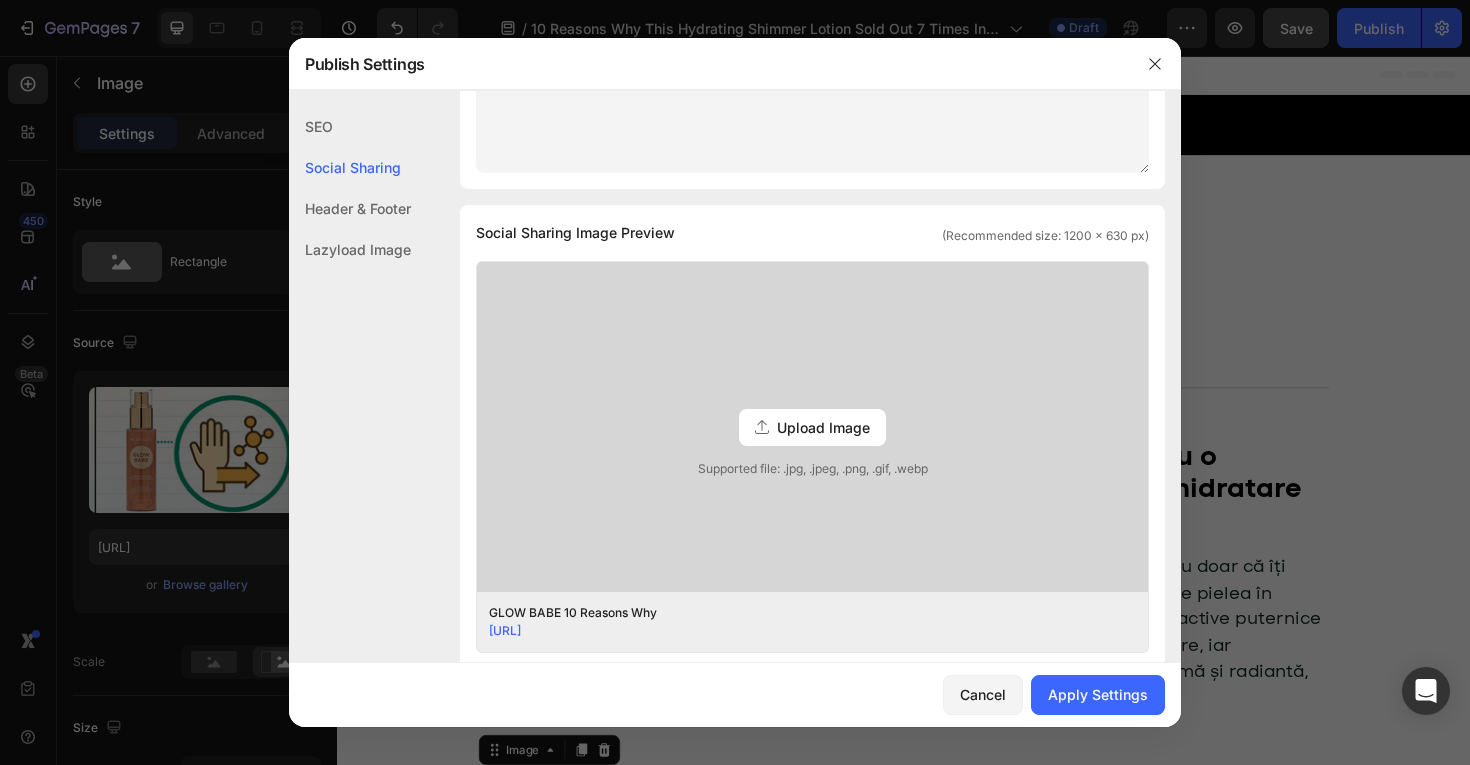 scroll, scrollTop: 0, scrollLeft: 0, axis: both 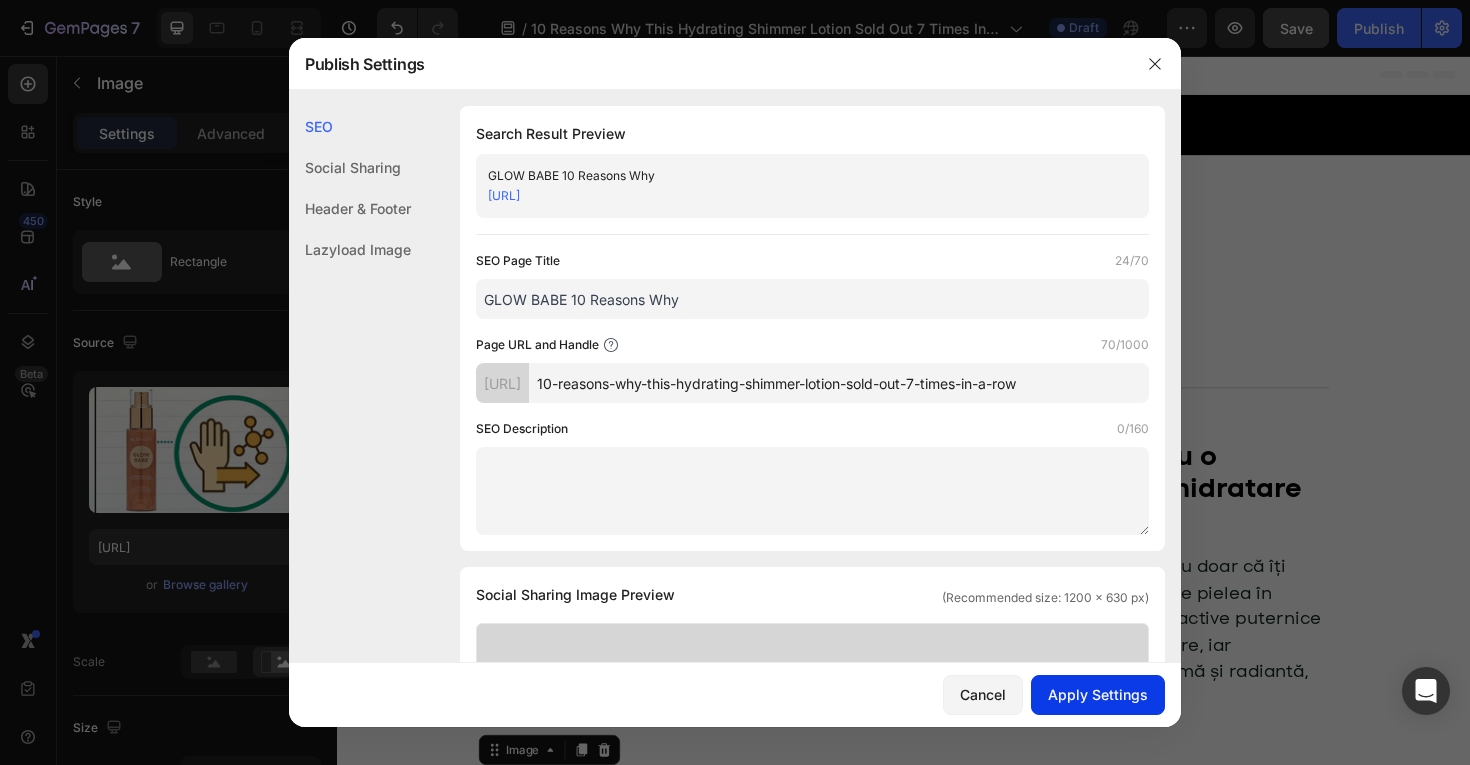 click on "Apply Settings" at bounding box center (1098, 694) 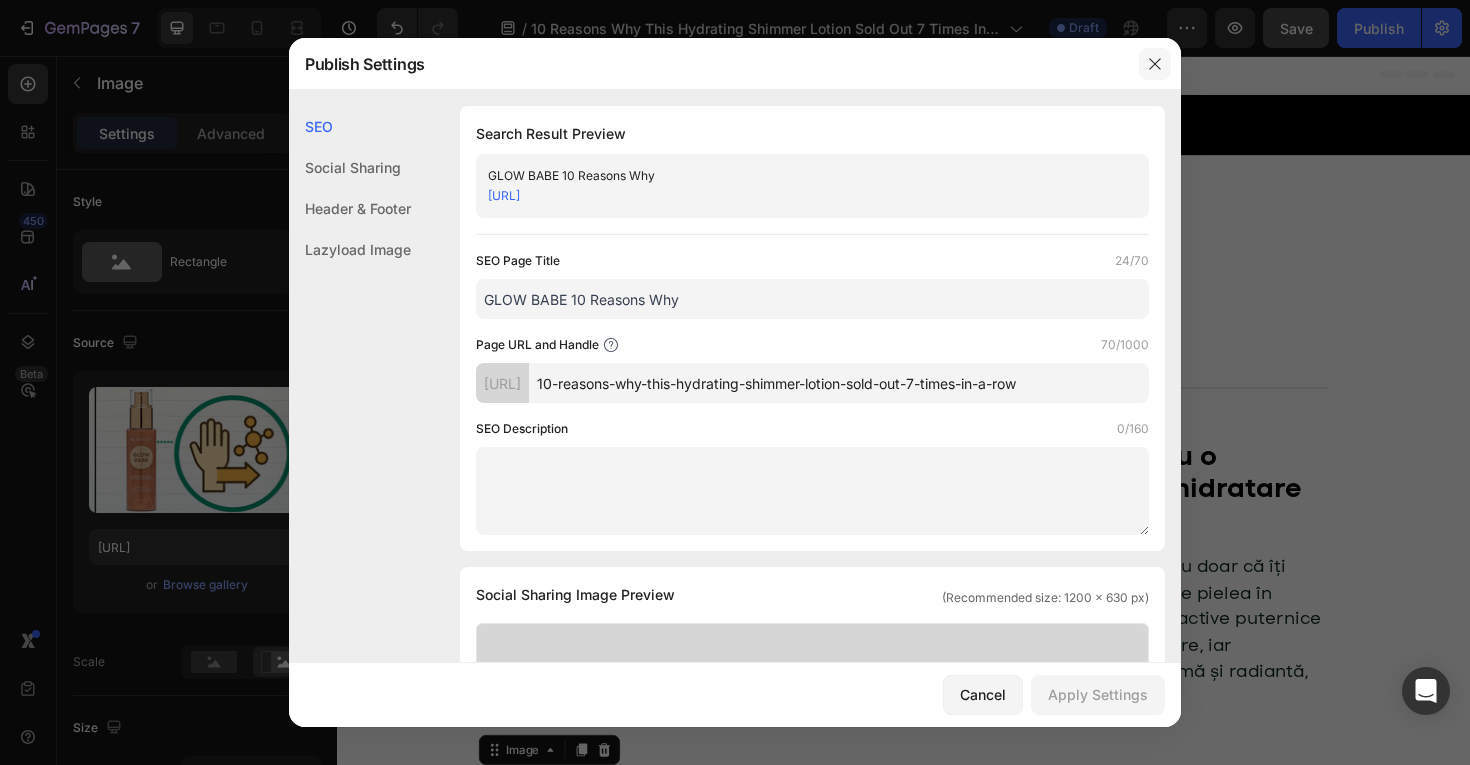click 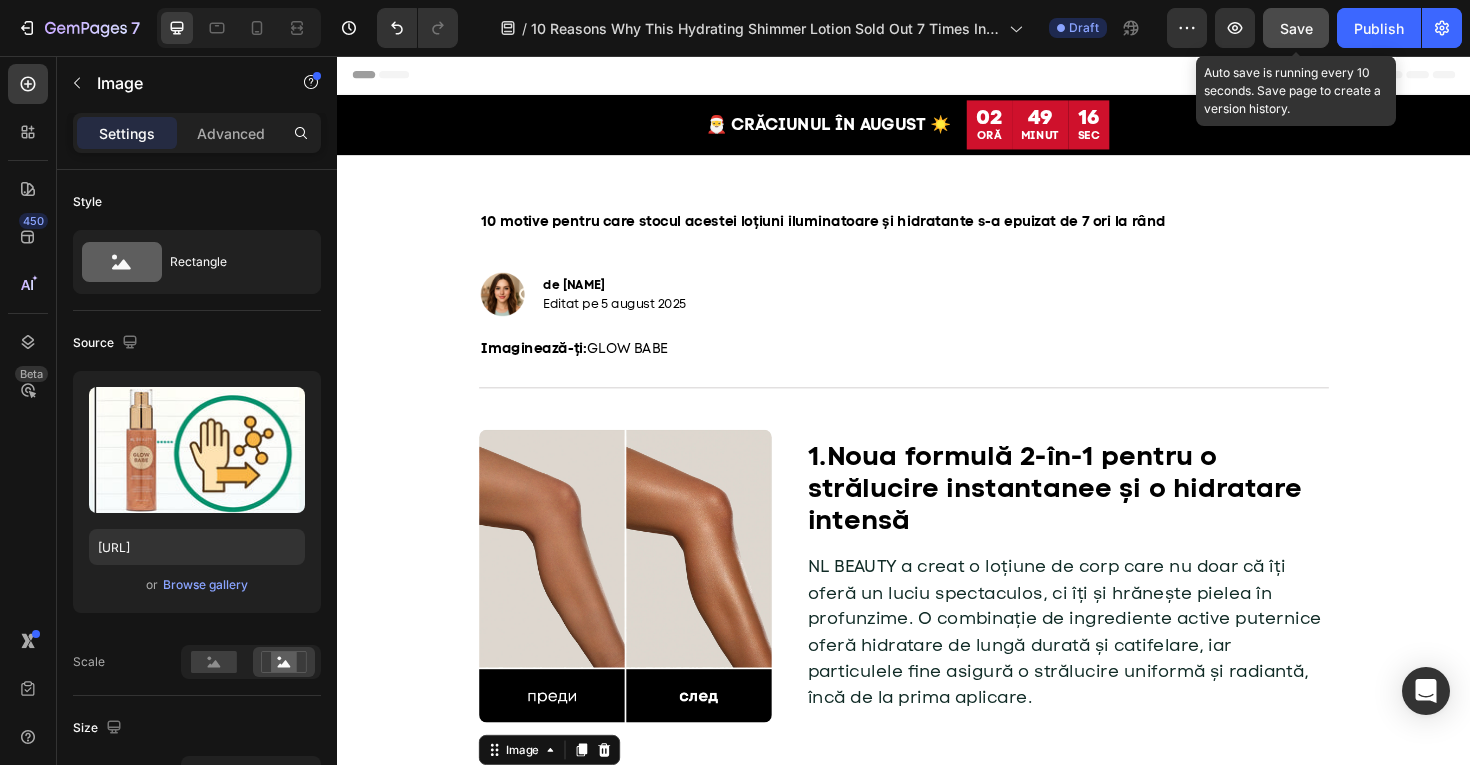 click on "Save" at bounding box center [1296, 28] 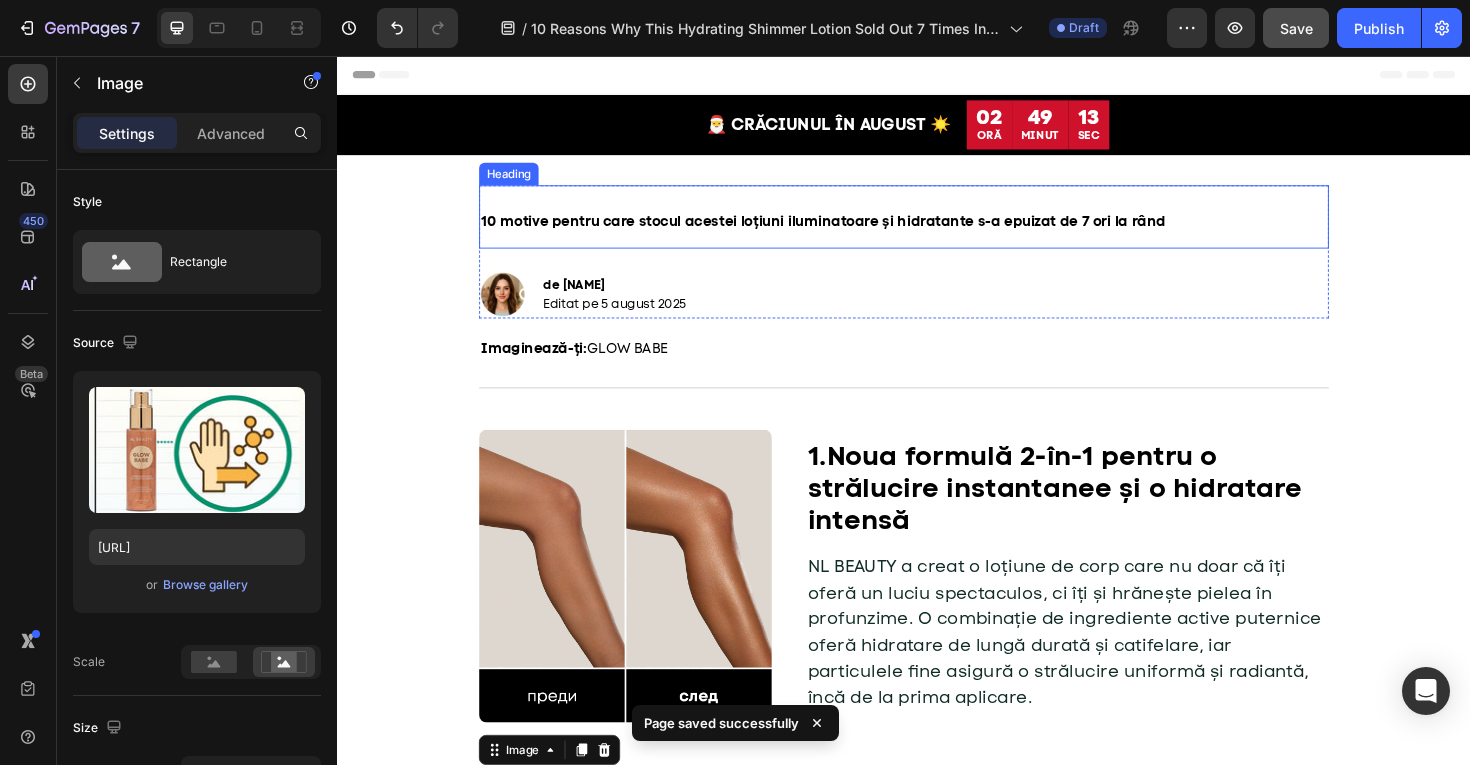 click on "10 motive pentru care stocul acestei loțiuni iluminatoare și hidratante s-a epuizat de 7 ori la rând" at bounding box center (851, 231) 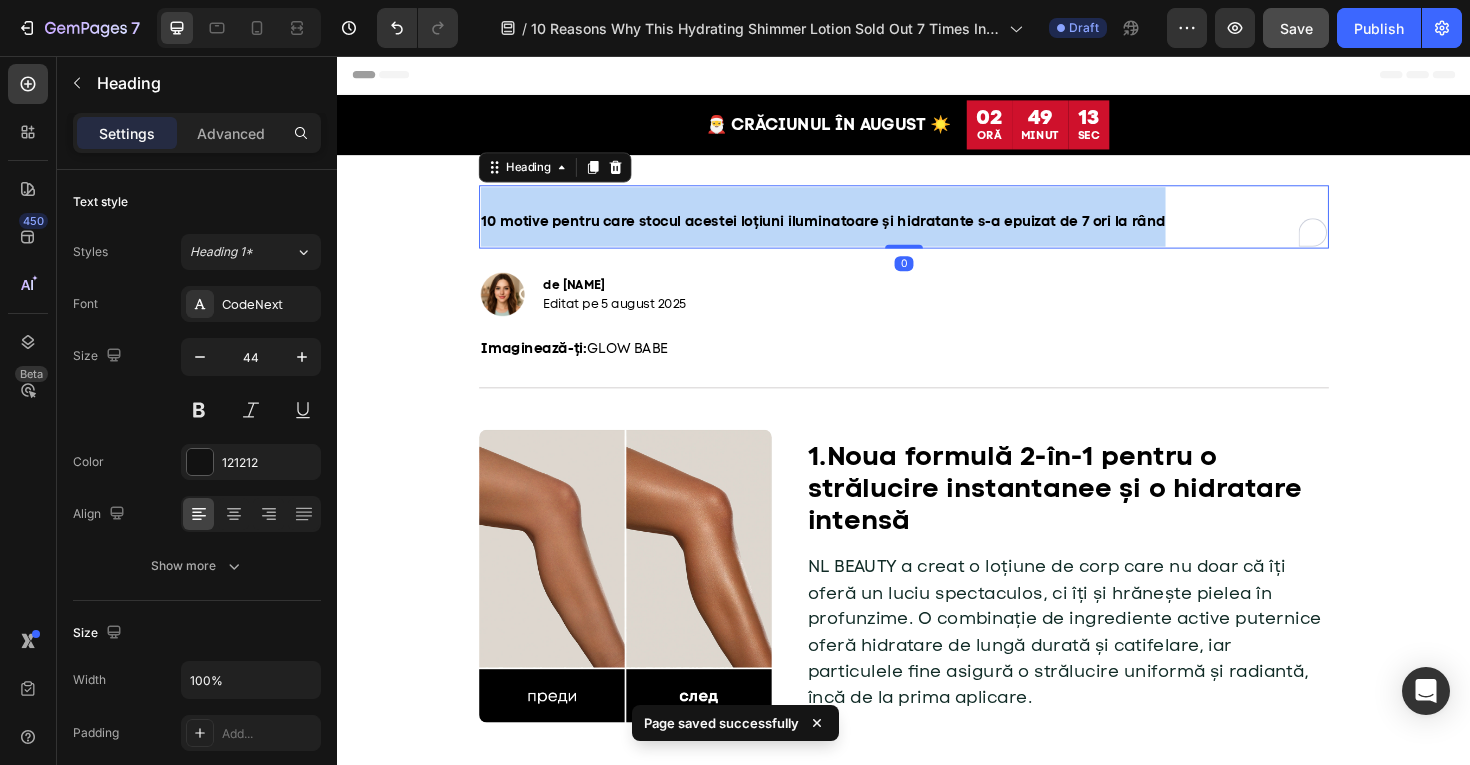 click on "10 motive pentru care stocul acestei loțiuni iluminatoare și hidratante s-a epuizat de 7 ori la rând" at bounding box center [851, 231] 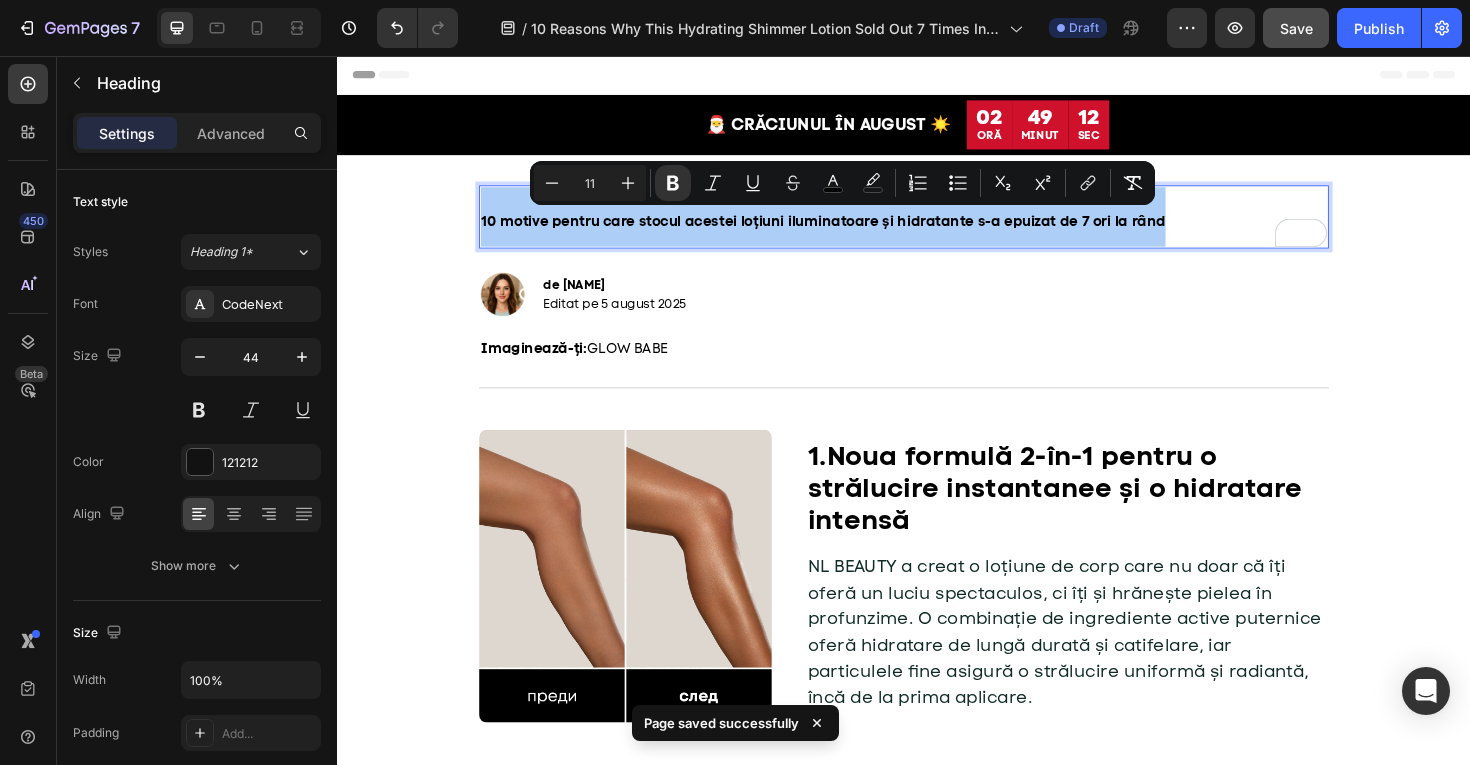 click on "11" at bounding box center (590, 183) 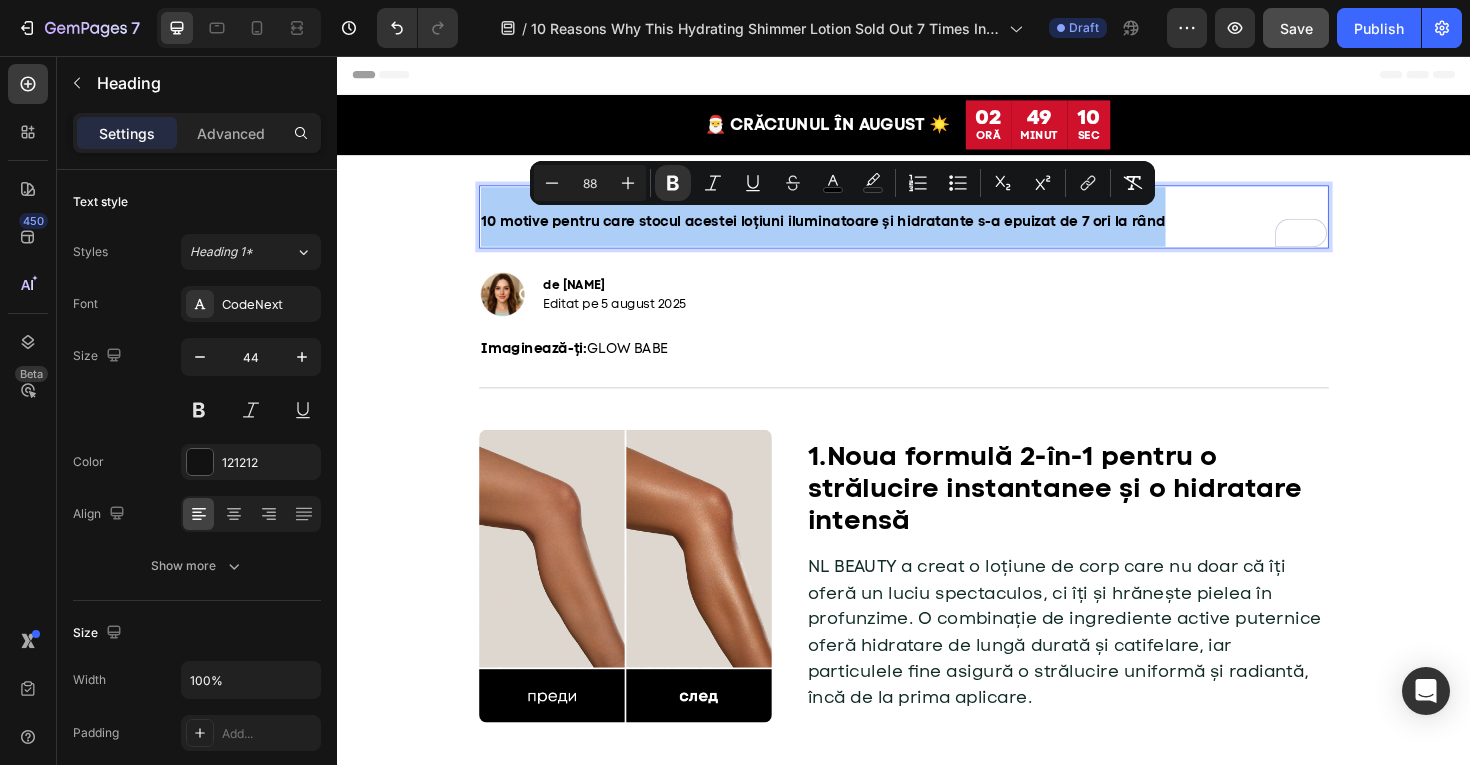 type on "88" 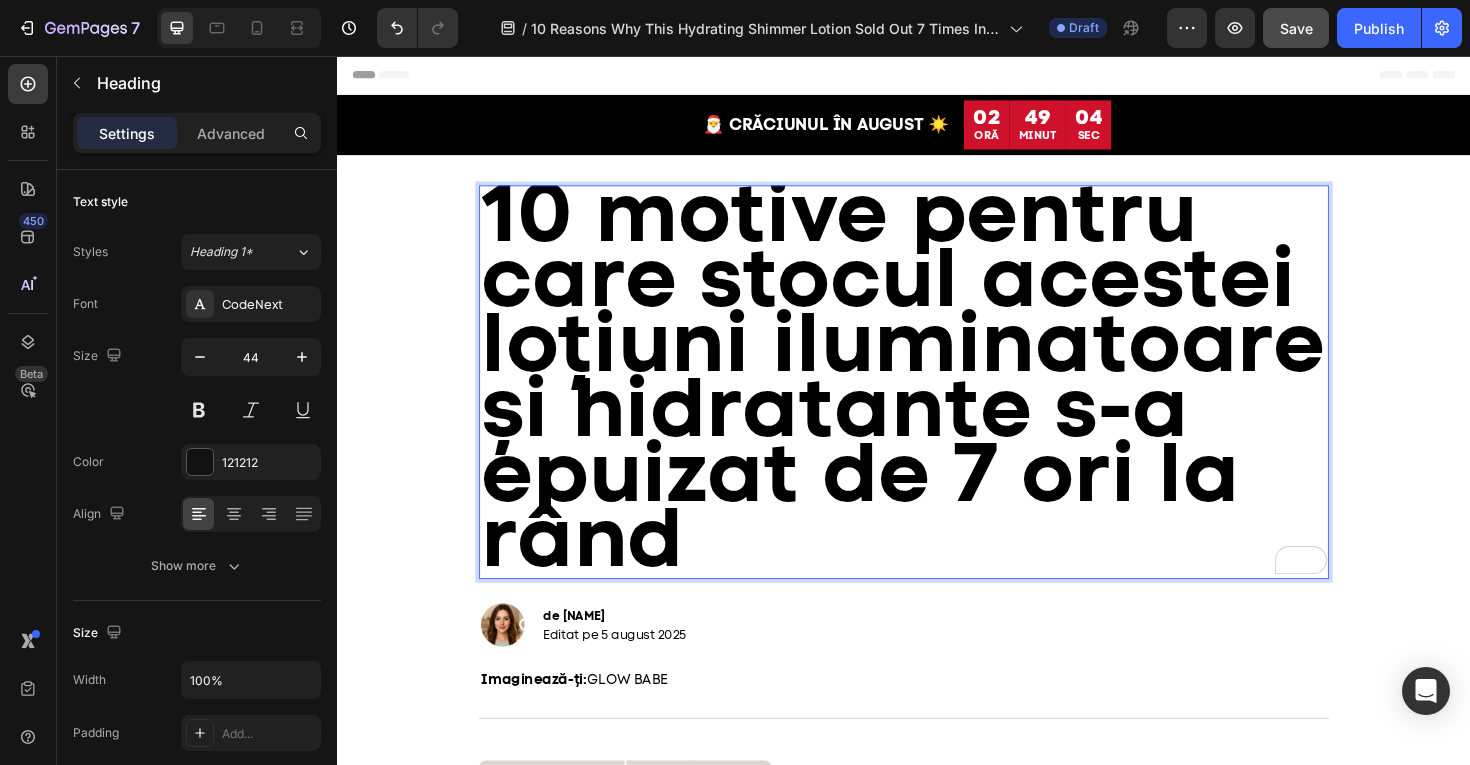 click on "10 motive pentru care stocul acestei loțiuni iluminatoare și hidratante s-a epuizat de 7 ori la rând" at bounding box center [936, 392] 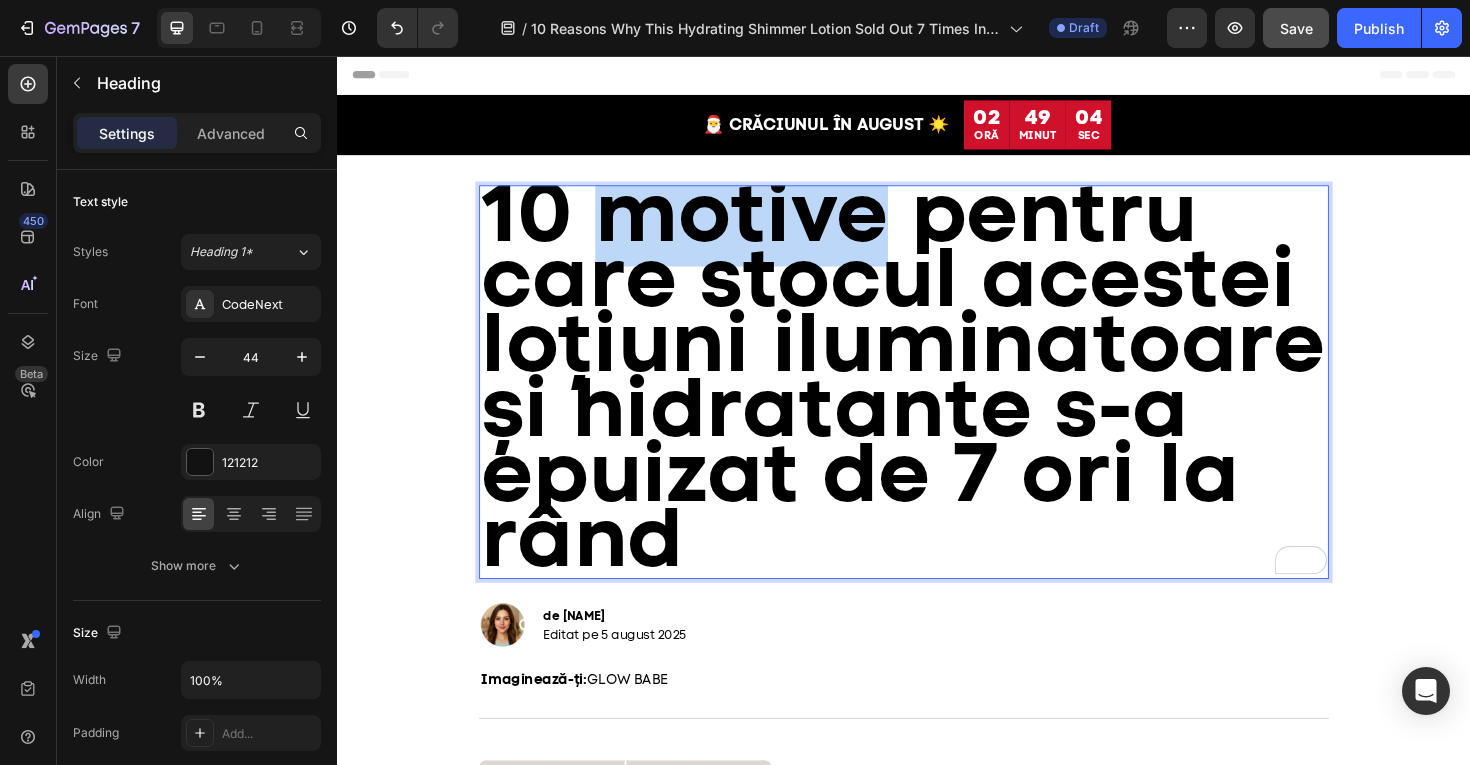 click on "10 motive pentru care stocul acestei loțiuni iluminatoare și hidratante s-a epuizat de 7 ori la rând" at bounding box center [936, 392] 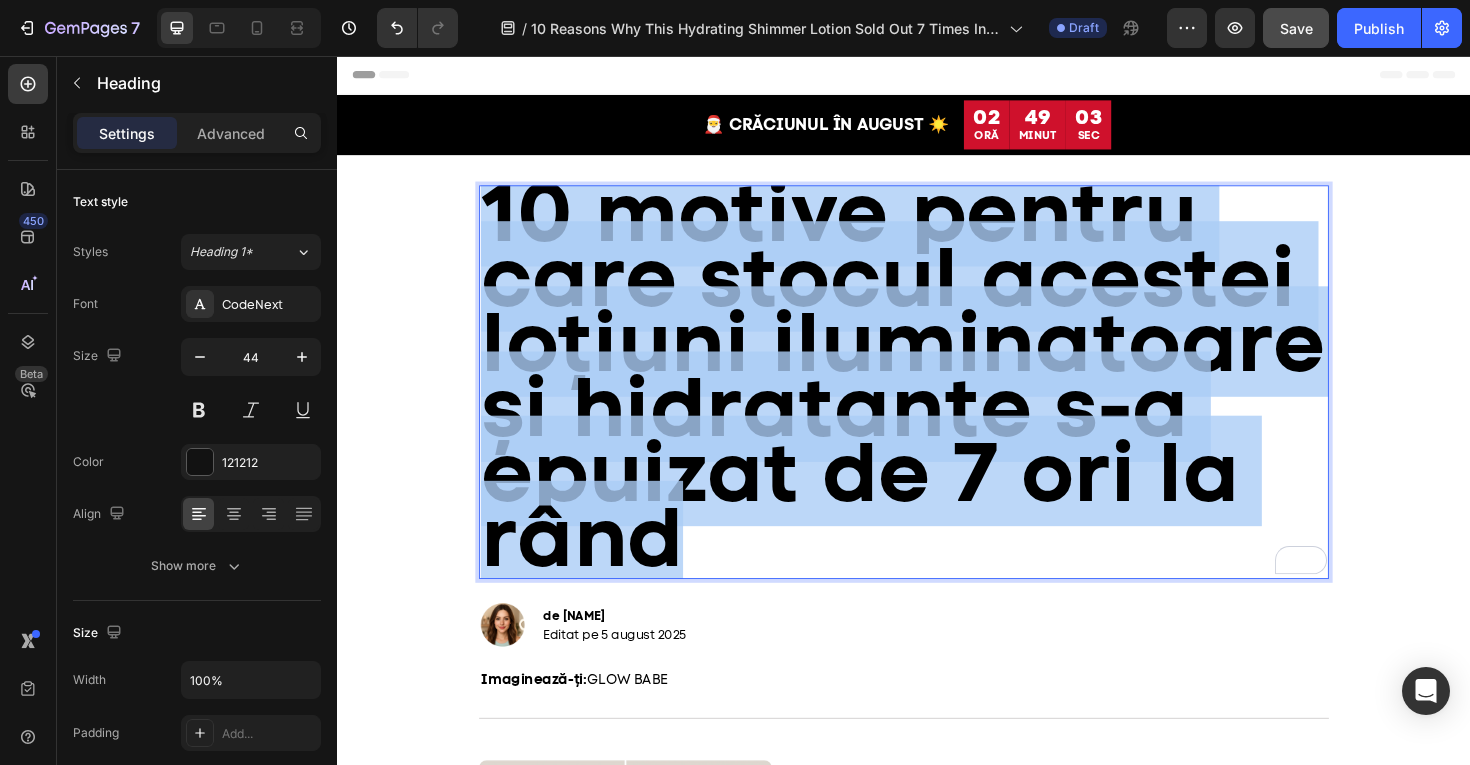 click on "10 motive pentru care stocul acestei loțiuni iluminatoare și hidratante s-a epuizat de 7 ori la rând" at bounding box center [936, 392] 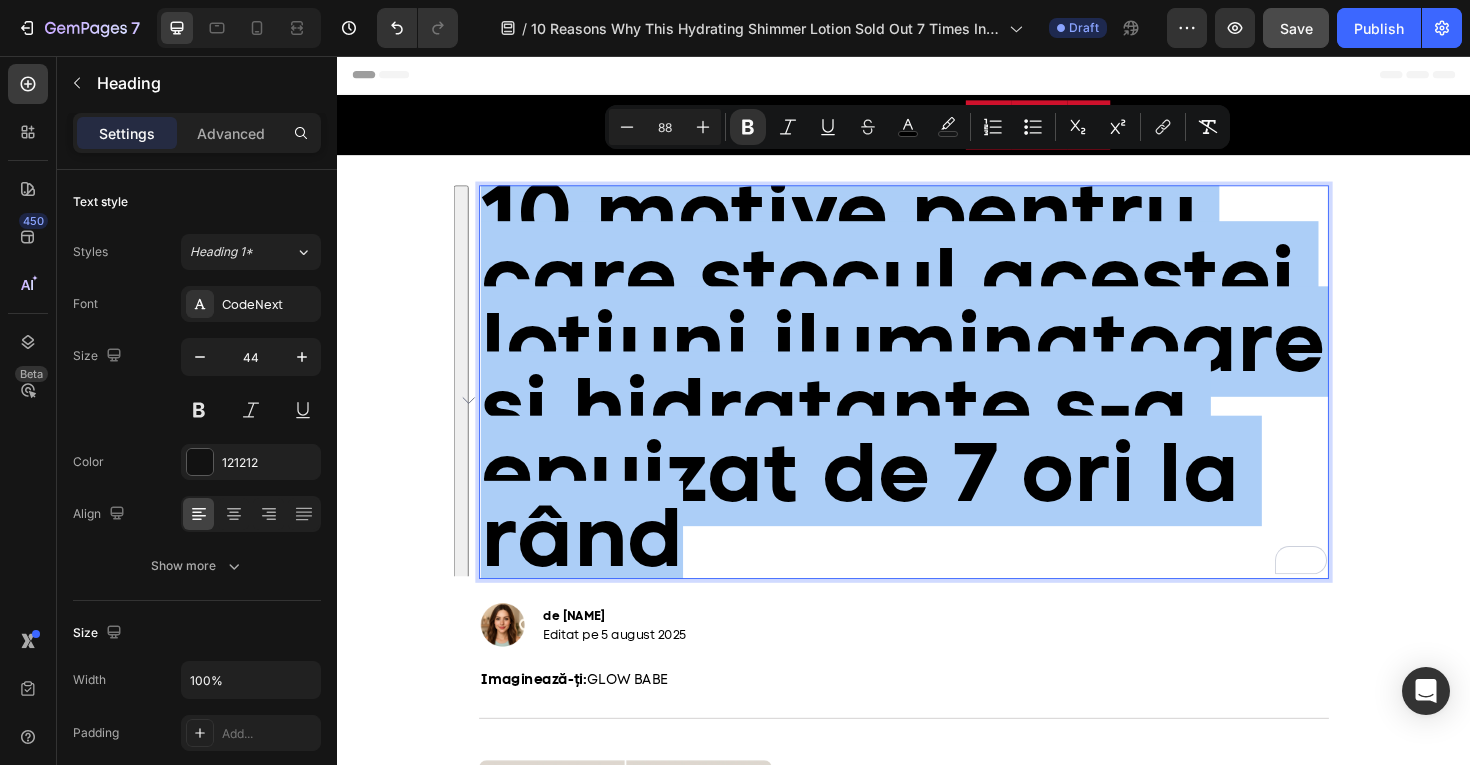 click on "88" at bounding box center [665, 127] 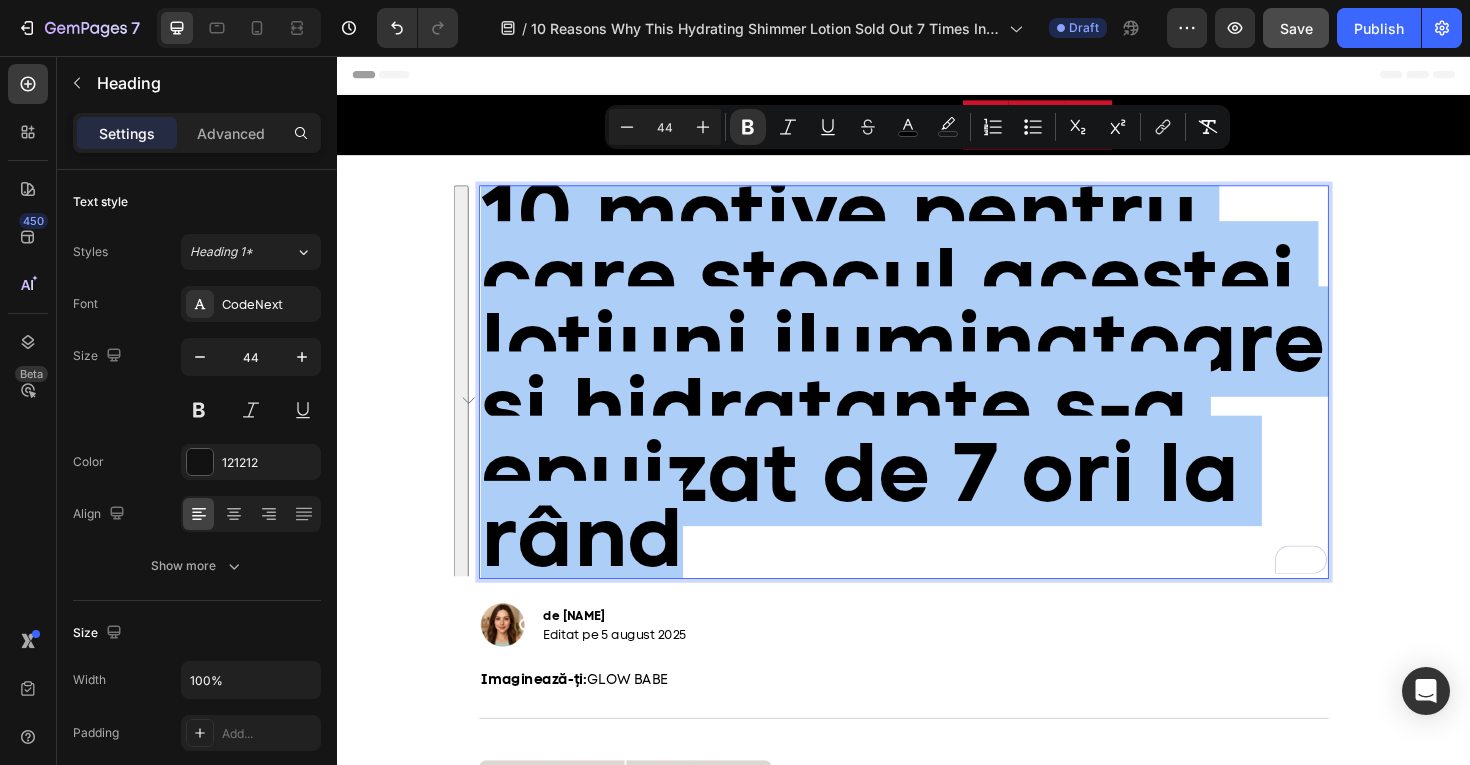 type on "44" 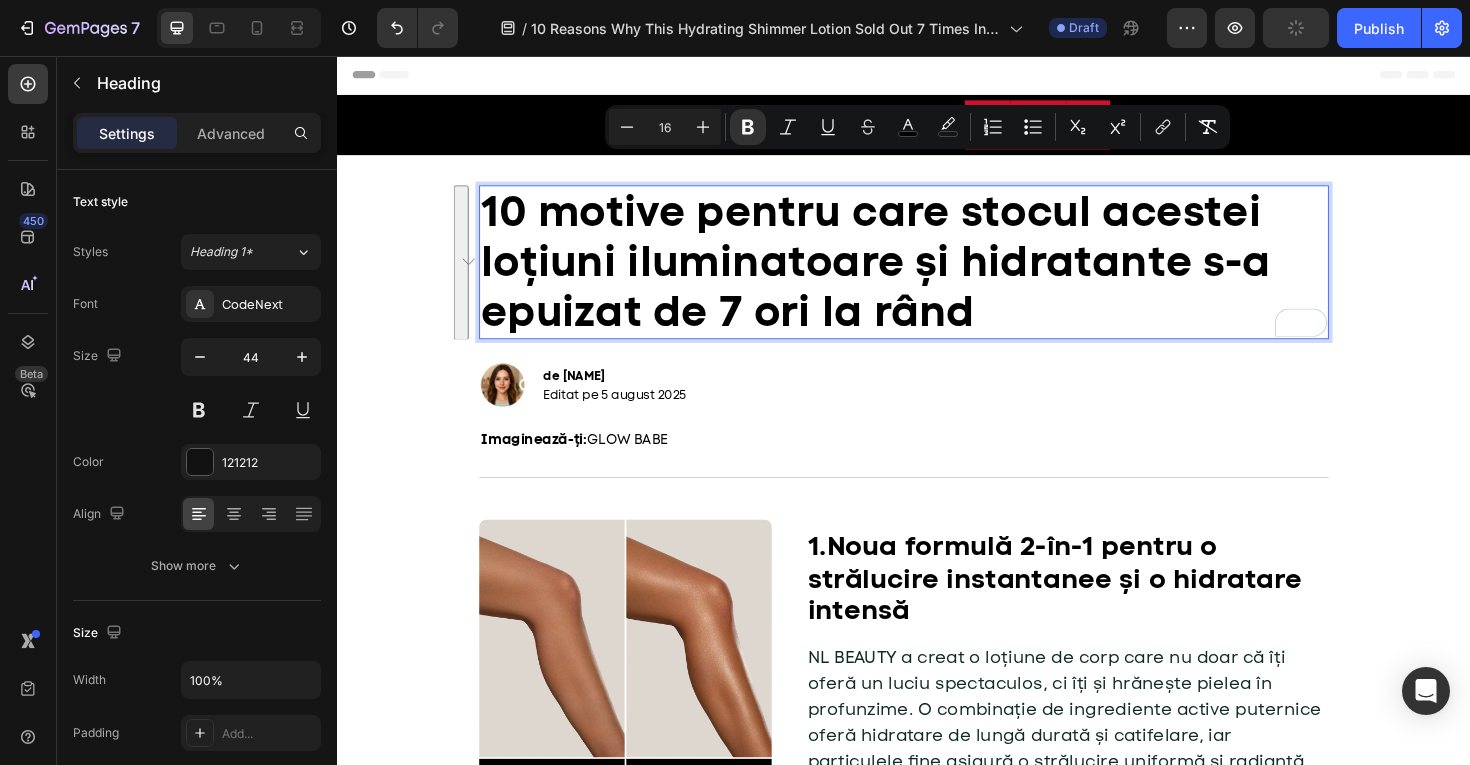 click on "🎅 CRĂCIUNUL ÎN AUGUST ☀️ Heading 02 ORĂ 48 MINUT 59 SEC Countdown Timer Row Header 10 motive pentru care stocul acestei loțiuni iluminatoare și hidratante s-a epuizat de 7 ori la rând Heading   0 Image de Ioana V. Editat pe 5 august 2025 Text Block Row Row Row Imaginează-ți:  o piele netedă, radiantă, care captează lumina la fiecare mișcare, fără deshidratare, fără pete, fără efort. GLOW BABE este tot ce și-ar putea dori pielea ta: un glow instant auriu-bronzat, un finish catifelat și o hidratare profundă, după o singură aplicare. Se absoarbe în câteva secunde, nu lasă o senzație lipicioasă și nu pătează hainele. Citește mai departe și află de ce toată lumea este obsedată de ea. Text Block                Title Line Row Headline ⁠⁠⁠⁠⁠⁠⁠ 1. Noua formulă 2-în-1 pentru o strălucire instantanee și o hidratare intensă Heading Image Text Block Row ⁠⁠⁠⁠⁠⁠⁠ 2. Pigmenți inteligenți care se adaptează tonului pielii tale Heading Image Row Row" at bounding box center (937, 2437) 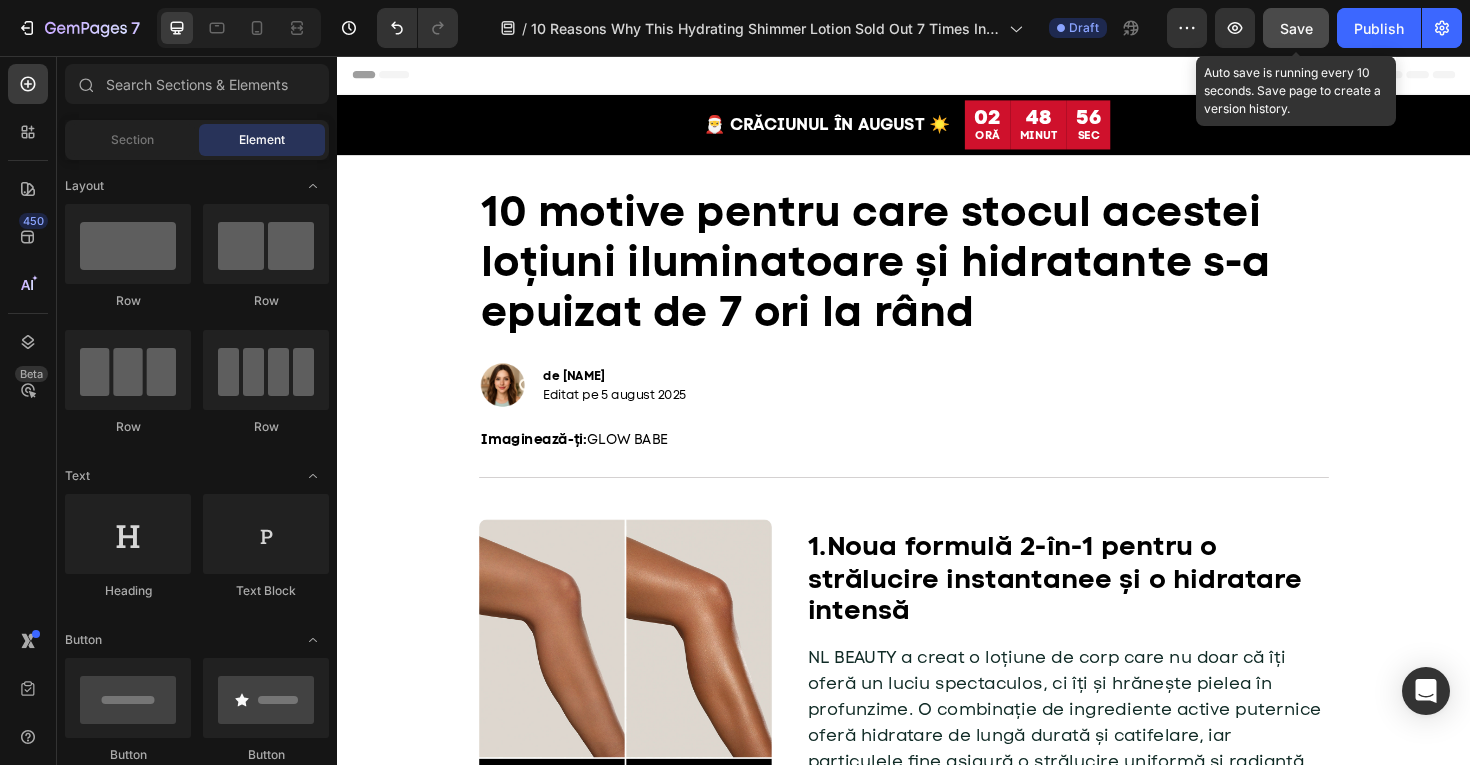 click on "Save" at bounding box center [1296, 28] 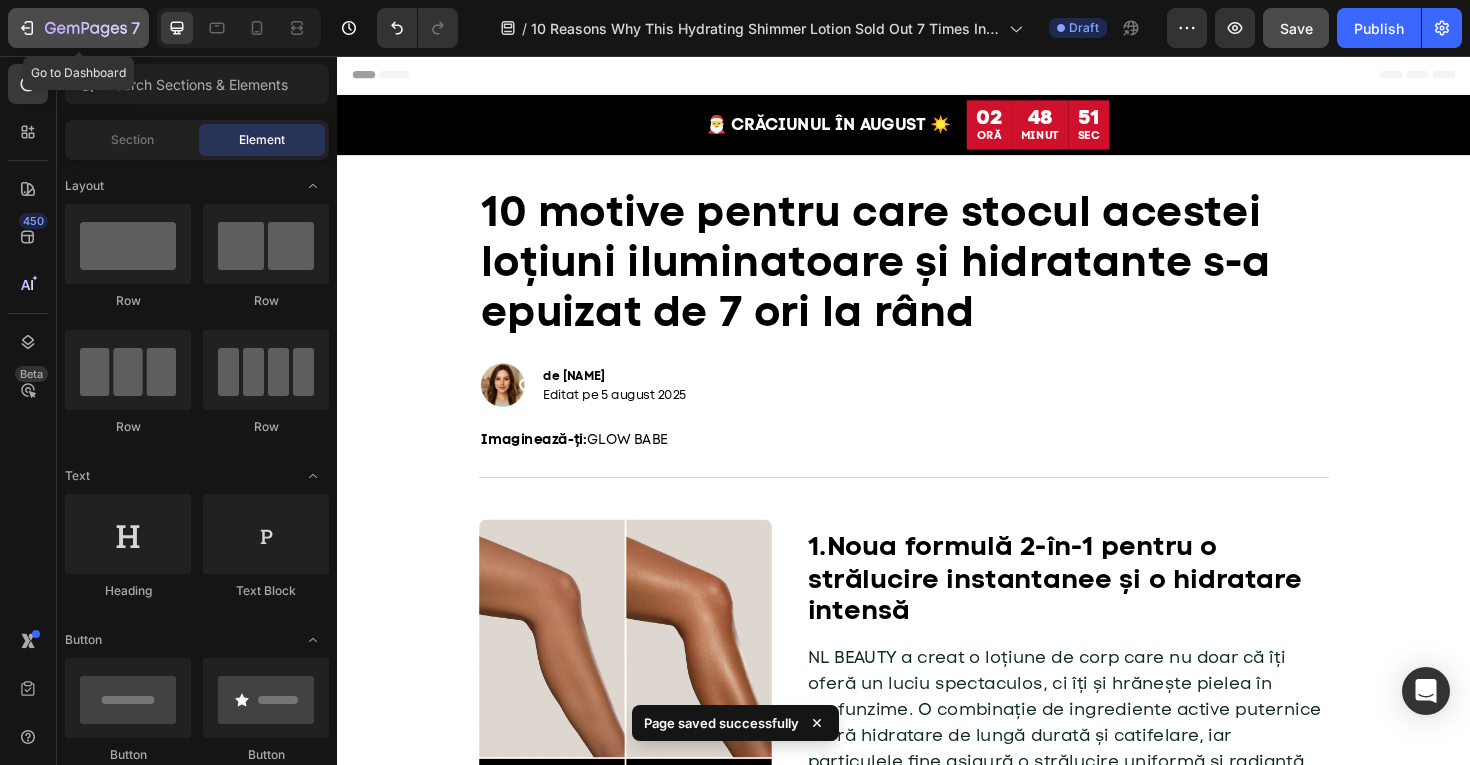 click 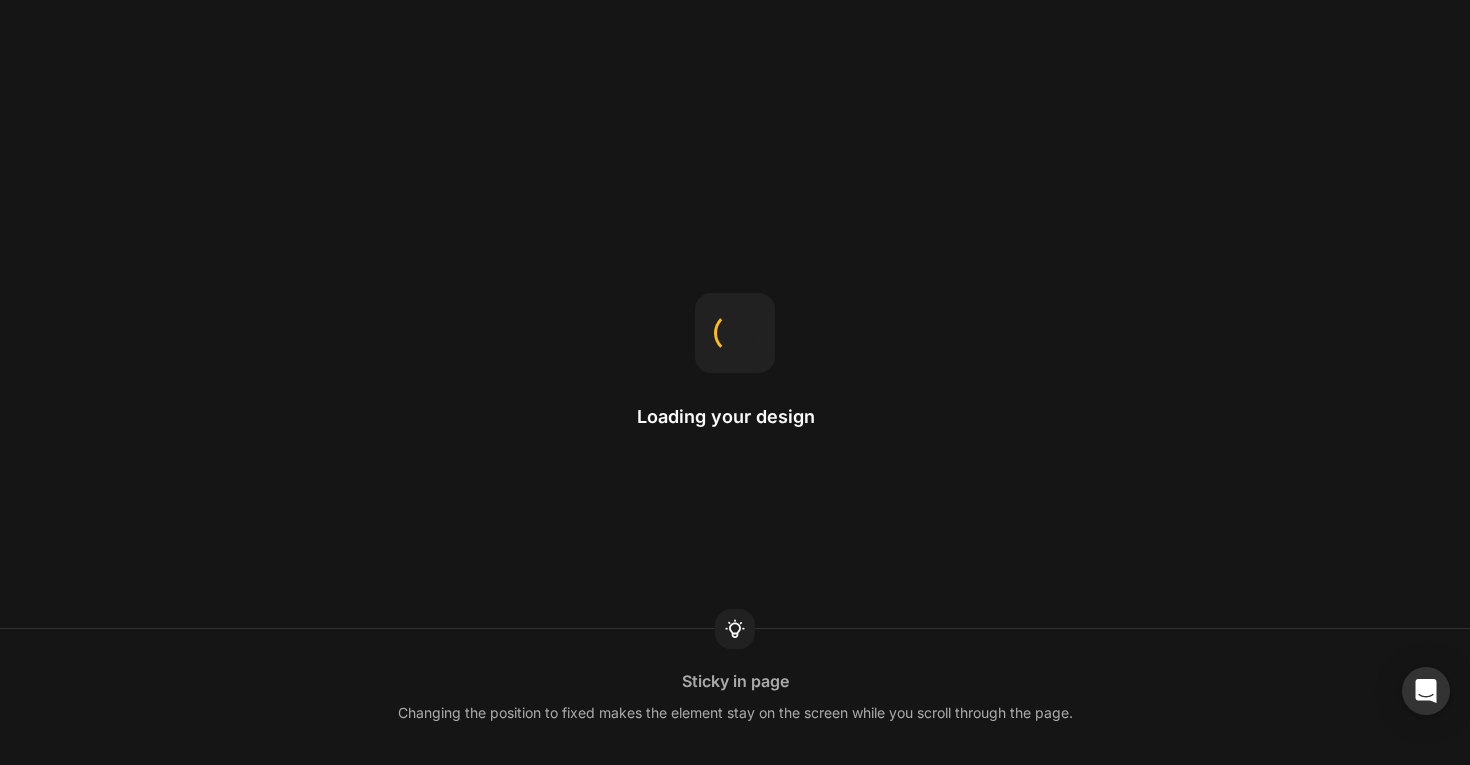 scroll, scrollTop: 0, scrollLeft: 0, axis: both 